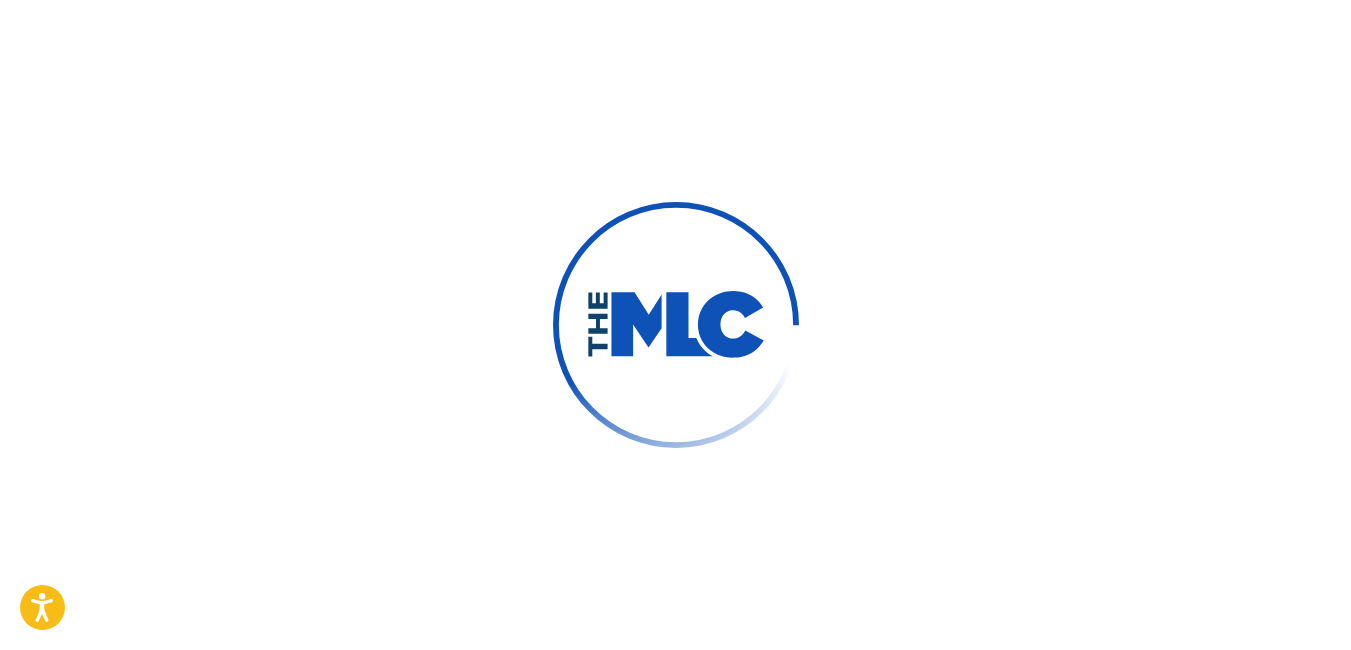 scroll, scrollTop: 0, scrollLeft: 0, axis: both 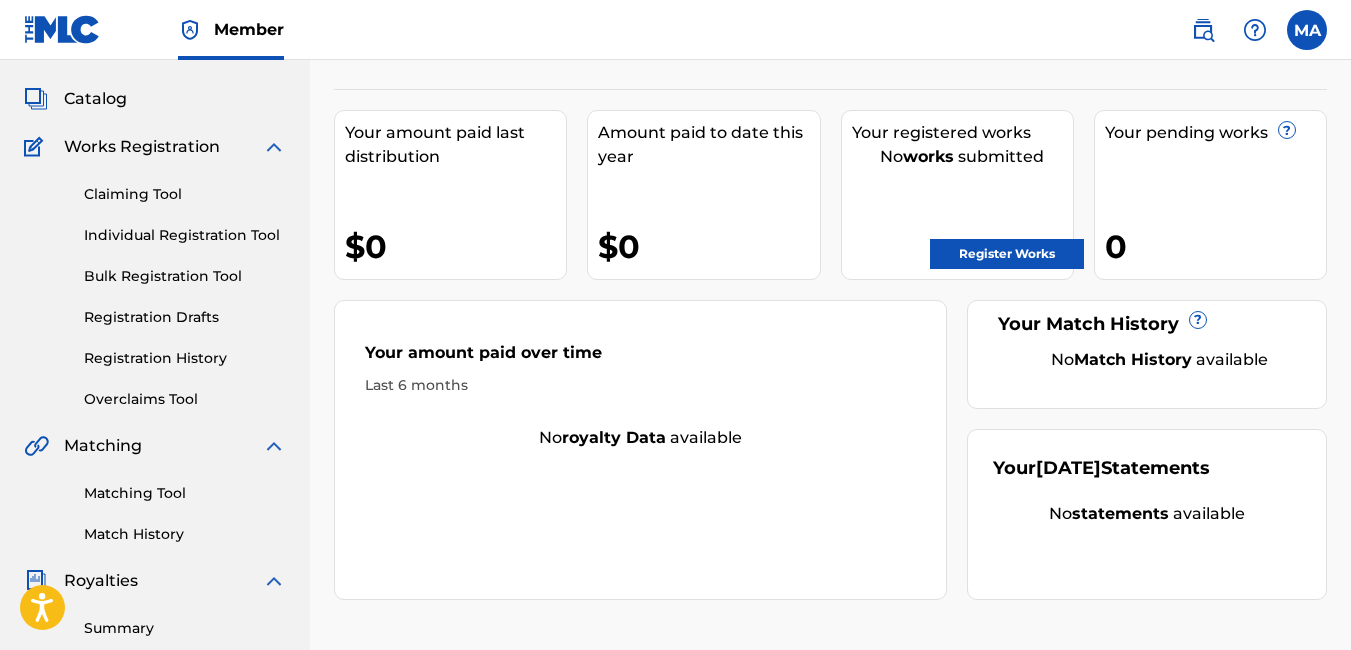 click on "Register Works" at bounding box center [1007, 254] 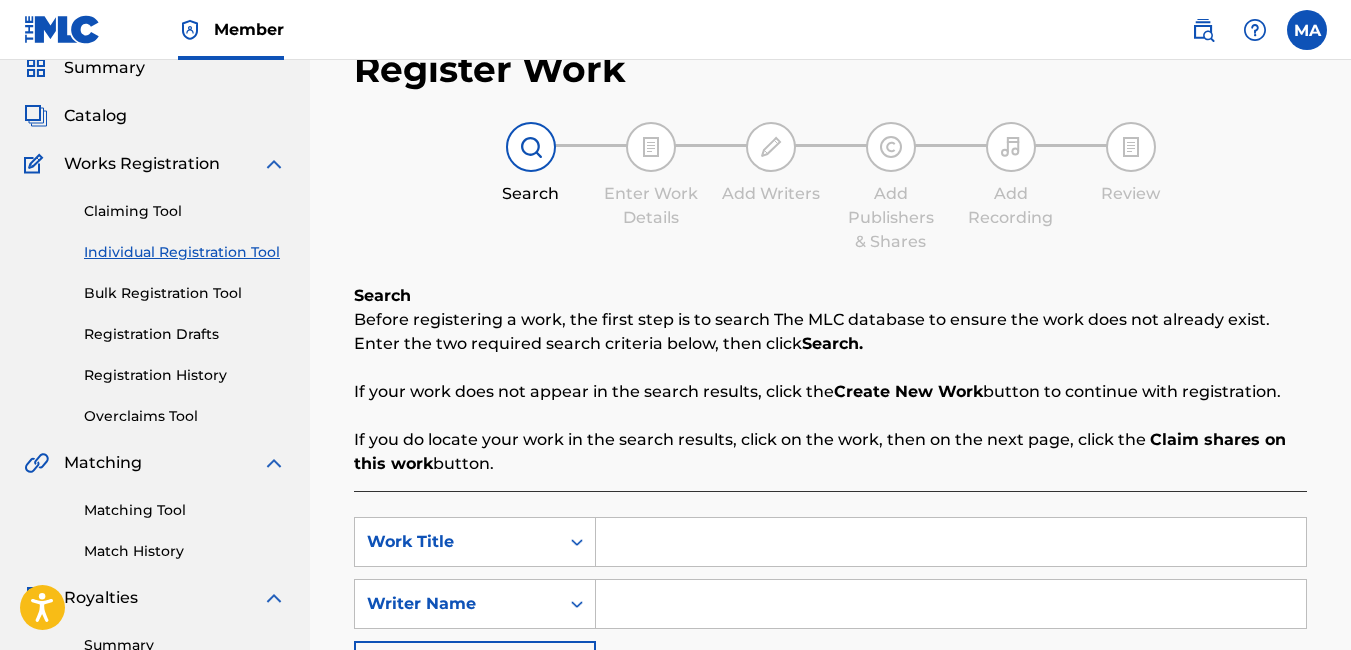 scroll, scrollTop: 200, scrollLeft: 0, axis: vertical 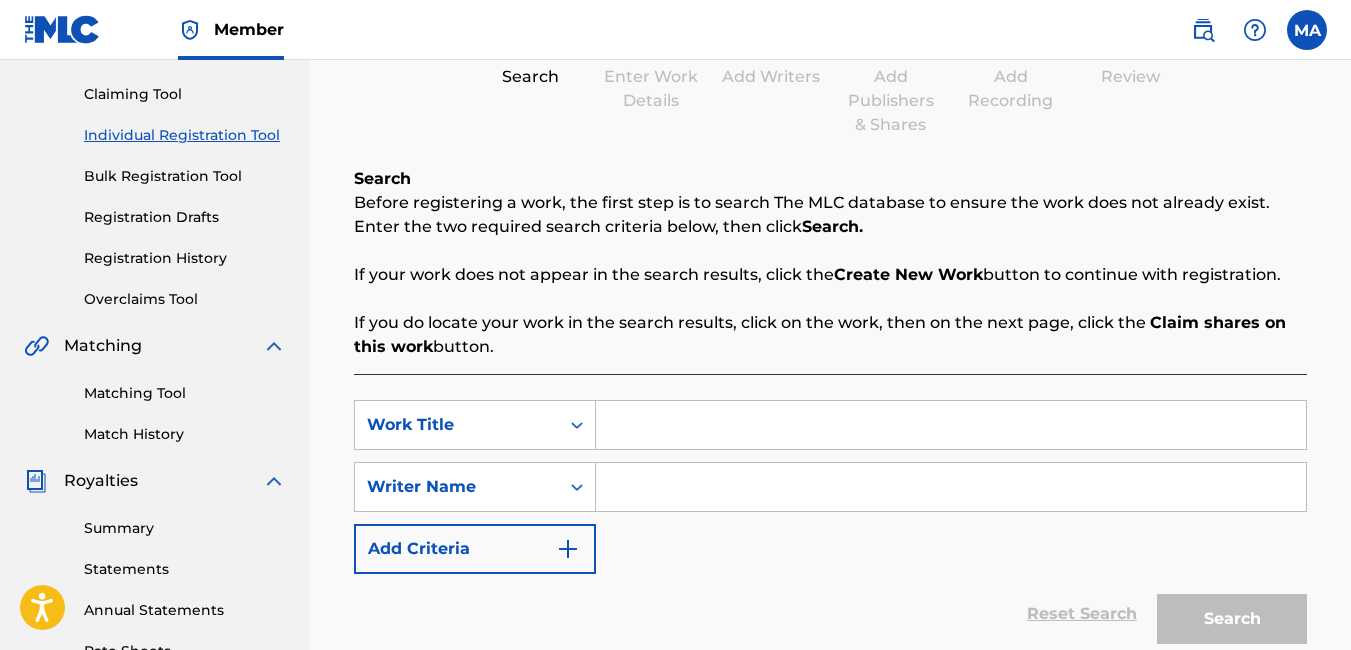 click at bounding box center (951, 425) 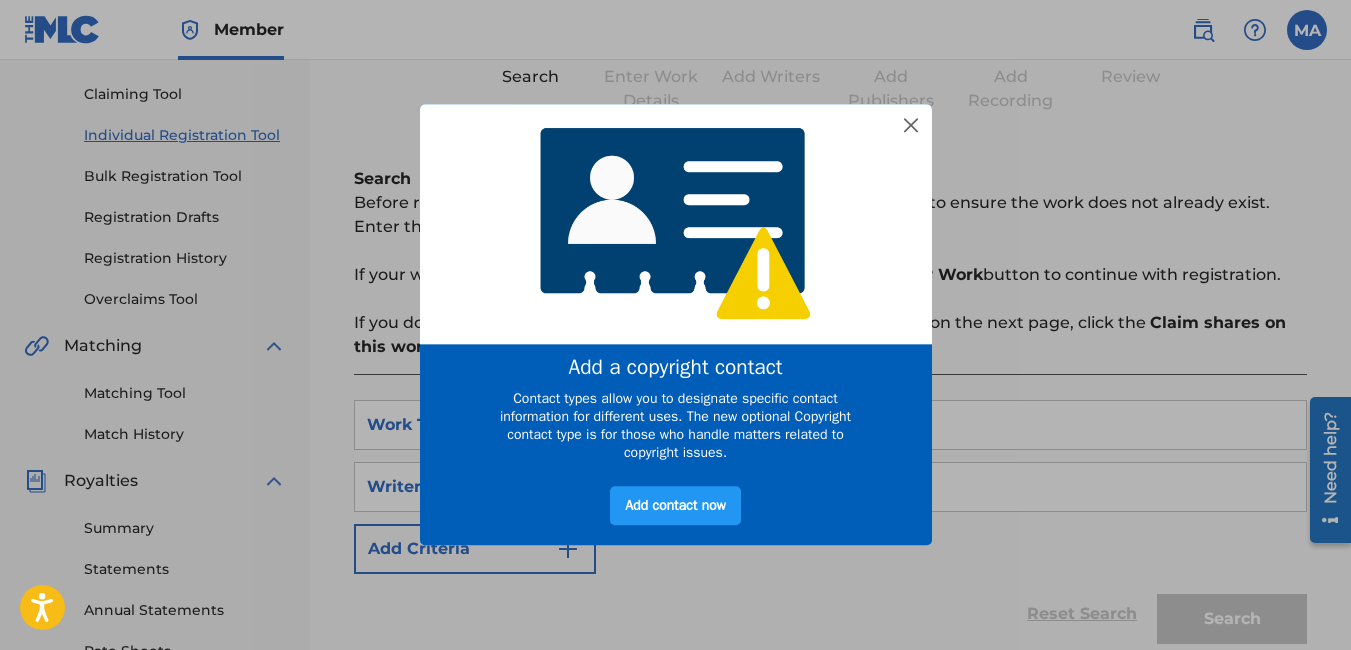 scroll, scrollTop: 0, scrollLeft: 0, axis: both 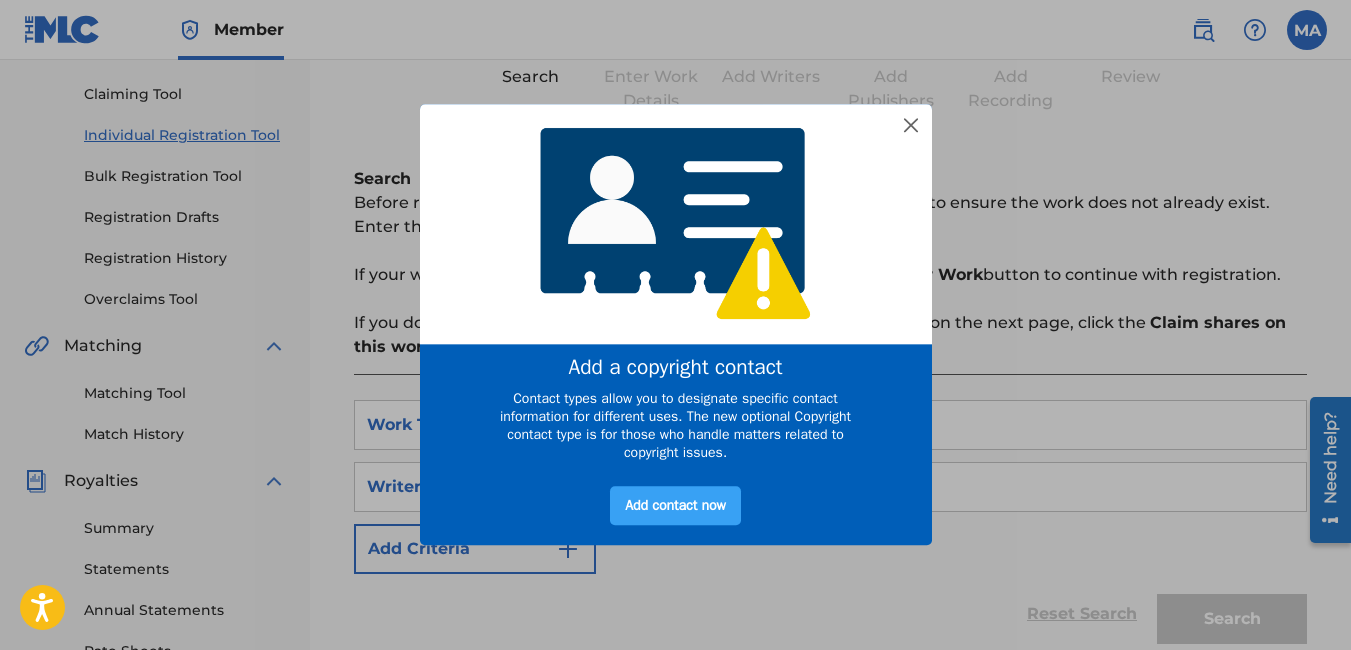 click on "Add contact now" at bounding box center [675, 506] 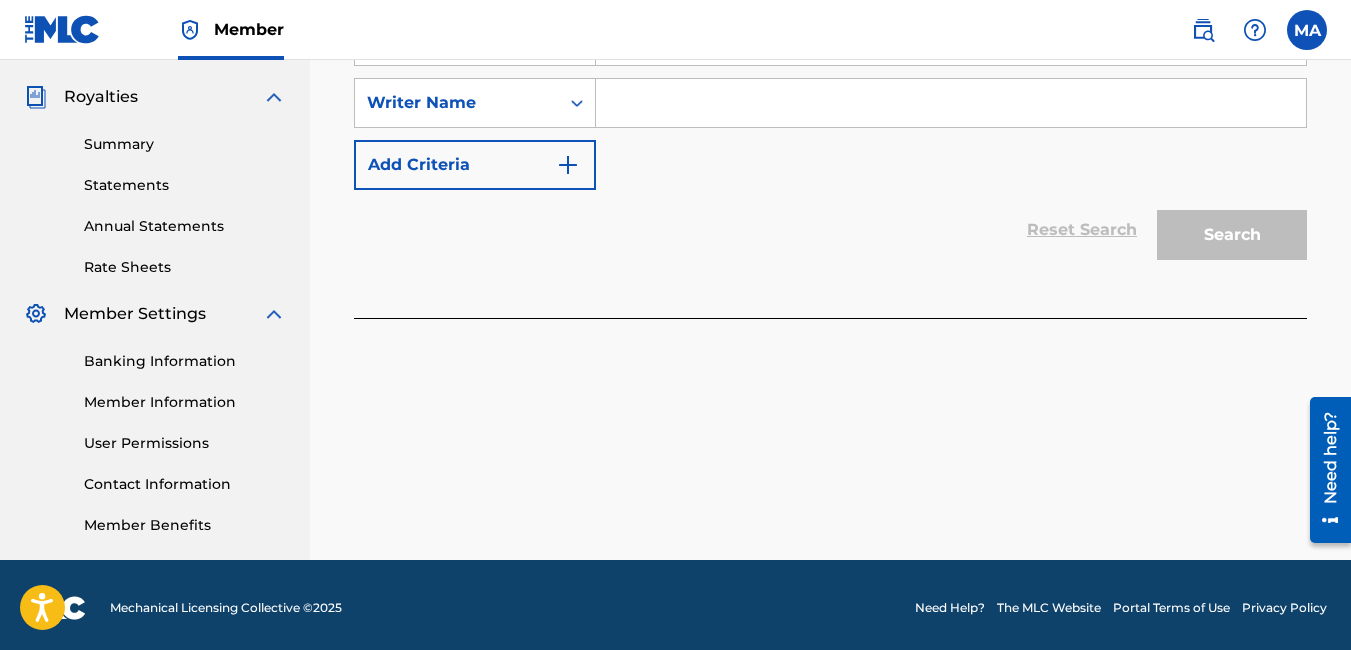 scroll, scrollTop: 0, scrollLeft: 0, axis: both 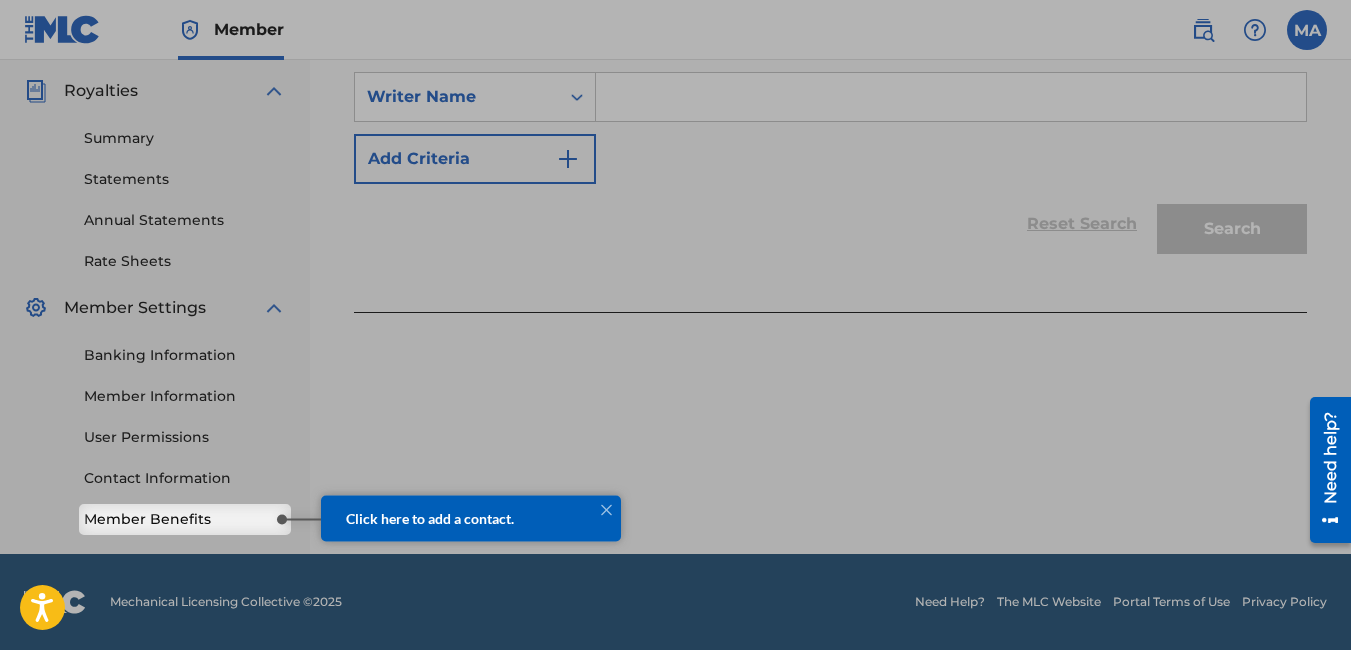 click on "Click here to add a contact." at bounding box center [471, 517] 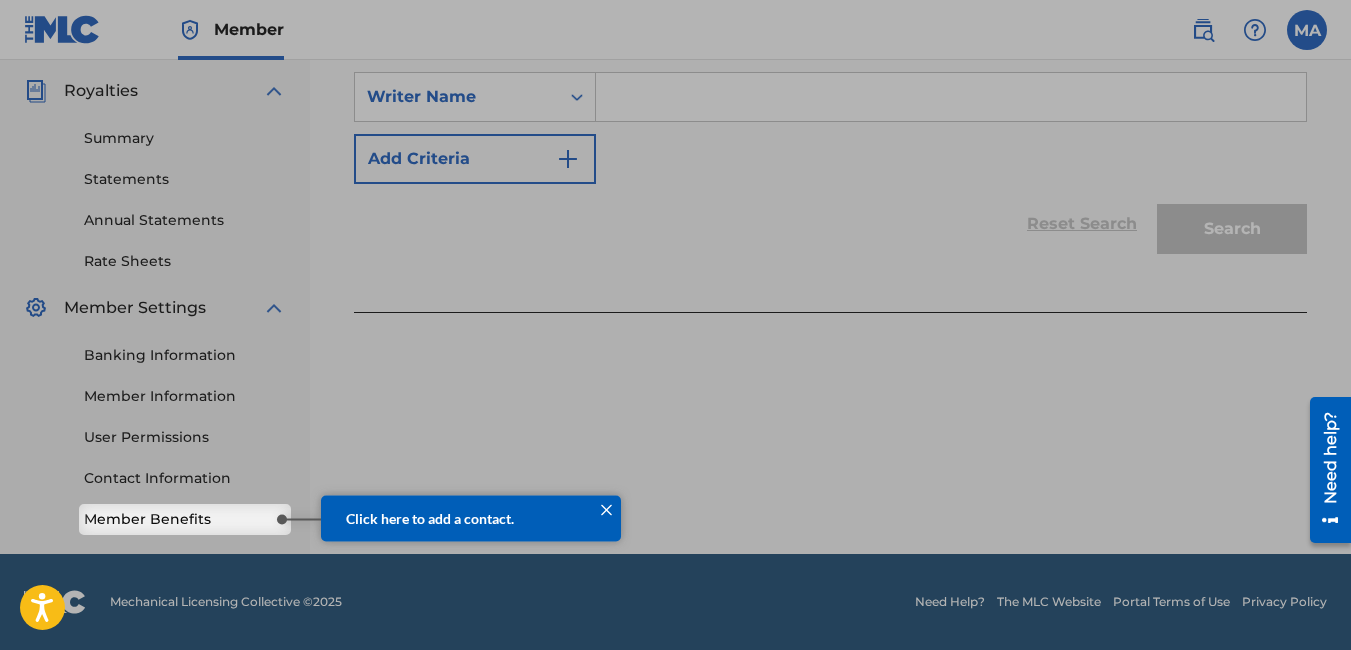click at bounding box center (606, 509) 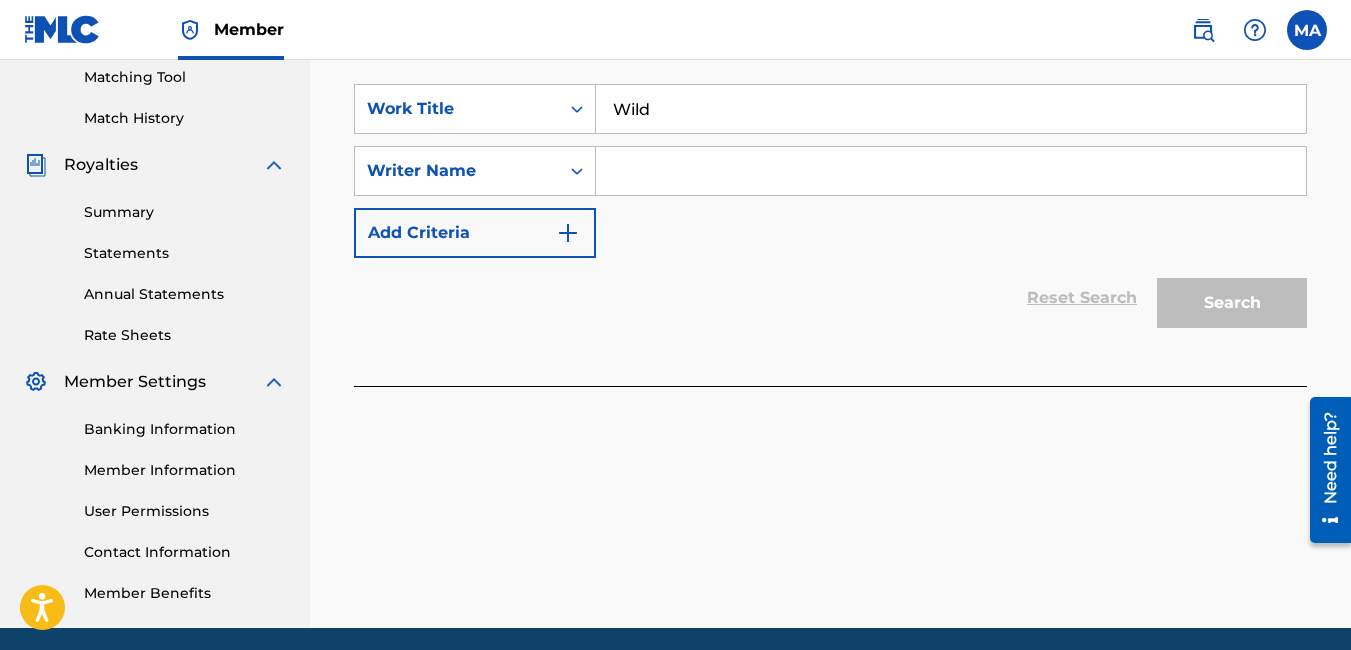 scroll, scrollTop: 290, scrollLeft: 0, axis: vertical 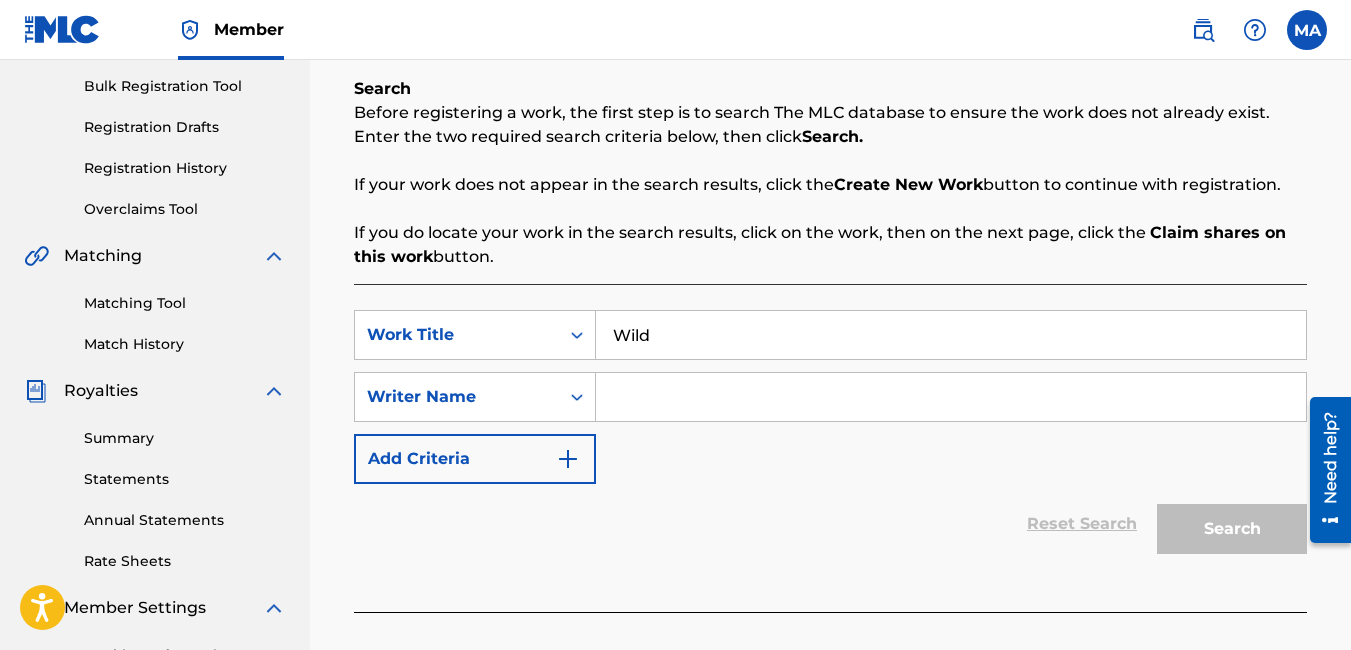 click on "Wild" at bounding box center [951, 335] 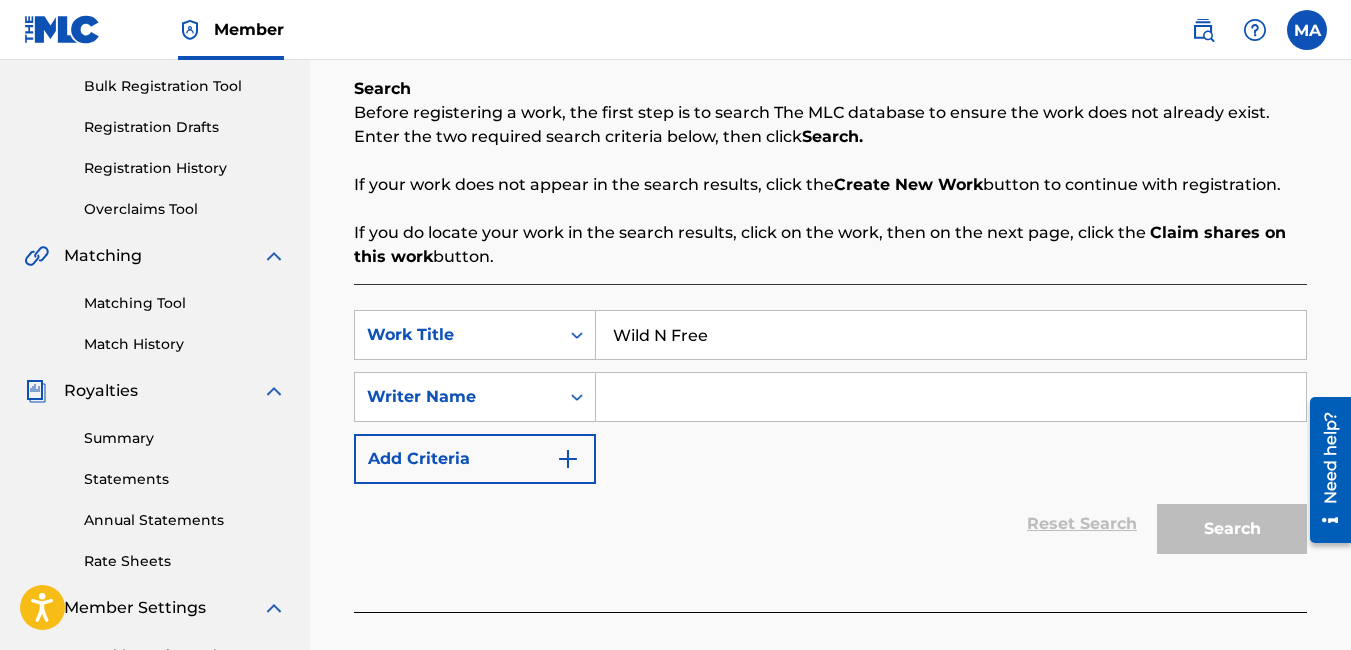 type on "Wild N Free" 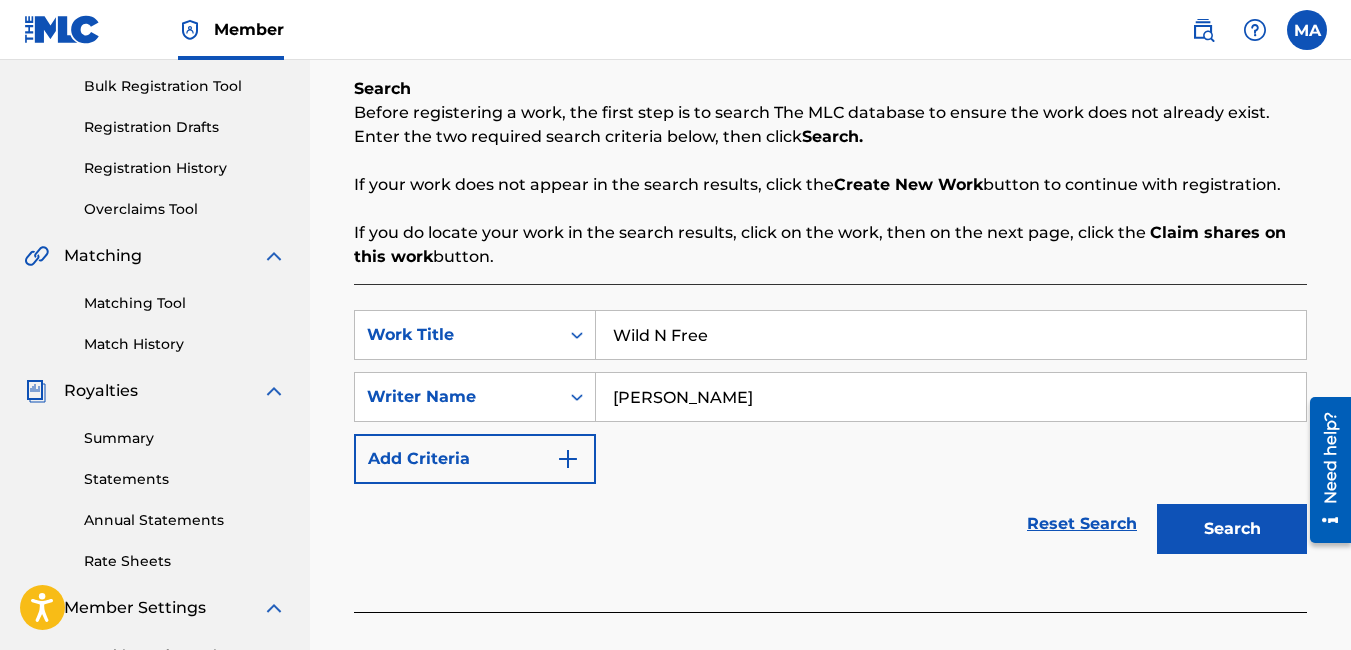 click on "Search" at bounding box center [1232, 529] 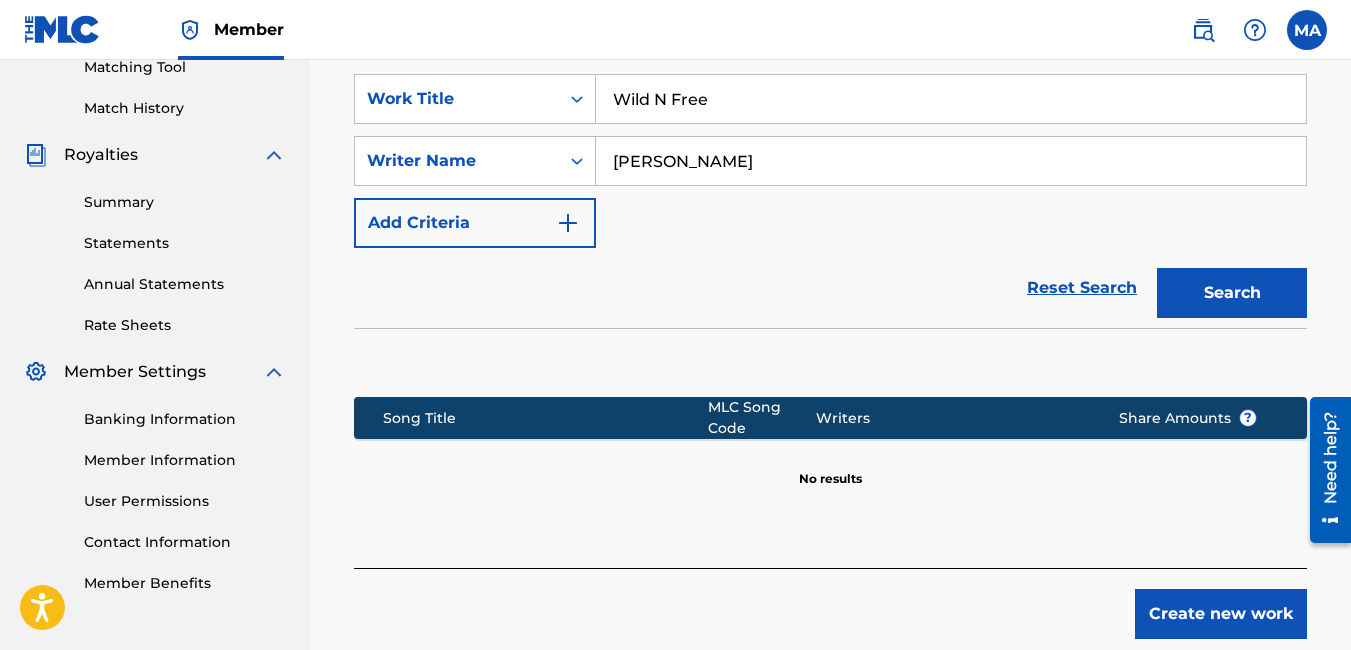 scroll, scrollTop: 595, scrollLeft: 0, axis: vertical 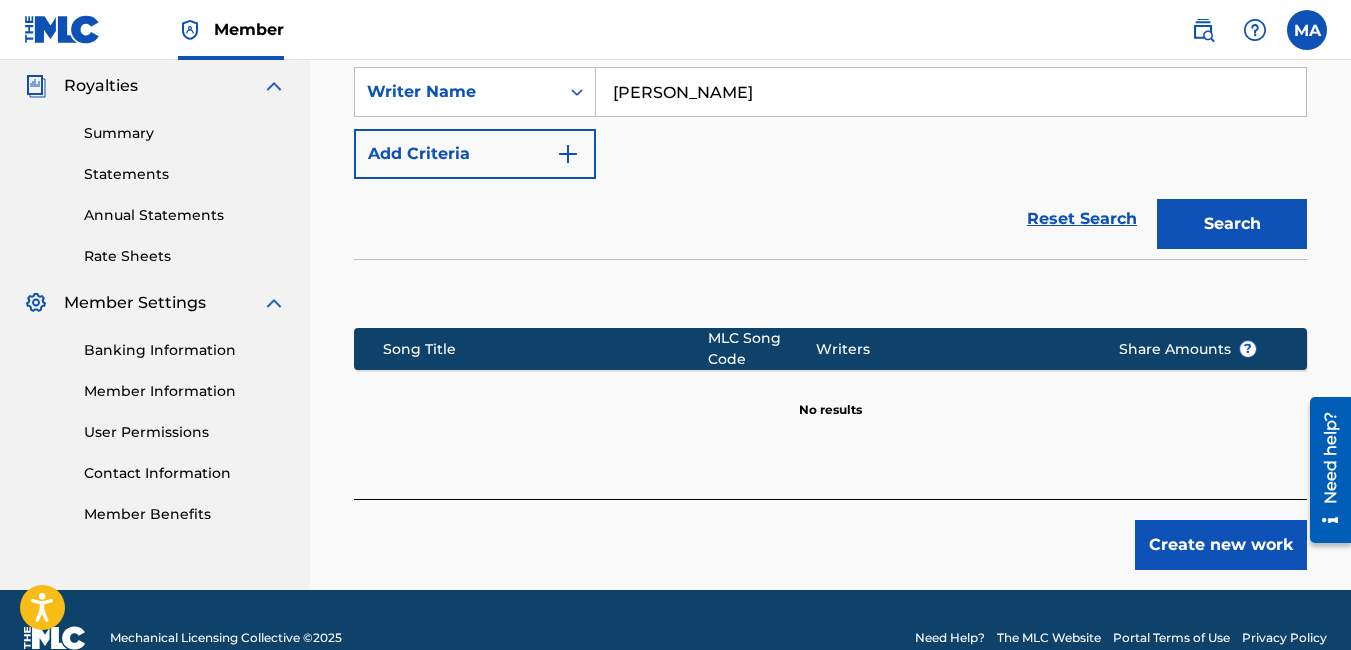 click on "Create new work" at bounding box center (1221, 545) 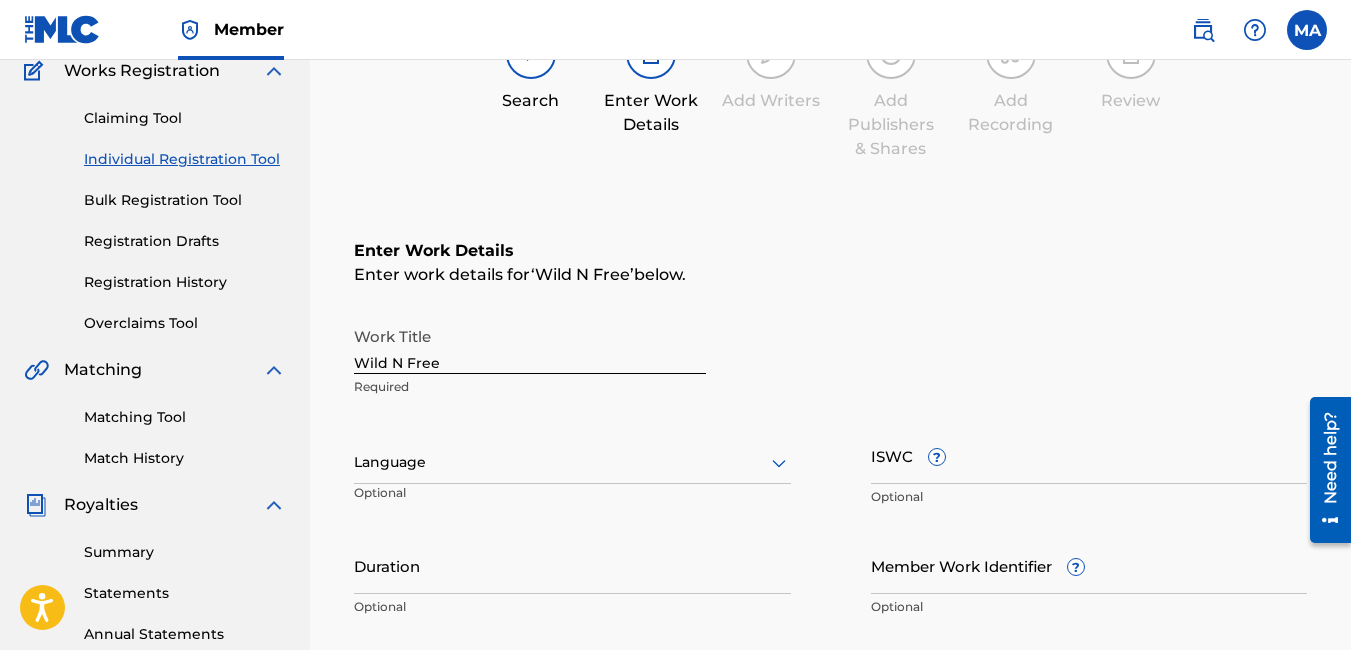 scroll, scrollTop: 243, scrollLeft: 0, axis: vertical 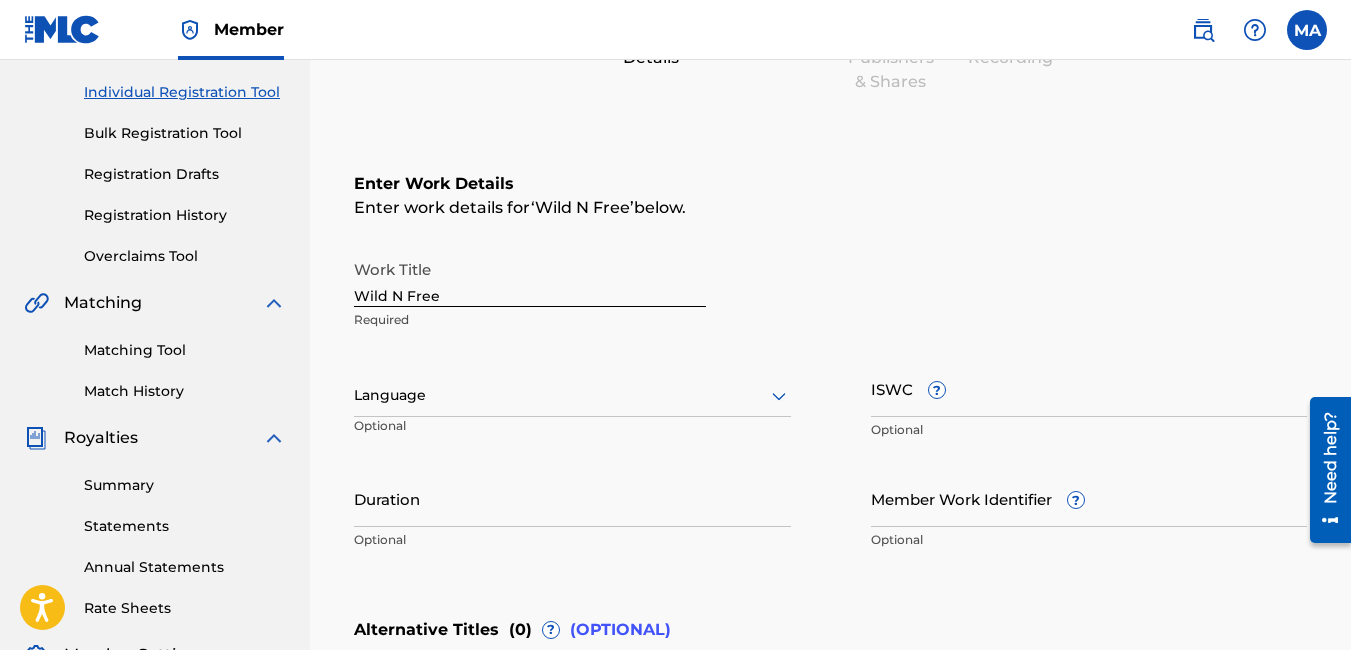 click at bounding box center [572, 395] 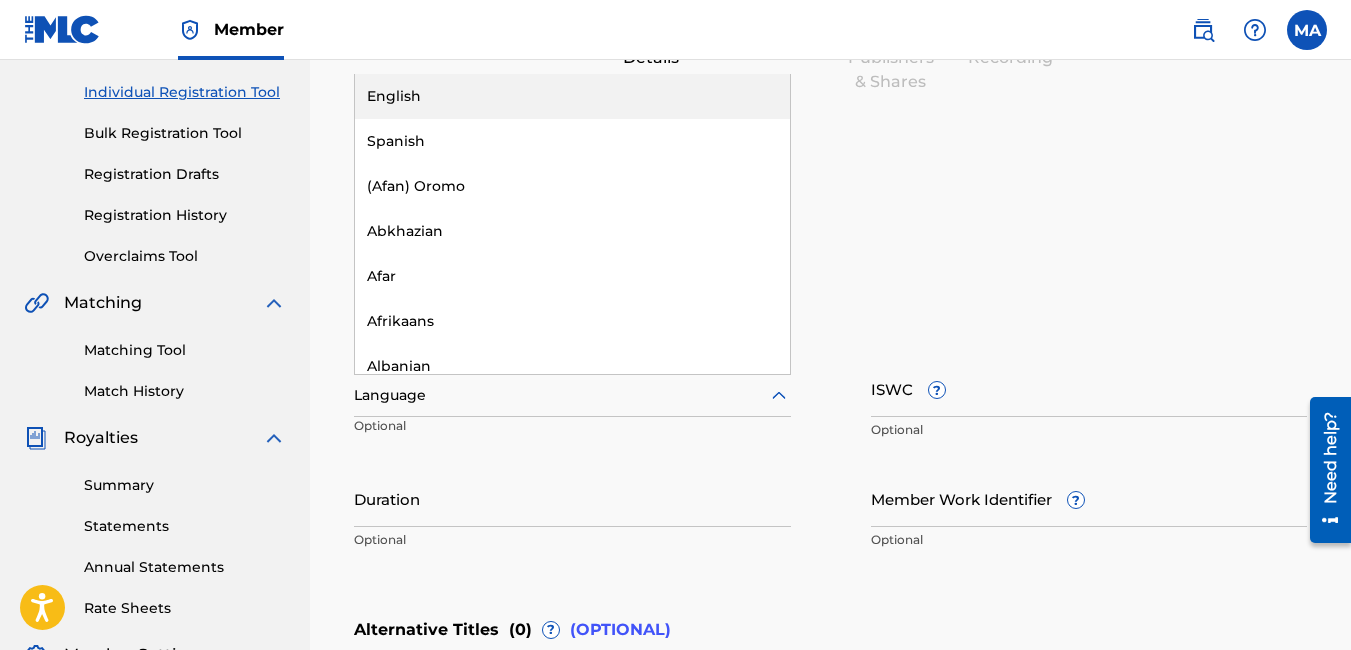 click on "English" at bounding box center (572, 96) 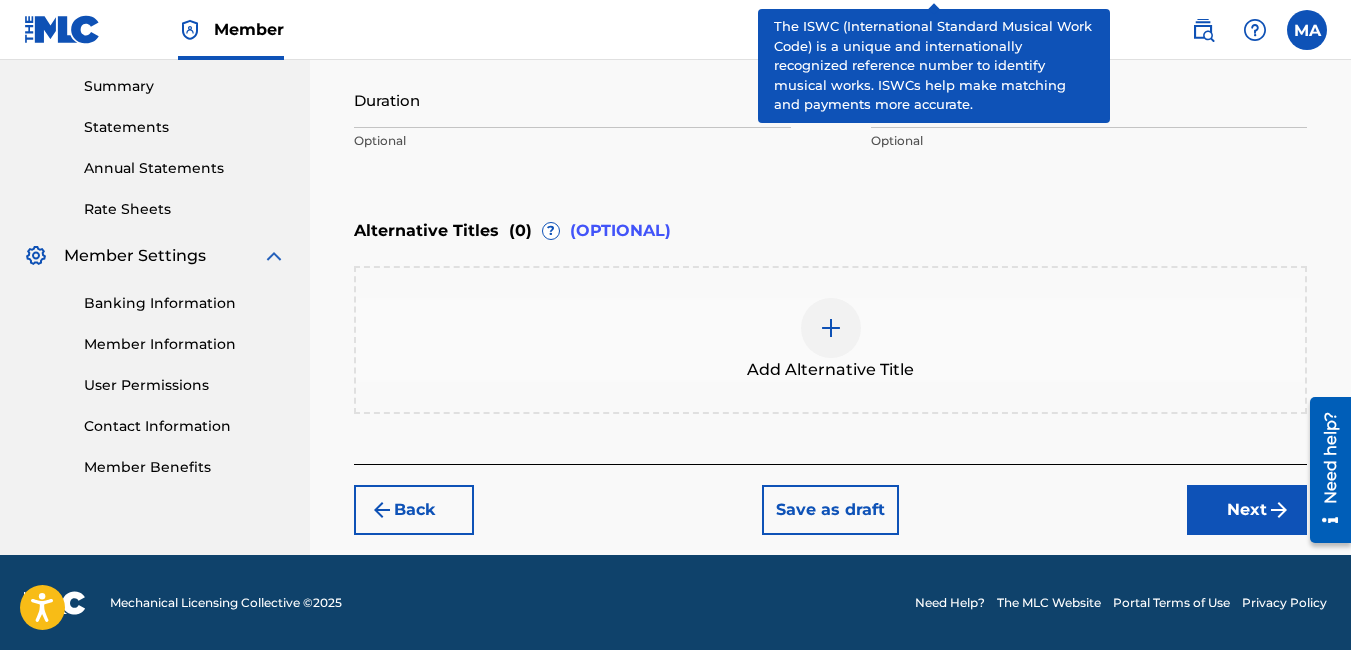 scroll, scrollTop: 643, scrollLeft: 0, axis: vertical 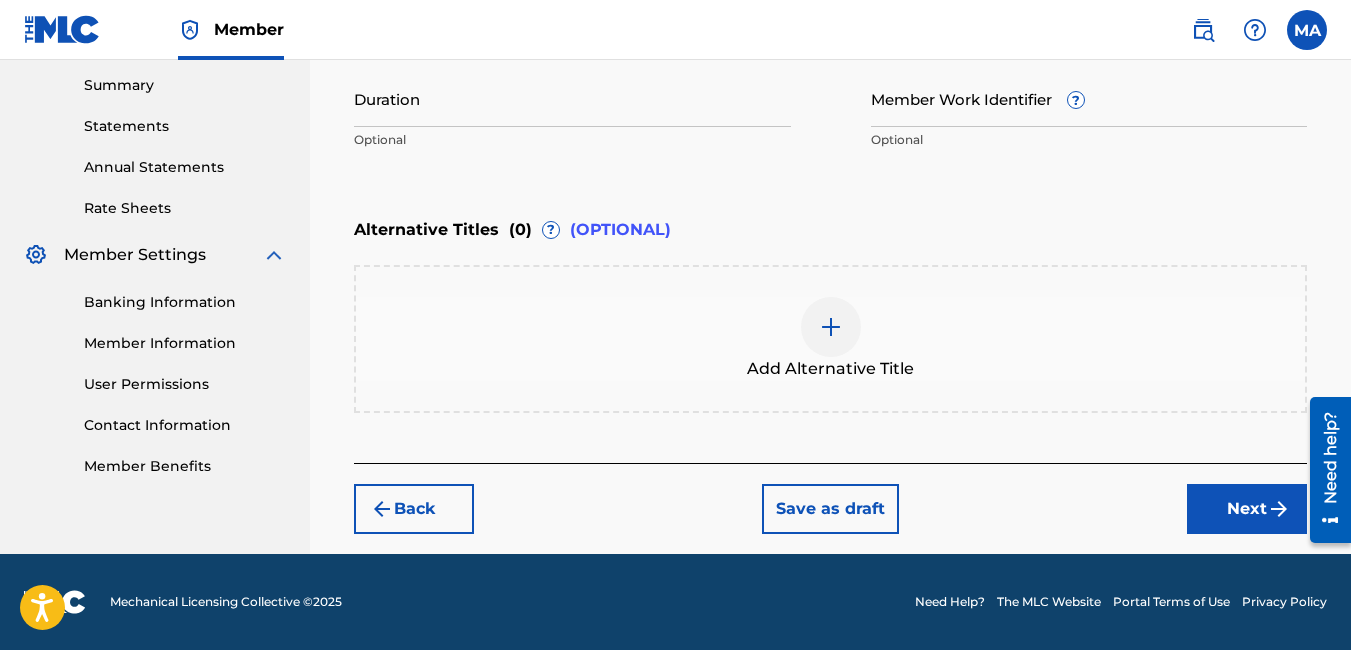 click at bounding box center (1279, 509) 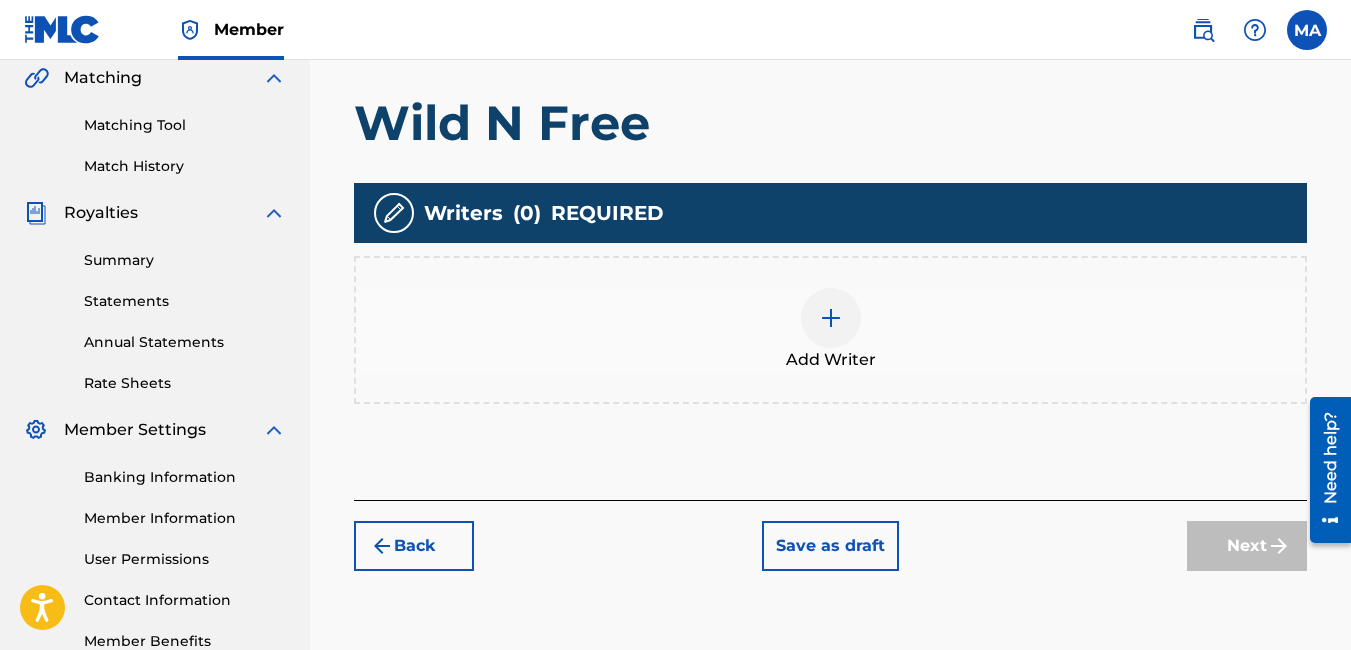 scroll, scrollTop: 490, scrollLeft: 0, axis: vertical 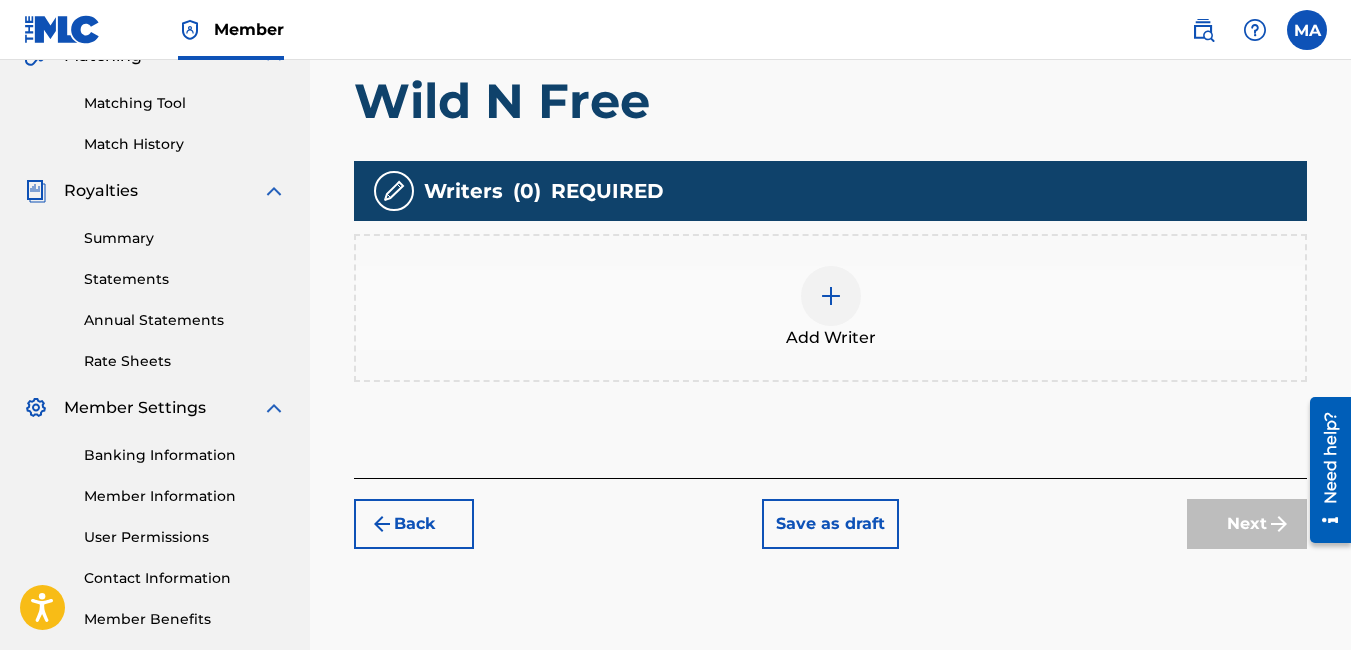 click on "Back" at bounding box center (414, 524) 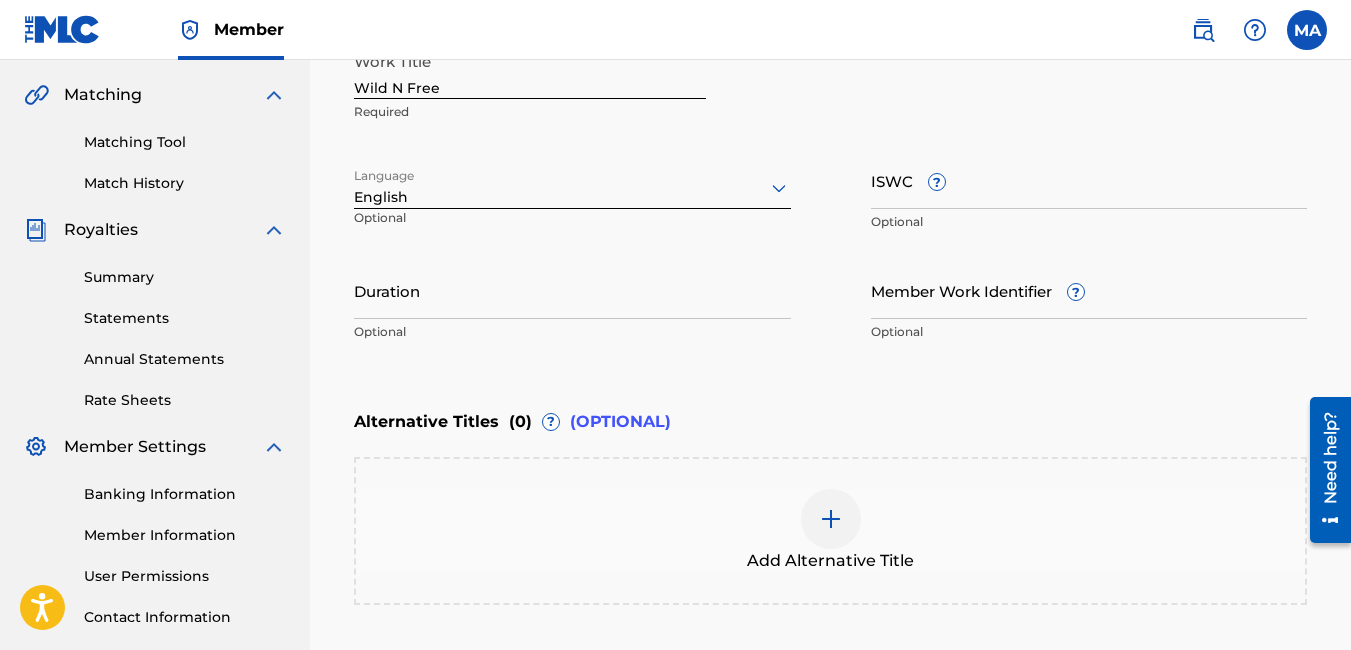 scroll, scrollTop: 443, scrollLeft: 0, axis: vertical 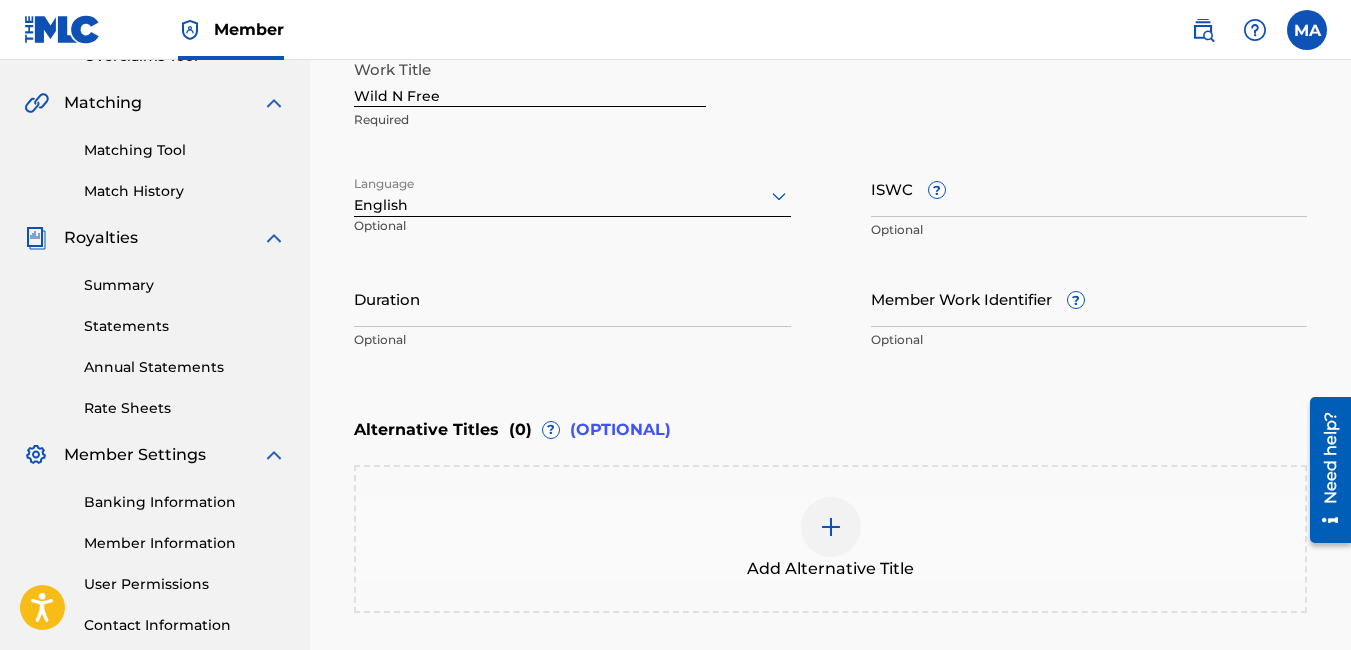 click on "Banking Information" at bounding box center [185, 502] 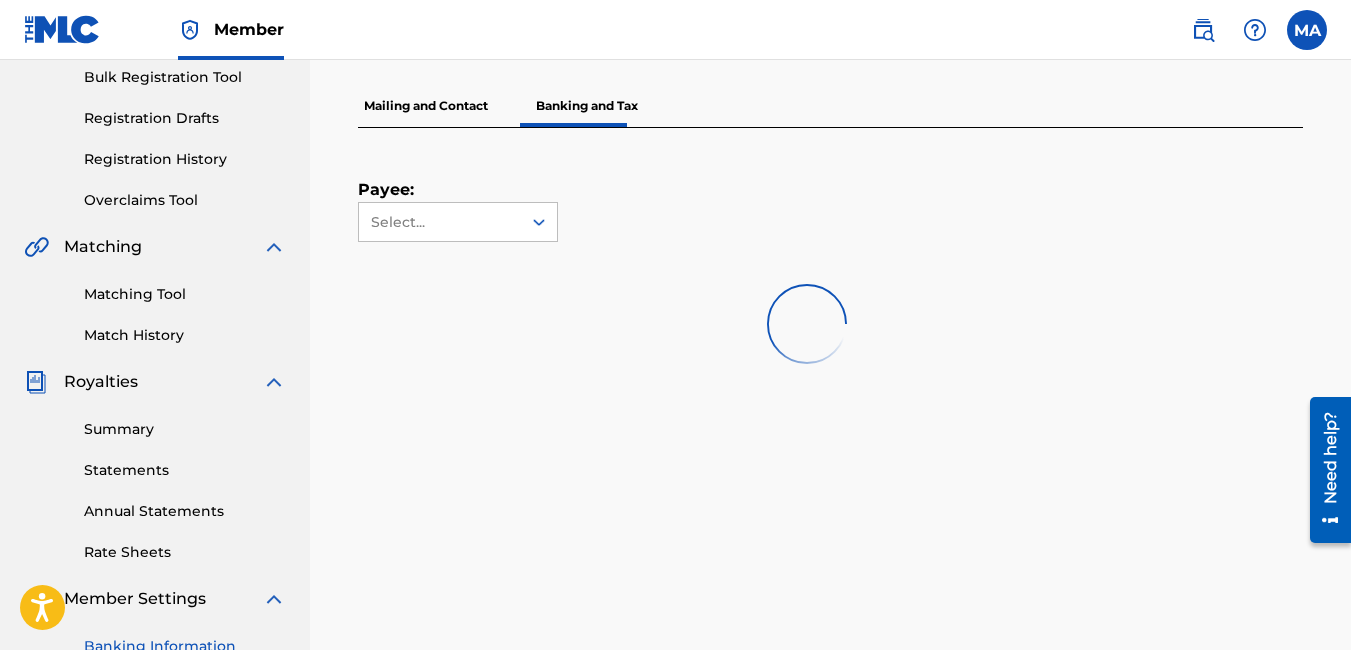 scroll, scrollTop: 300, scrollLeft: 0, axis: vertical 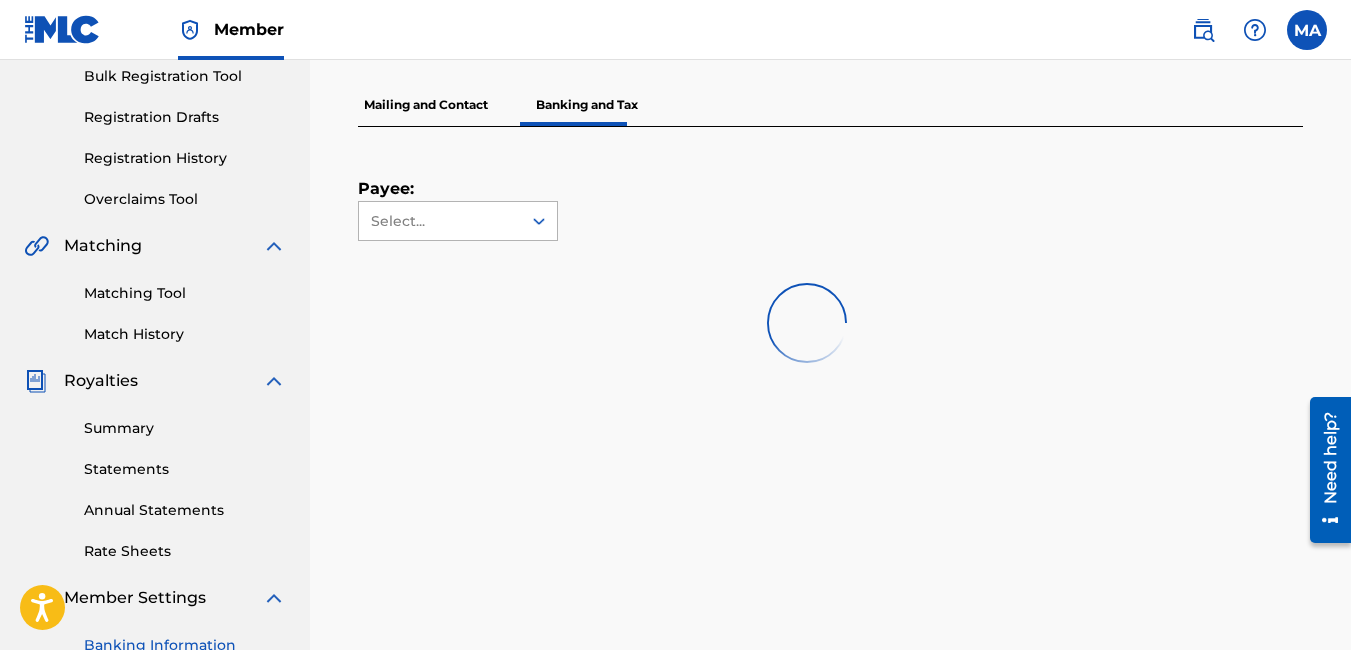 click 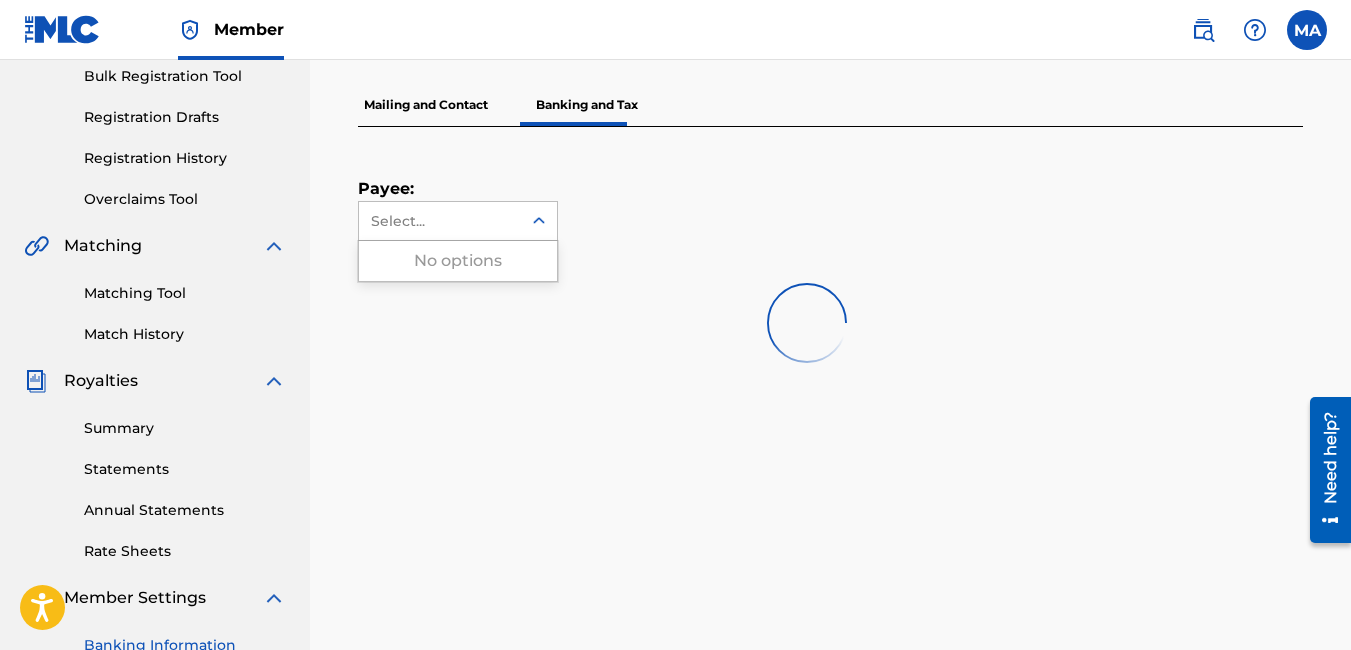 click at bounding box center (806, 323) 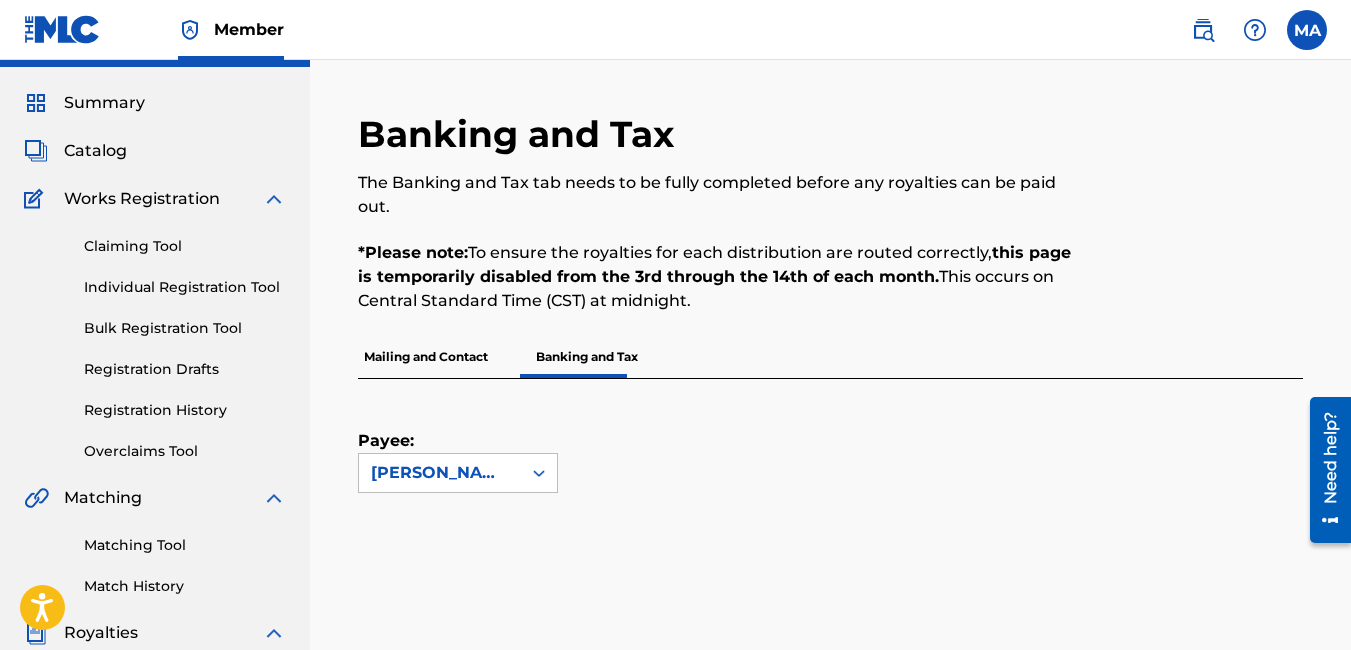 scroll, scrollTop: 0, scrollLeft: 0, axis: both 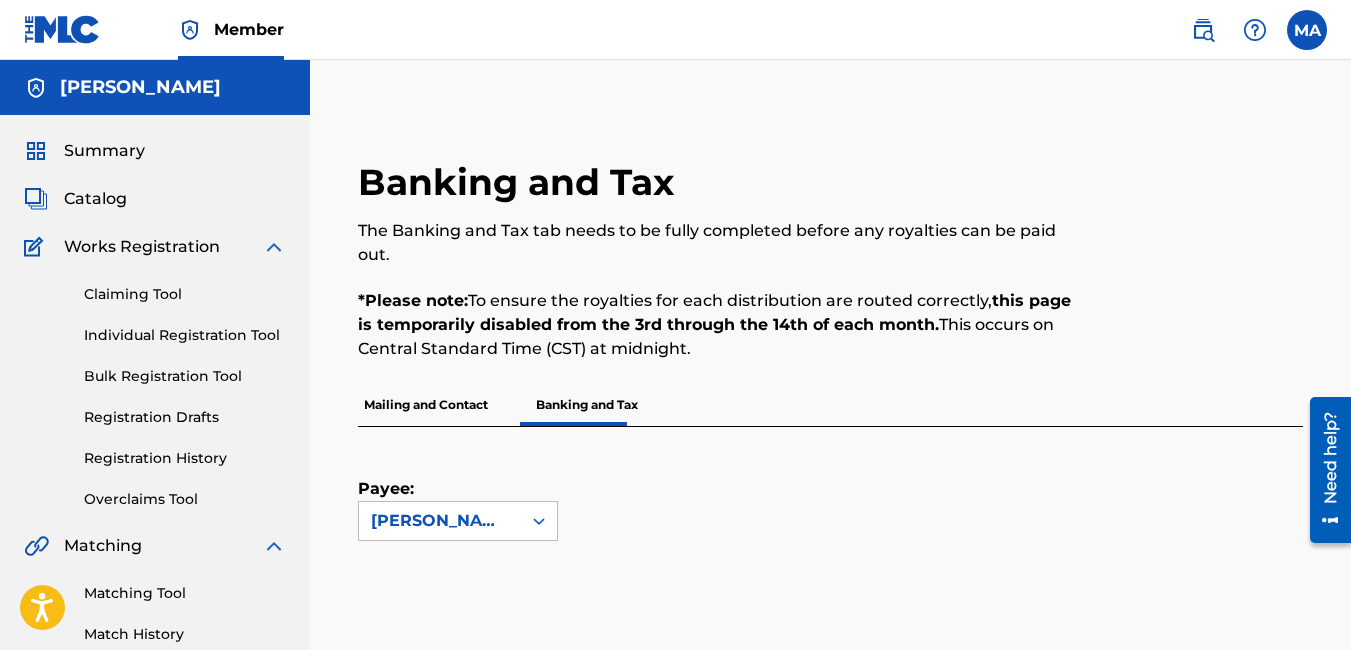 click on "Claiming Tool" at bounding box center (185, 294) 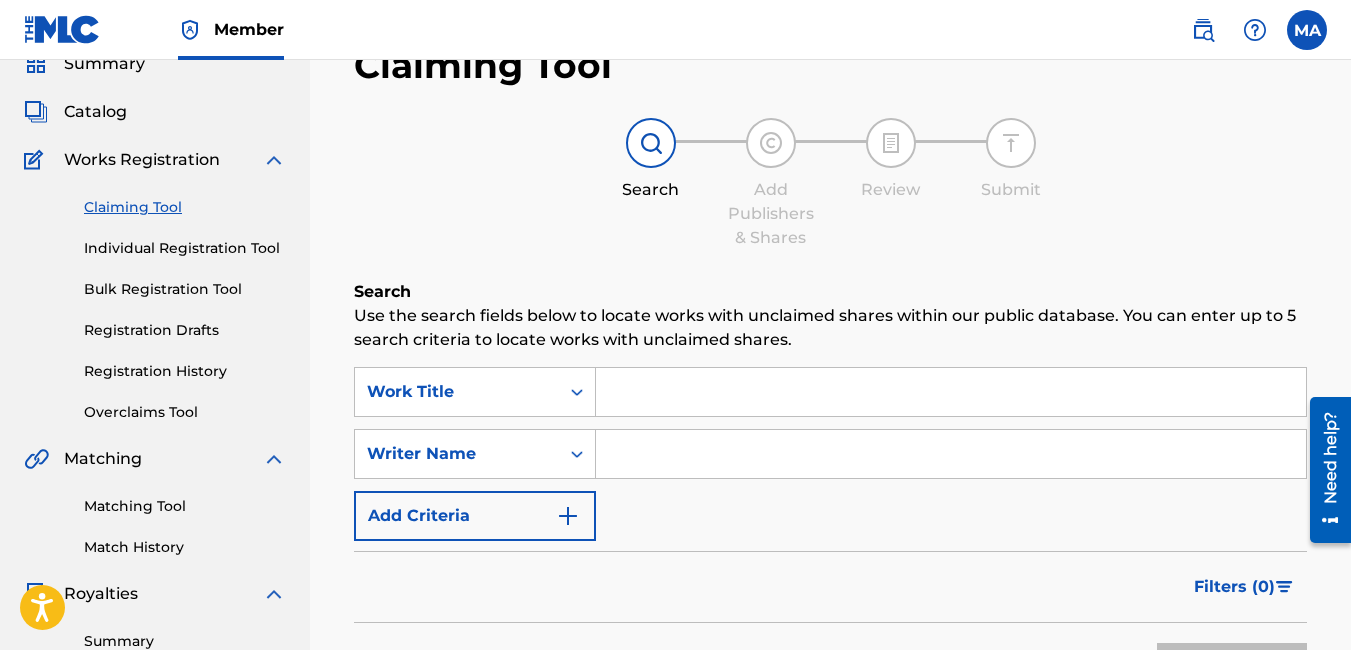 scroll, scrollTop: 100, scrollLeft: 0, axis: vertical 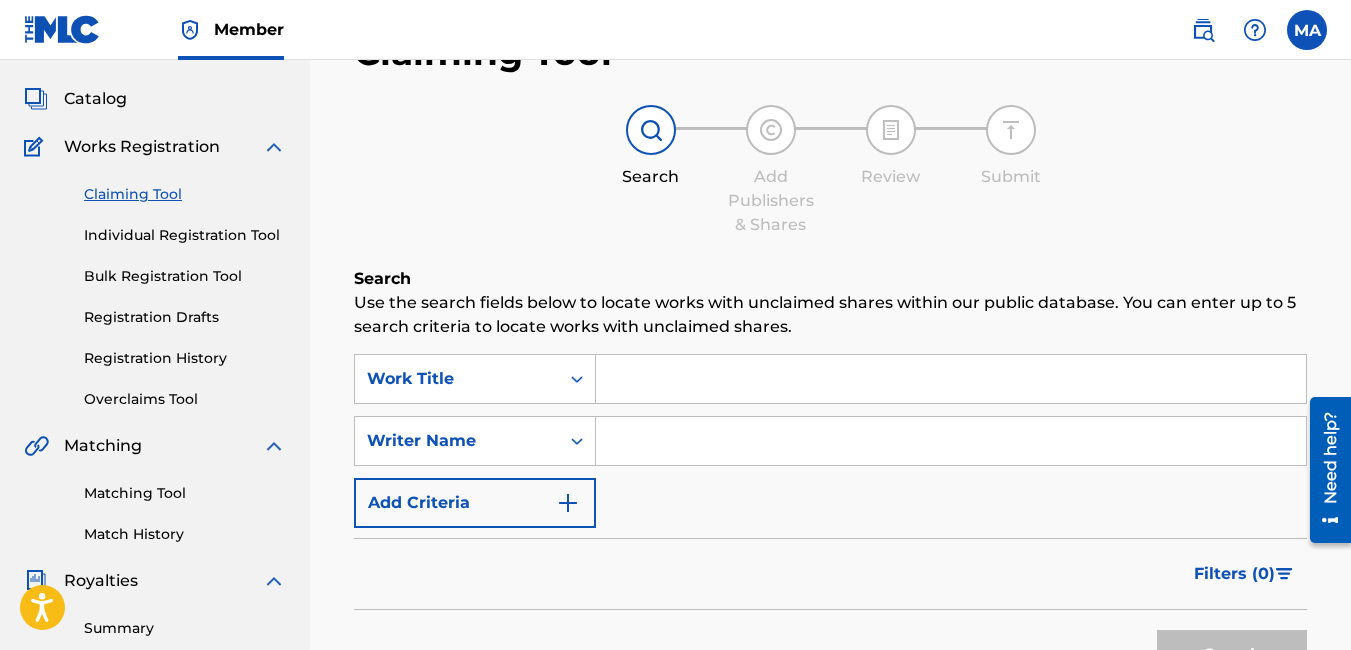 click on "Add Criteria" at bounding box center [475, 503] 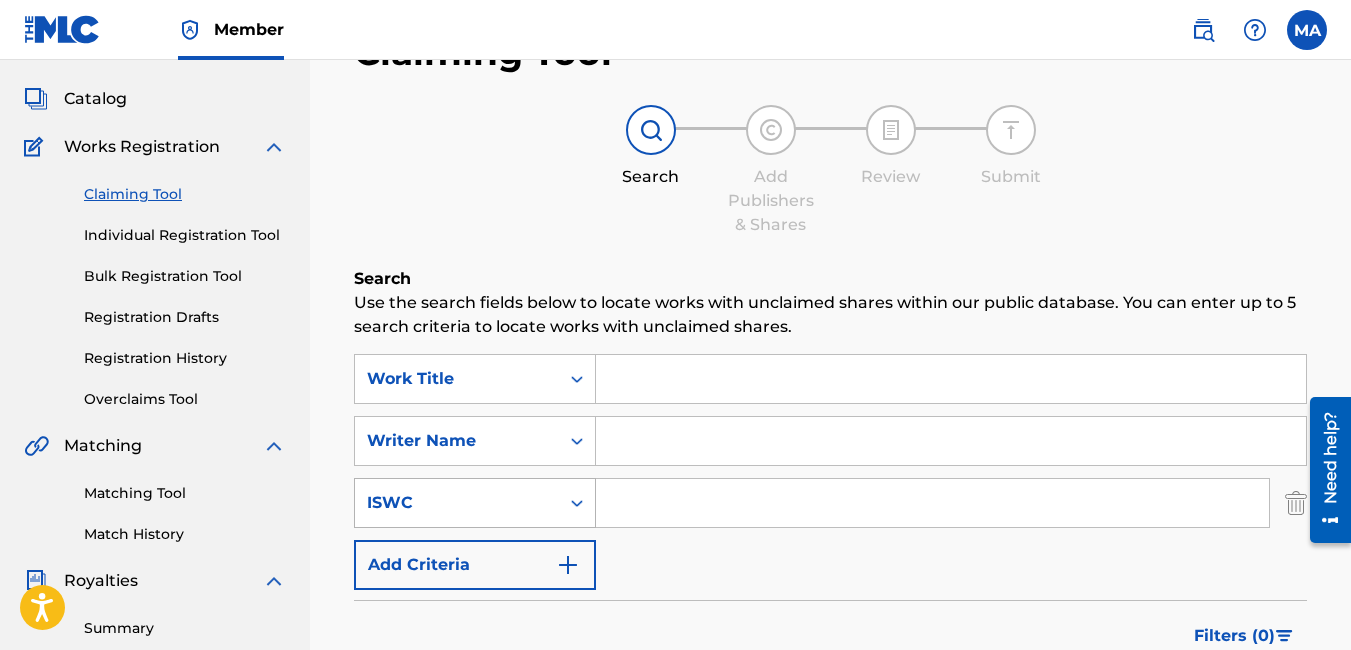 click on "ISWC" at bounding box center [457, 503] 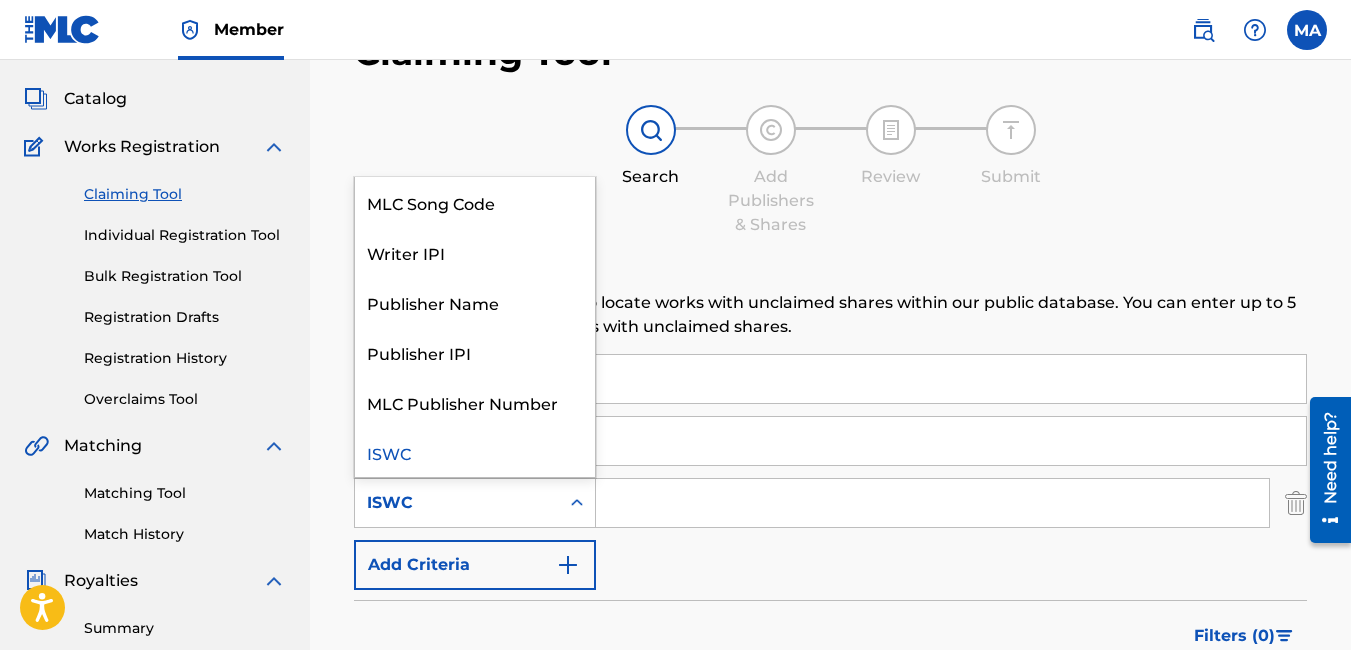 click on "ISWC" at bounding box center (475, 503) 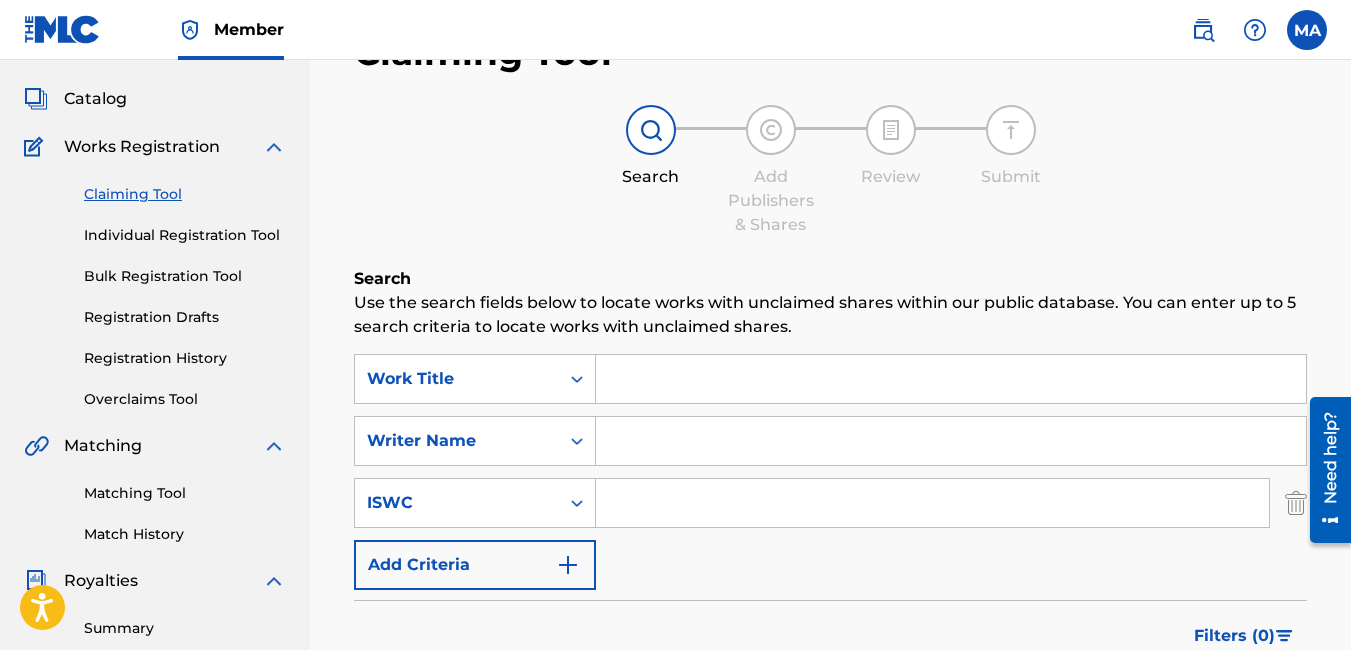 click at bounding box center (932, 503) 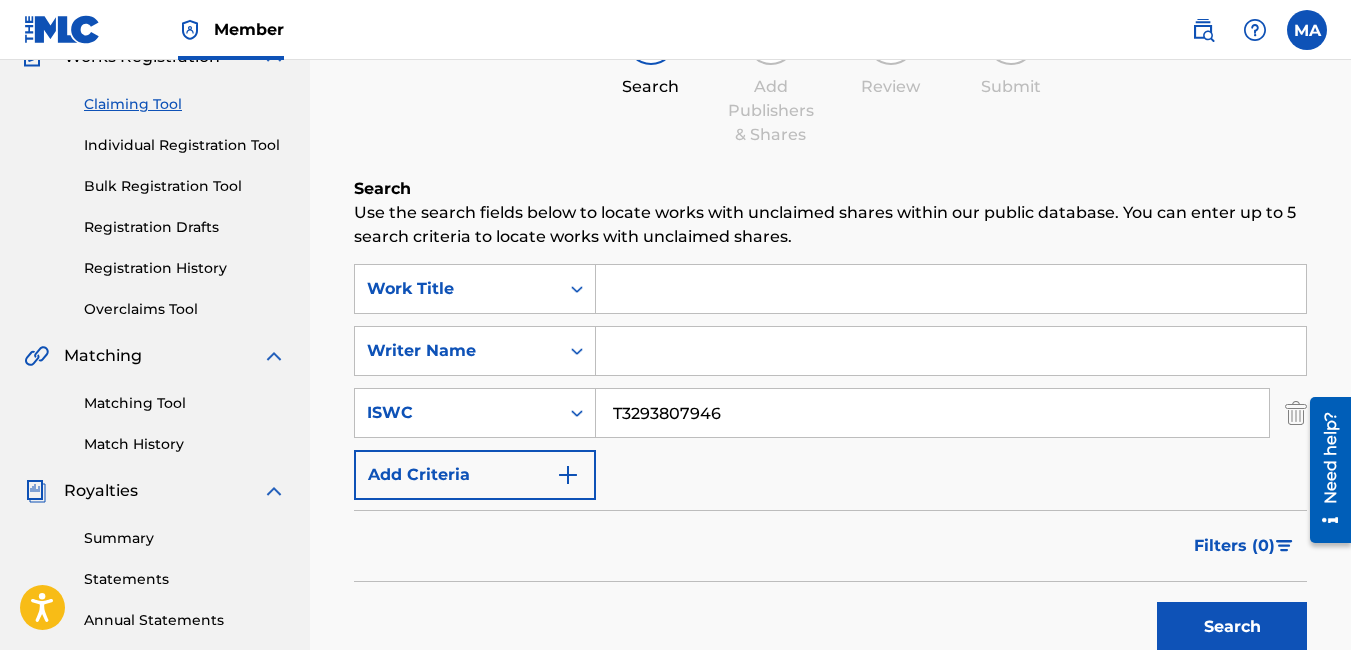 scroll, scrollTop: 200, scrollLeft: 0, axis: vertical 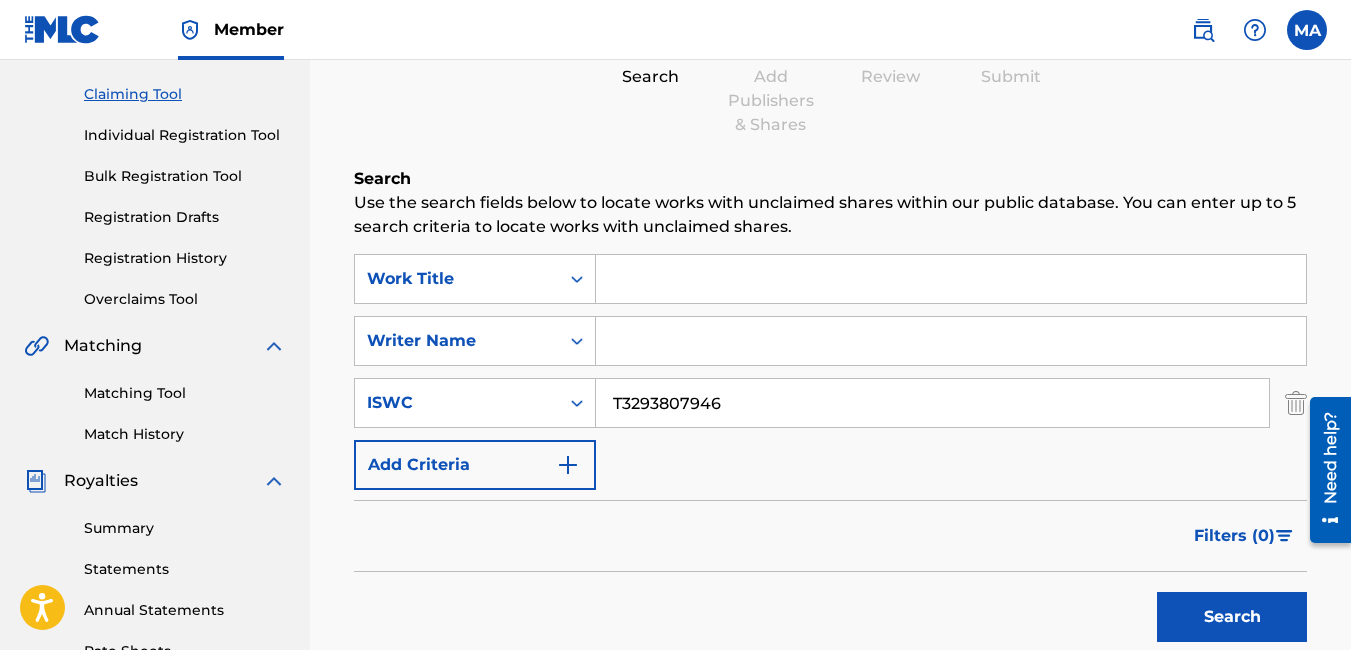 type on "T3293807946" 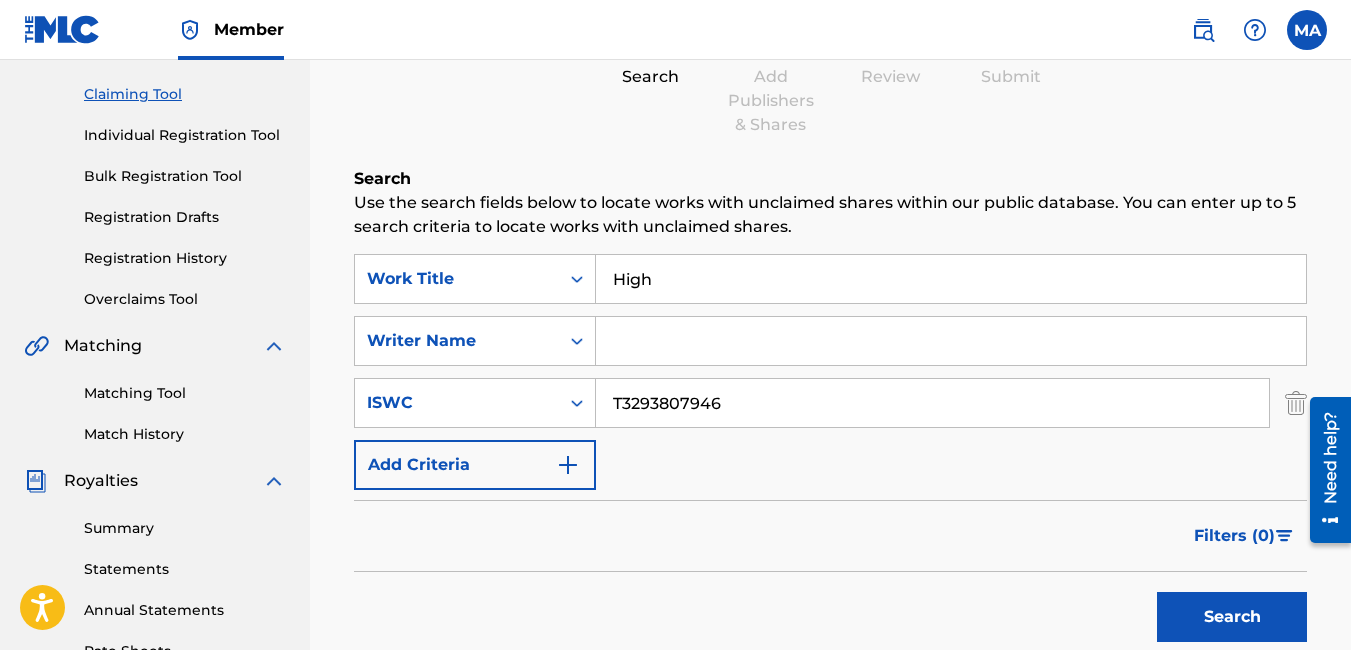 type on "High" 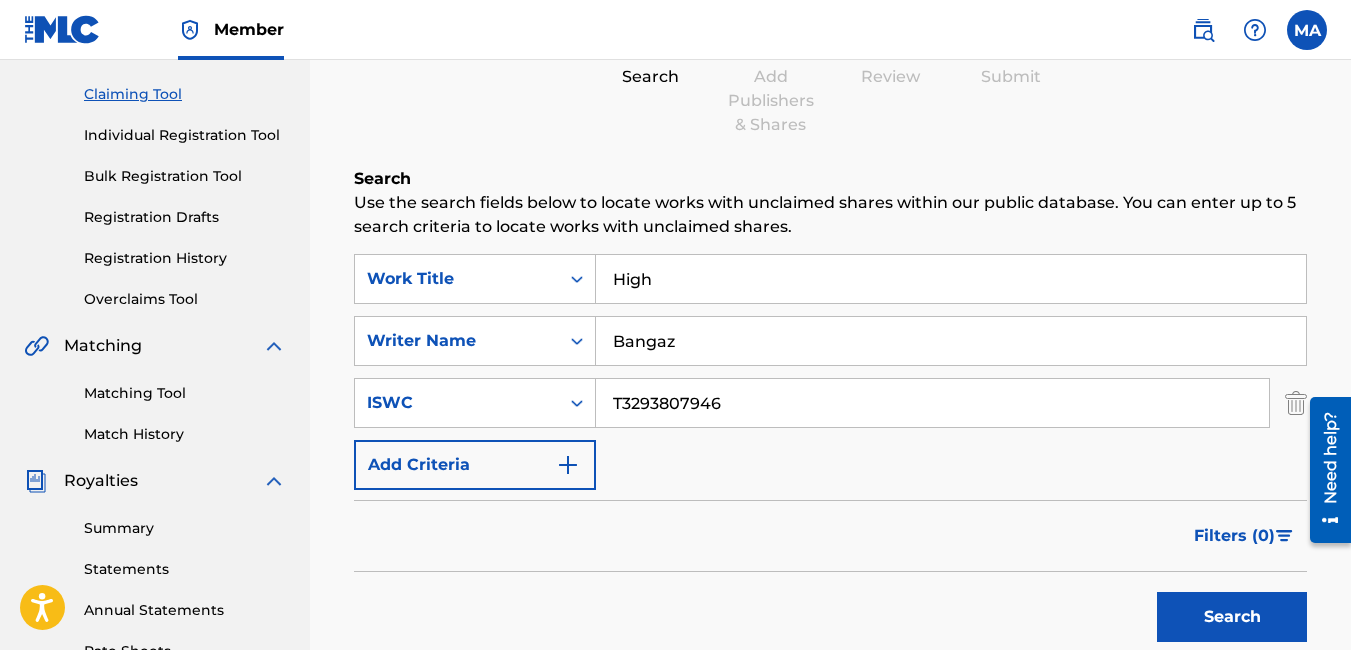 type on "Bangaz" 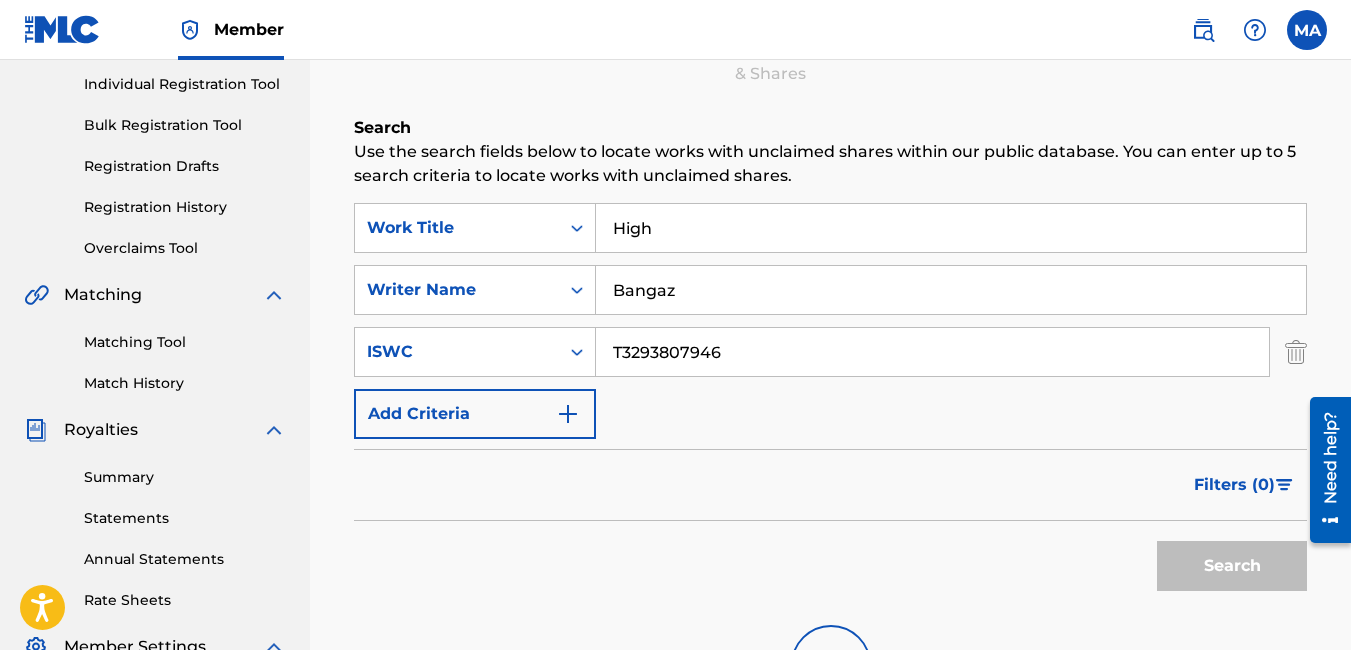 scroll, scrollTop: 400, scrollLeft: 0, axis: vertical 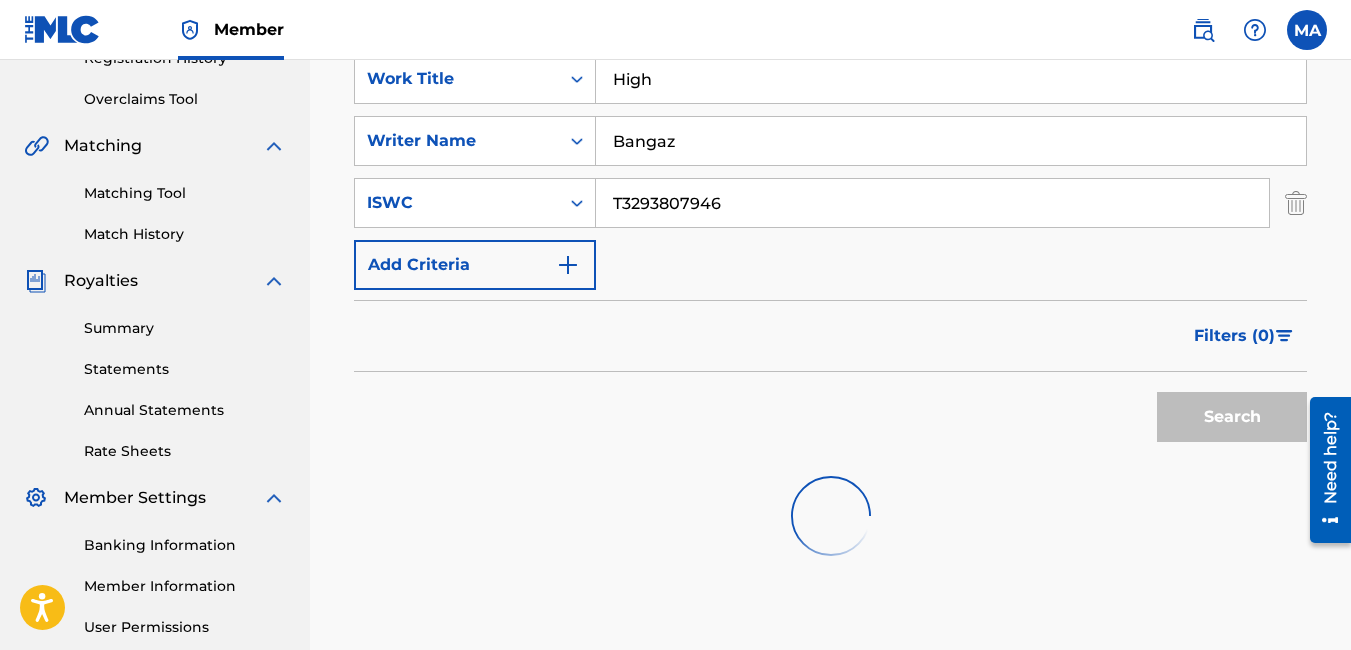 click on "Add Criteria" at bounding box center [475, 265] 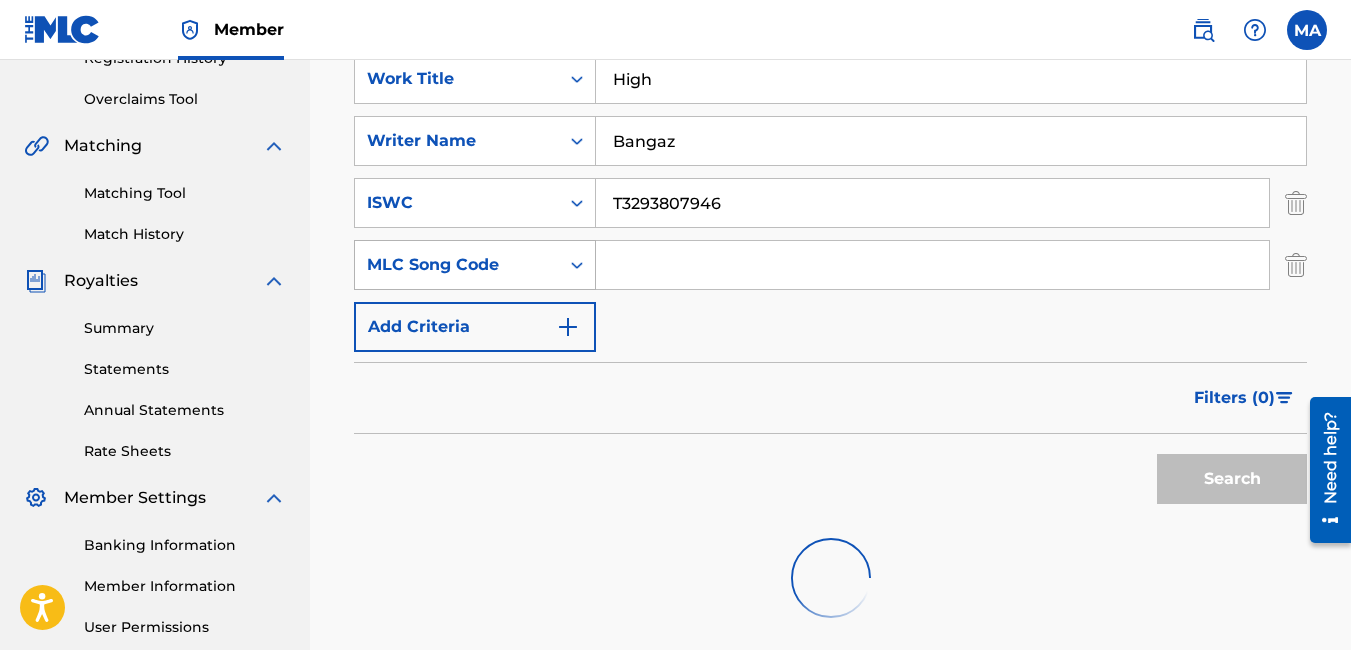 click 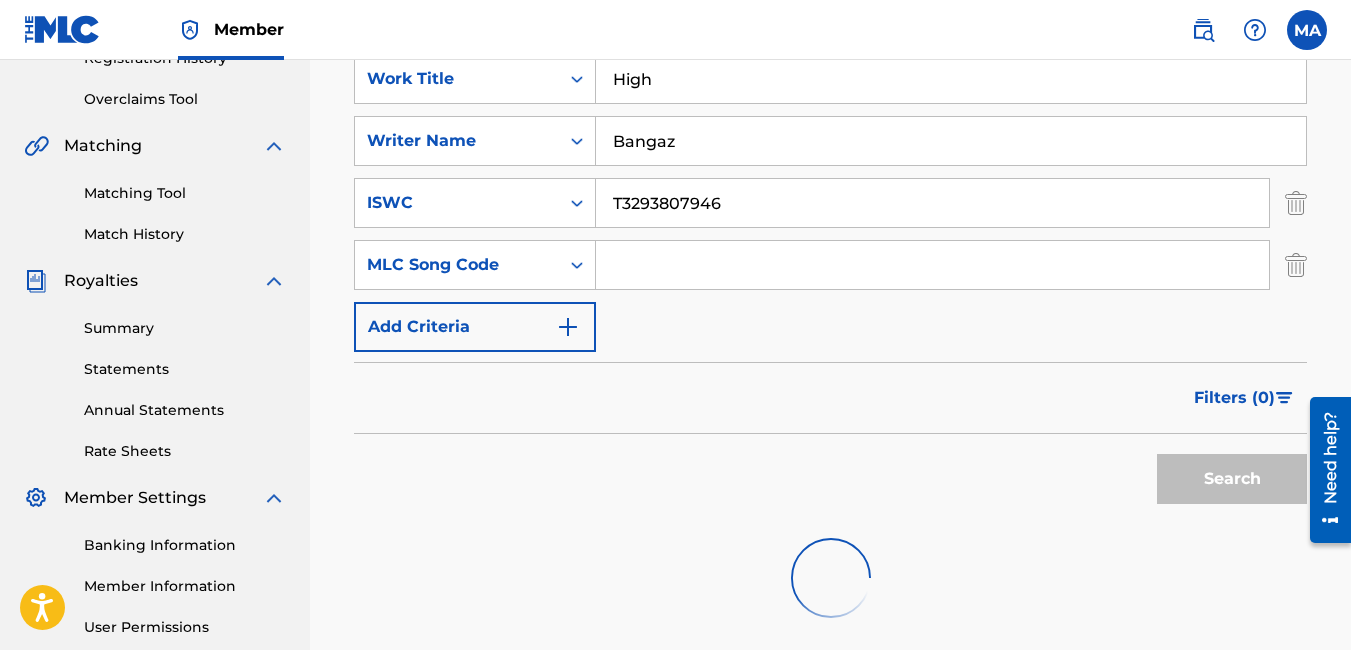 click on "SearchWithCriteriad2a21505-0597-4a9d-8210-a605c98e7406 Work Title High SearchWithCriteria31d326d3-9619-4116-a516-58f36b10f302 Writer Name Bangaz SearchWithCriteria1ba937c1-6357-4ea7-87b9-0911f4d29ceb ISWC T3293807946 SearchWithCriteria478d681b-e1e5-4e00-8cd5-ab1d972ed968 MLC Song Code Add Criteria" at bounding box center (830, 203) 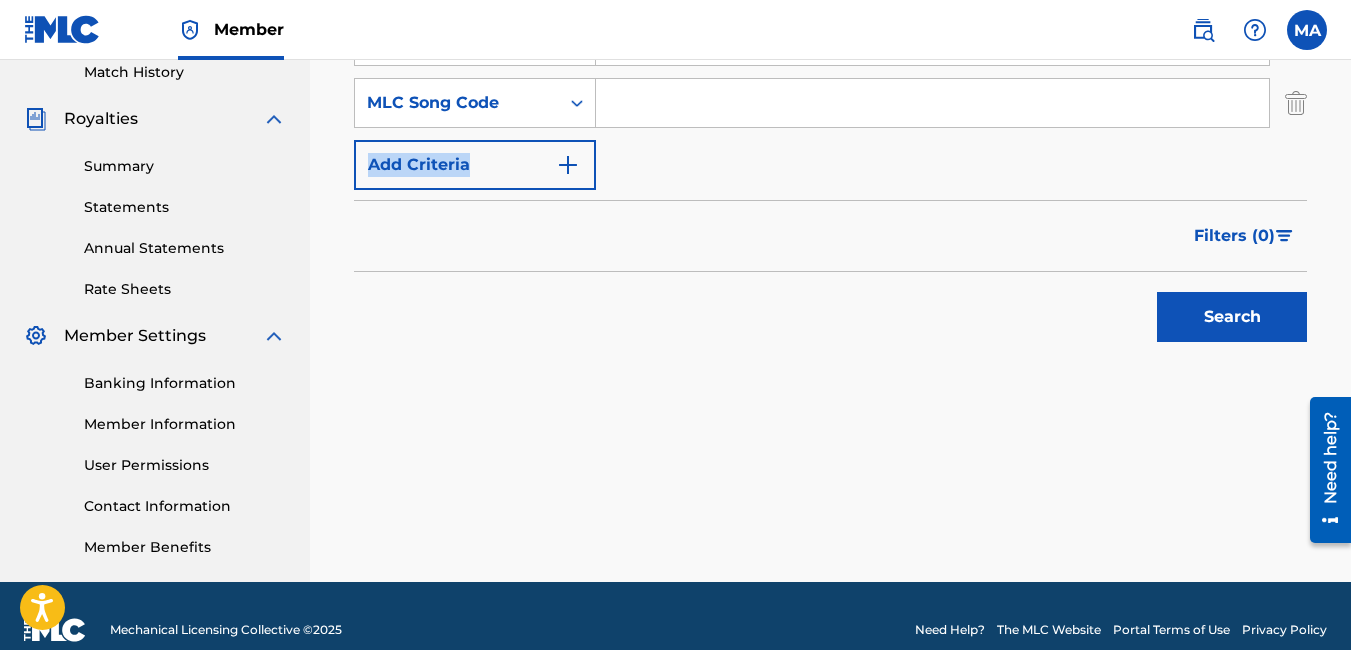 scroll, scrollTop: 590, scrollLeft: 0, axis: vertical 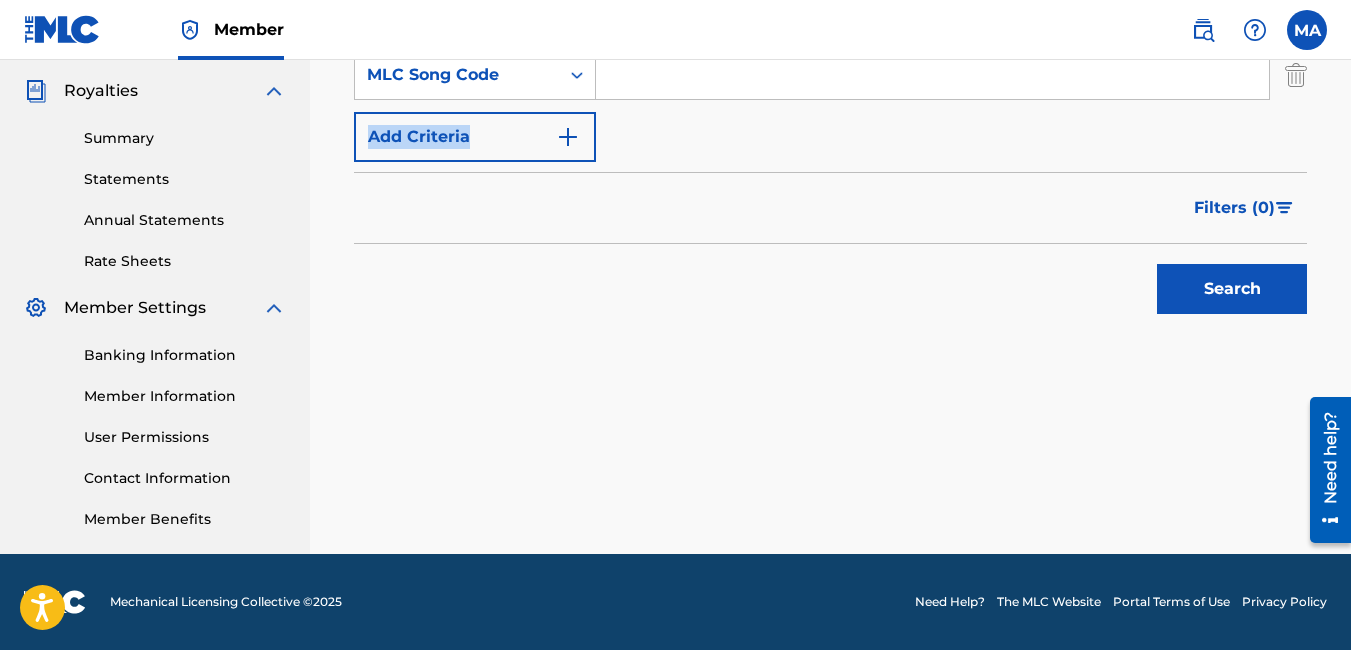 click on "Search" at bounding box center (1232, 289) 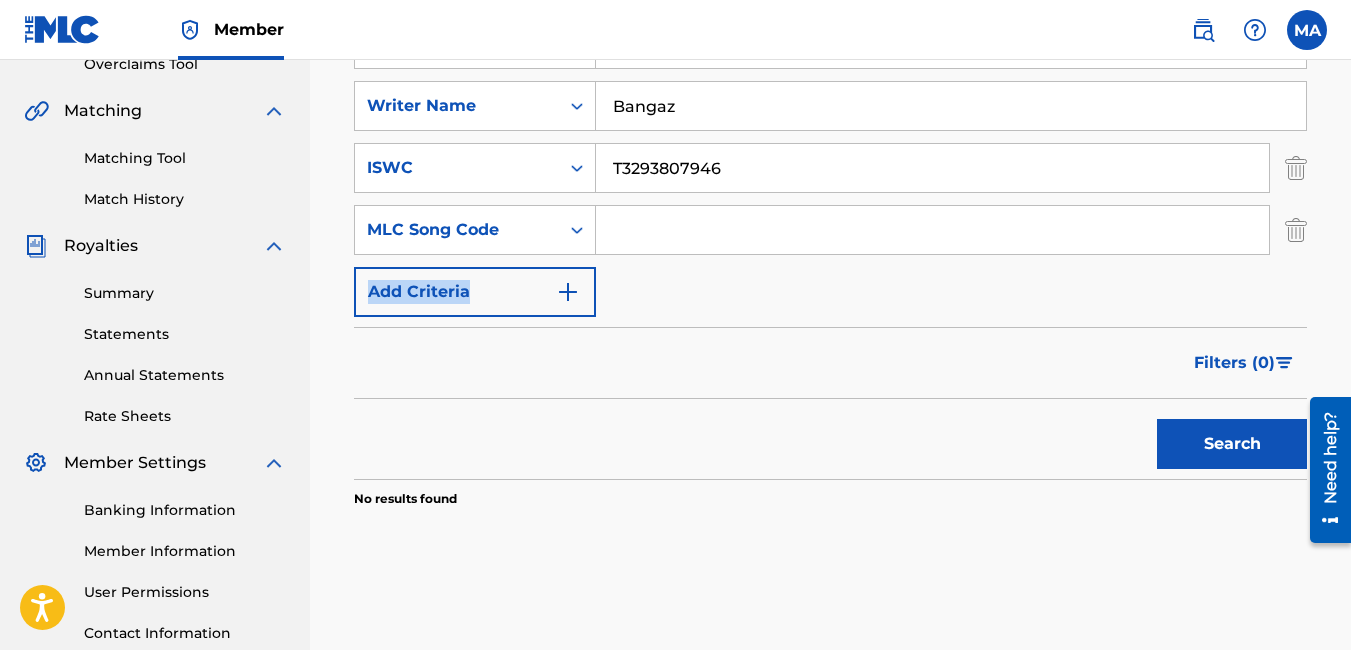 scroll, scrollTop: 490, scrollLeft: 0, axis: vertical 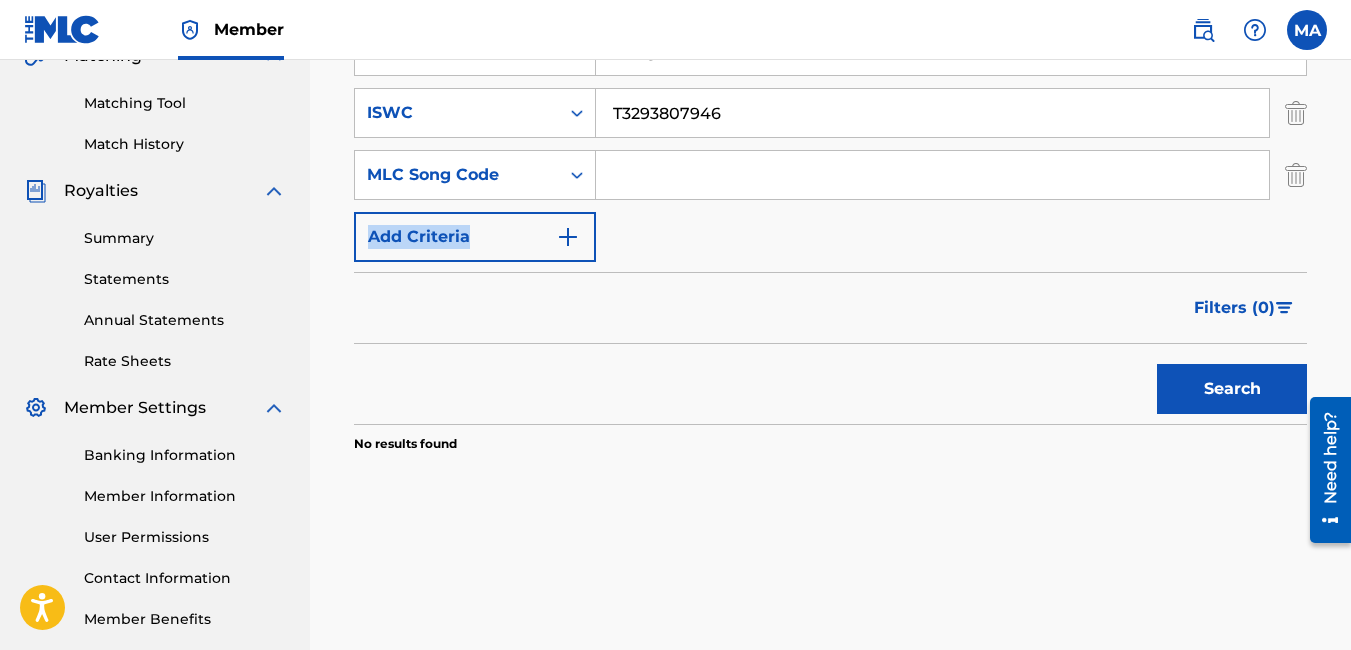 click at bounding box center [1296, 175] 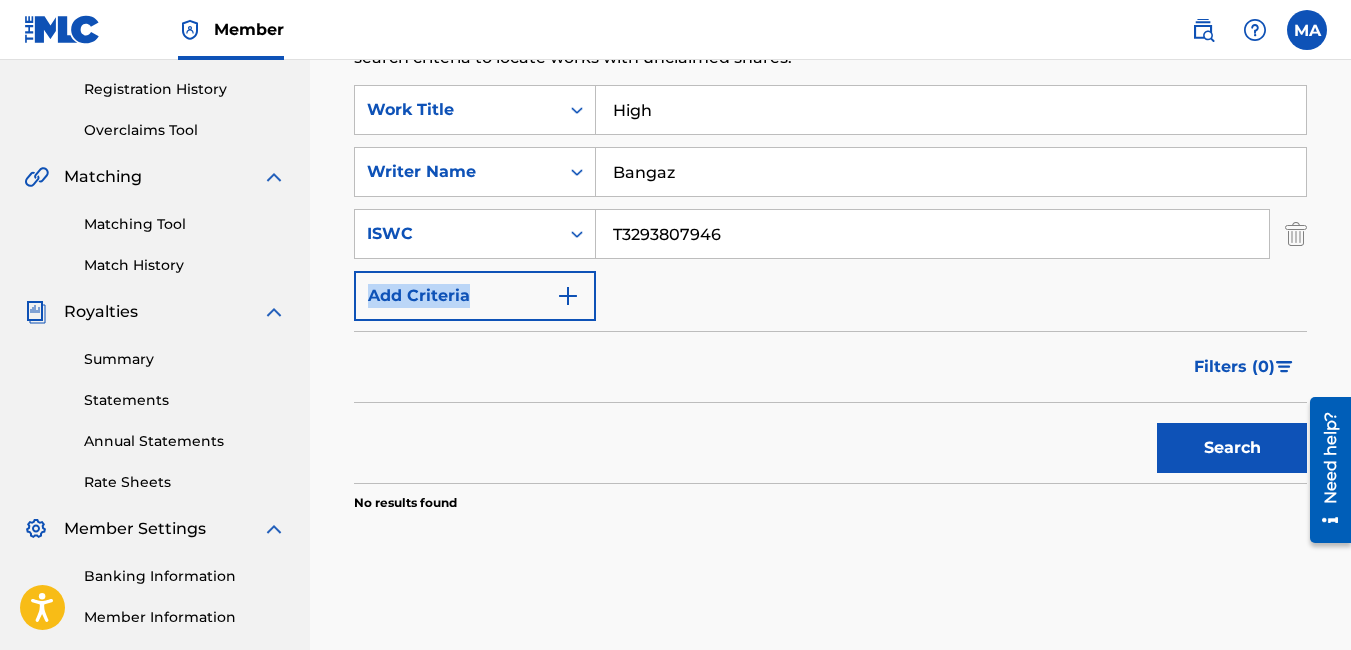 scroll, scrollTop: 390, scrollLeft: 0, axis: vertical 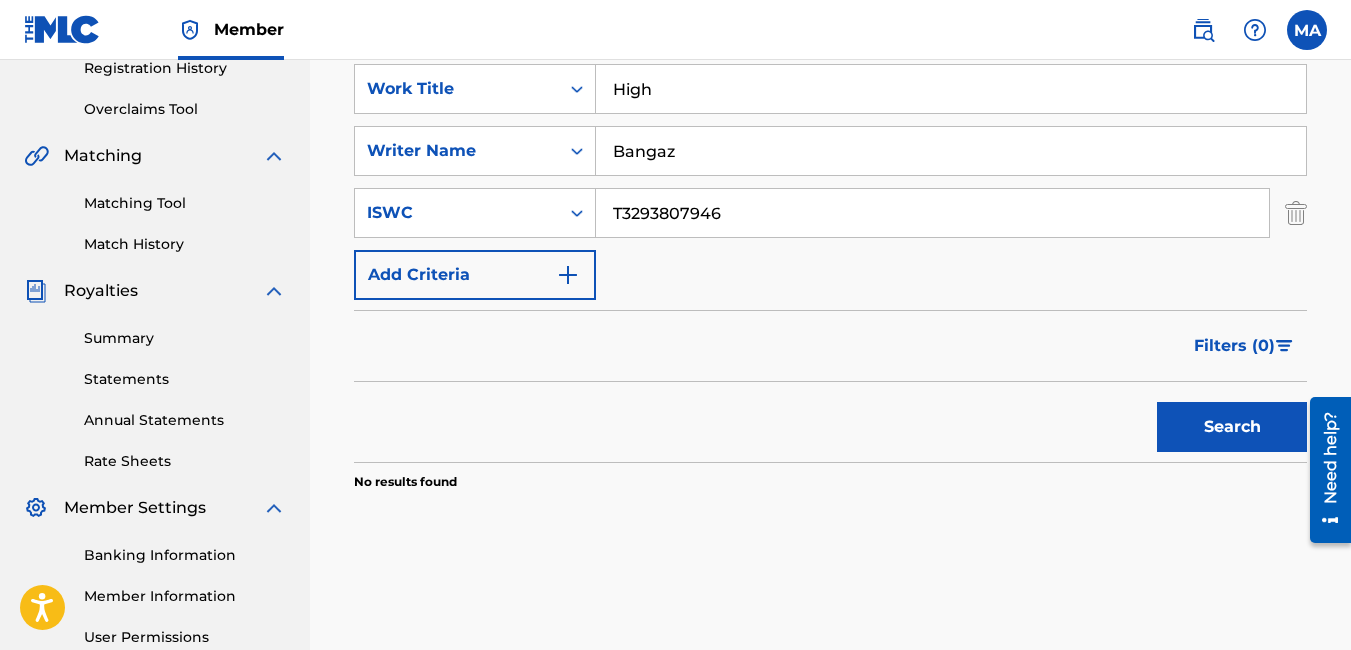 click on "T3293807946" at bounding box center (932, 213) 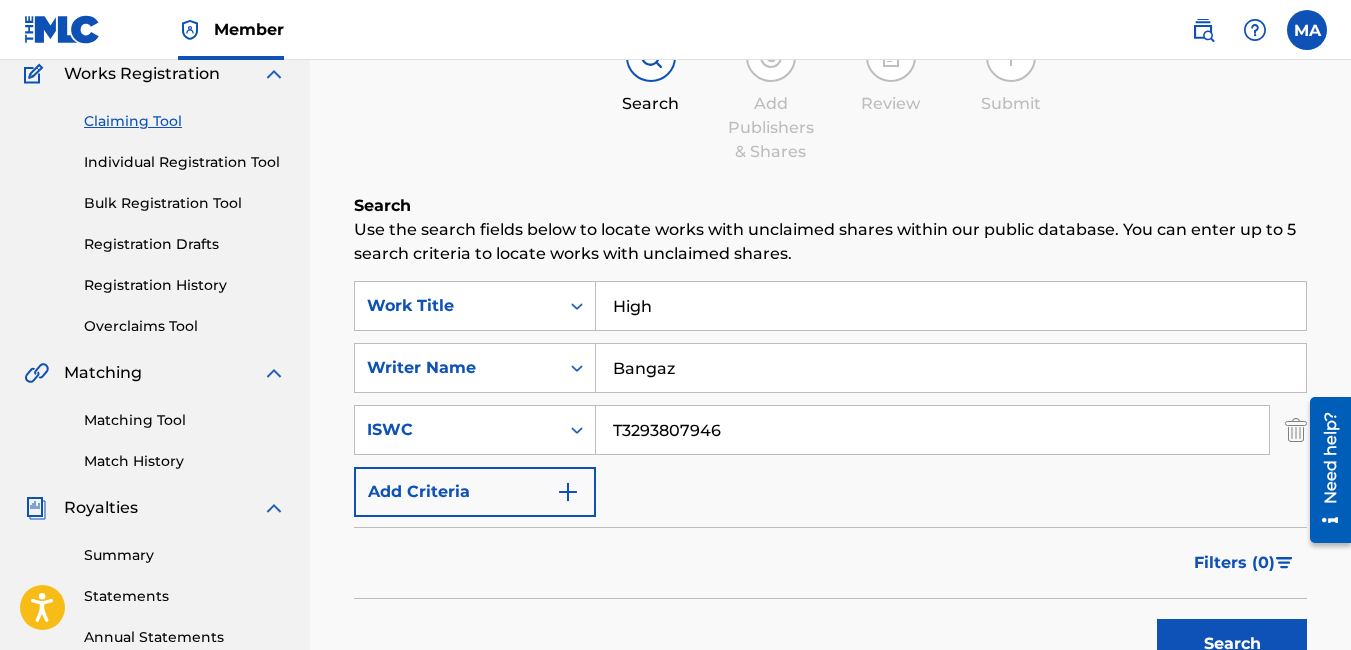 scroll, scrollTop: 90, scrollLeft: 0, axis: vertical 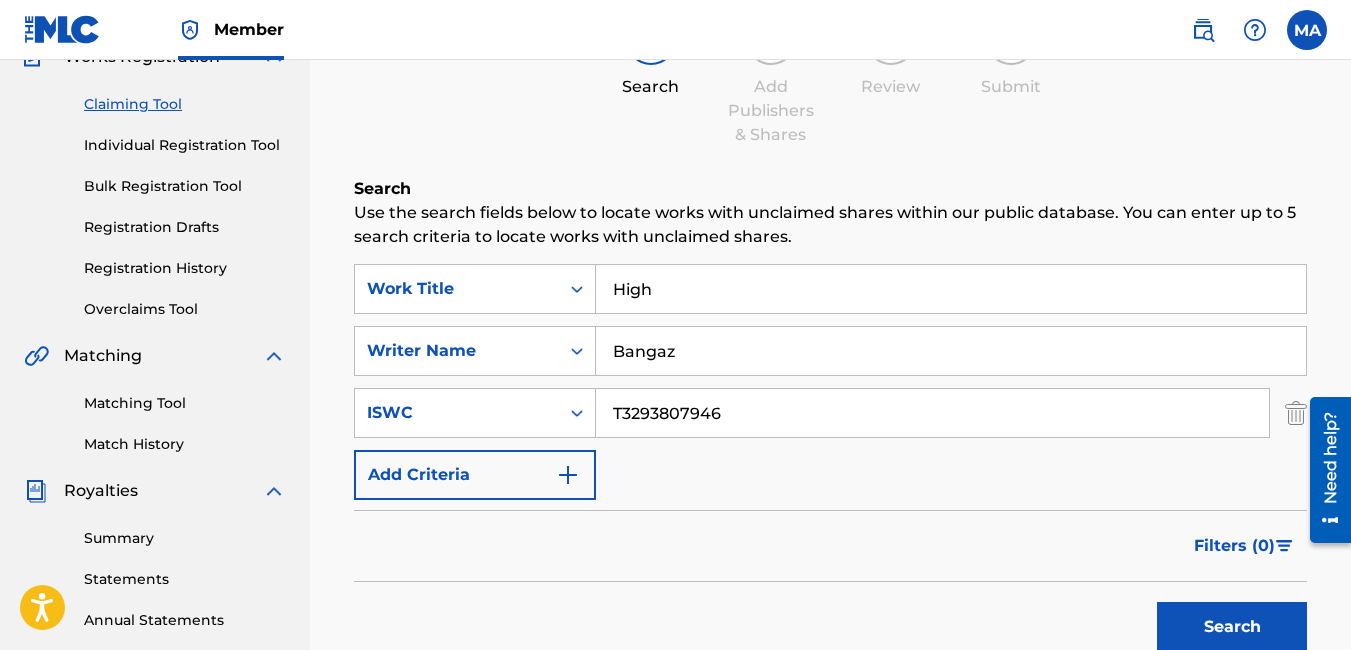 click at bounding box center [1307, 30] 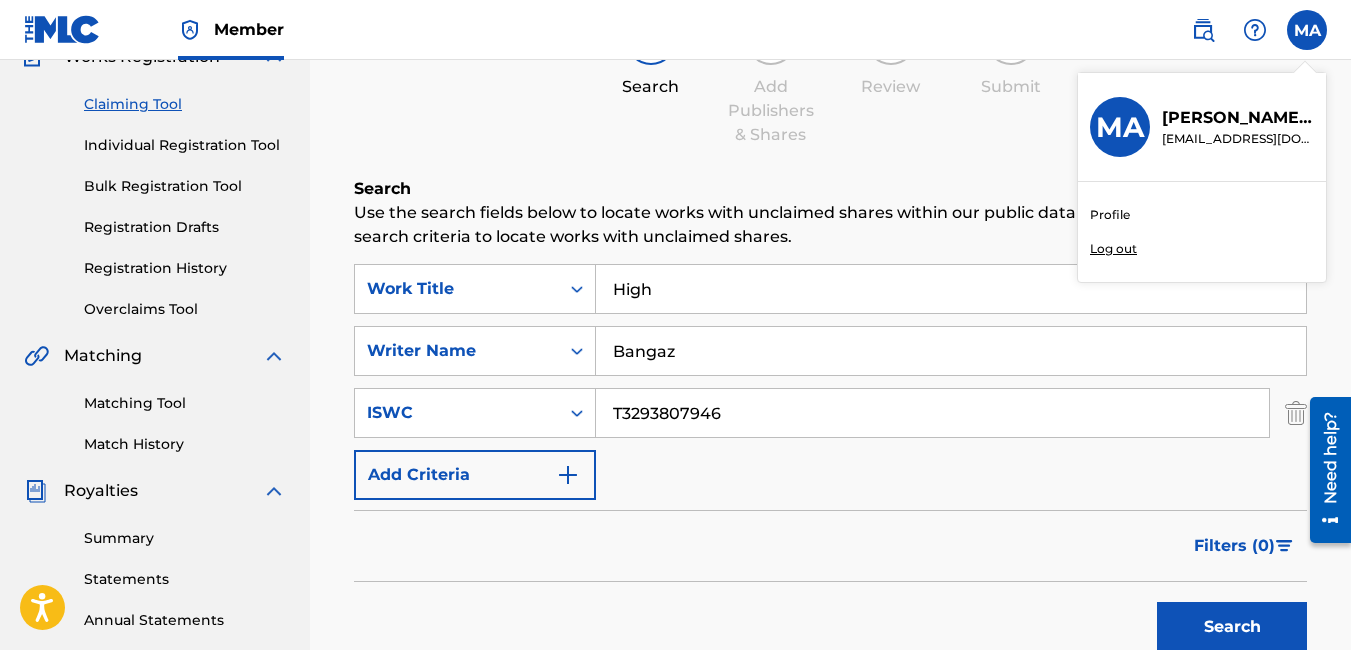 scroll, scrollTop: 0, scrollLeft: 0, axis: both 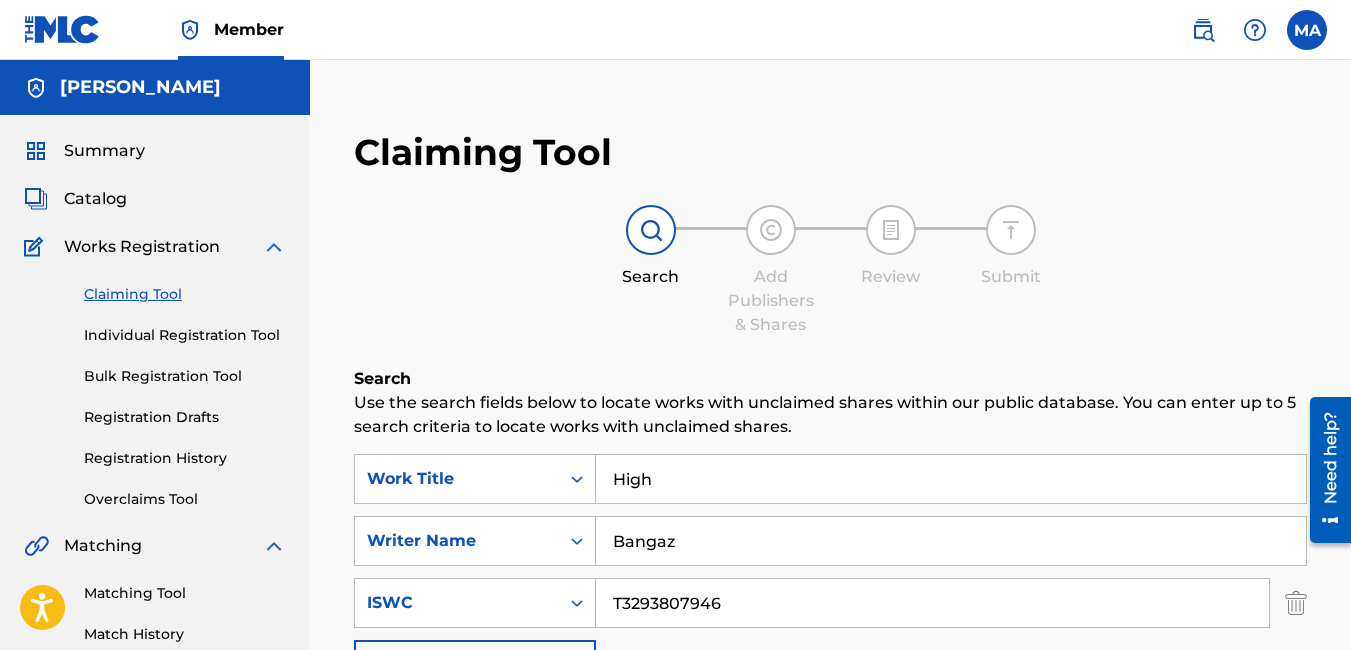 click on "Catalog" at bounding box center [95, 199] 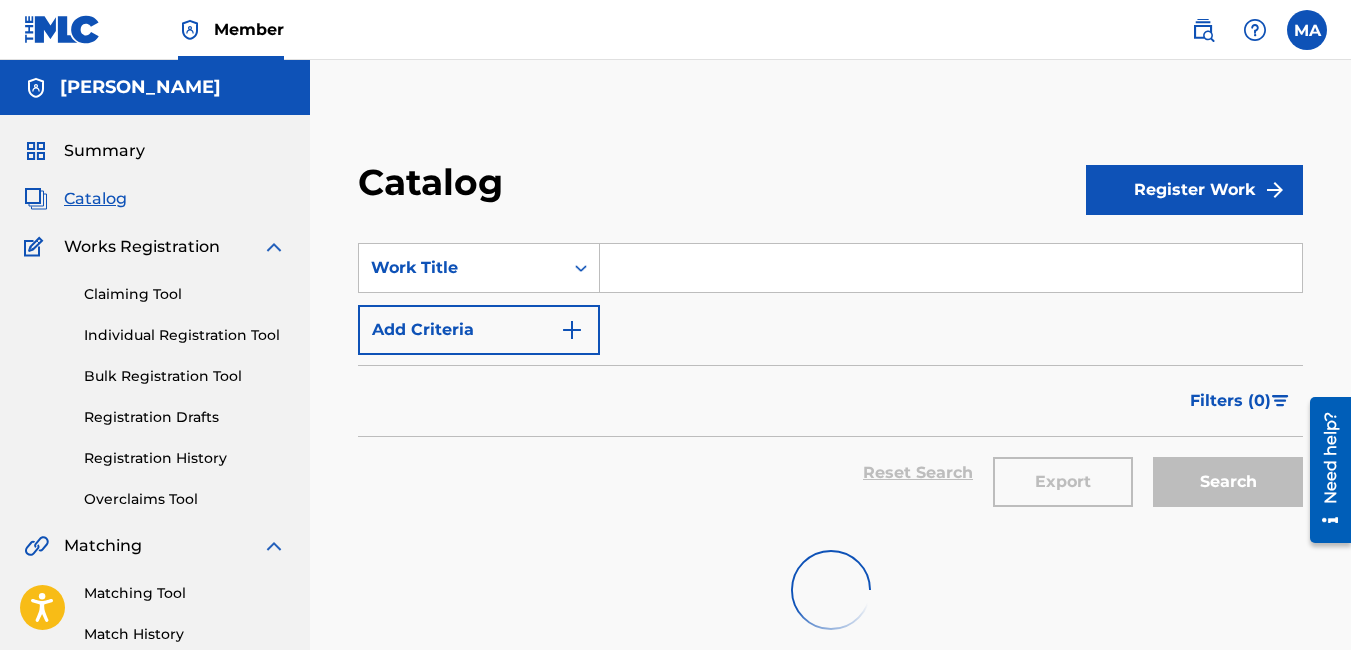 click on "Register Work" at bounding box center (1194, 190) 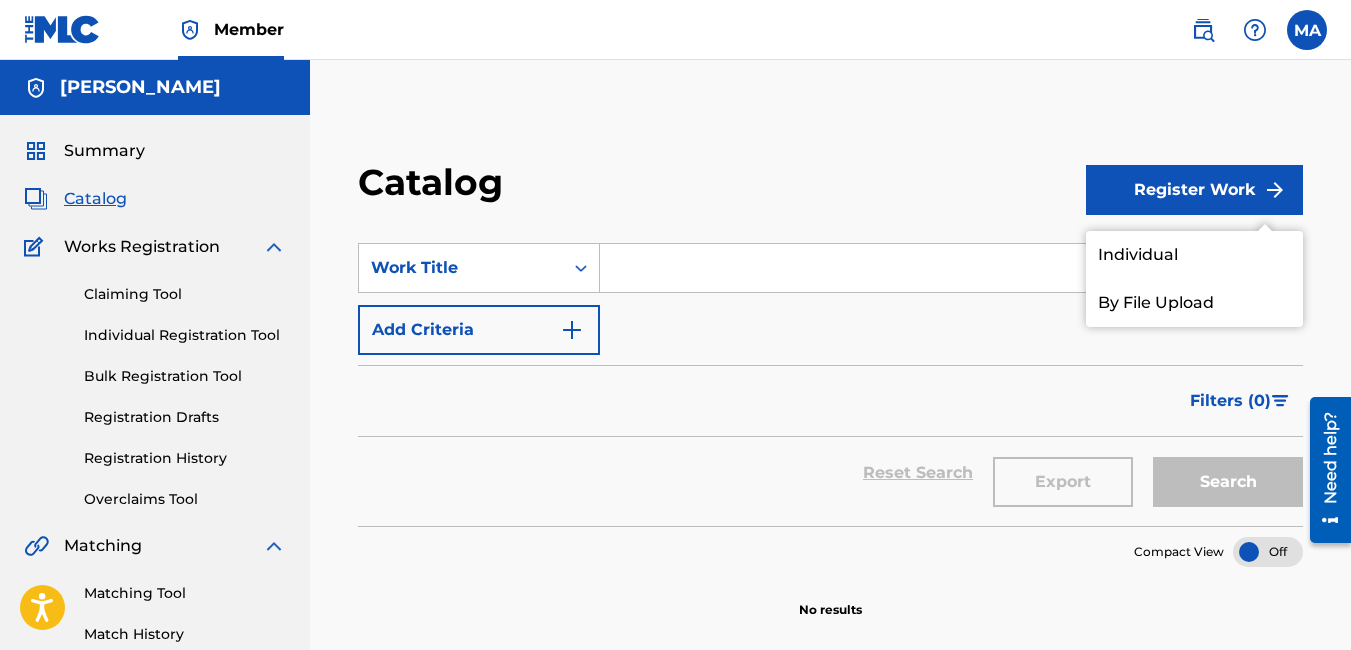 click on "Individual" at bounding box center (1194, 255) 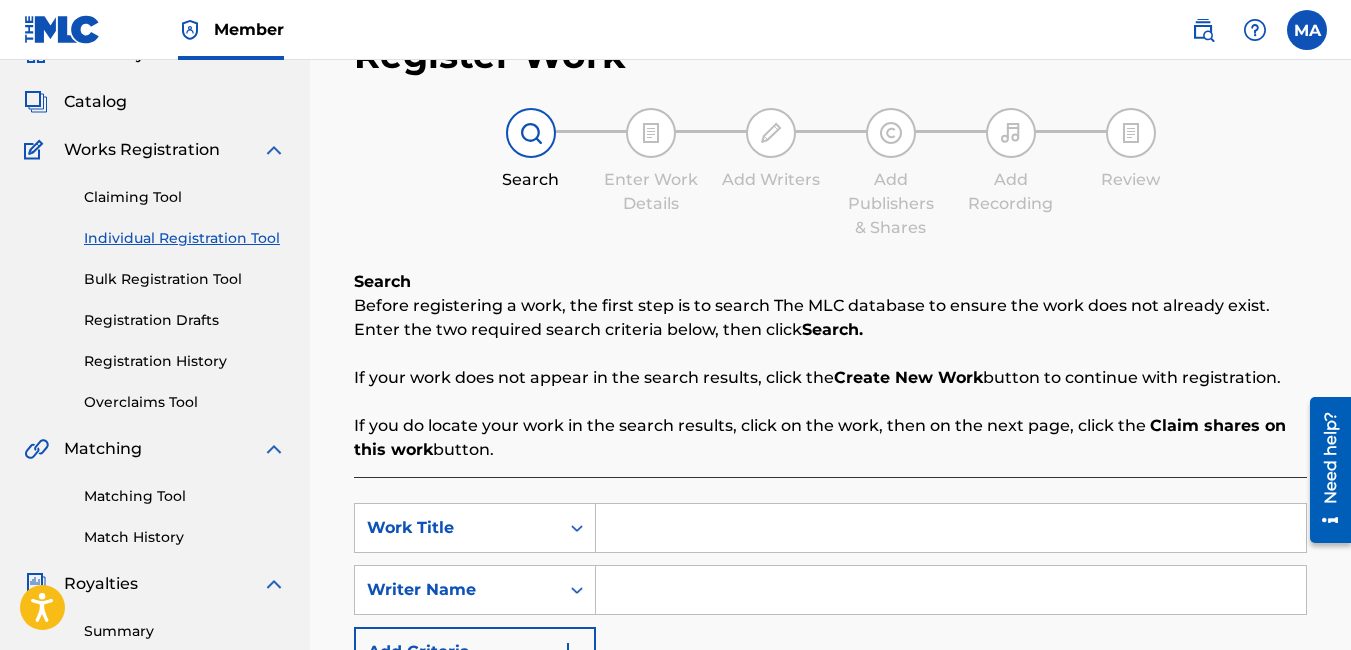 scroll, scrollTop: 0, scrollLeft: 0, axis: both 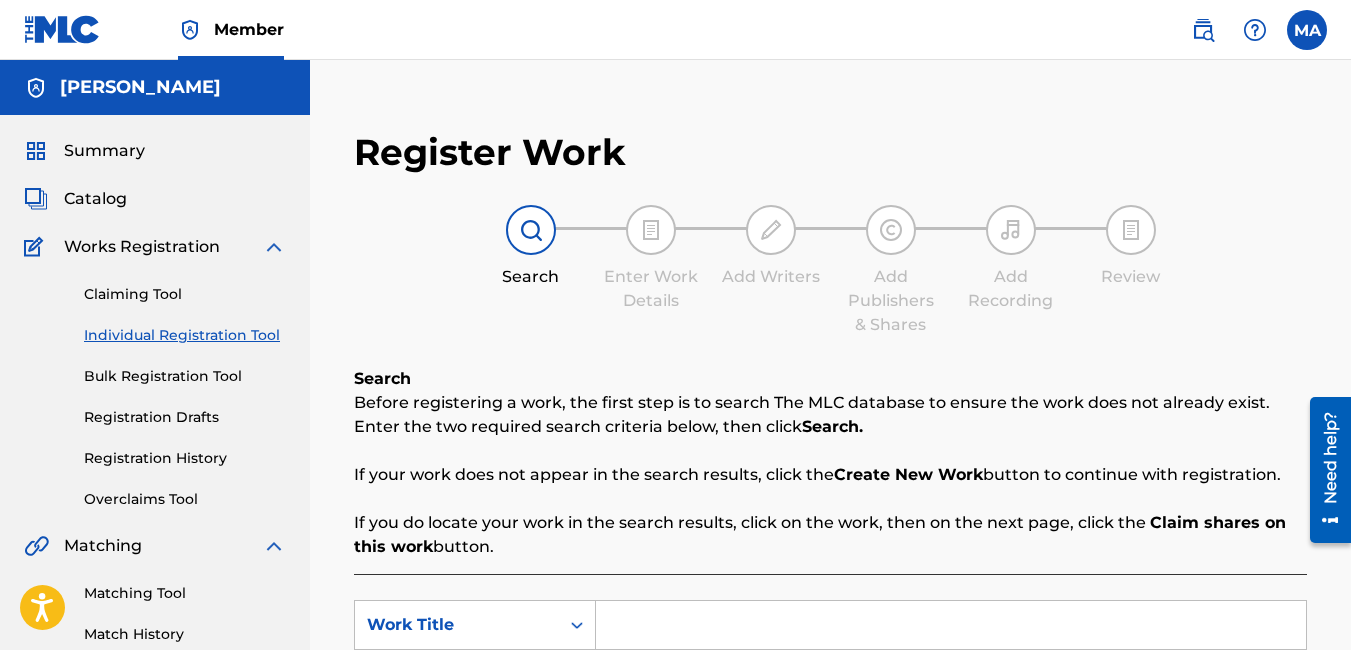 click on "Catalog" at bounding box center (95, 199) 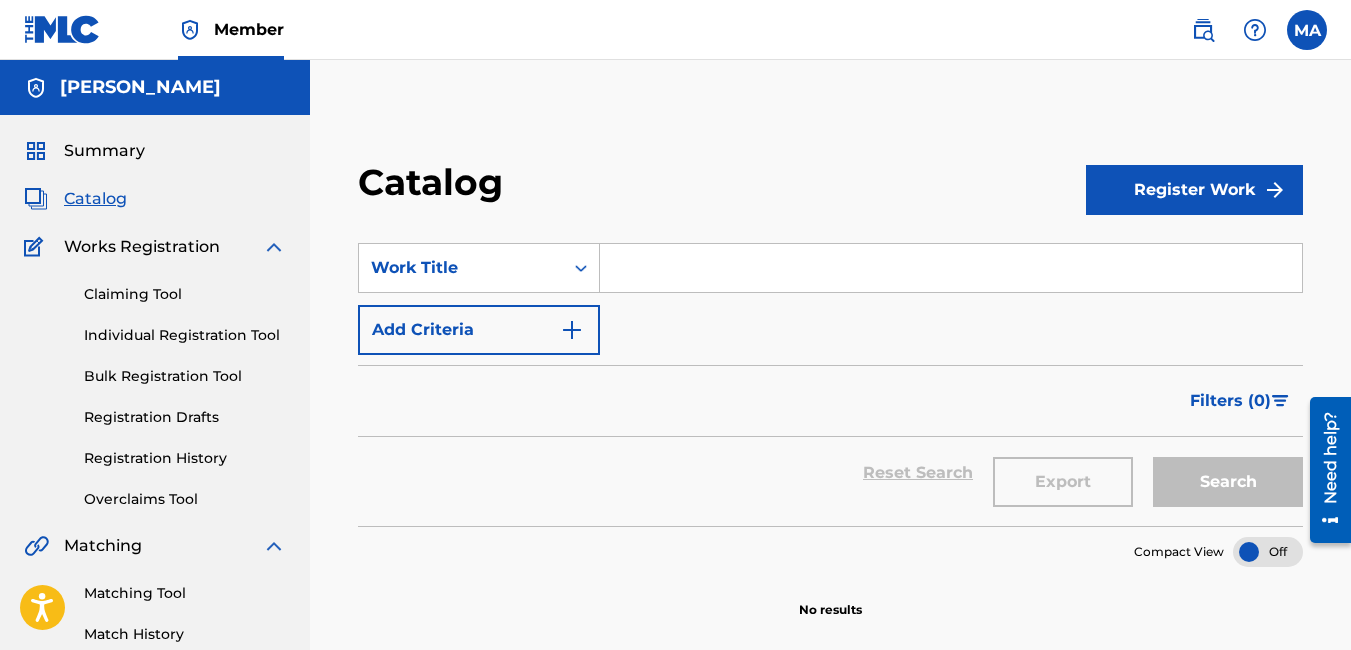 click on "Catalog Register Work SearchWithCriteriac1a1c4a1-413f-40dc-91c7-852f9ea81f0d Work Title Add Criteria Filter Hold Filters Overclaim   Dispute   Remove Filters Apply Filters Filters ( 0 ) Reset Search Export Search Compact View No results" at bounding box center (830, 627) 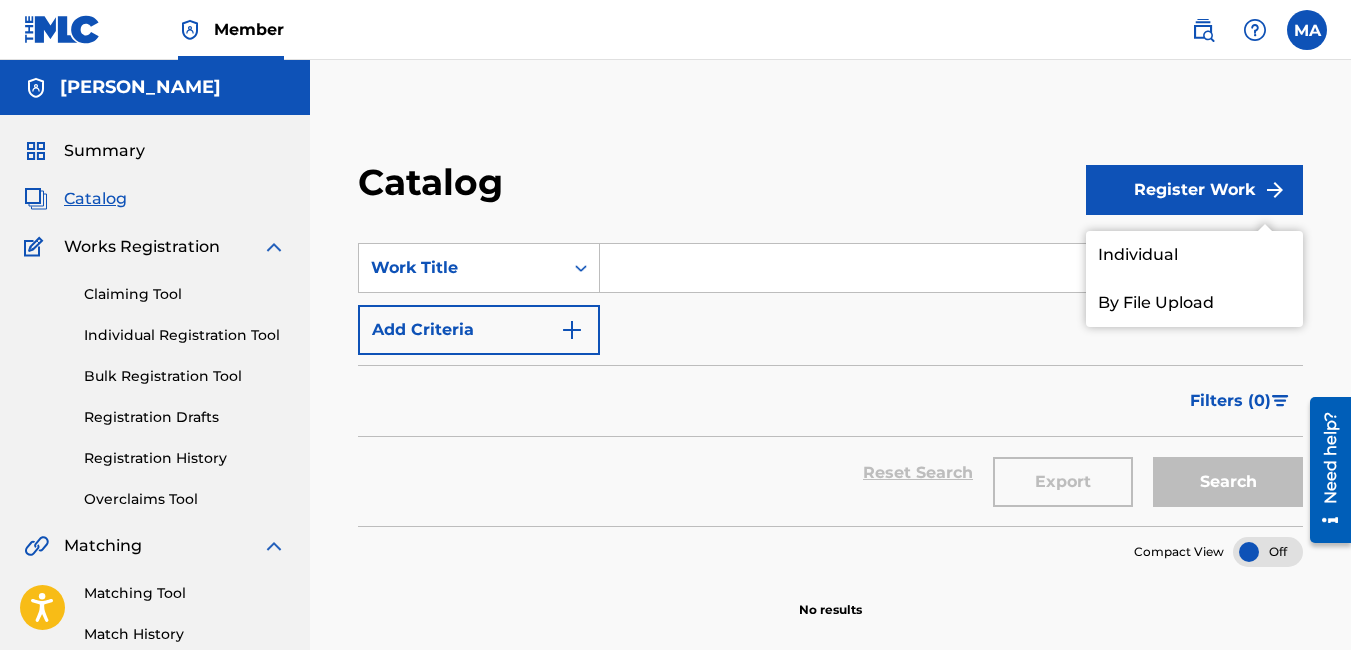 click on "By File Upload" at bounding box center (1194, 303) 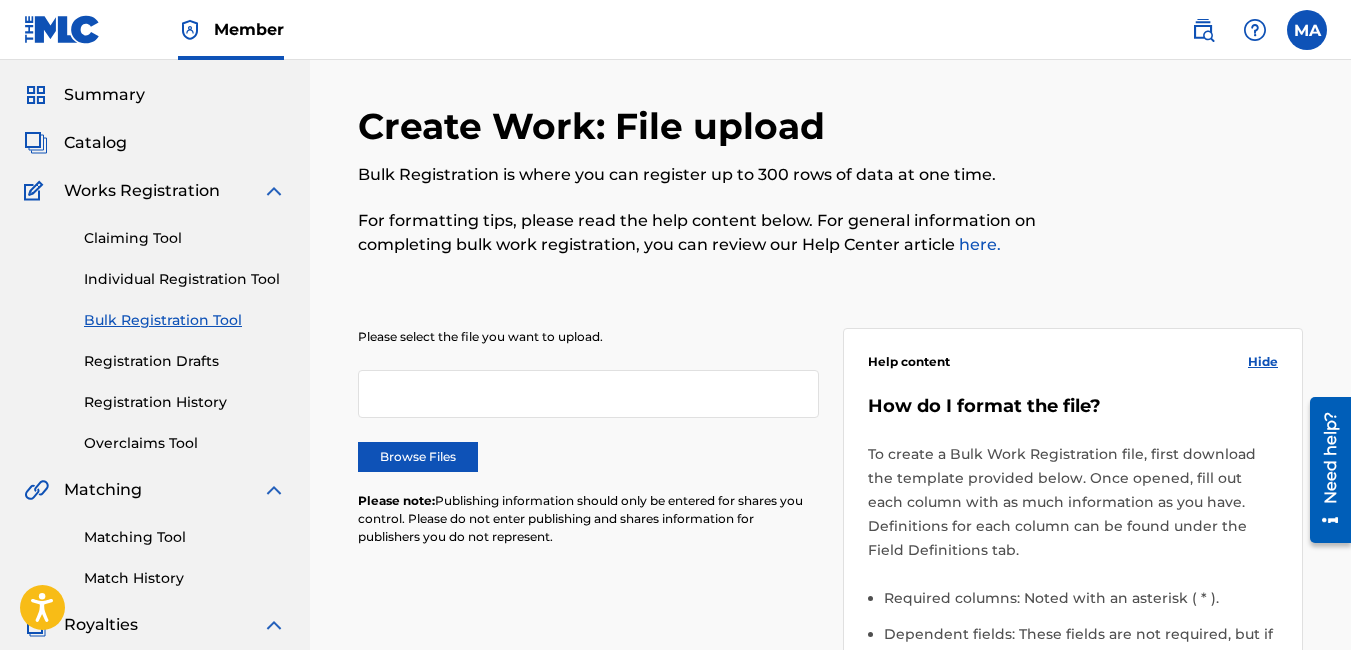 scroll, scrollTop: 0, scrollLeft: 0, axis: both 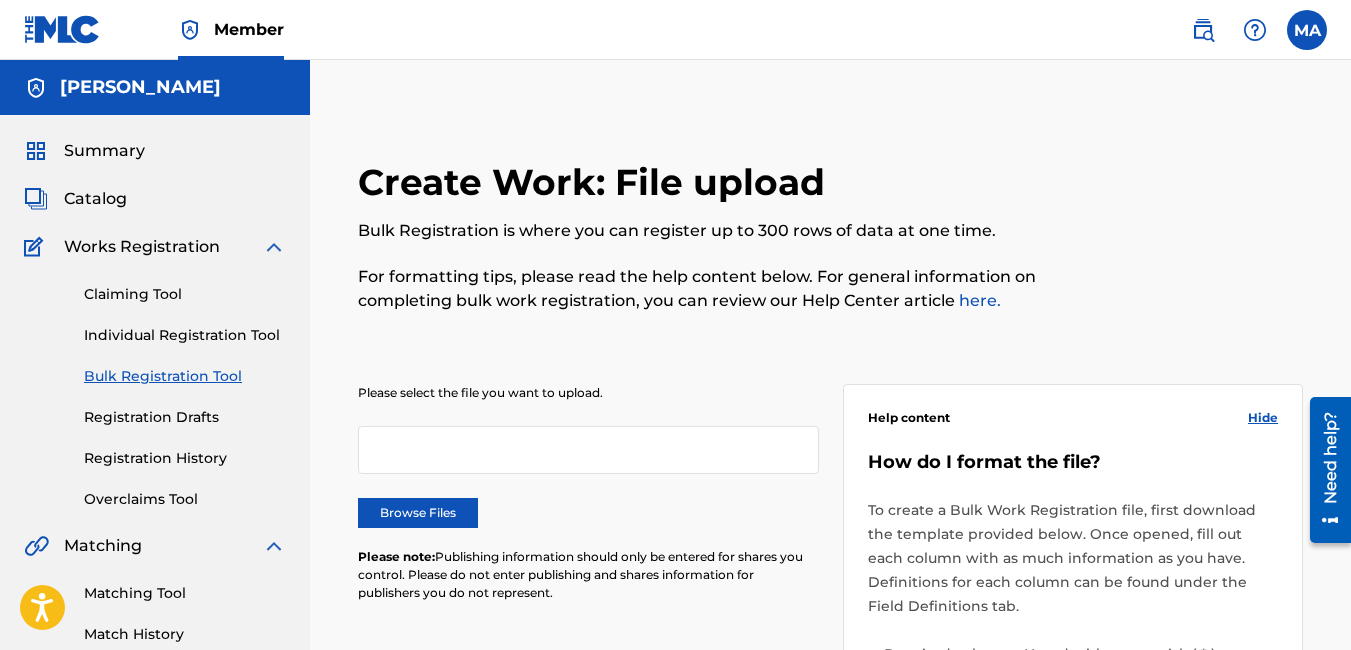 click on "Catalog" at bounding box center (95, 199) 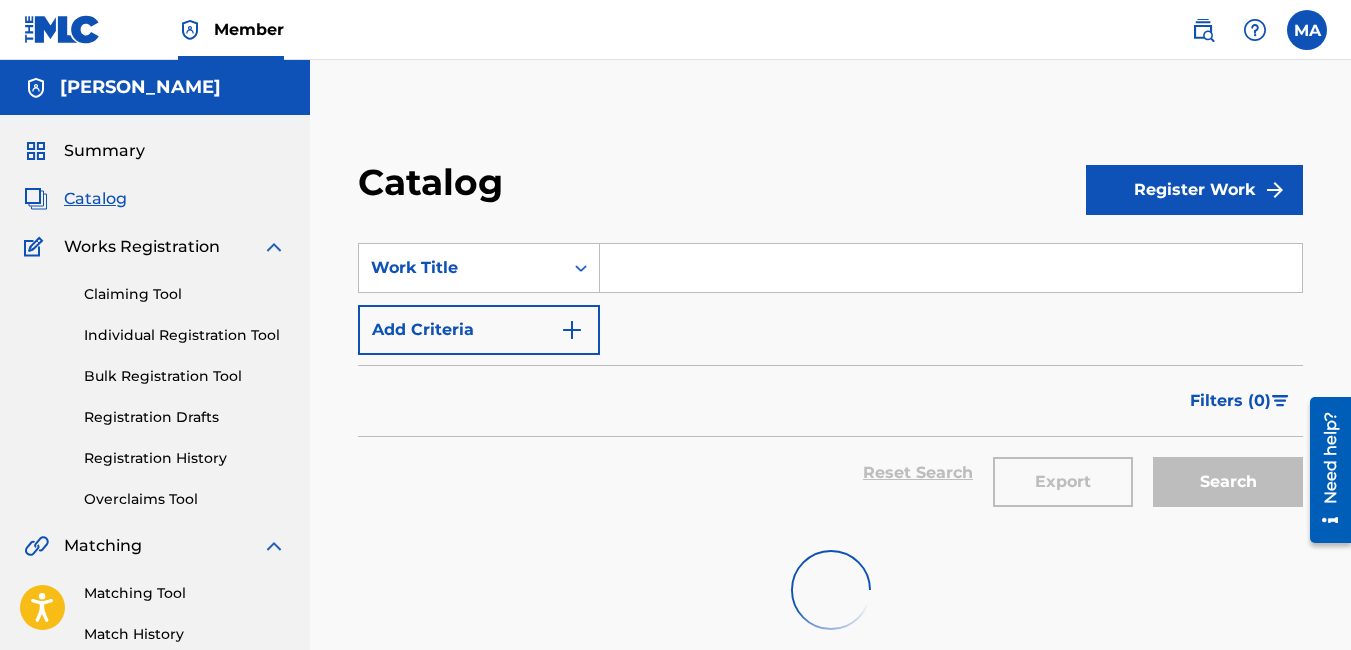 click on "Register Work" at bounding box center [1194, 190] 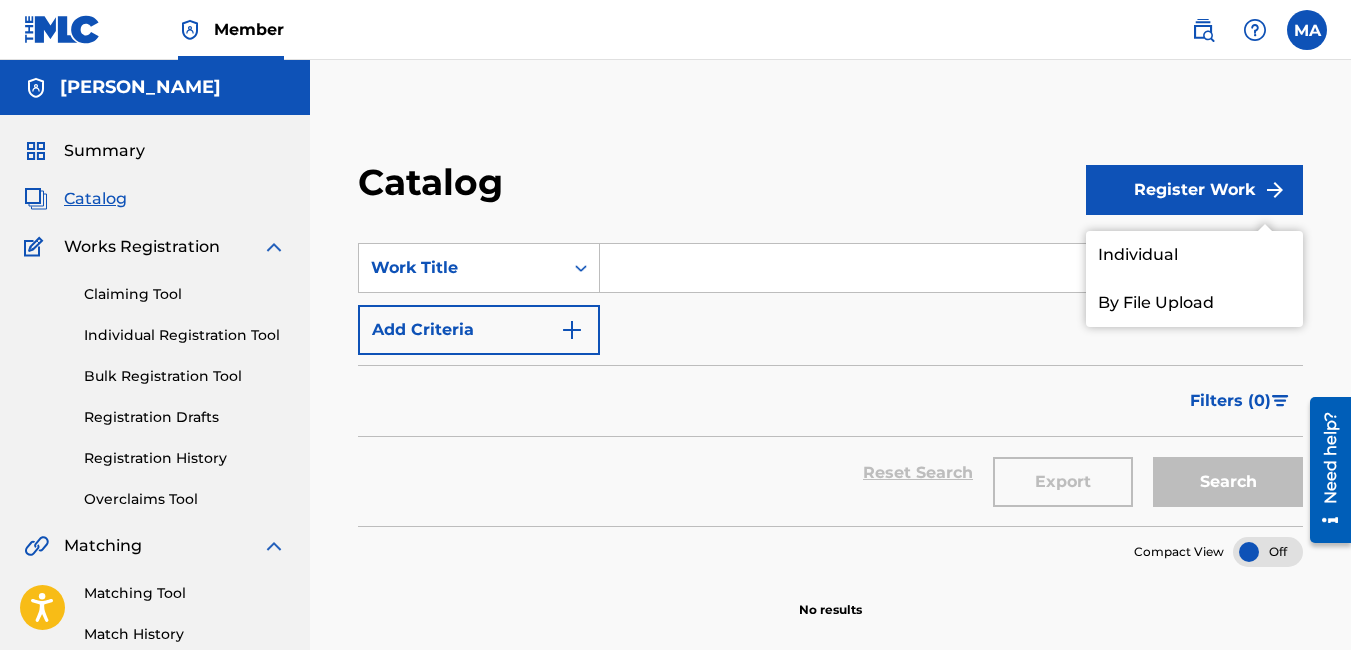 click on "Individual" at bounding box center [1194, 255] 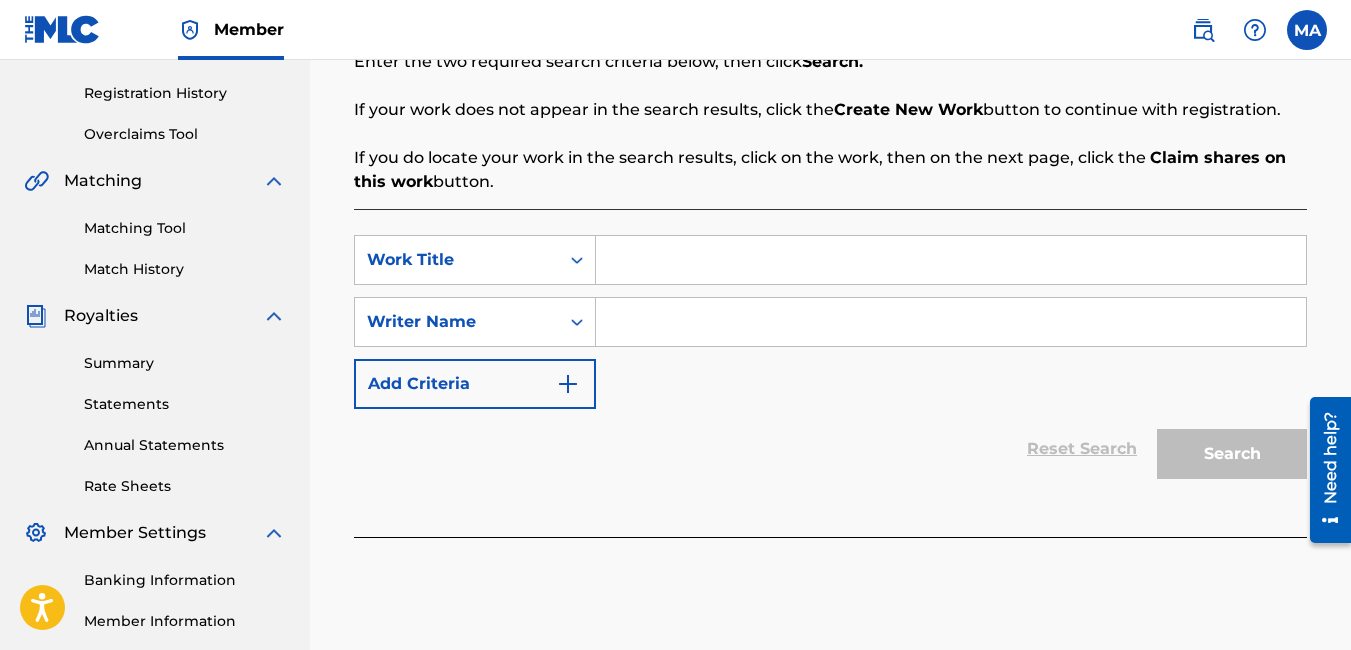 scroll, scrollTop: 300, scrollLeft: 0, axis: vertical 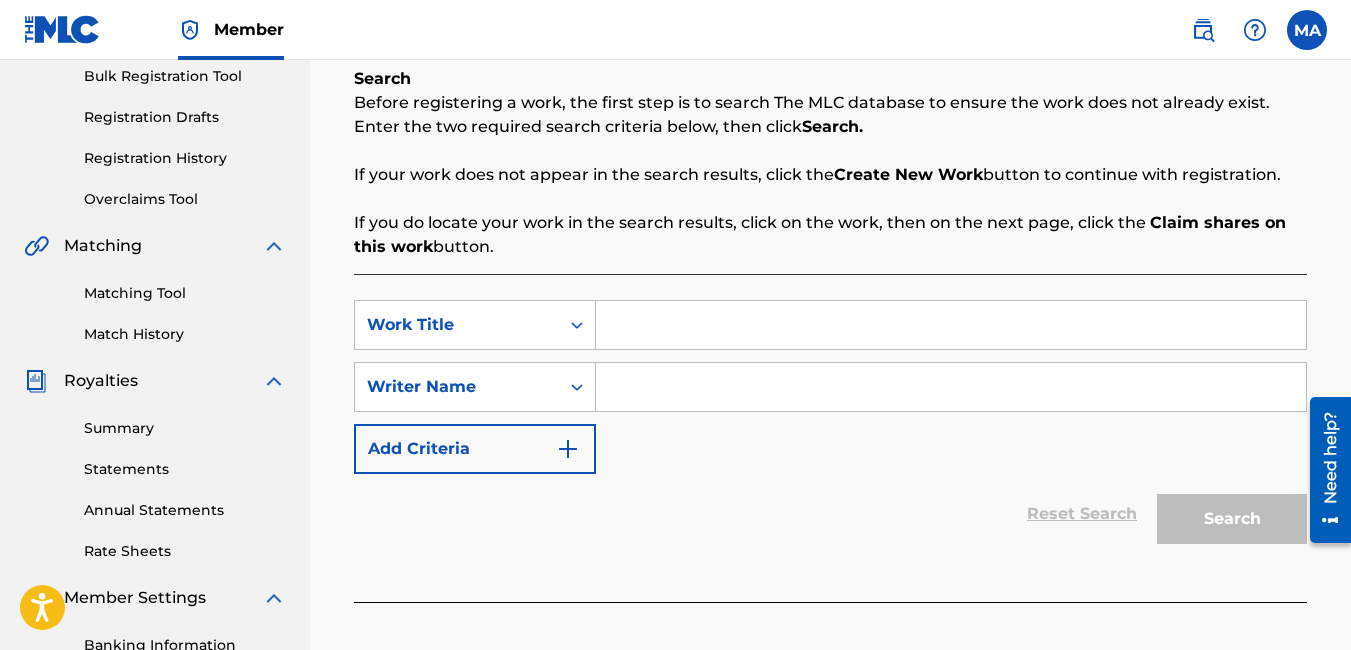 click at bounding box center [951, 325] 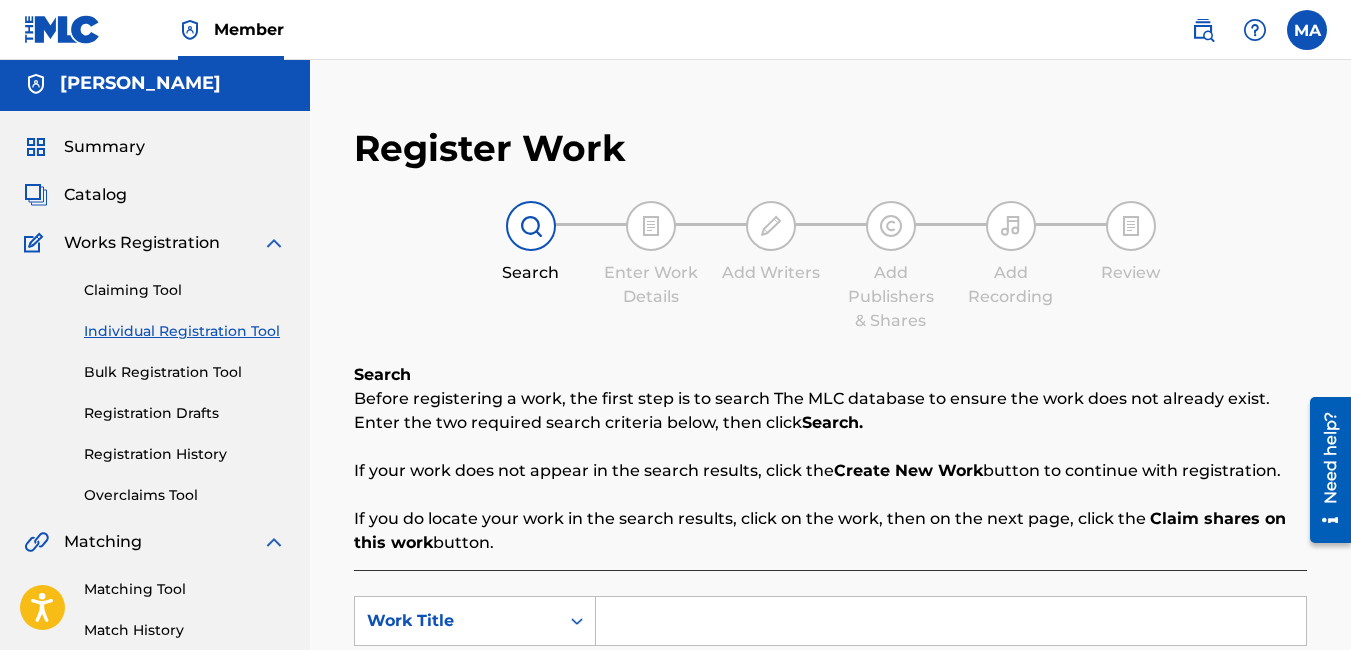 scroll, scrollTop: 0, scrollLeft: 0, axis: both 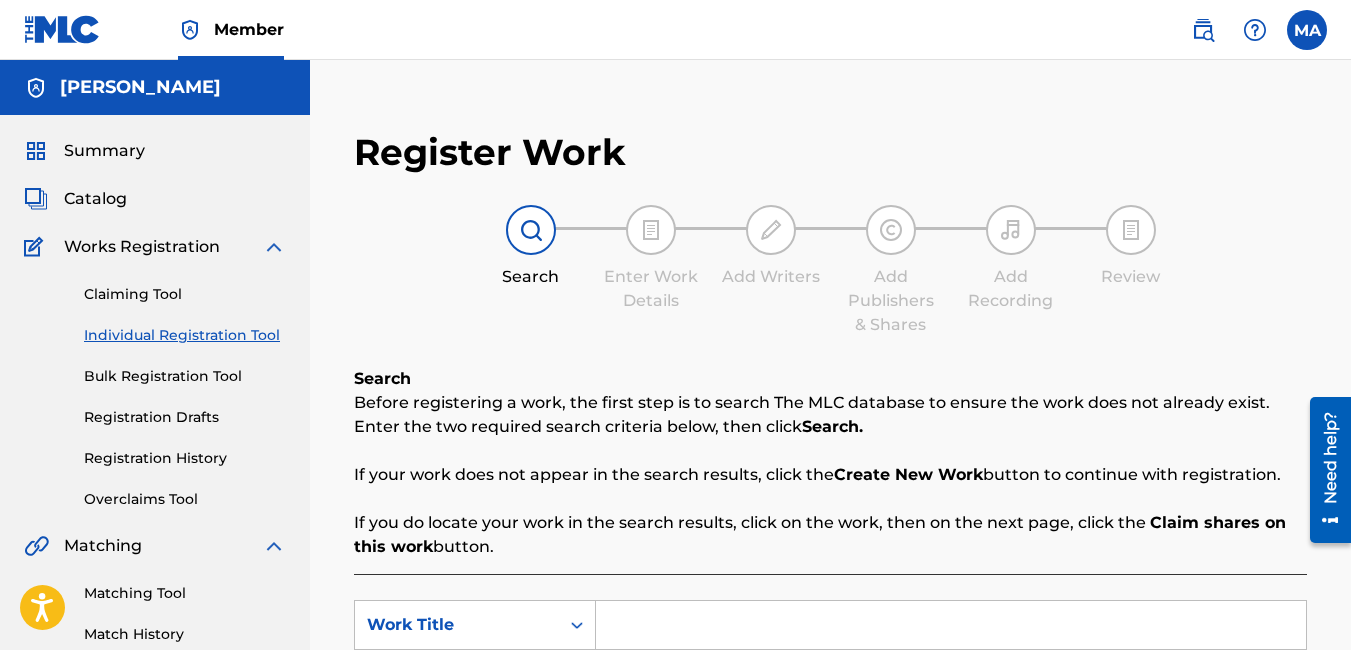 click at bounding box center [651, 230] 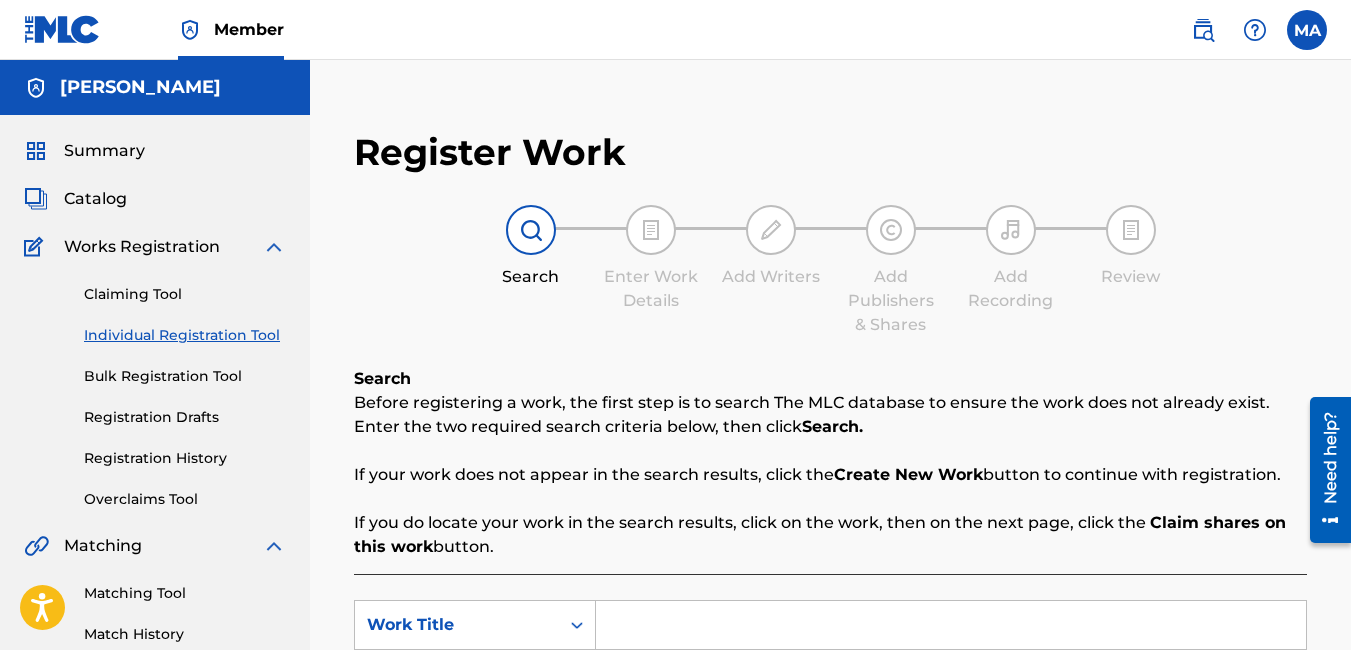 click at bounding box center (951, 625) 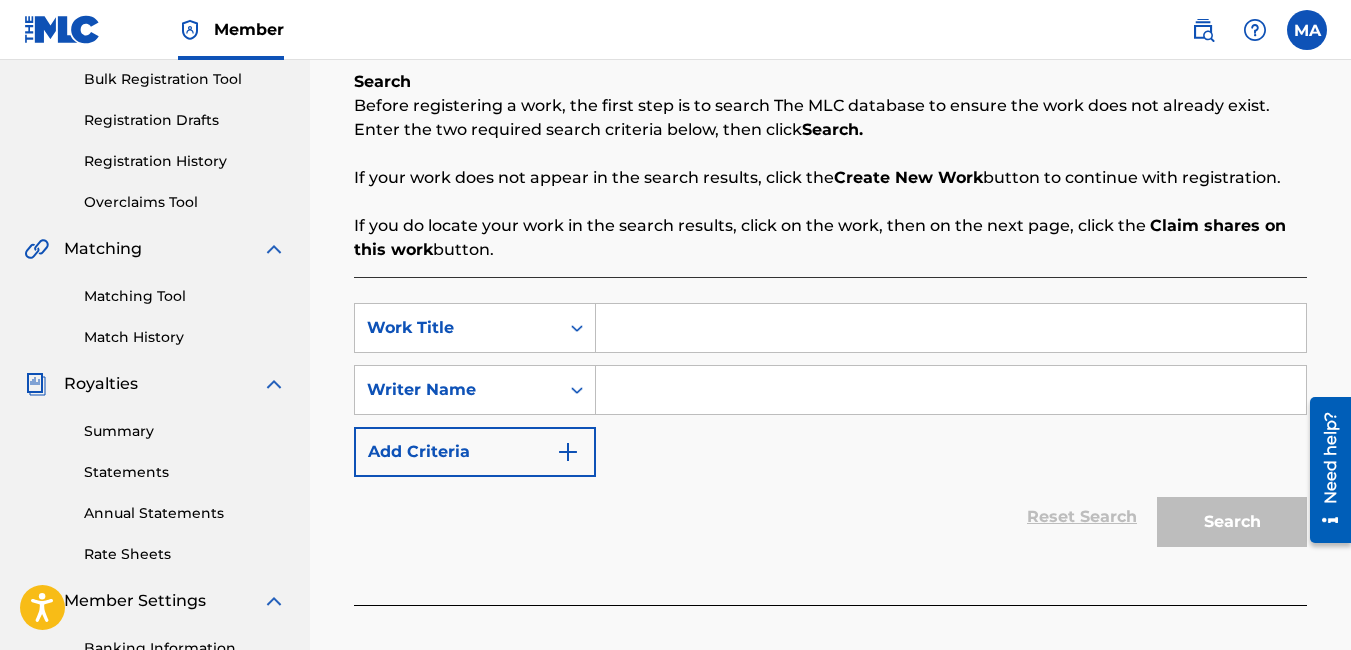 scroll, scrollTop: 300, scrollLeft: 0, axis: vertical 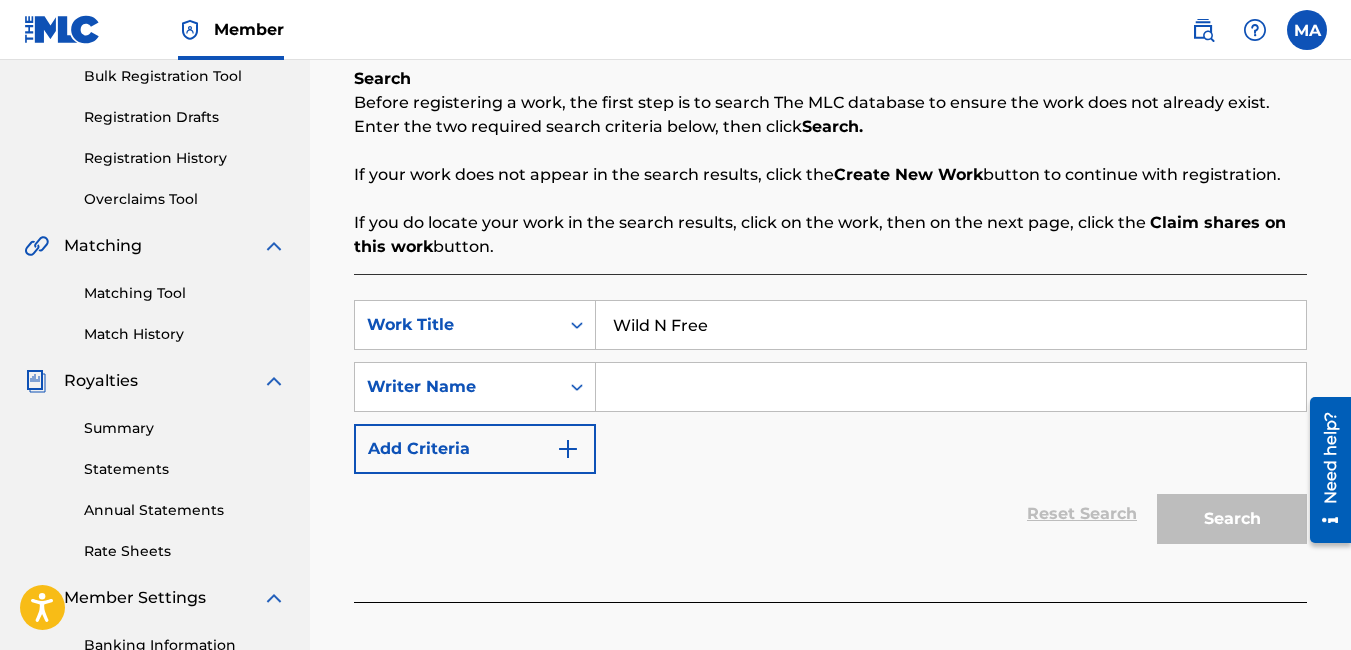 type on "Wild N Free" 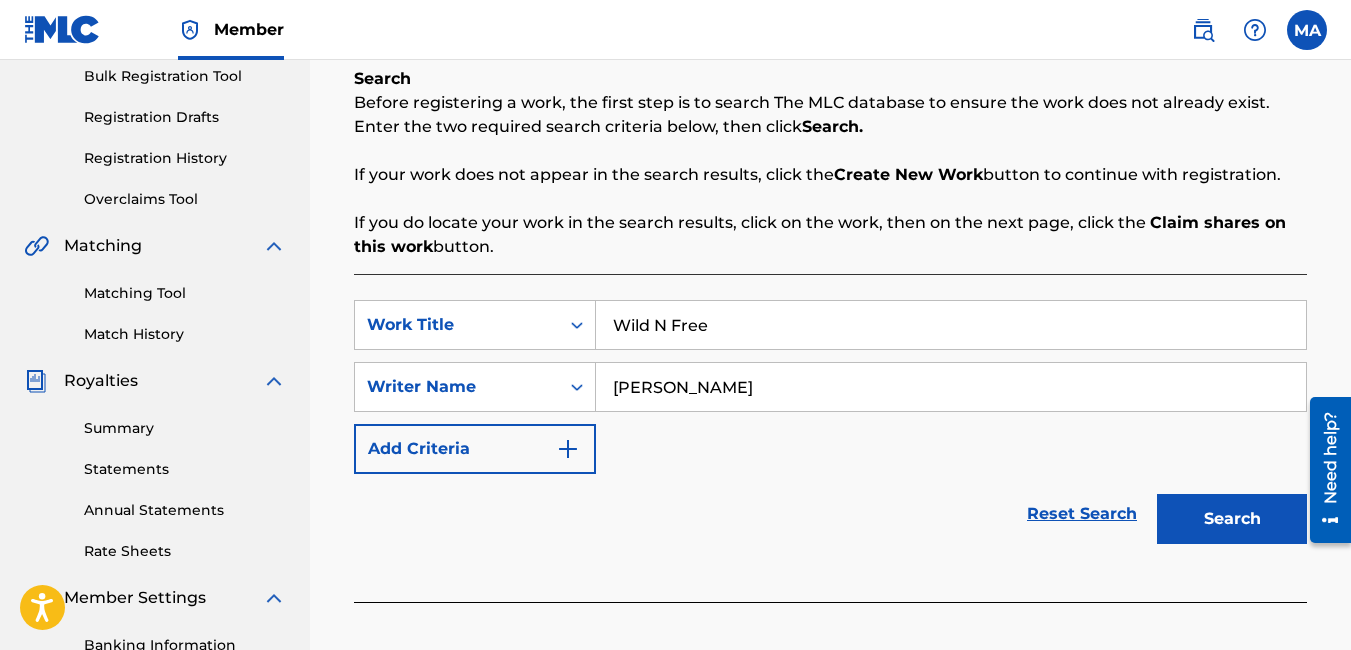 click on "Search" at bounding box center (1232, 519) 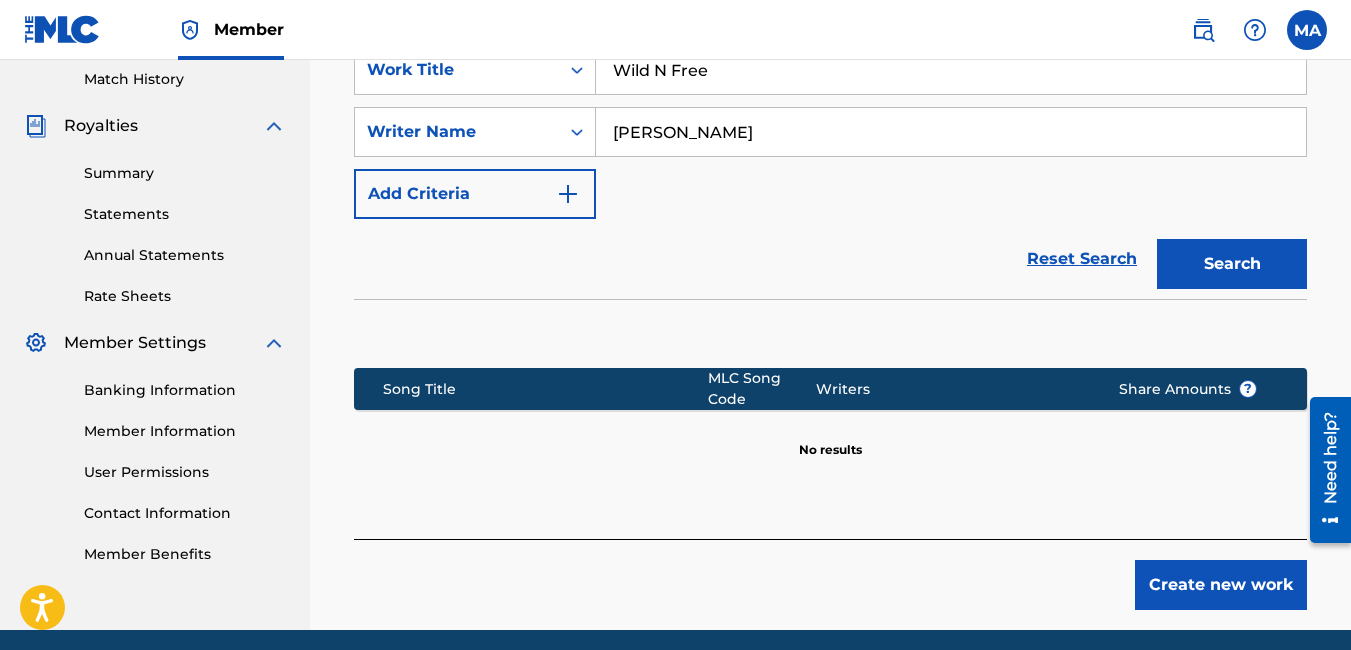 scroll, scrollTop: 595, scrollLeft: 0, axis: vertical 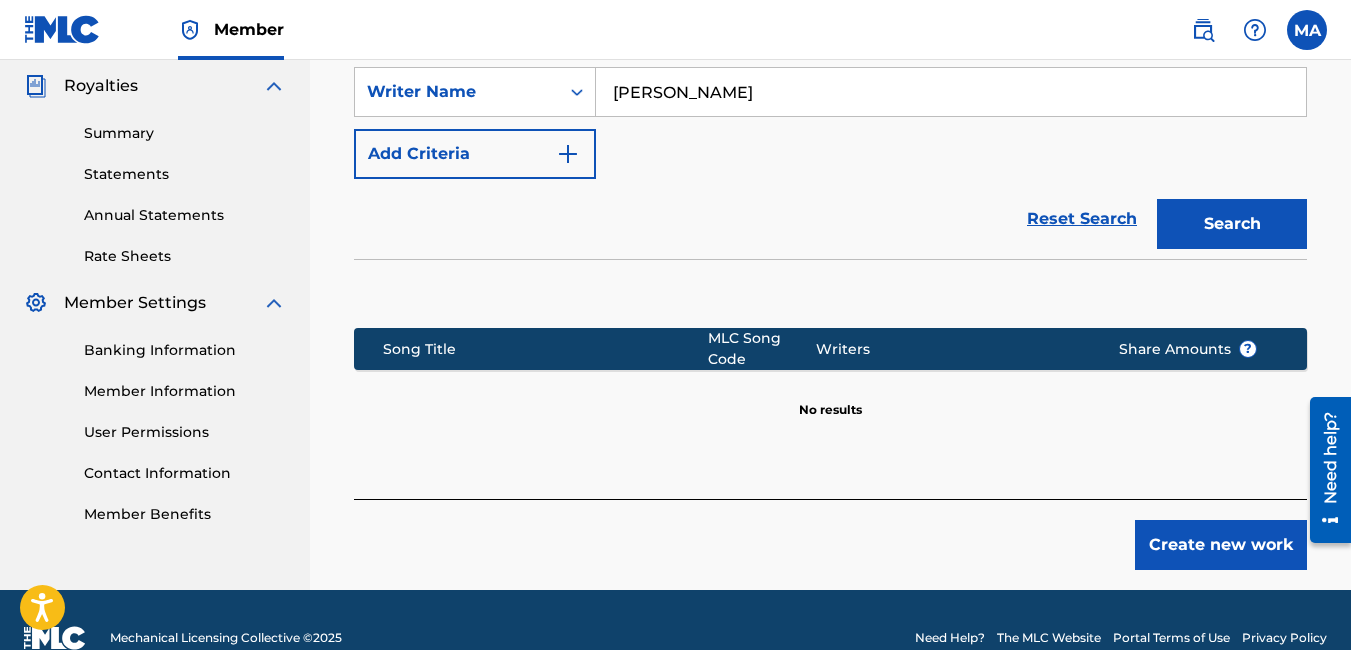 click on "Create new work" at bounding box center (1221, 545) 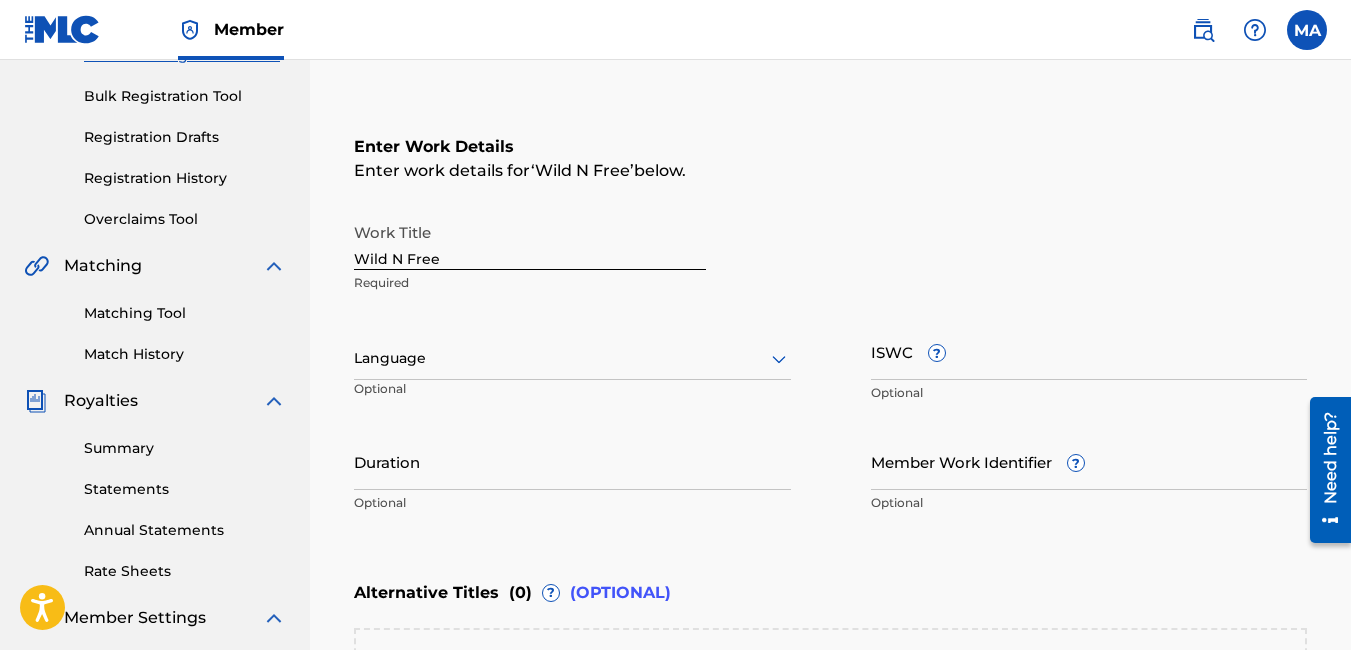 scroll, scrollTop: 195, scrollLeft: 0, axis: vertical 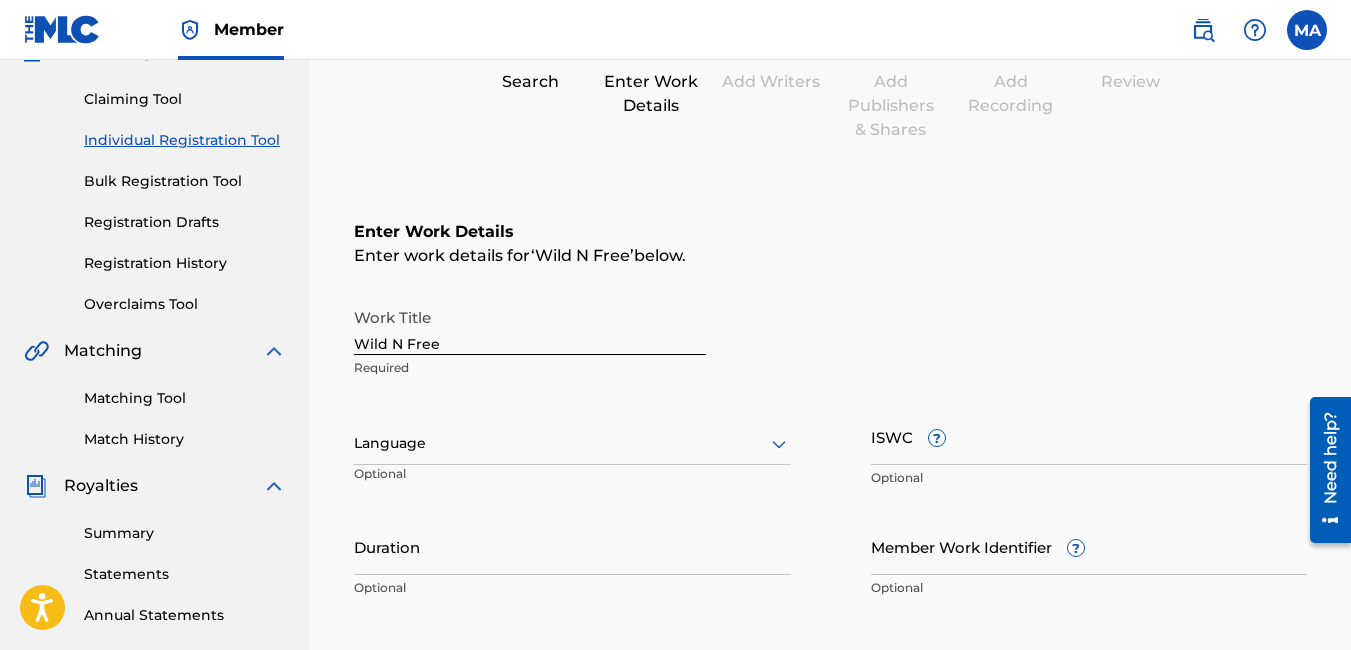 click on "ISWC   ?" at bounding box center [1089, 436] 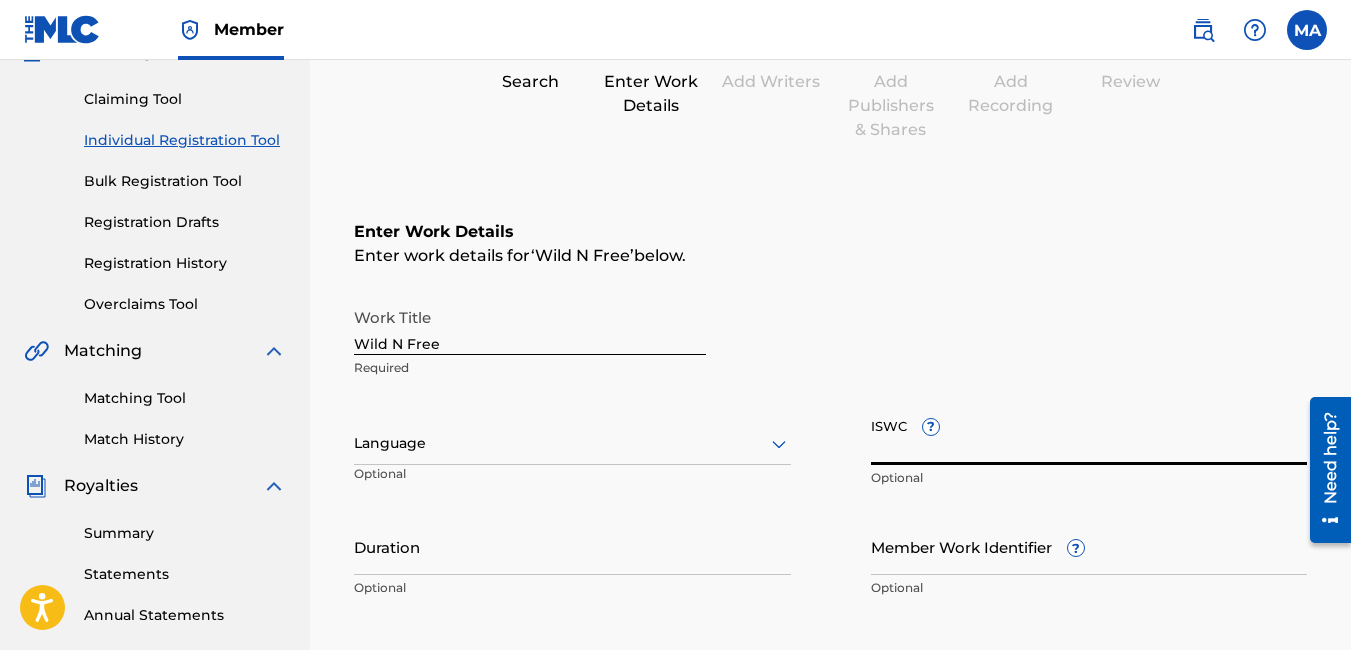 paste on "T3293807695" 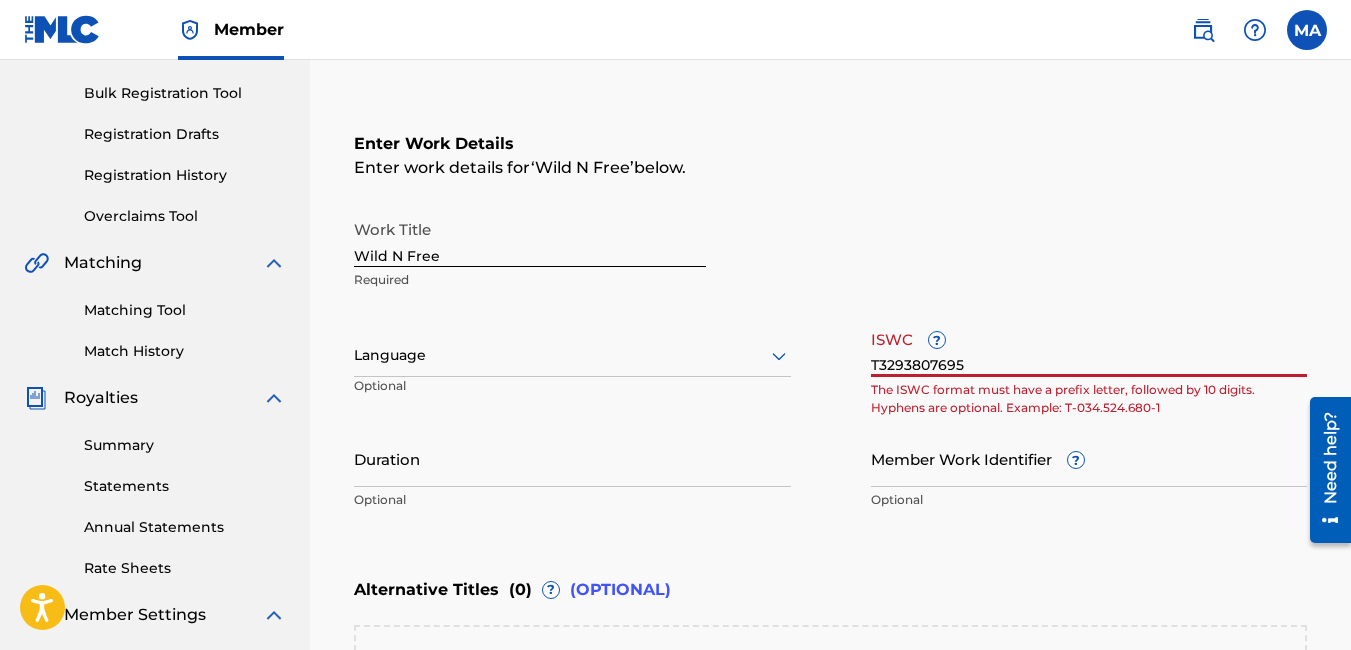 scroll, scrollTop: 295, scrollLeft: 0, axis: vertical 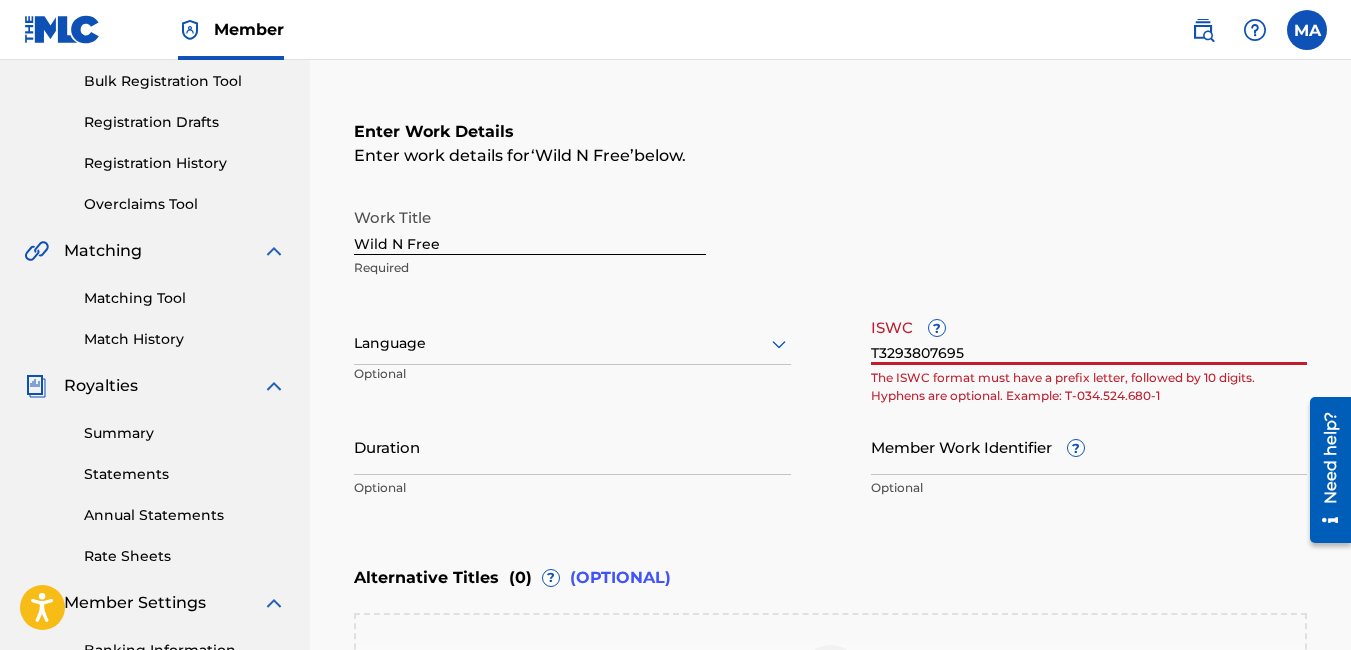 click on "T3293807695" at bounding box center [1089, 336] 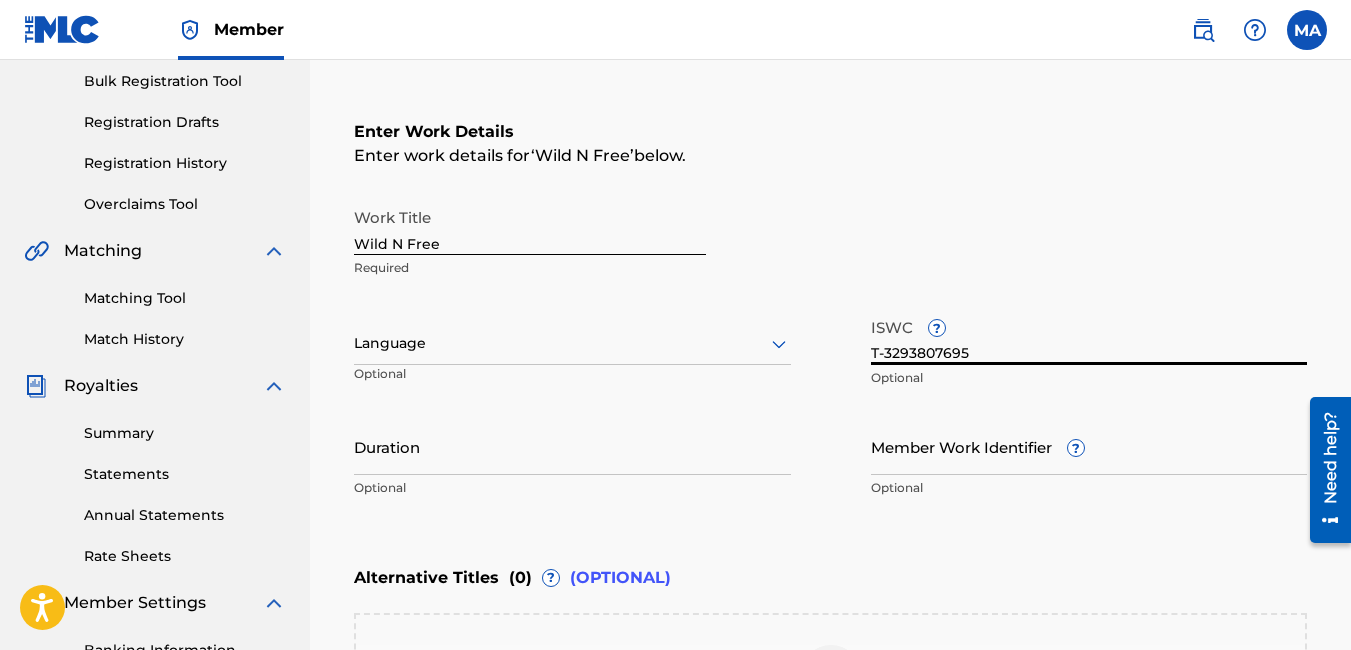 click on "T-3293807695" at bounding box center [1089, 336] 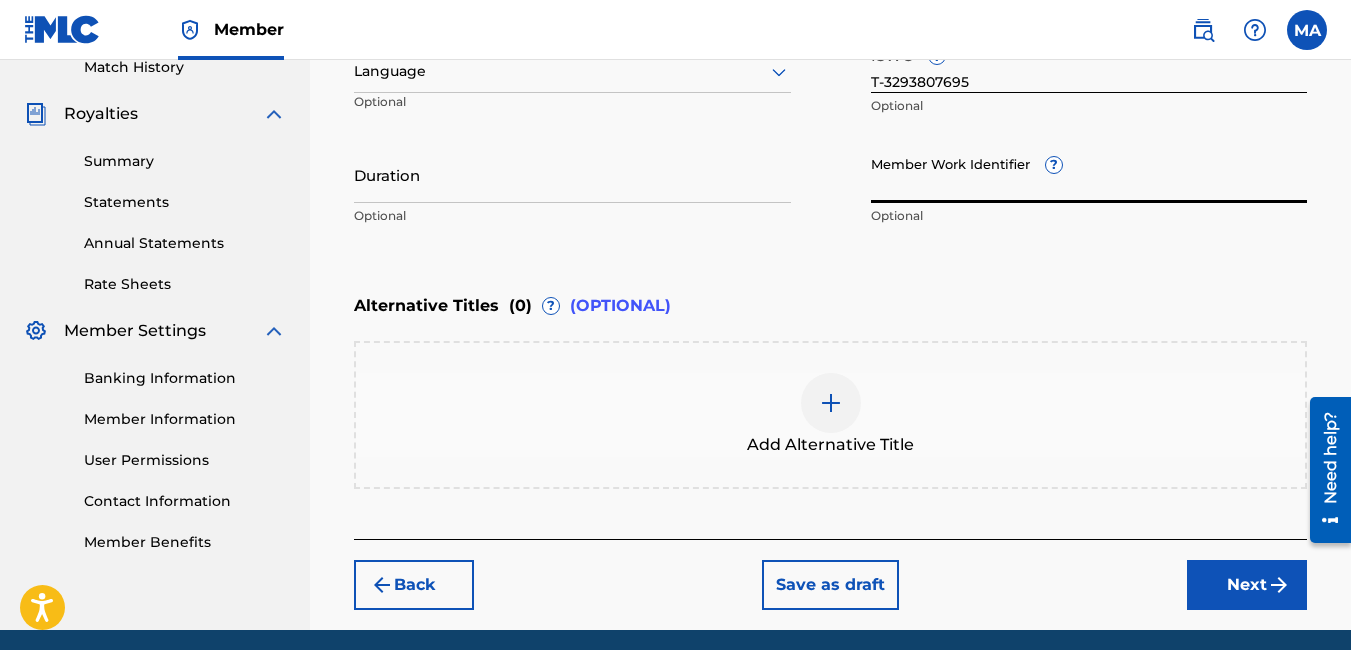 scroll, scrollTop: 643, scrollLeft: 0, axis: vertical 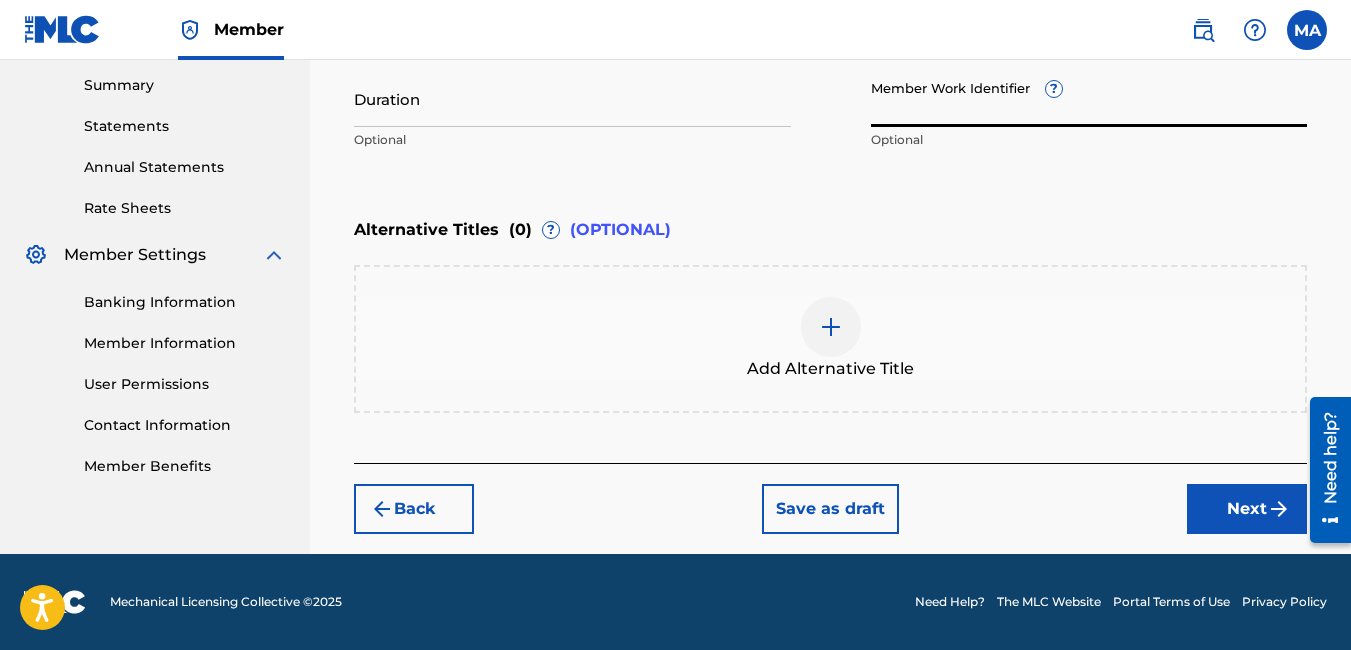 click on "Next" at bounding box center [1247, 509] 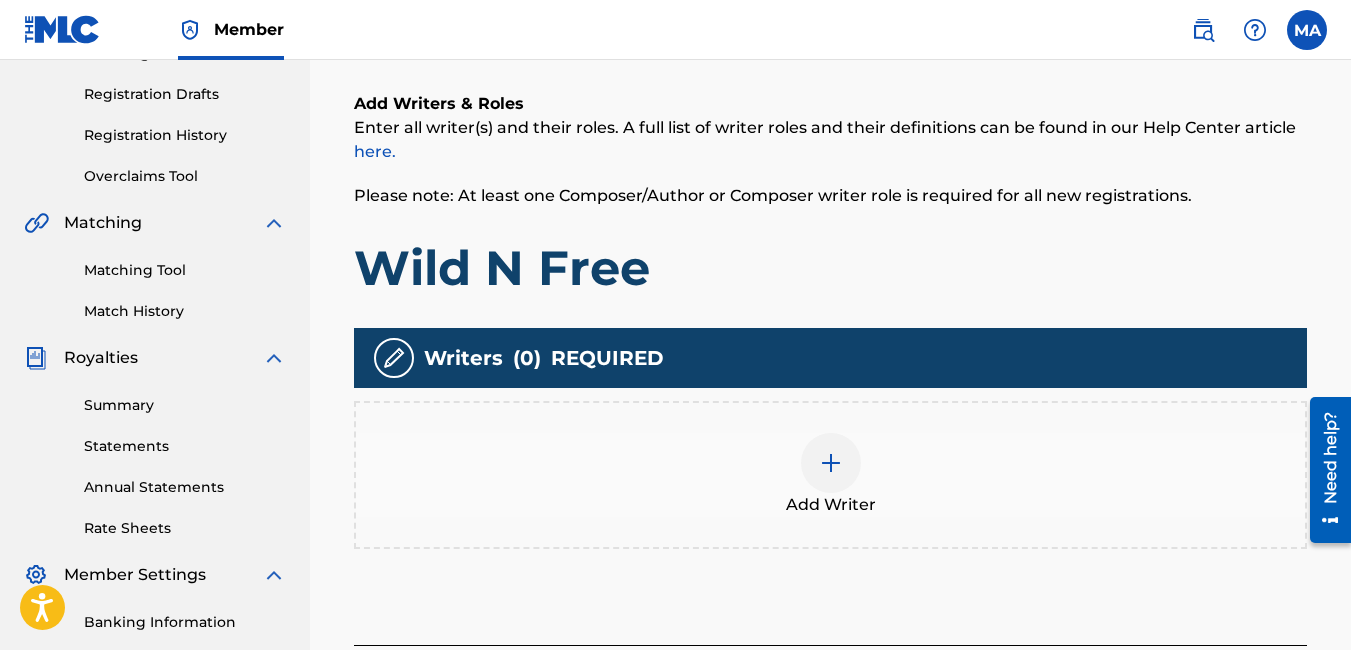 scroll, scrollTop: 390, scrollLeft: 0, axis: vertical 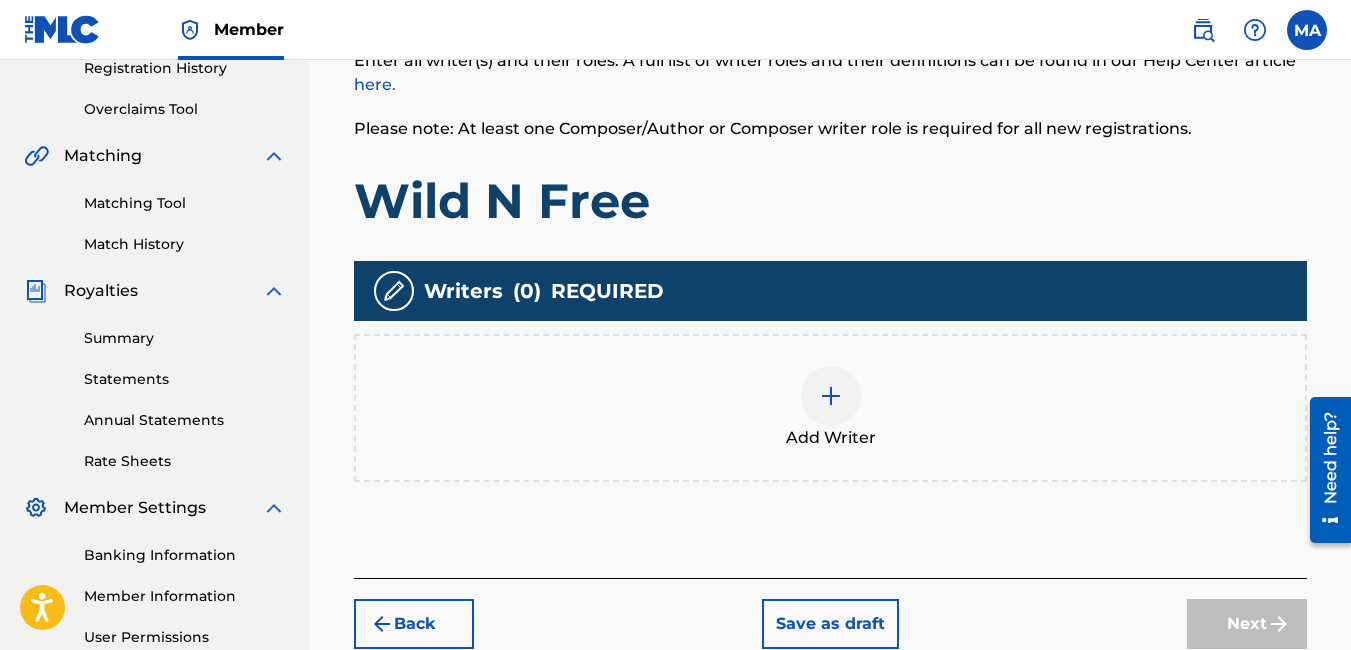 click on "Add Writer" at bounding box center [831, 438] 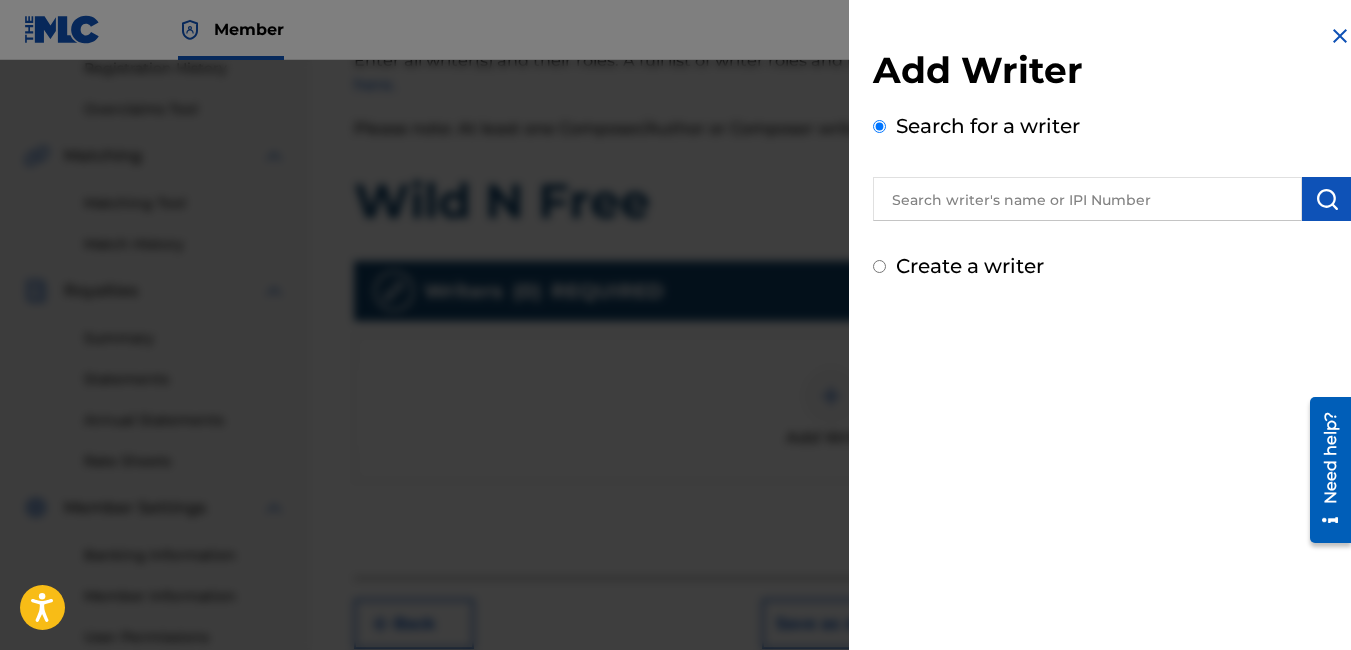 click at bounding box center (1087, 199) 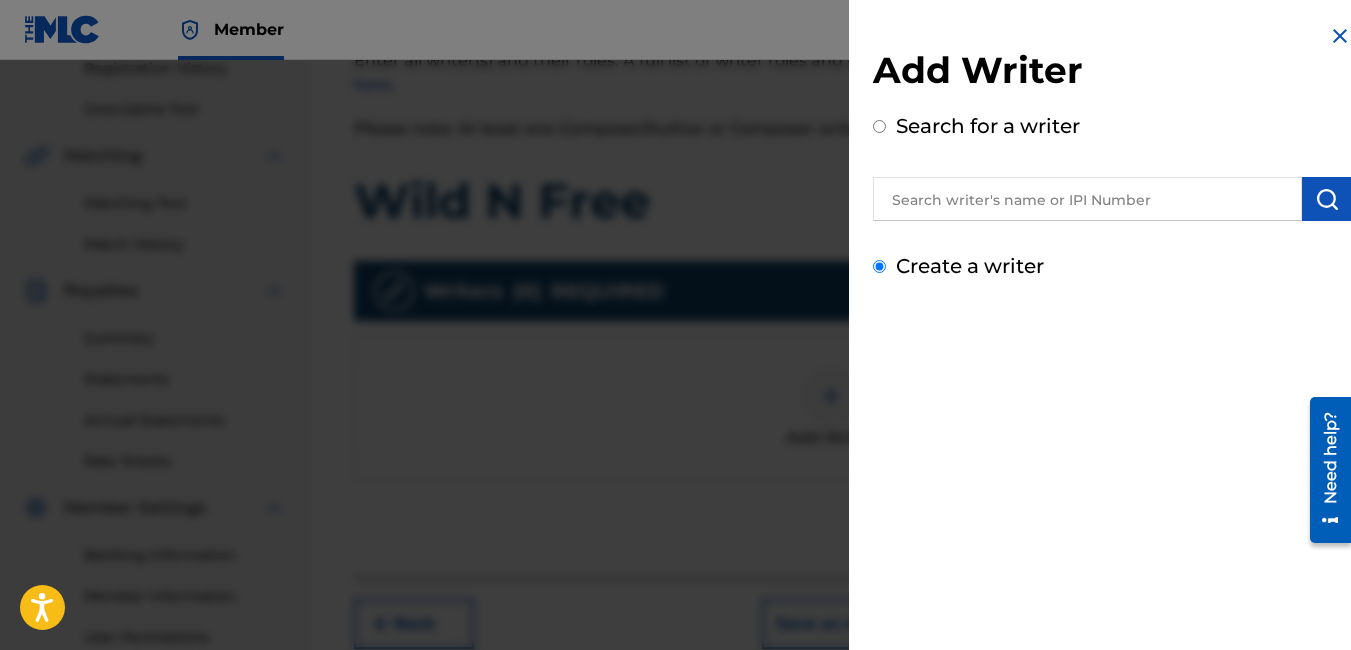 click on "Create a writer" at bounding box center (879, 266) 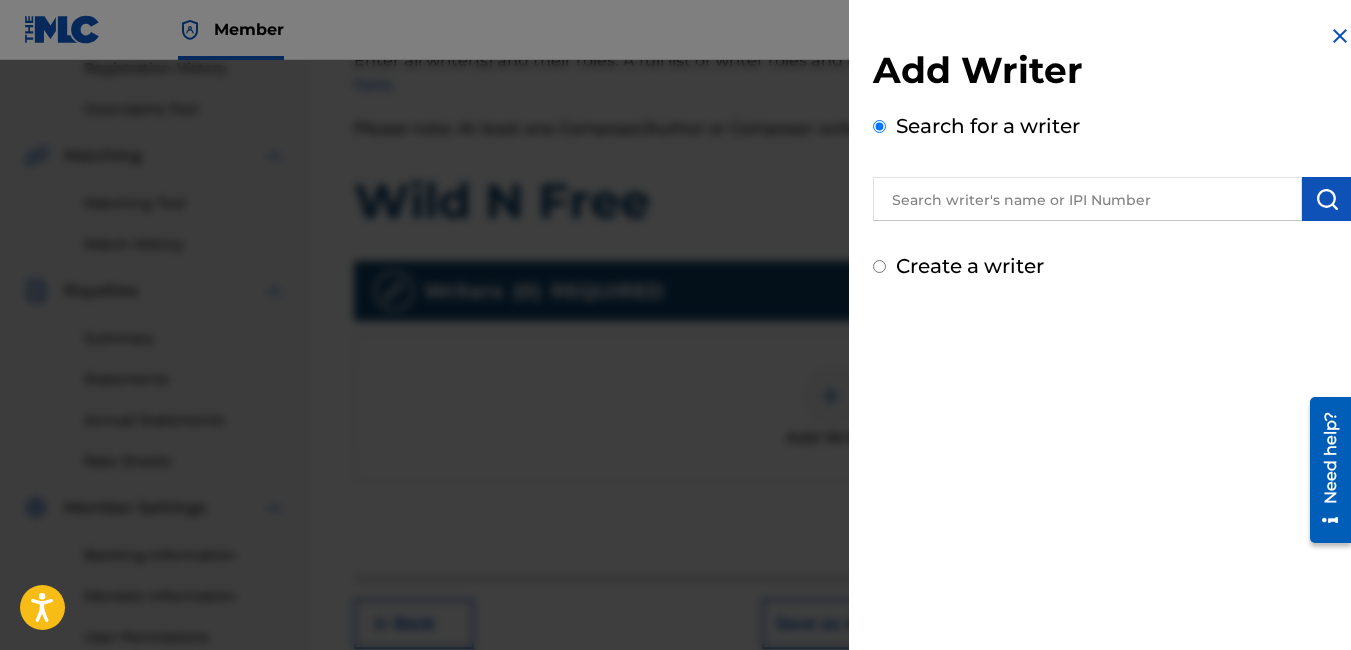 radio on "false" 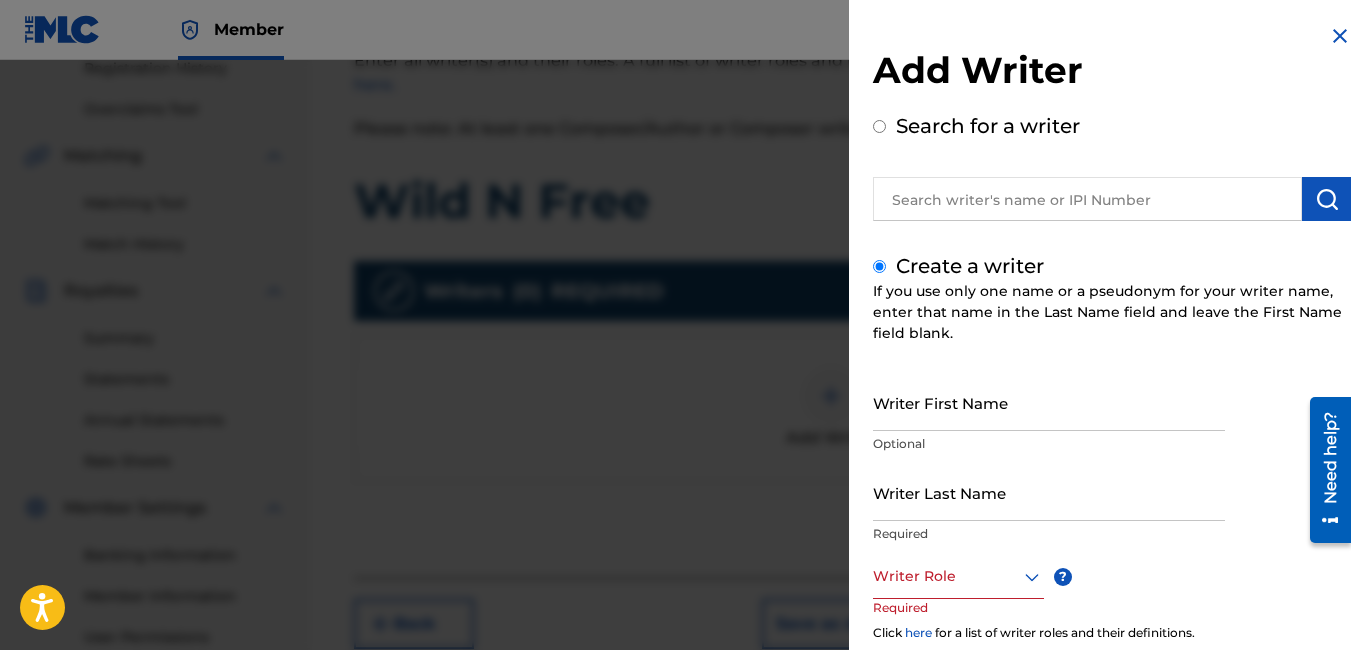 click on "Writer First Name" at bounding box center (1049, 402) 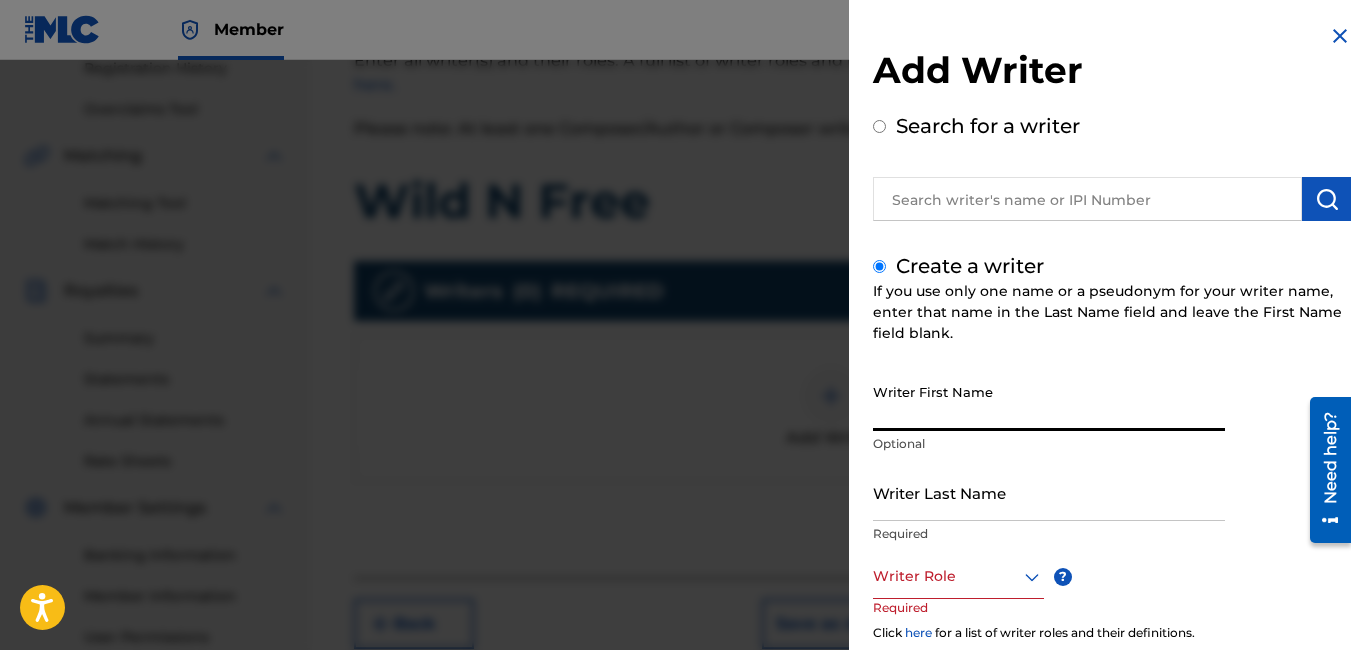 drag, startPoint x: 937, startPoint y: 379, endPoint x: 913, endPoint y: 397, distance: 30 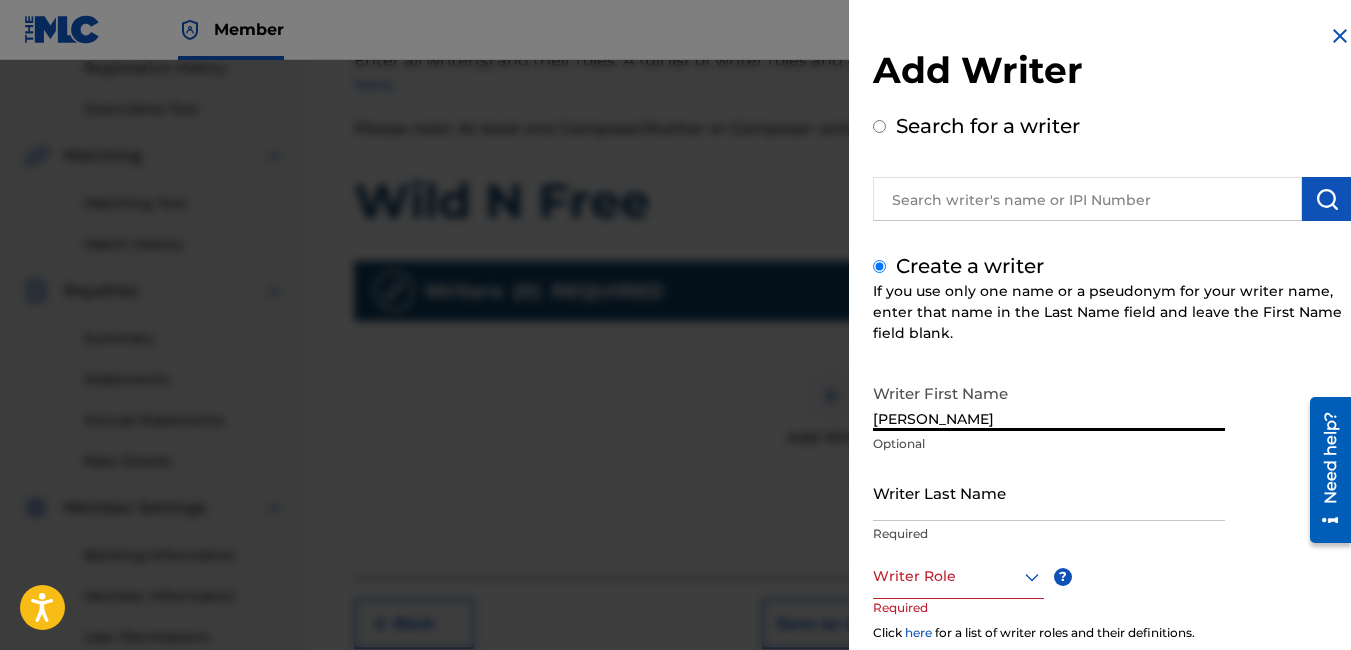 click on "[PERSON_NAME]" at bounding box center [1049, 402] 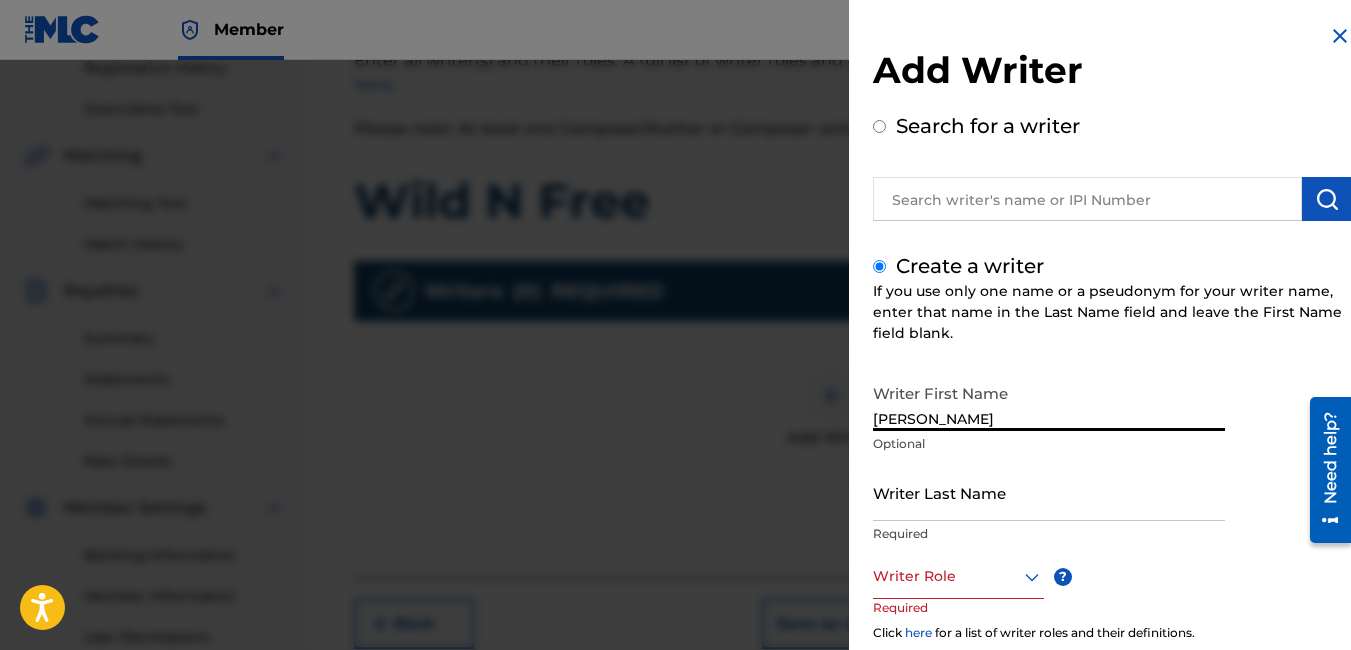 type on "[PERSON_NAME]" 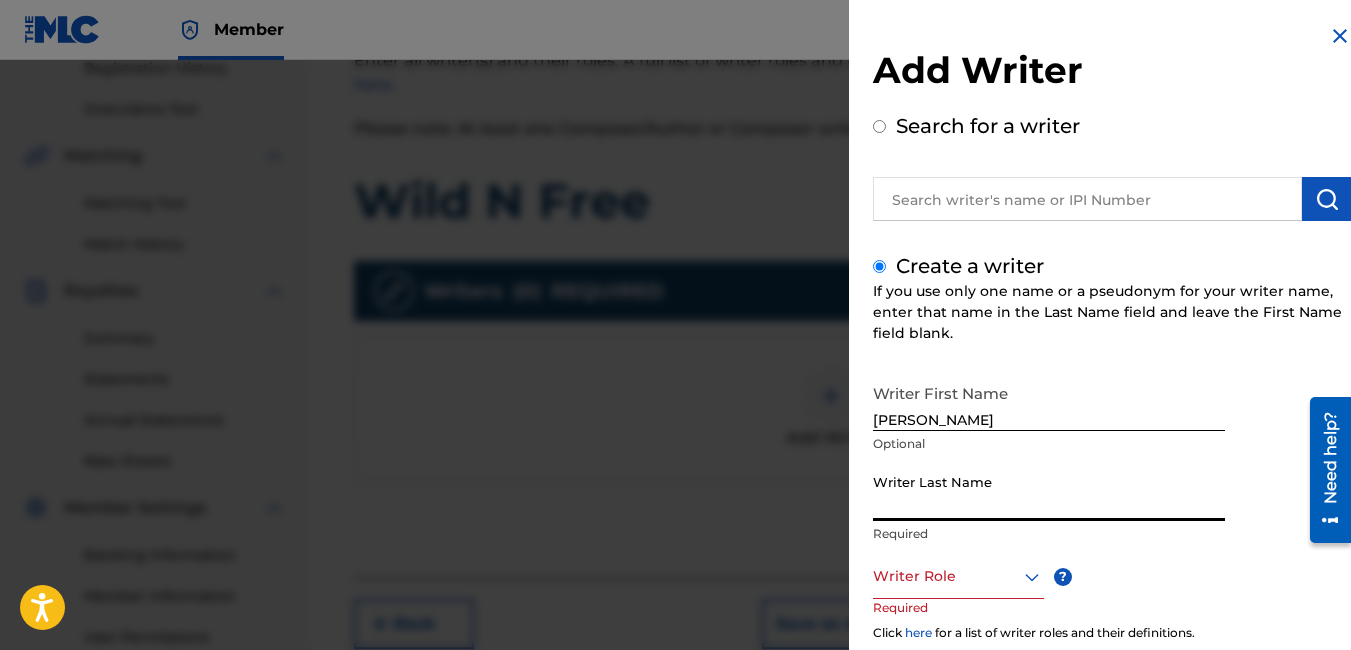 paste on "Annang" 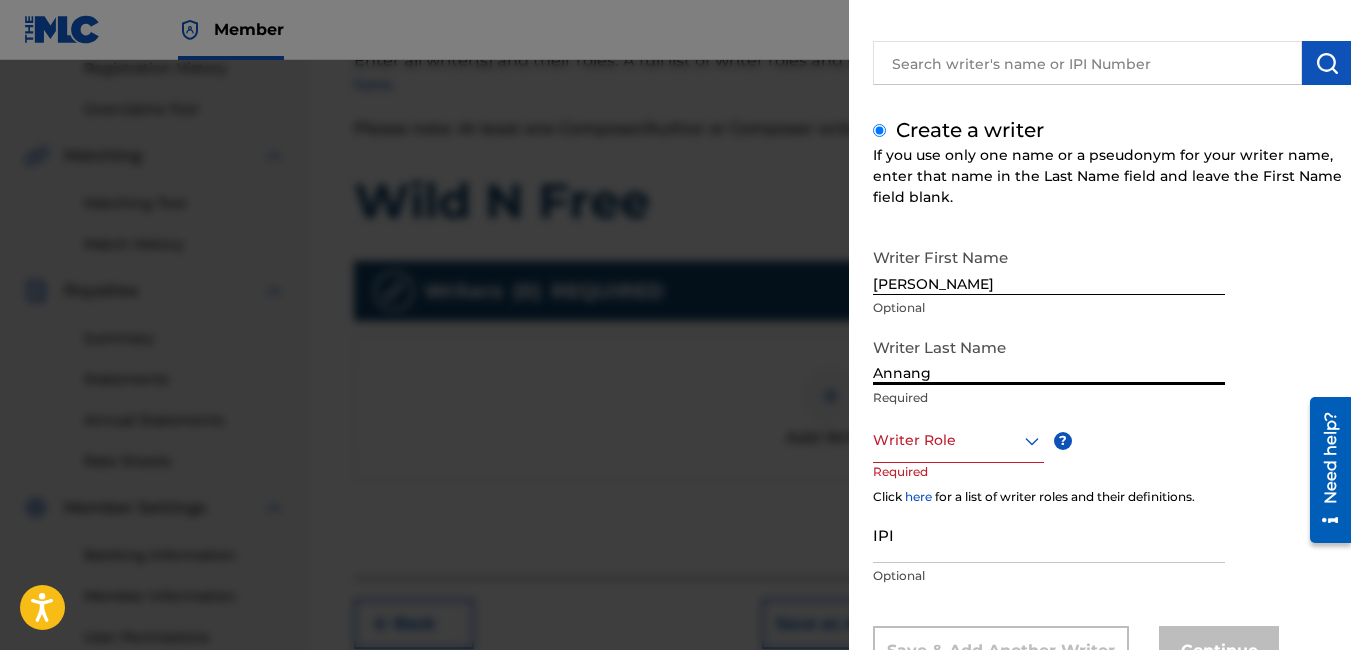 scroll, scrollTop: 195, scrollLeft: 0, axis: vertical 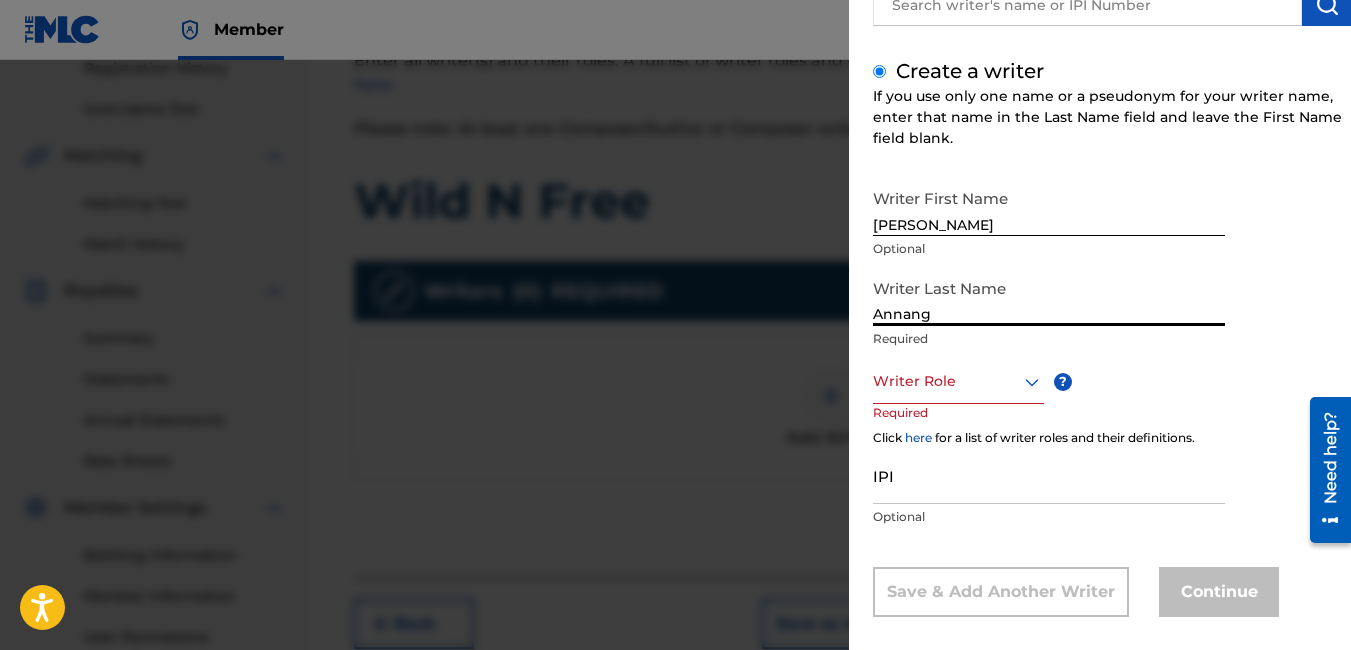 type on "Annang" 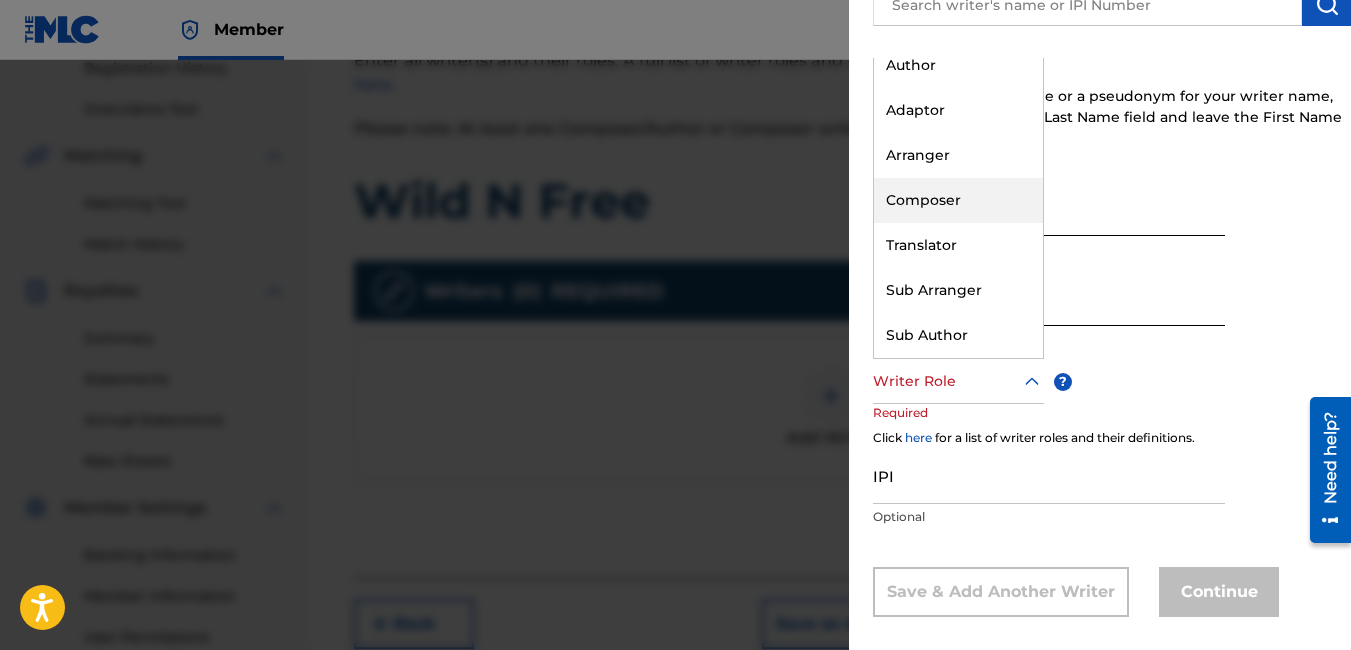 scroll, scrollTop: 0, scrollLeft: 0, axis: both 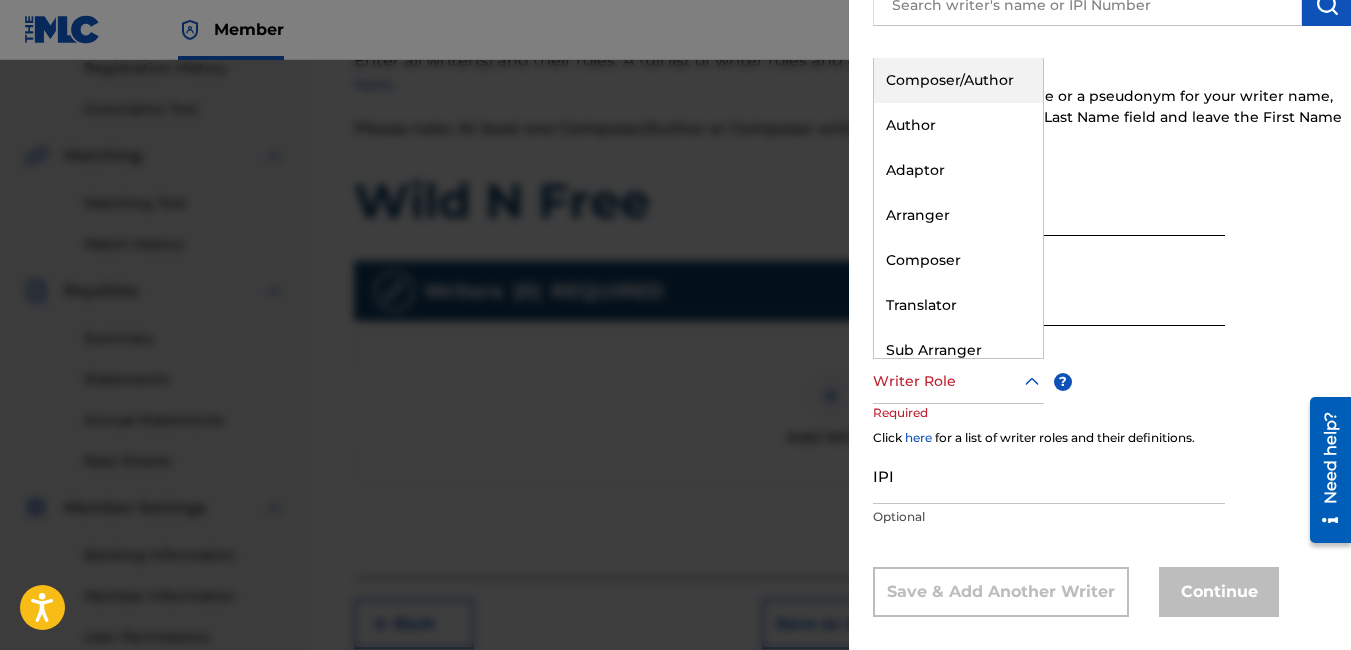 click on "Composer/Author" at bounding box center (958, 80) 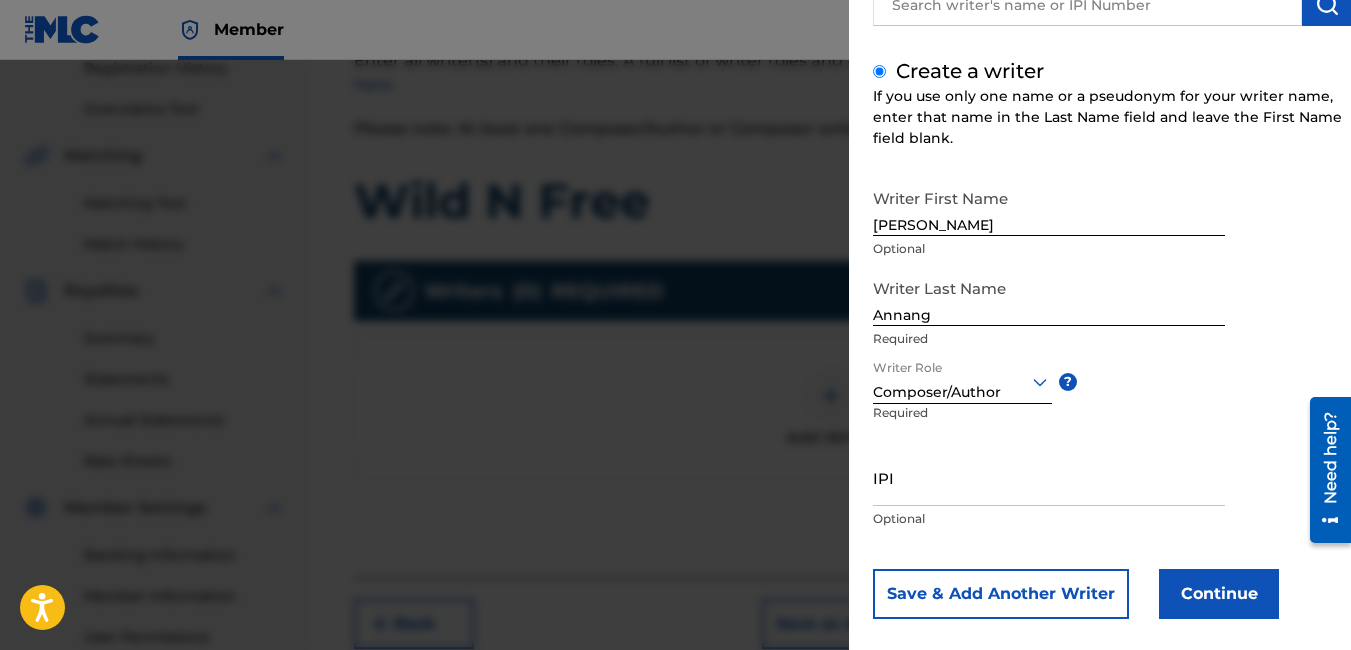 scroll, scrollTop: 197, scrollLeft: 0, axis: vertical 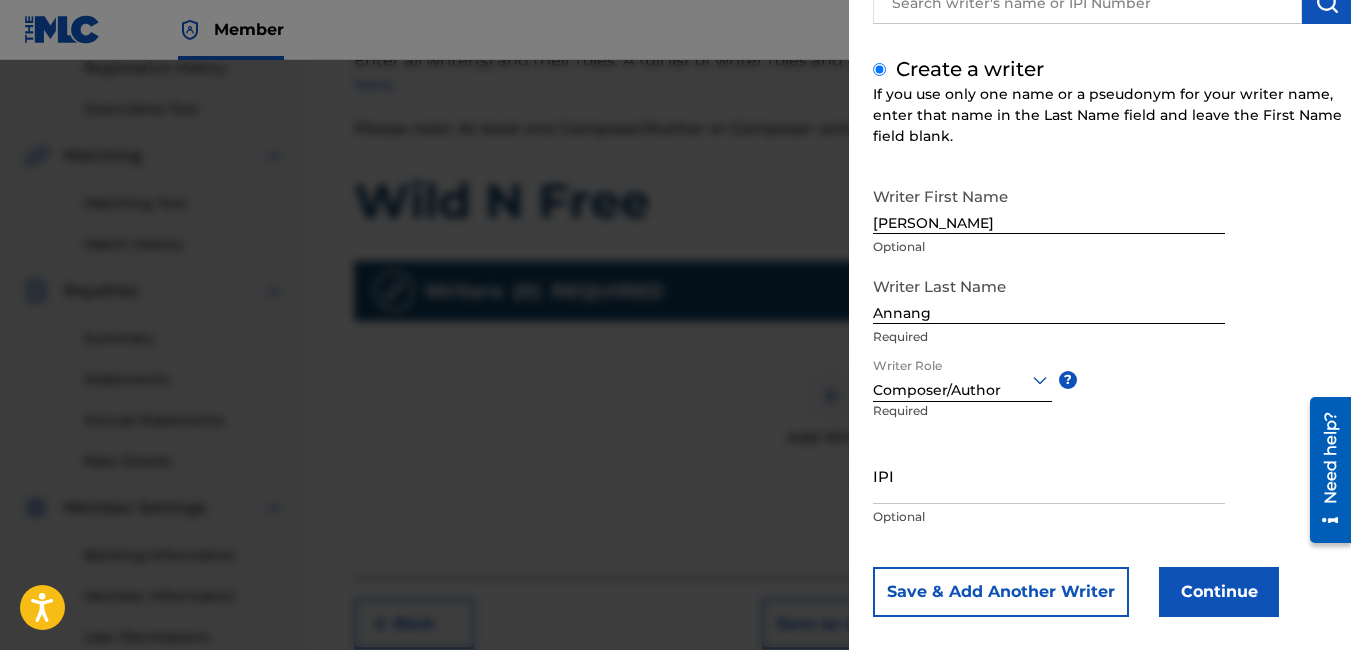 click on "IPI" at bounding box center (1049, 475) 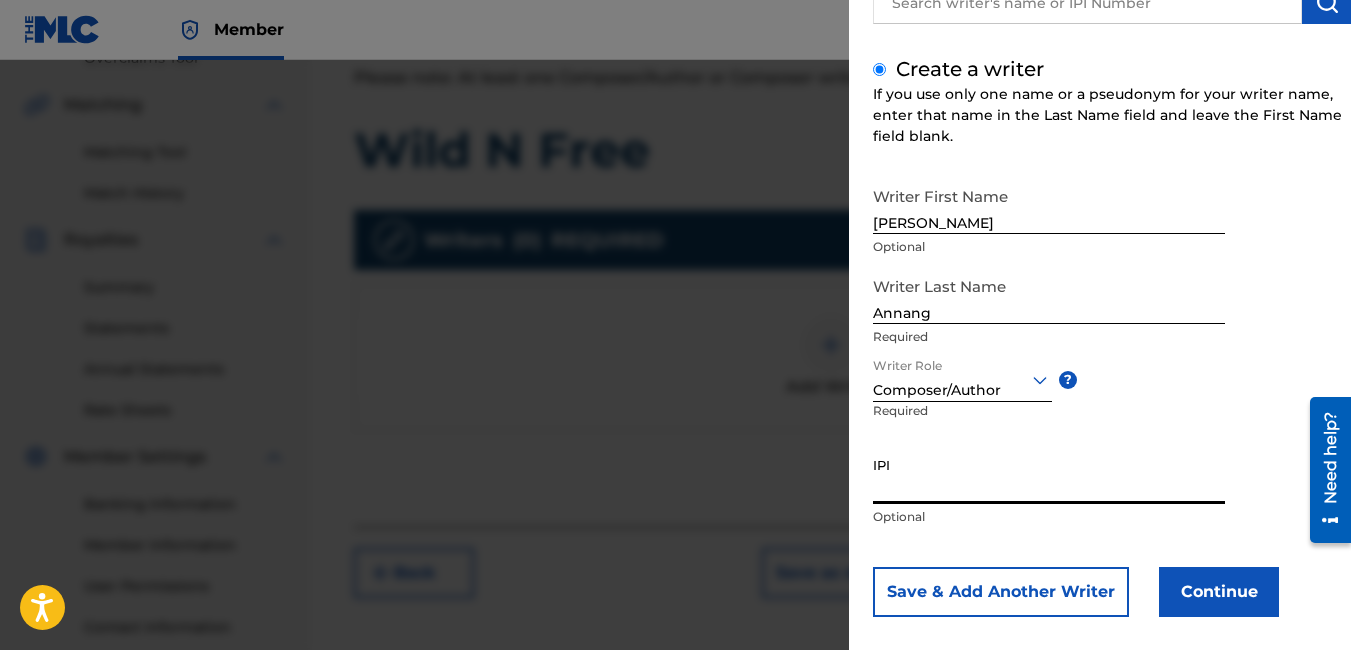scroll, scrollTop: 490, scrollLeft: 0, axis: vertical 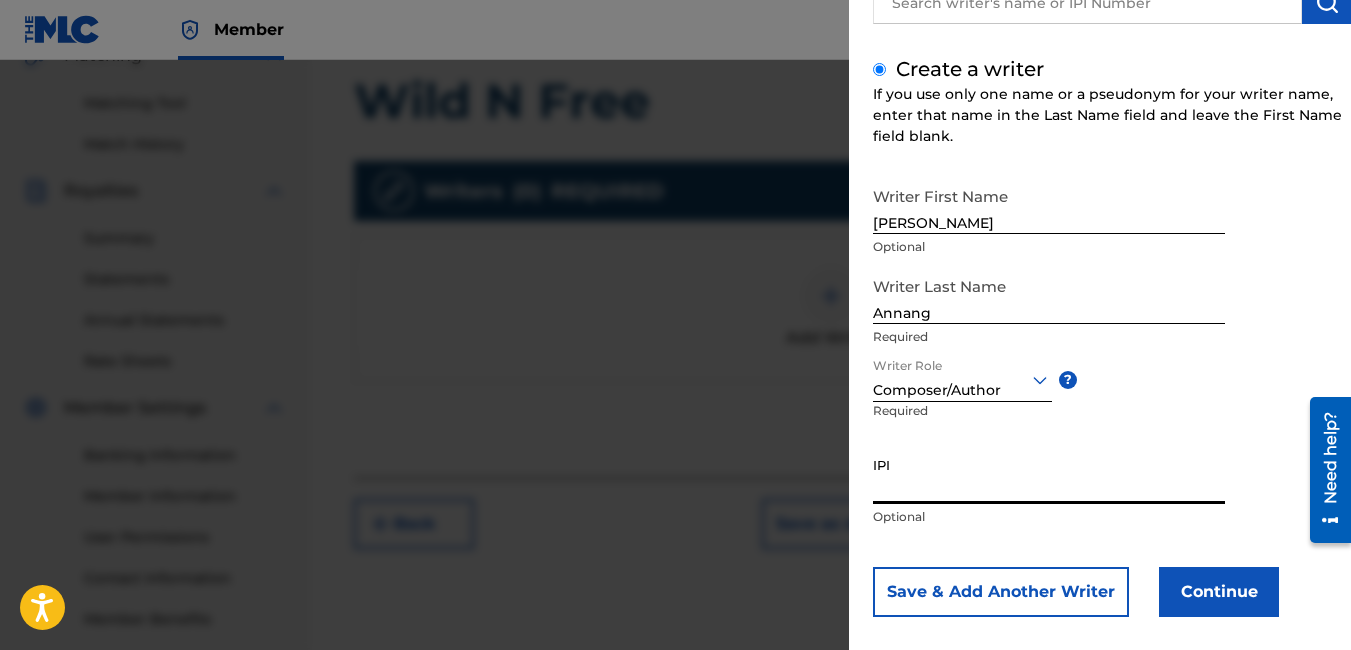 paste on "01202611517" 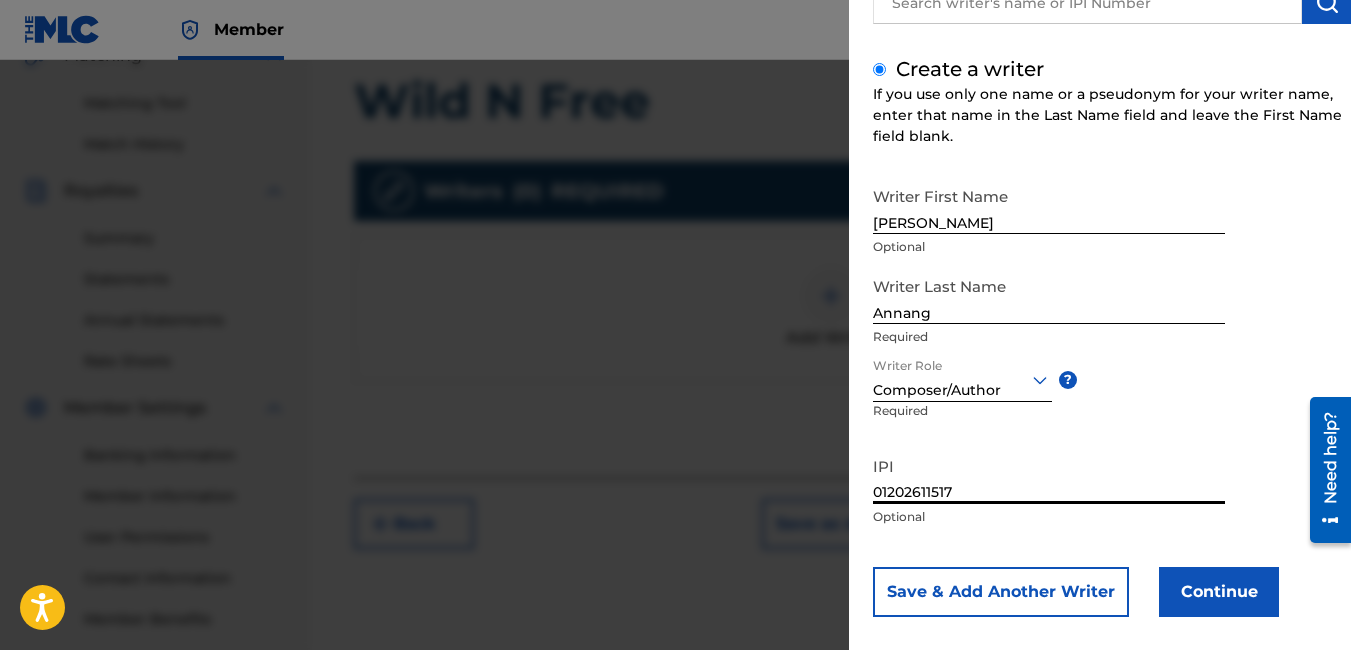 type on "01202611517" 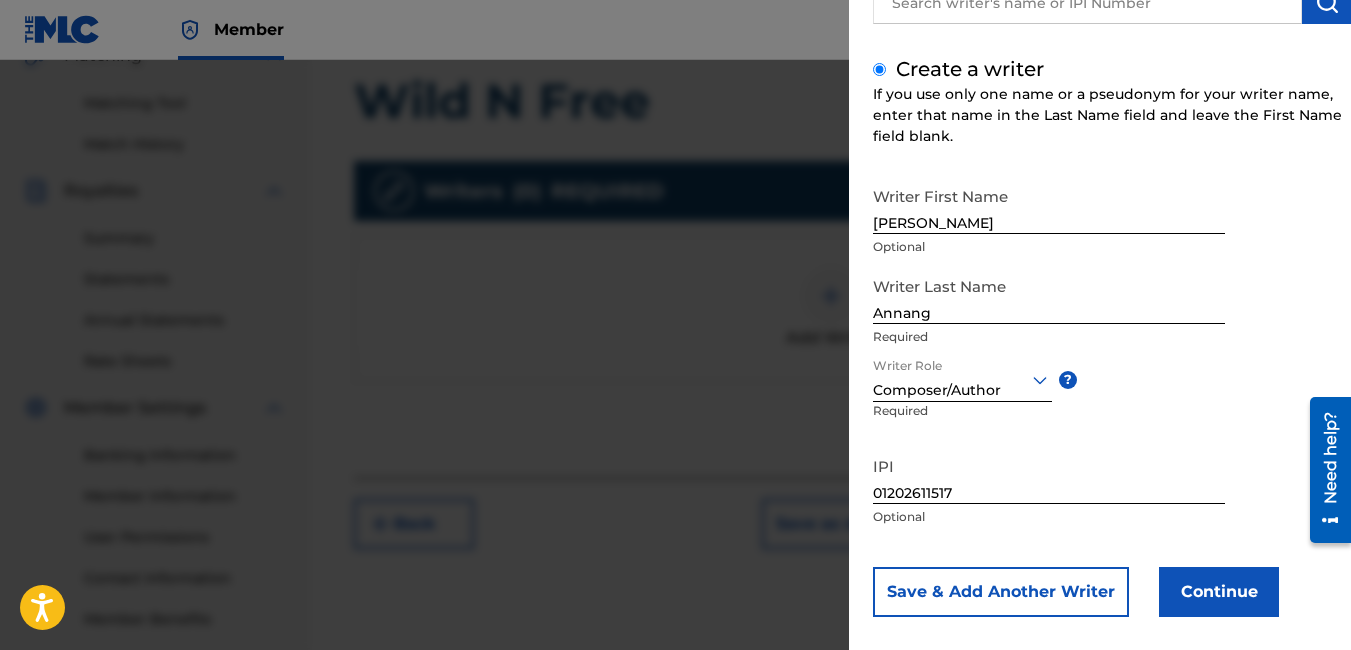 click on "Continue" at bounding box center [1219, 592] 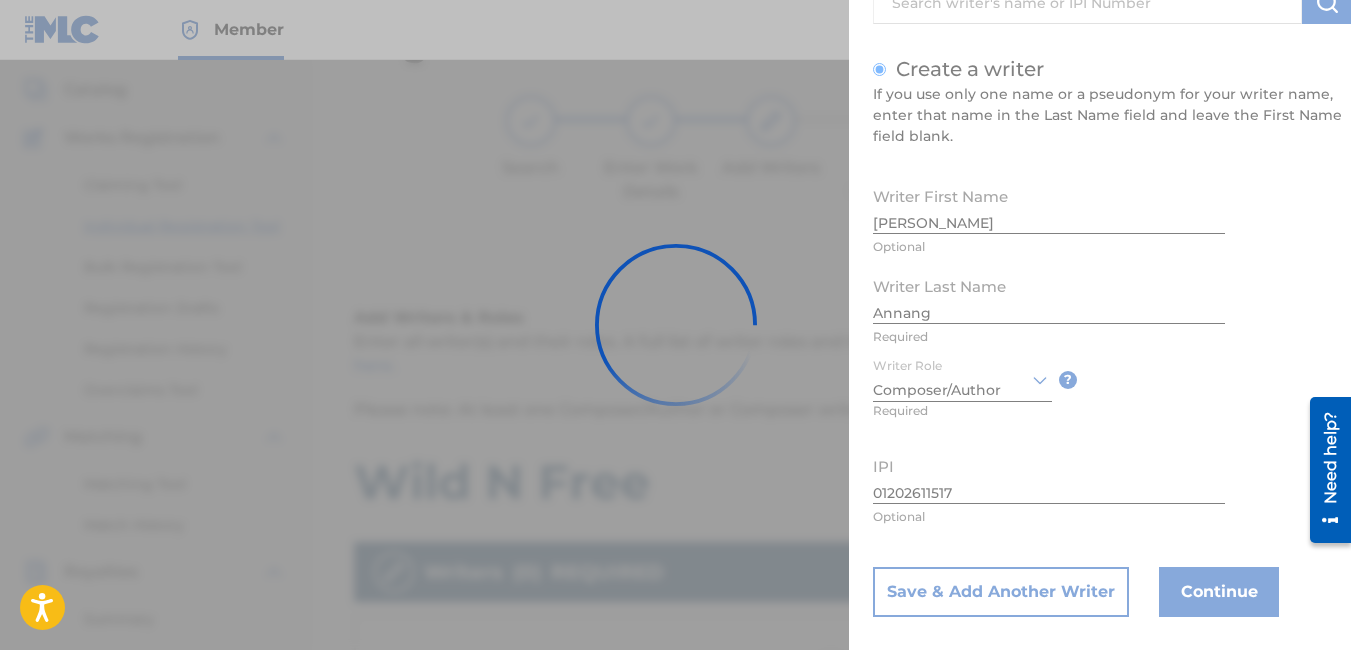 scroll, scrollTop: 0, scrollLeft: 0, axis: both 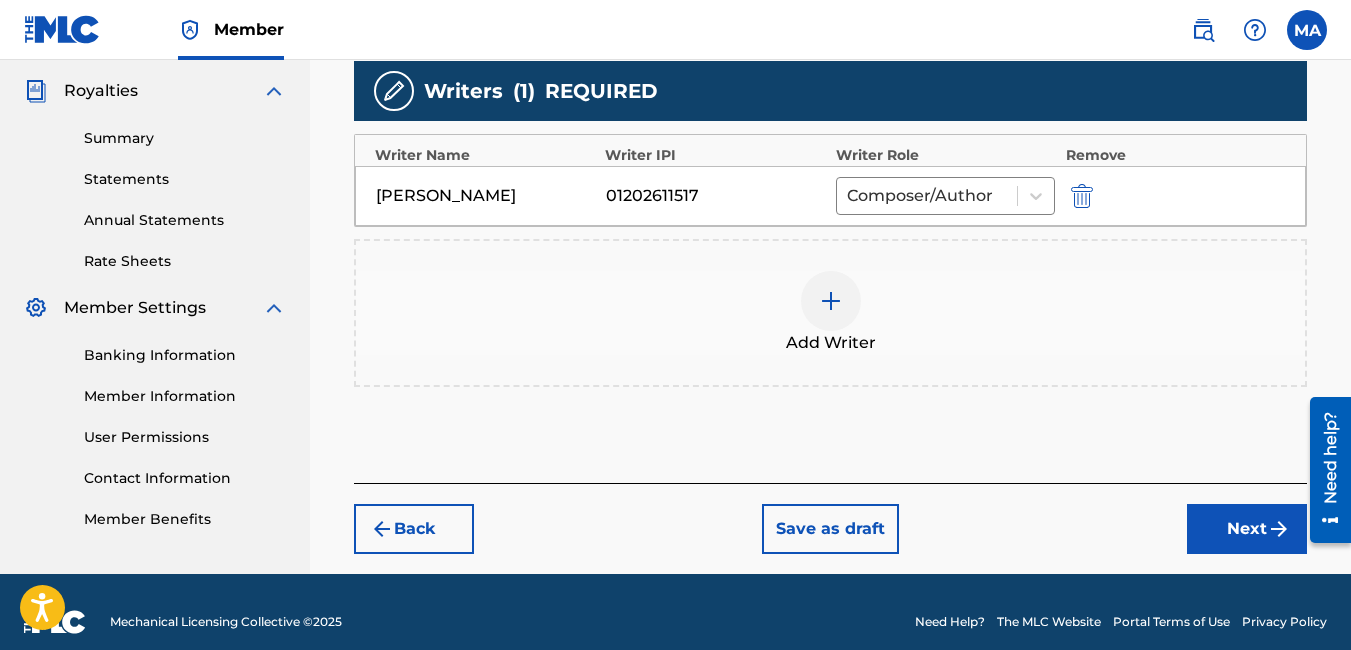 click on "Next" at bounding box center (1247, 529) 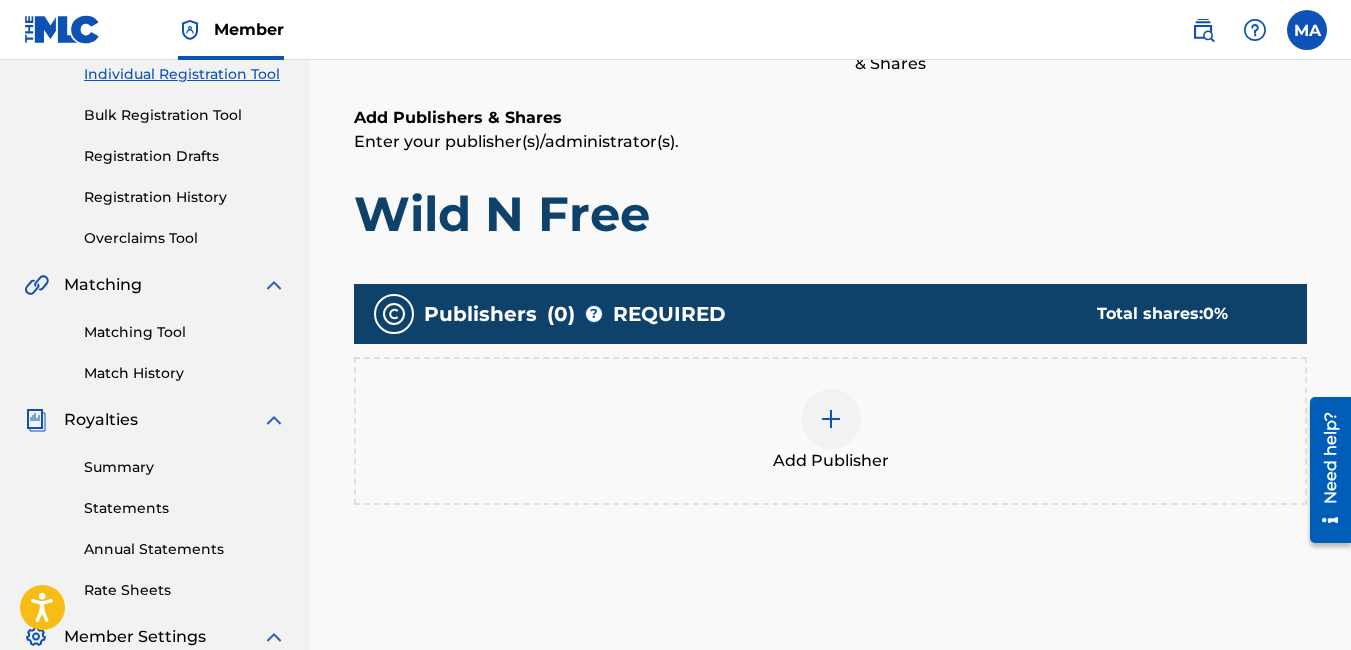 scroll, scrollTop: 290, scrollLeft: 0, axis: vertical 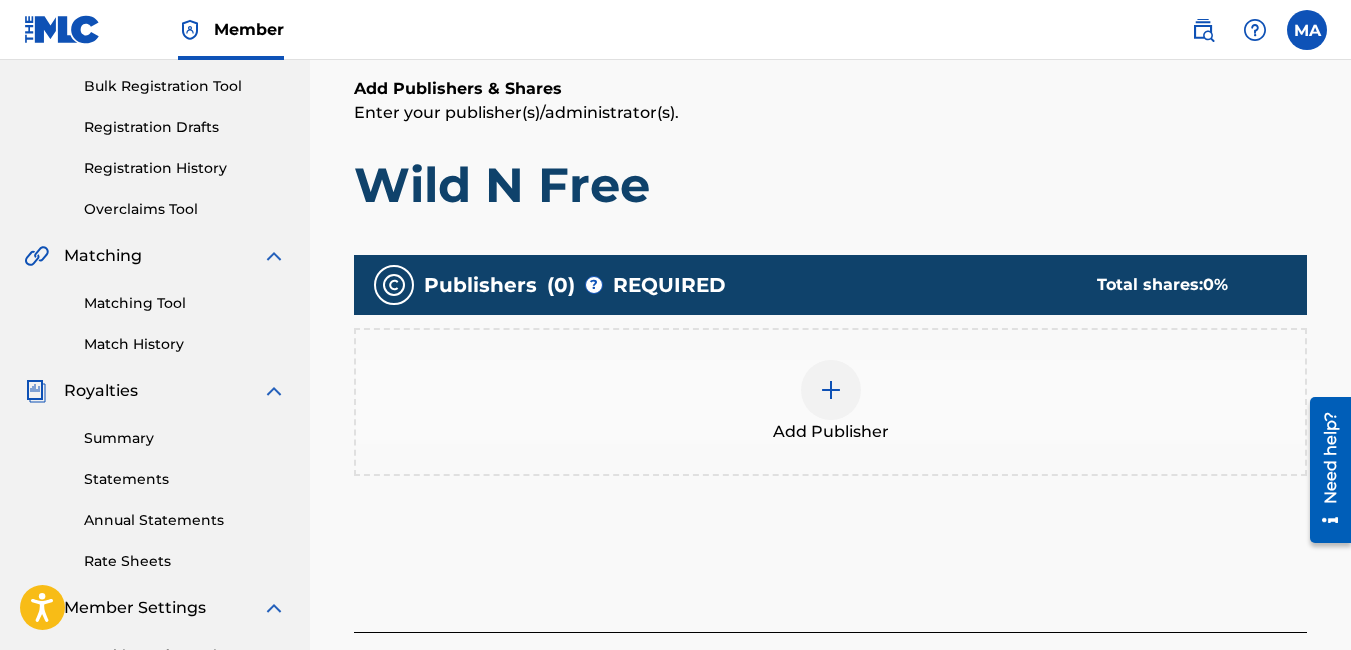 click at bounding box center (831, 390) 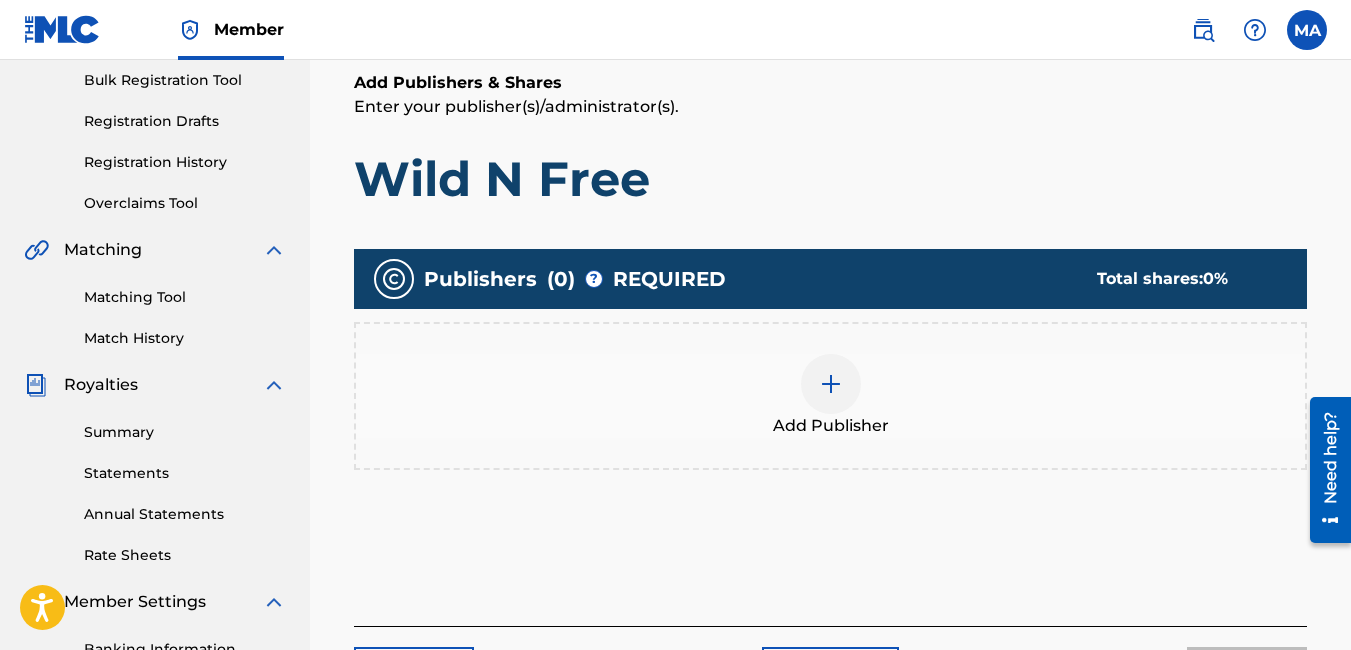 scroll, scrollTop: 290, scrollLeft: 0, axis: vertical 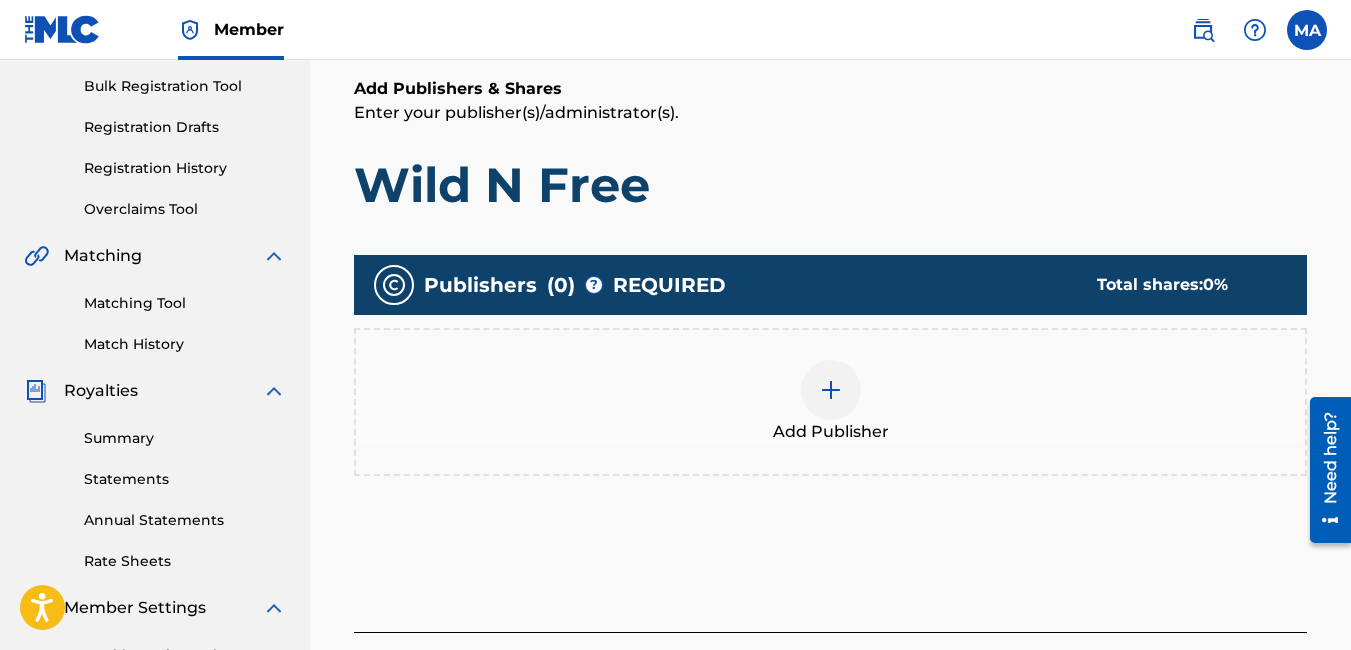 click at bounding box center (831, 390) 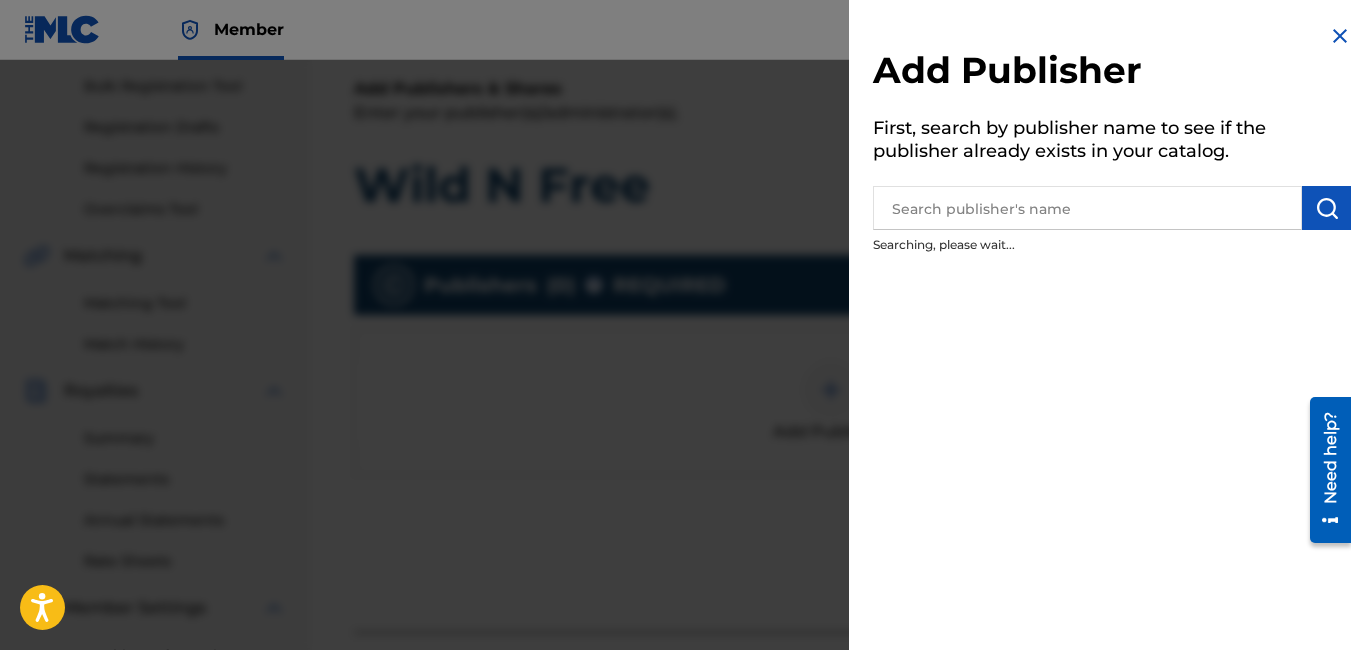 click at bounding box center (1087, 208) 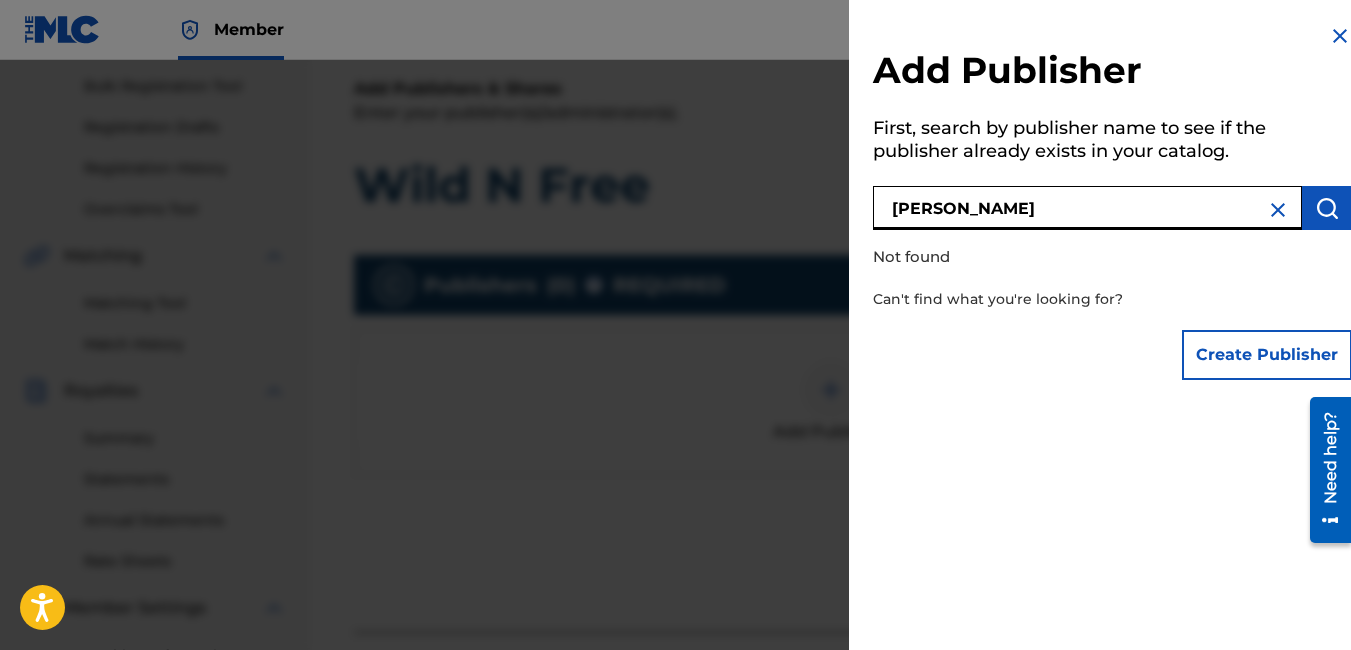 type on "[PERSON_NAME]" 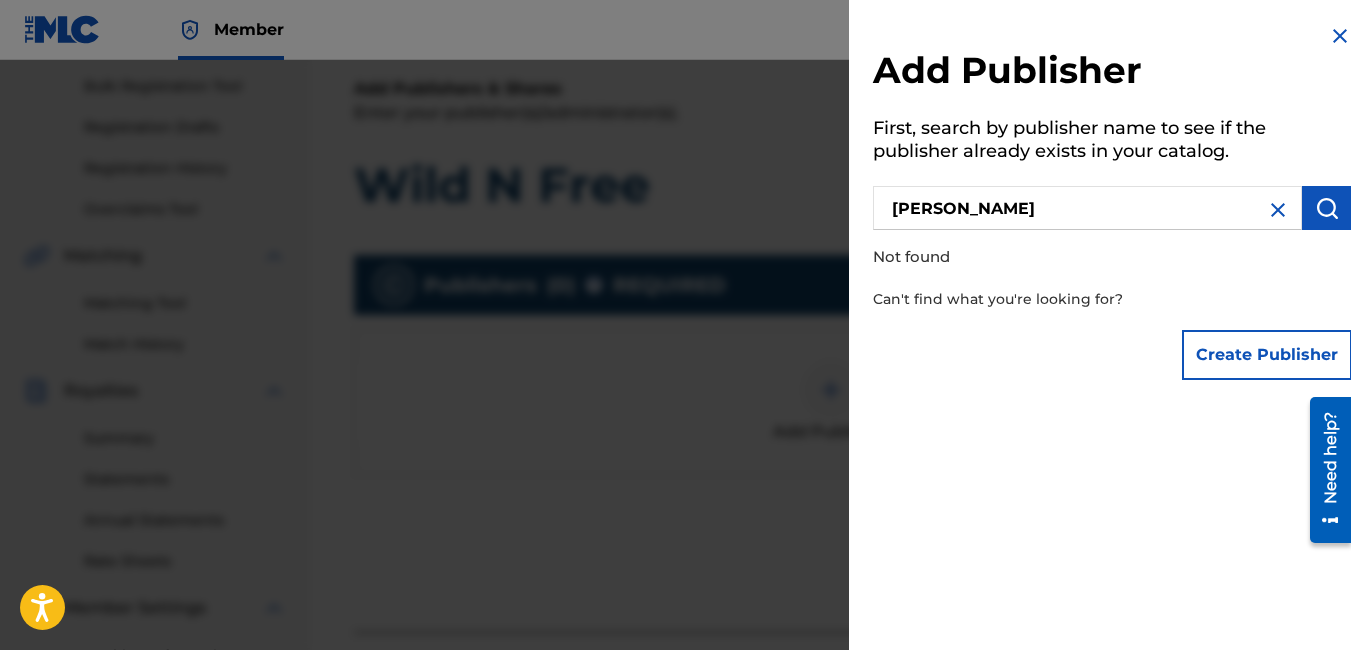 click at bounding box center [1327, 208] 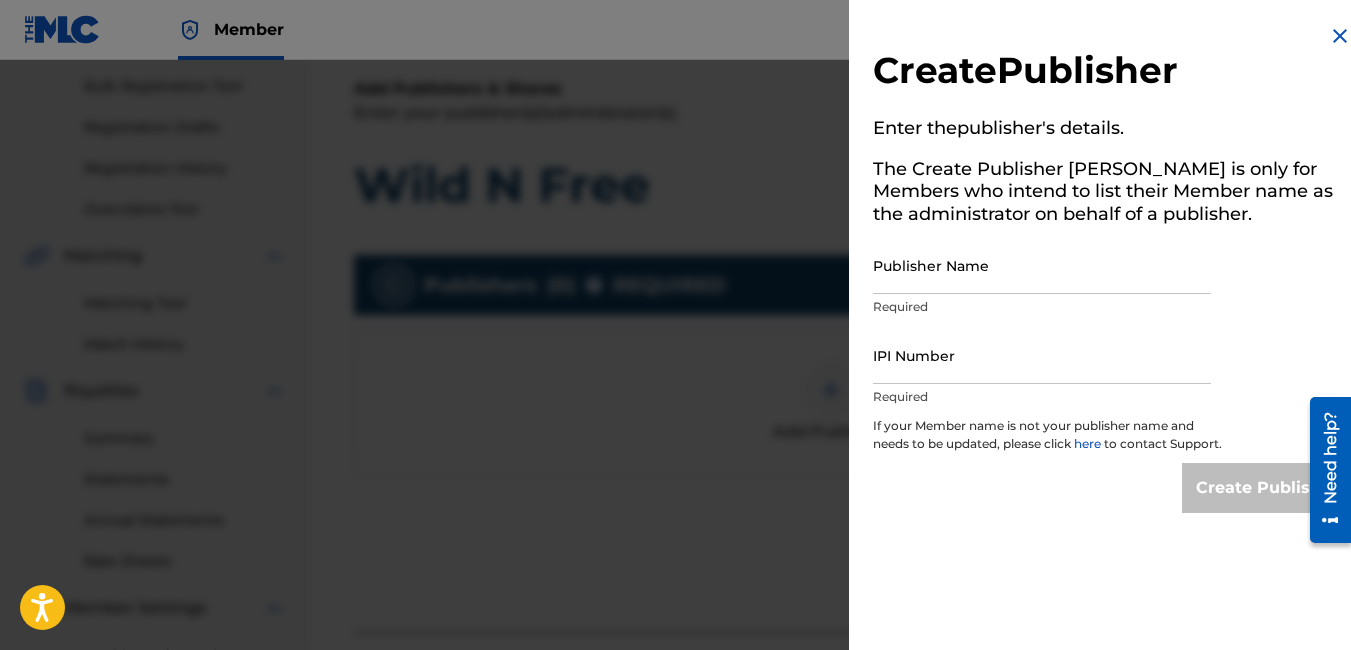 click on "Publisher Name" at bounding box center (1042, 265) 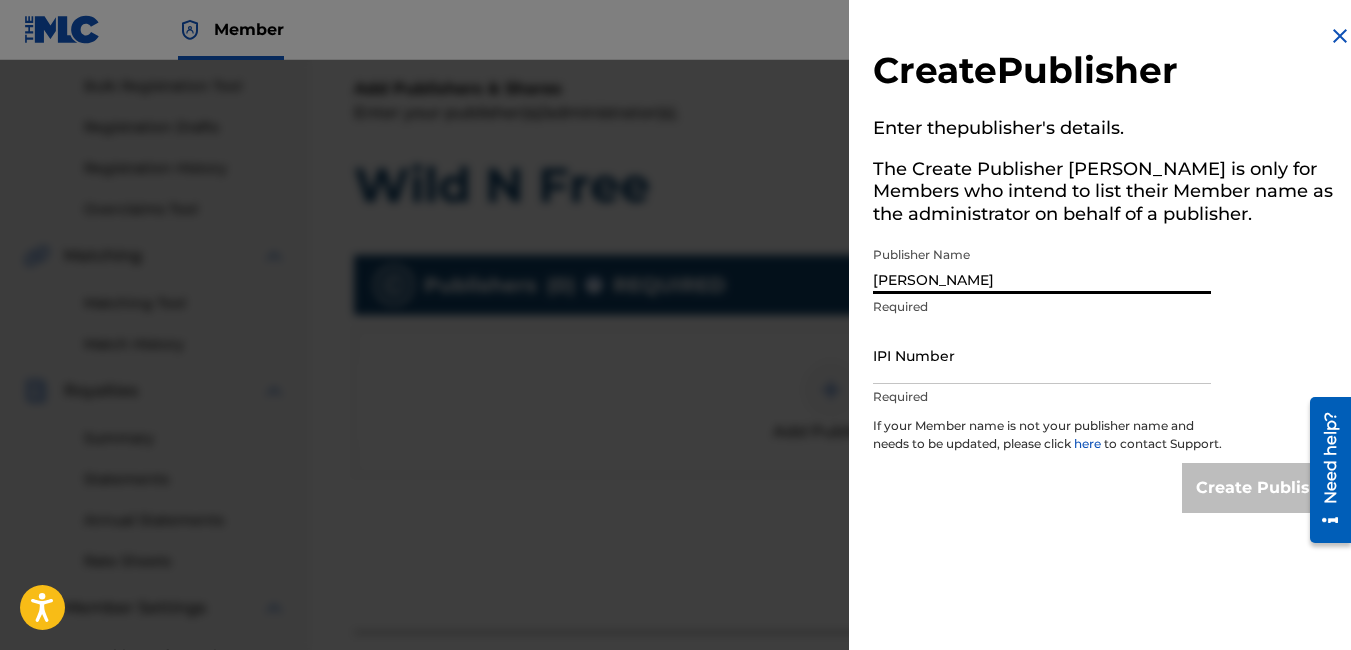 type on "[PERSON_NAME]" 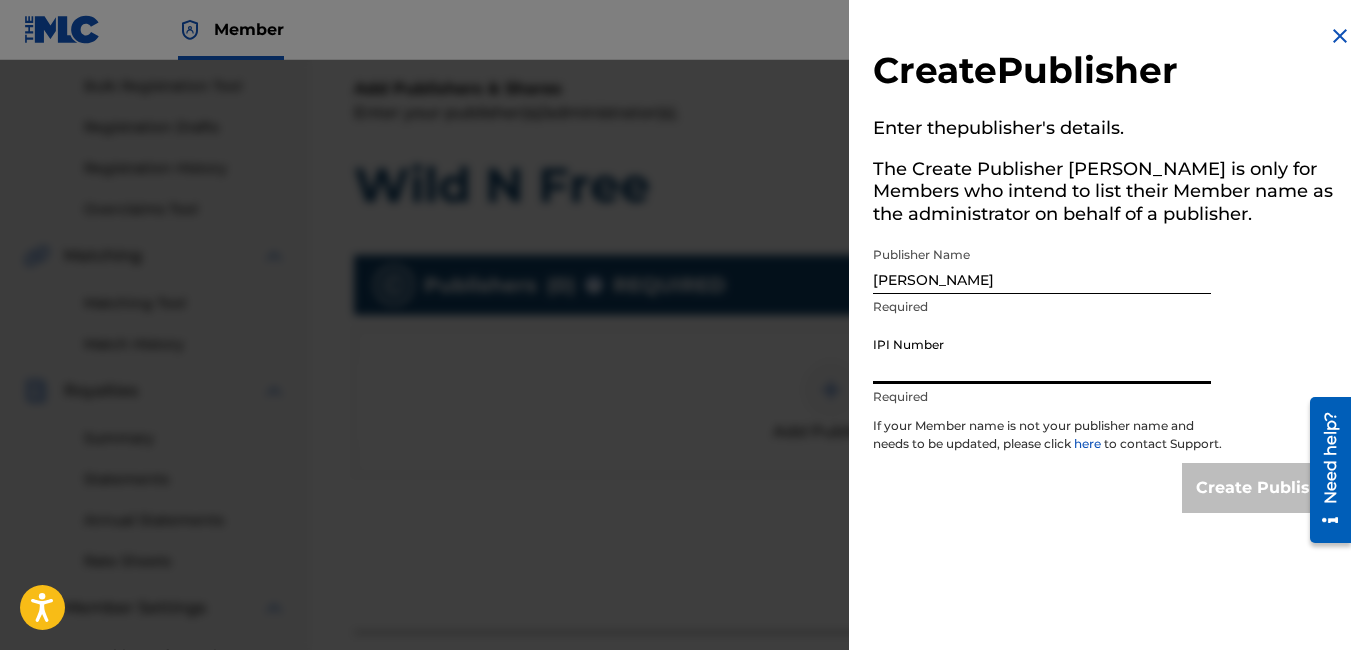 click on "IPI Number" at bounding box center [1042, 355] 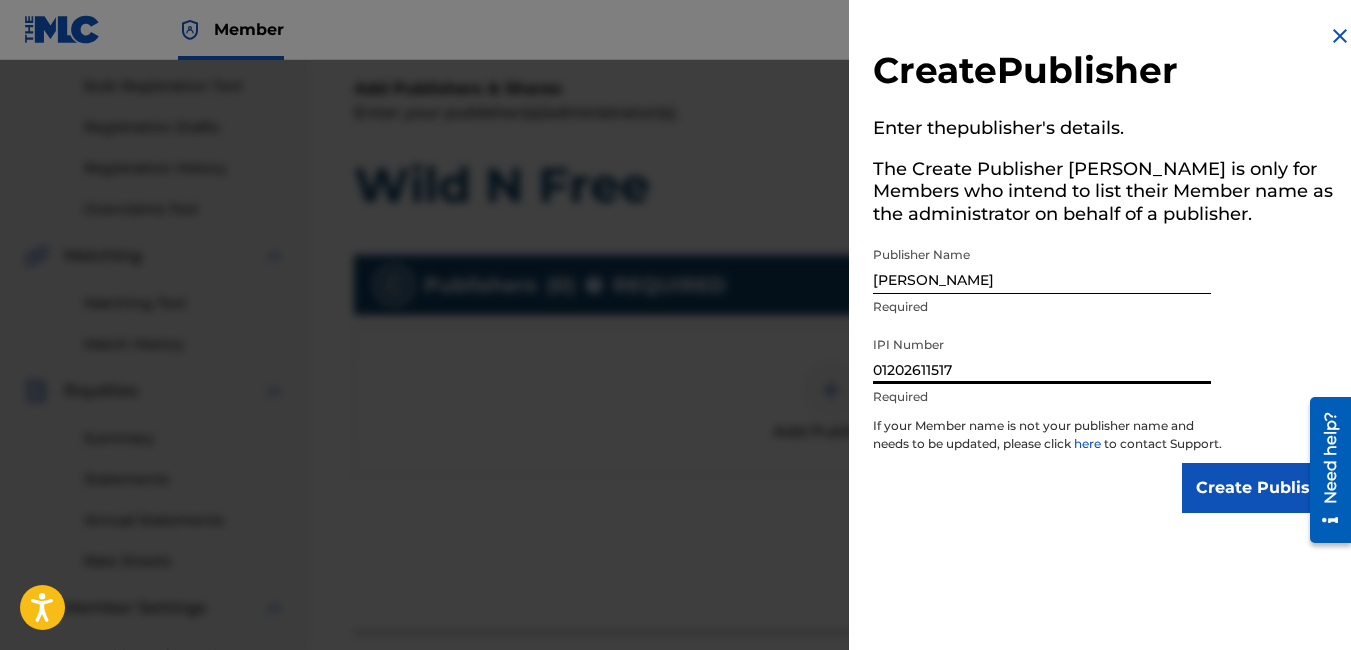 type on "01202611517" 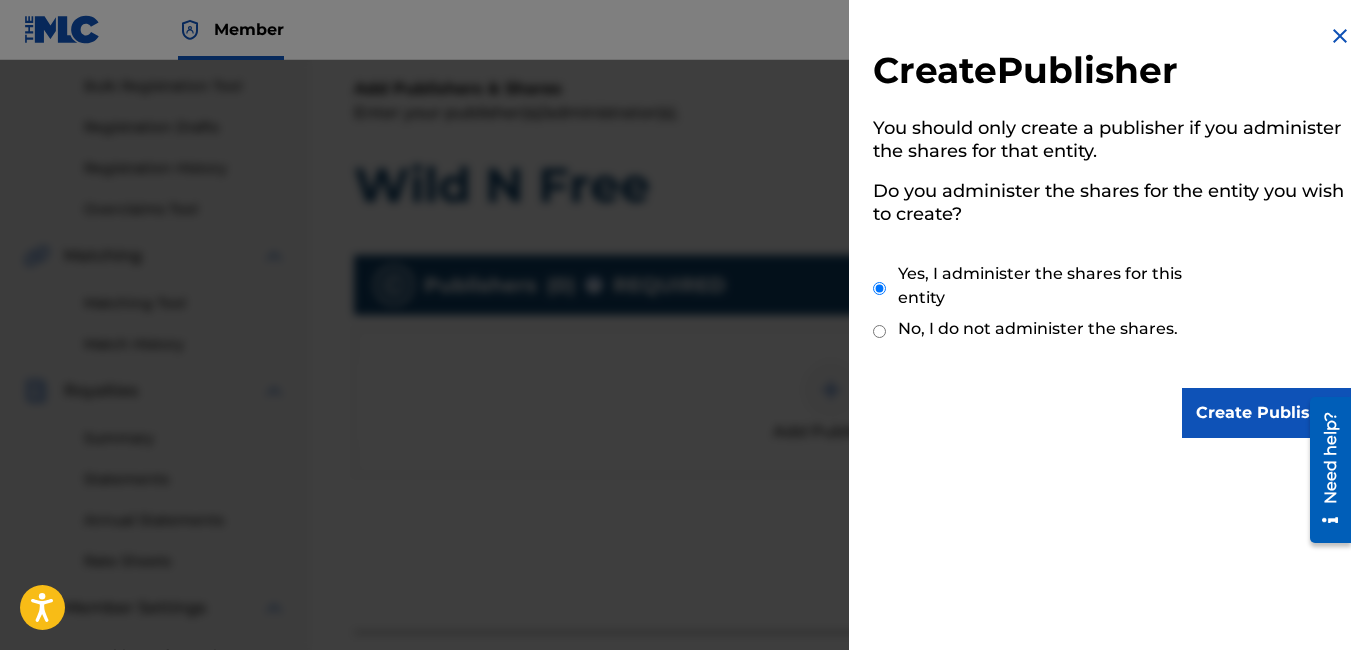 click on "Create Publisher" at bounding box center [1267, 413] 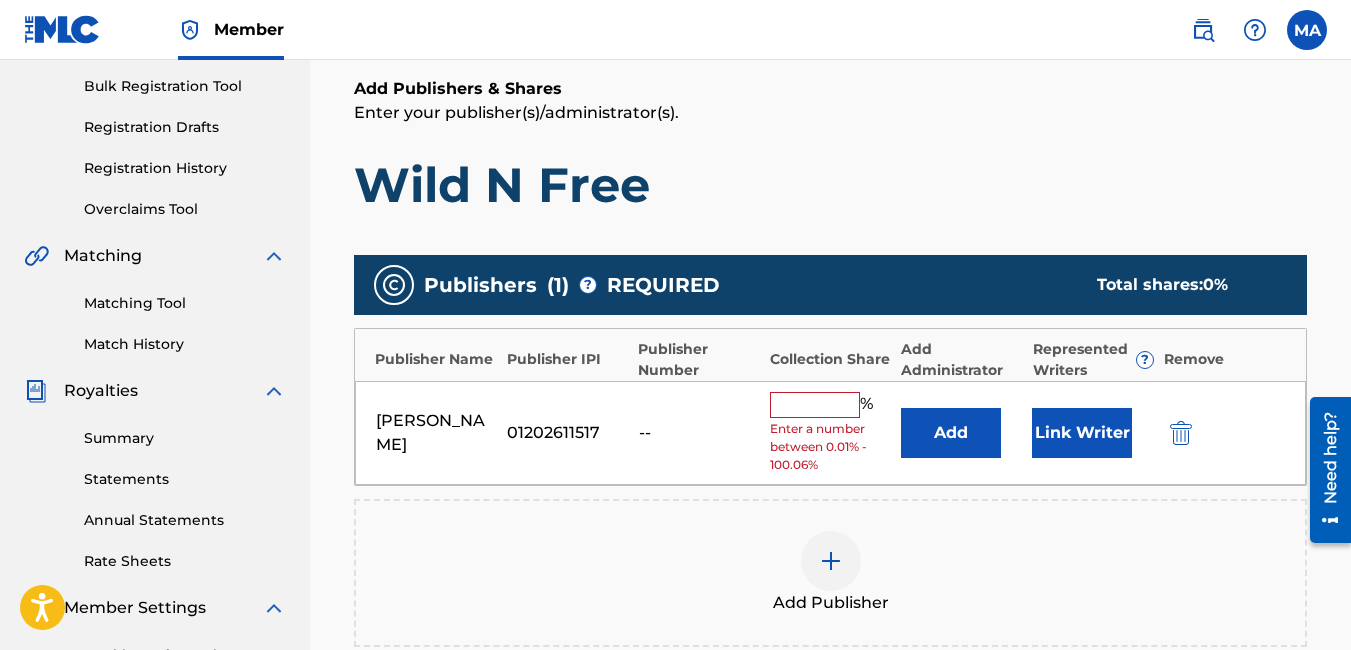 click at bounding box center [815, 405] 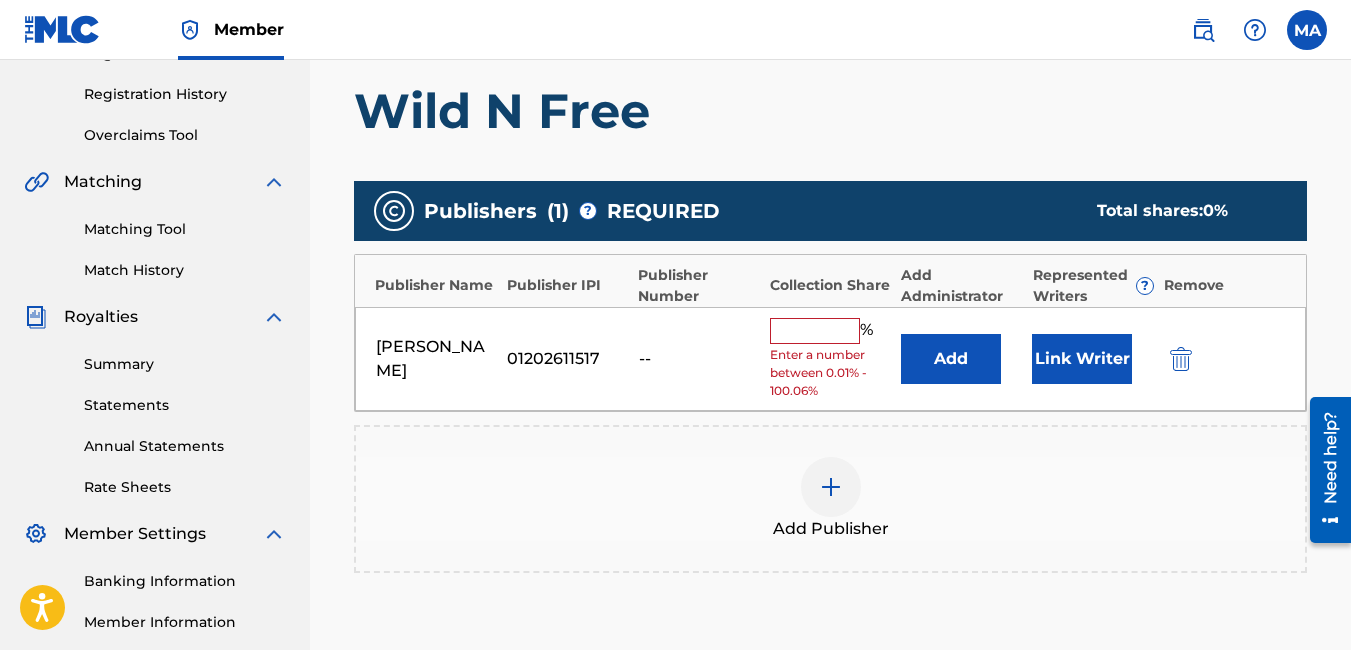 scroll, scrollTop: 390, scrollLeft: 0, axis: vertical 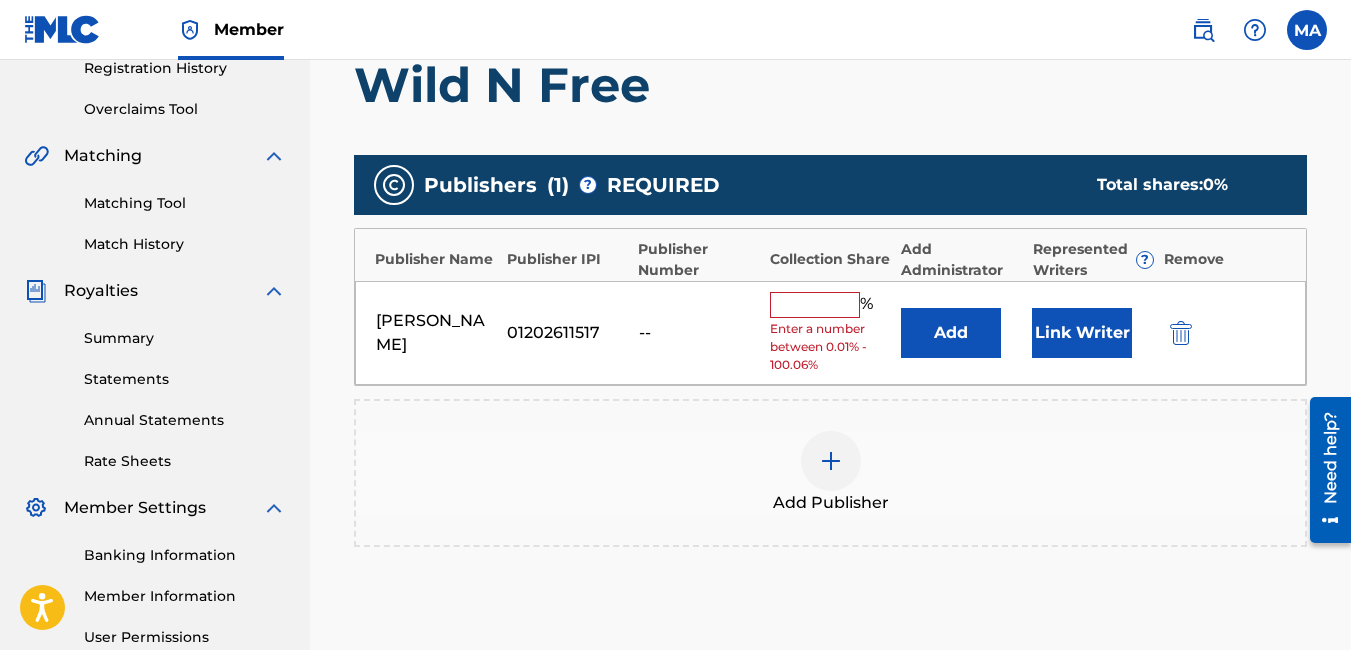 click on "Link Writer" at bounding box center (1082, 333) 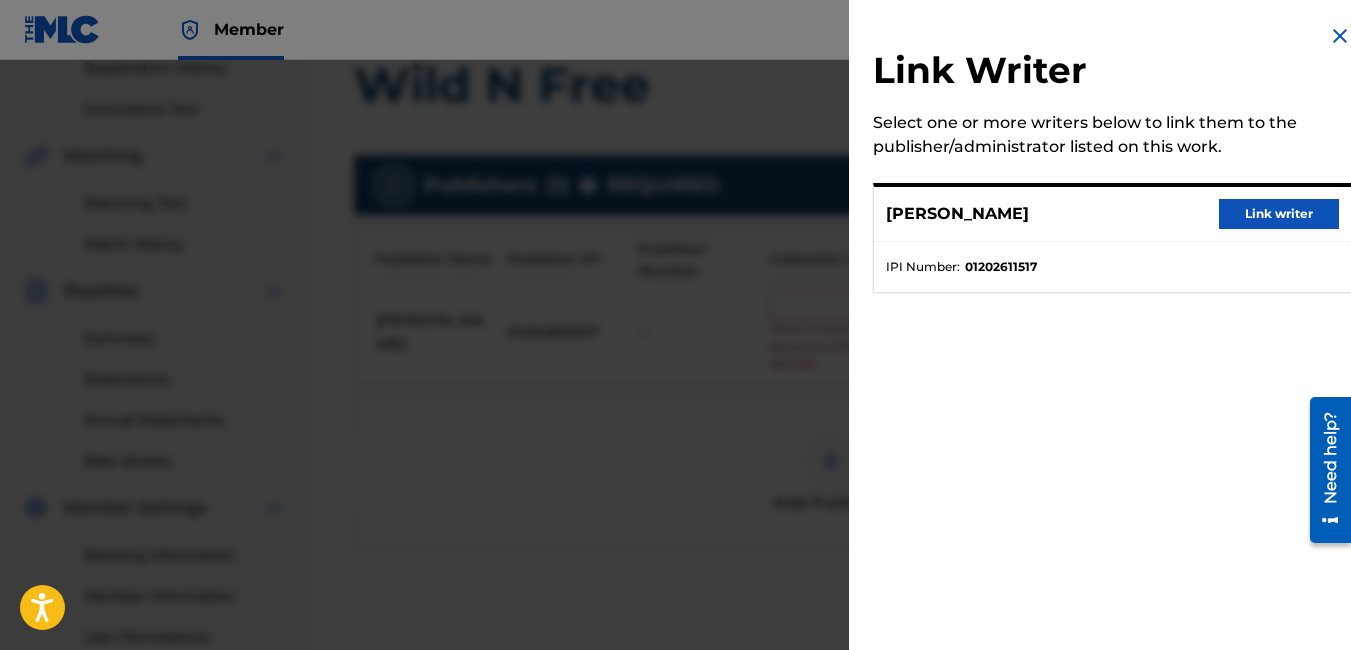 click on "Link writer" at bounding box center [1279, 214] 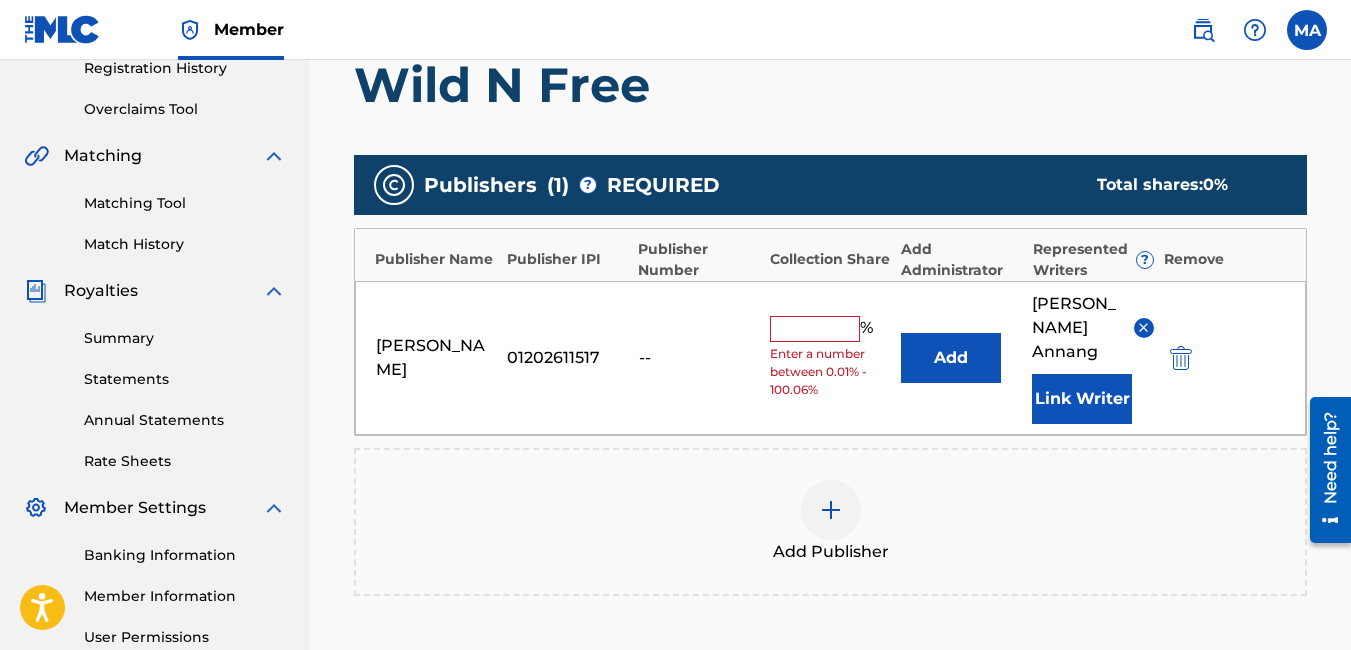 click on "Add" at bounding box center (951, 358) 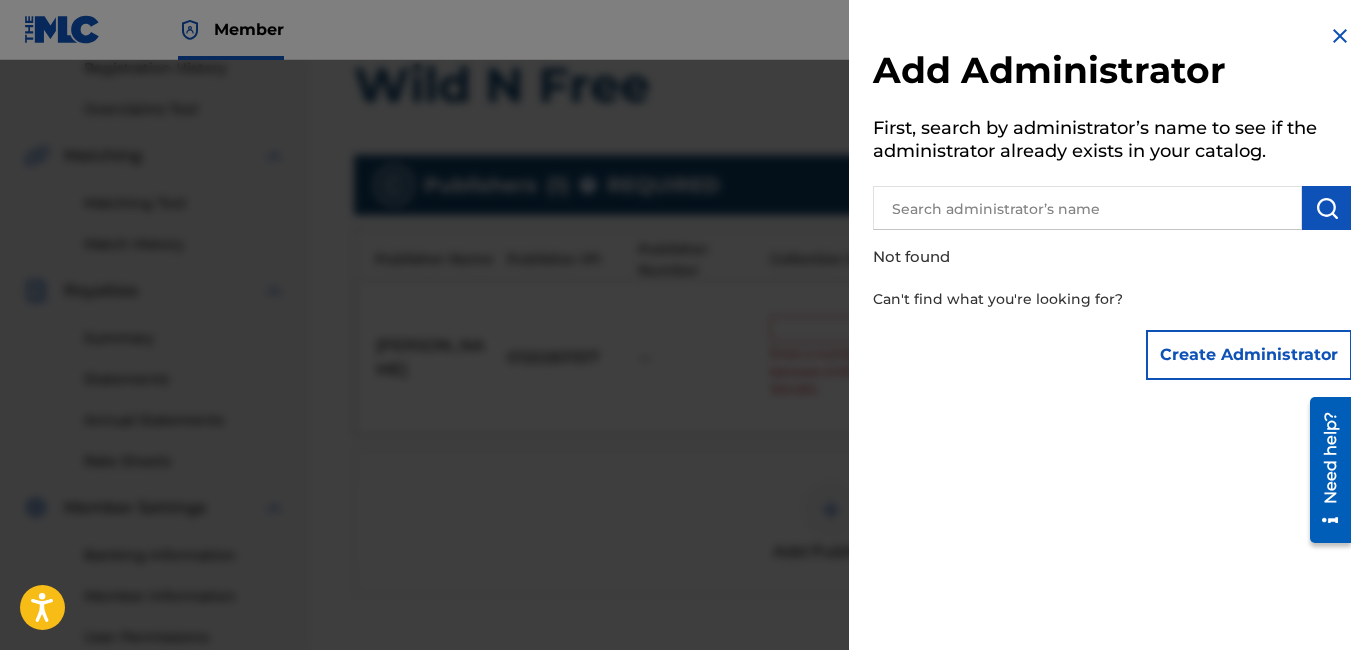 click at bounding box center [1087, 208] 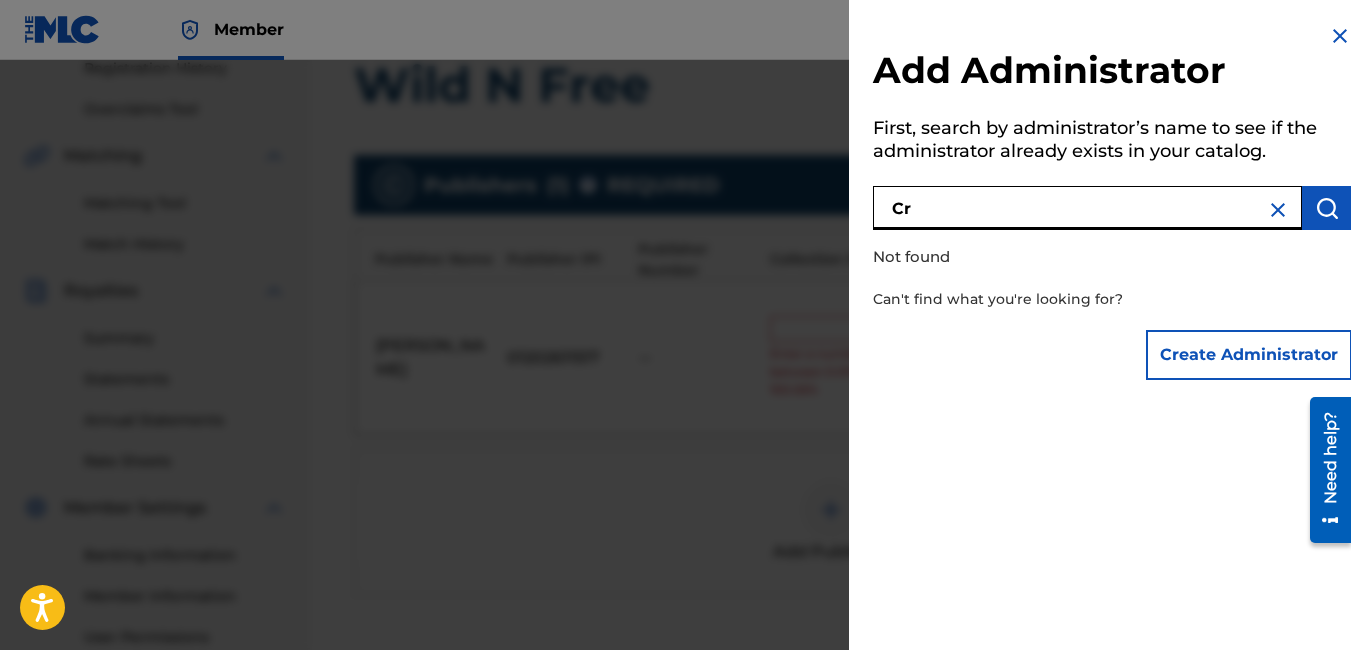 type on "C" 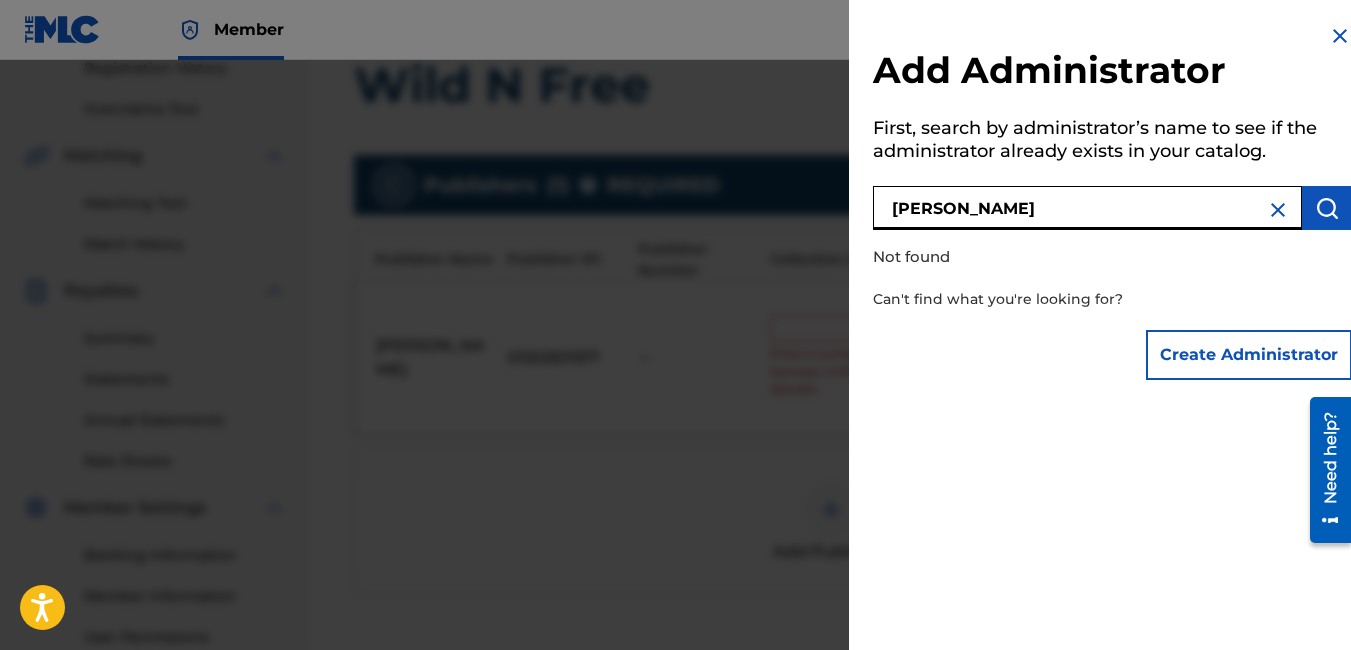 type on "[PERSON_NAME]" 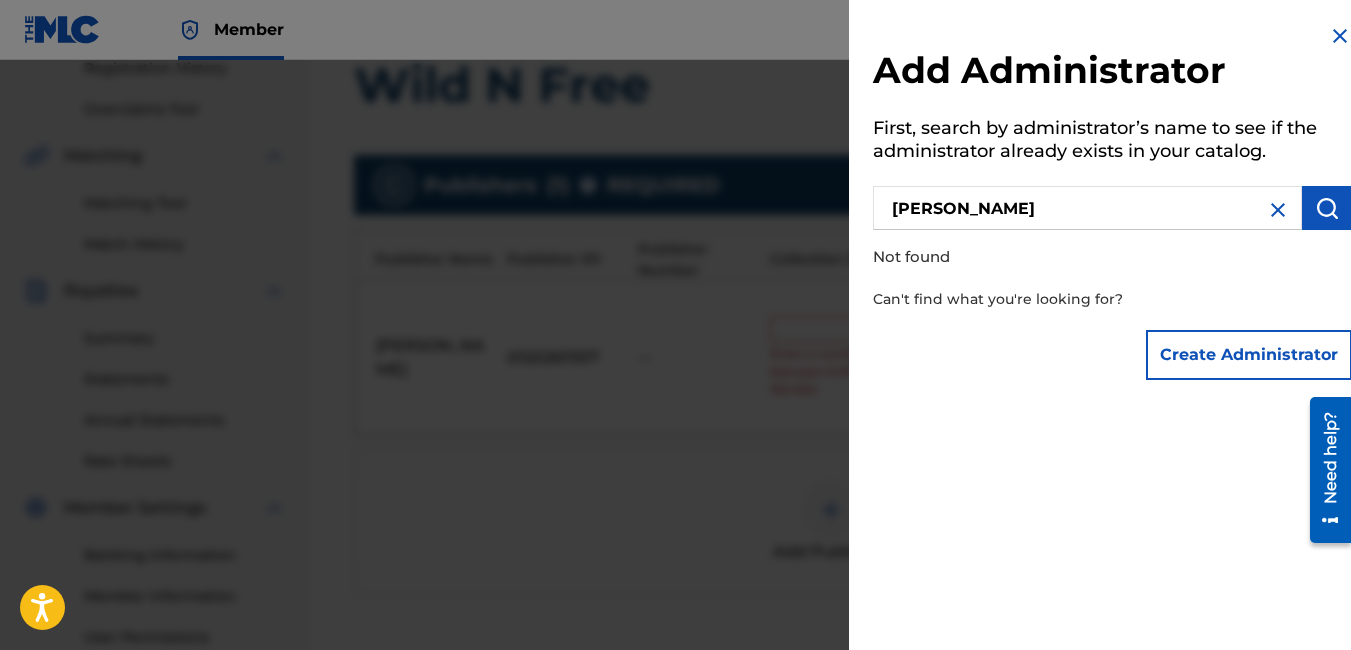 click on "Create Administrator" at bounding box center (1249, 355) 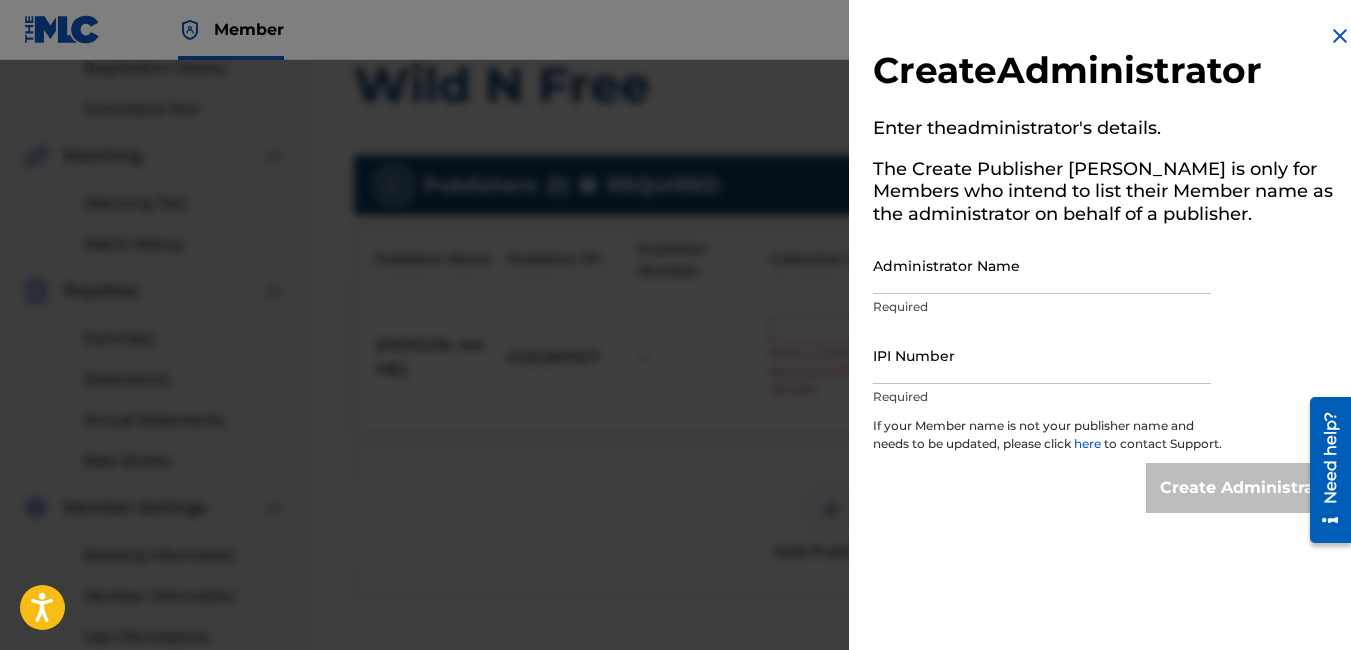 click on "Administrator Name" at bounding box center (1042, 265) 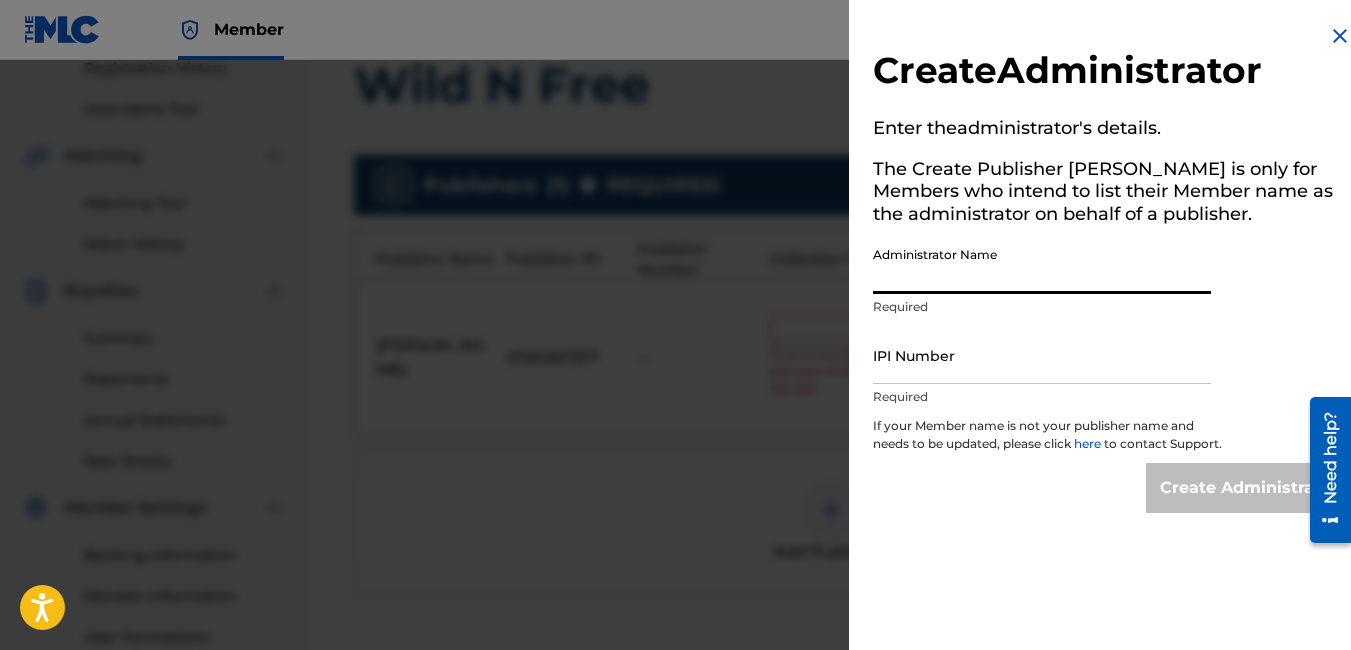 type on "[PERSON_NAME]" 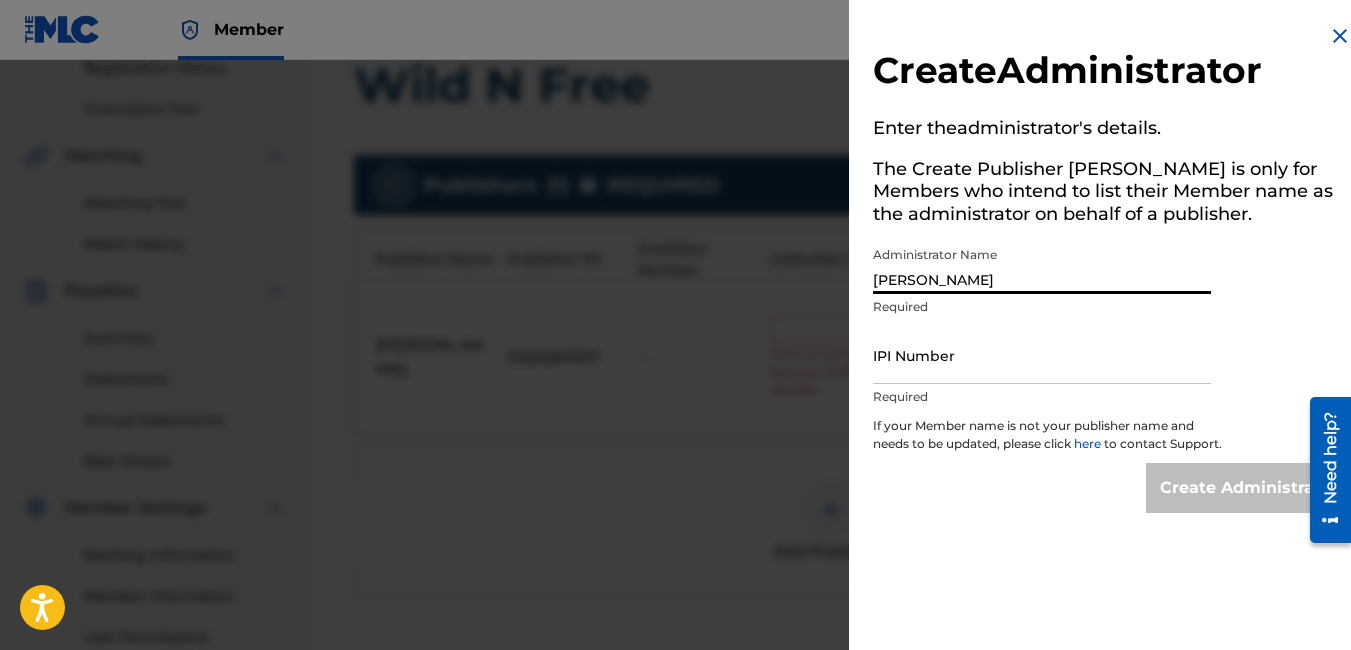 click on "IPI Number" at bounding box center (1042, 355) 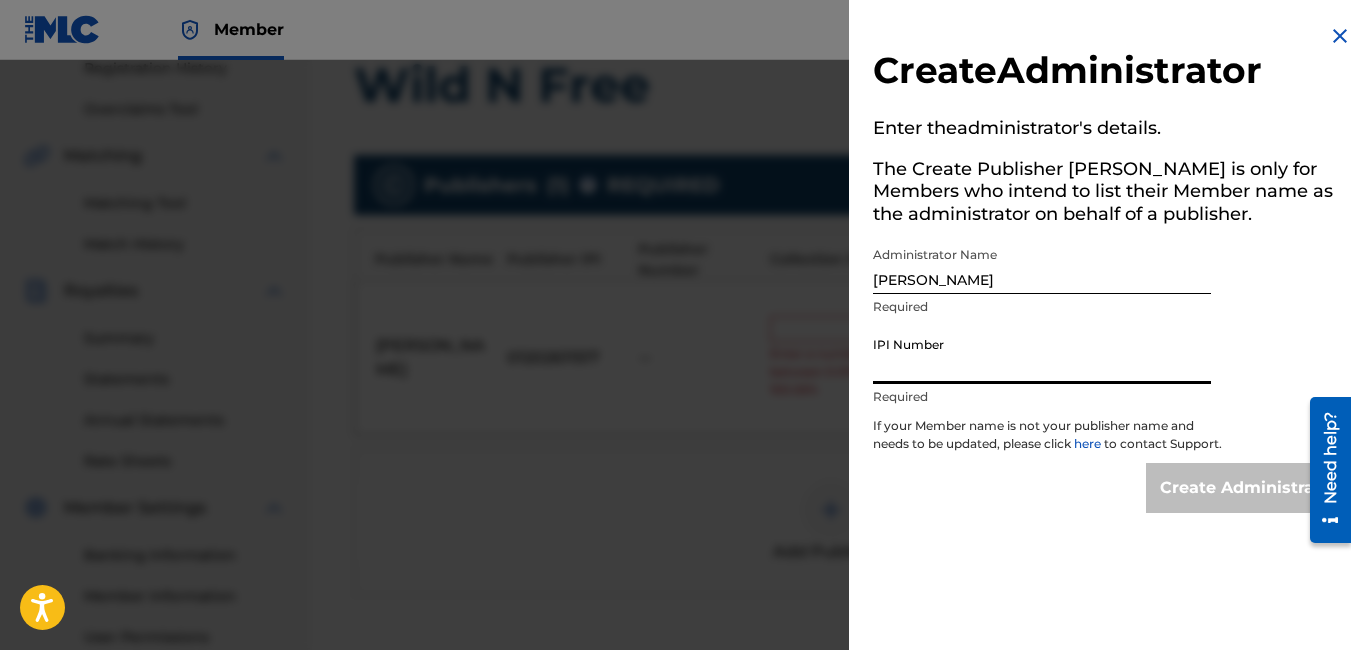 type on "01202611517" 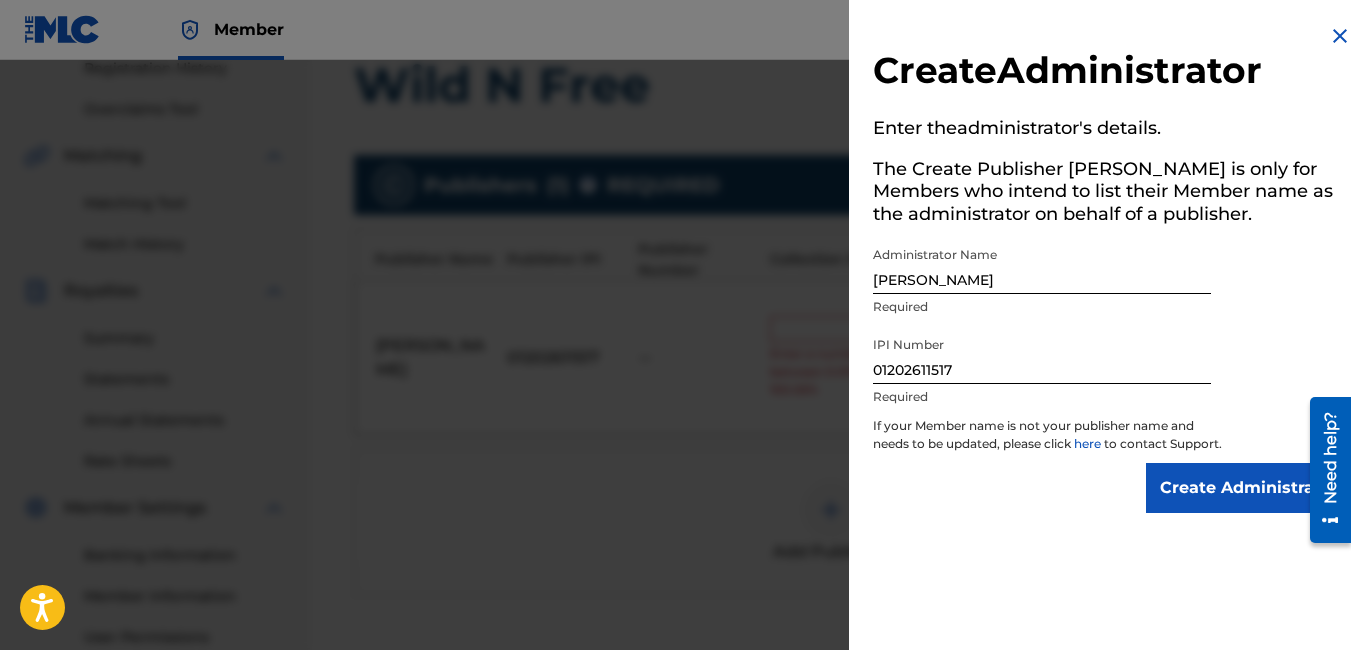 click on "Create Administrator" at bounding box center [1249, 488] 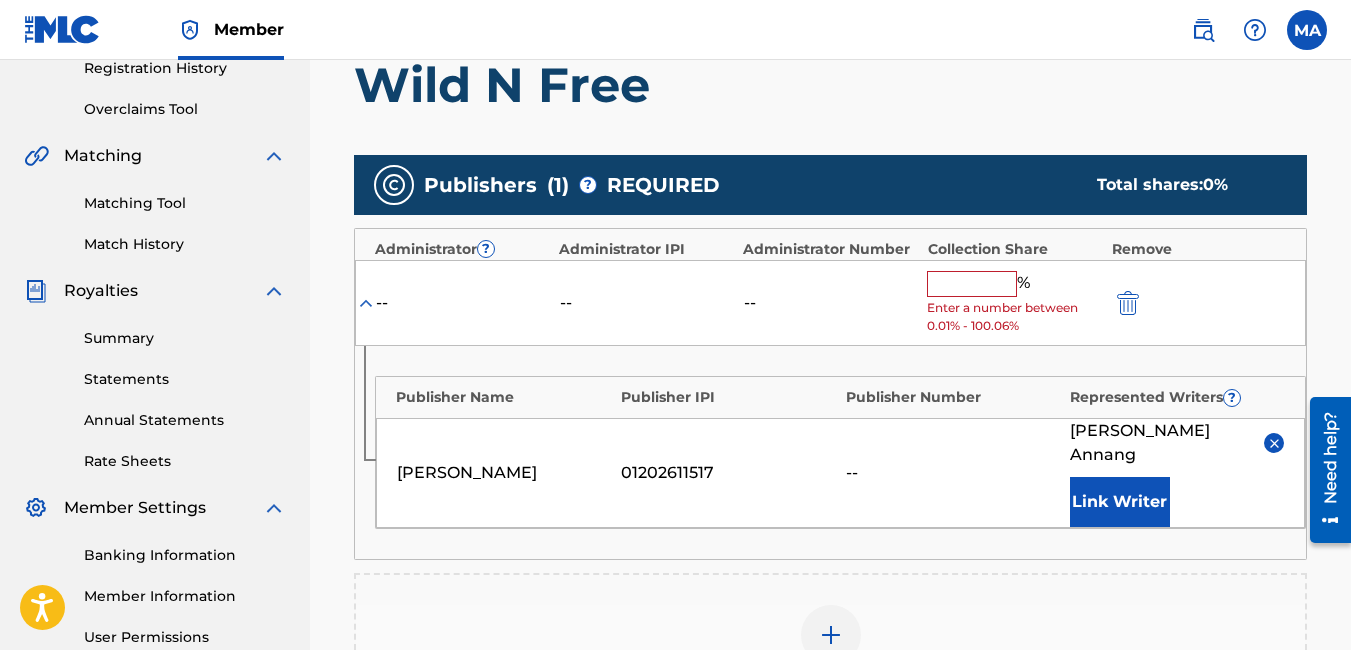 click on "Link Writer" at bounding box center [1120, 502] 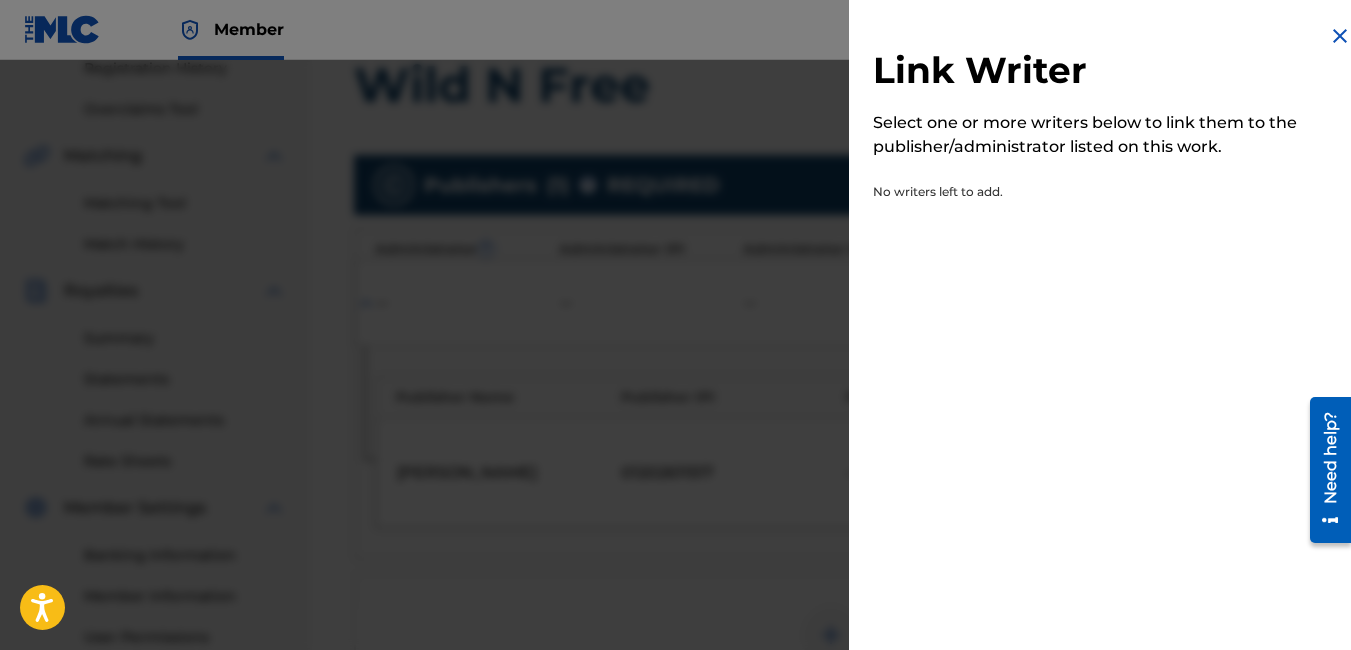 click at bounding box center (1340, 36) 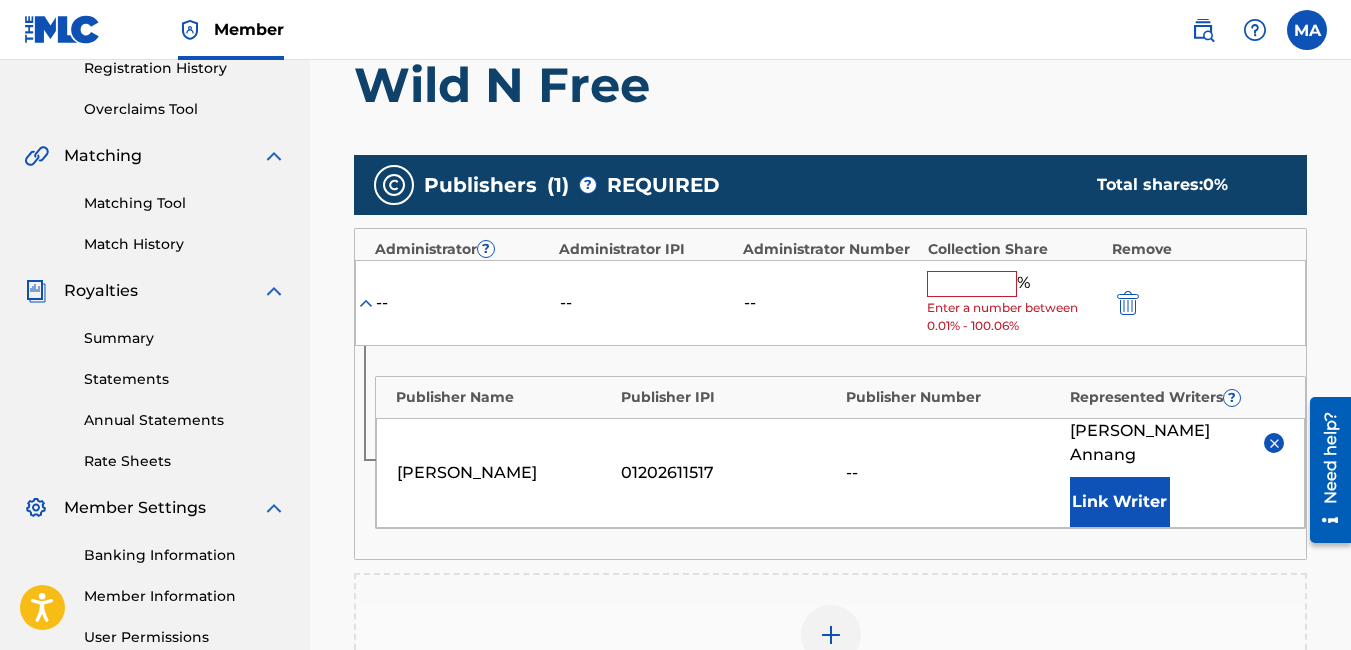 click at bounding box center (972, 284) 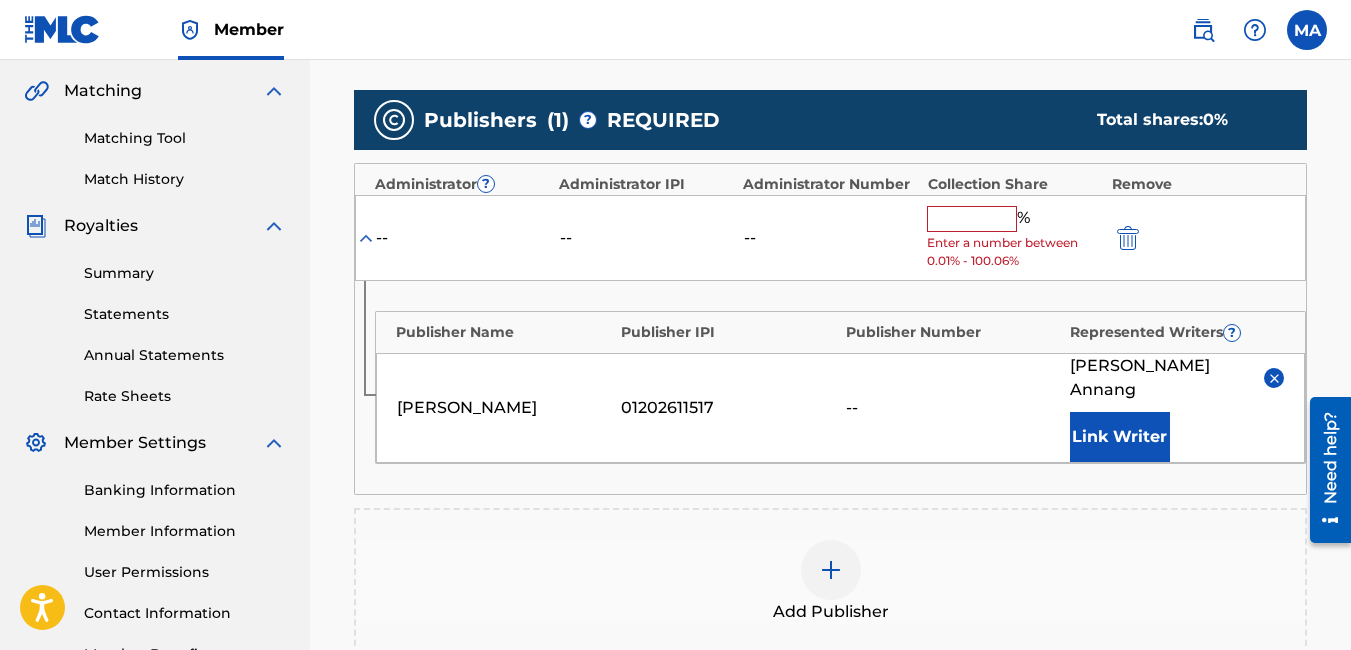 scroll, scrollTop: 280, scrollLeft: 0, axis: vertical 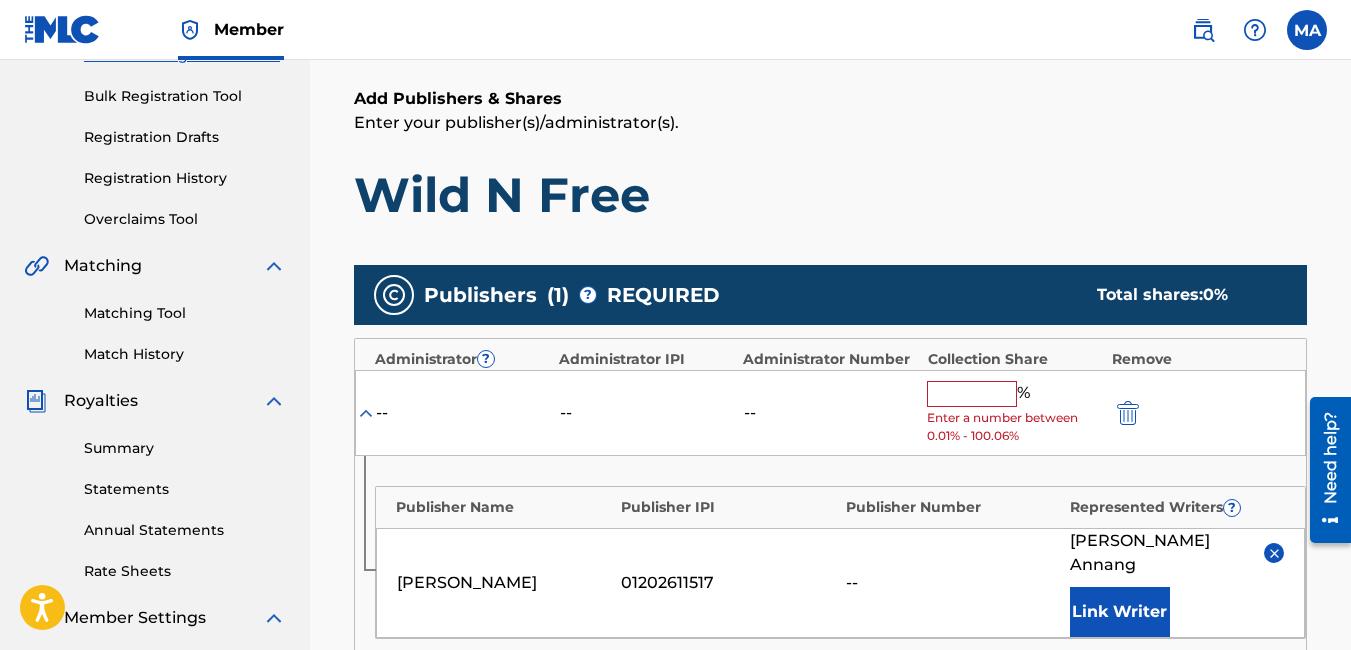 click at bounding box center (1128, 413) 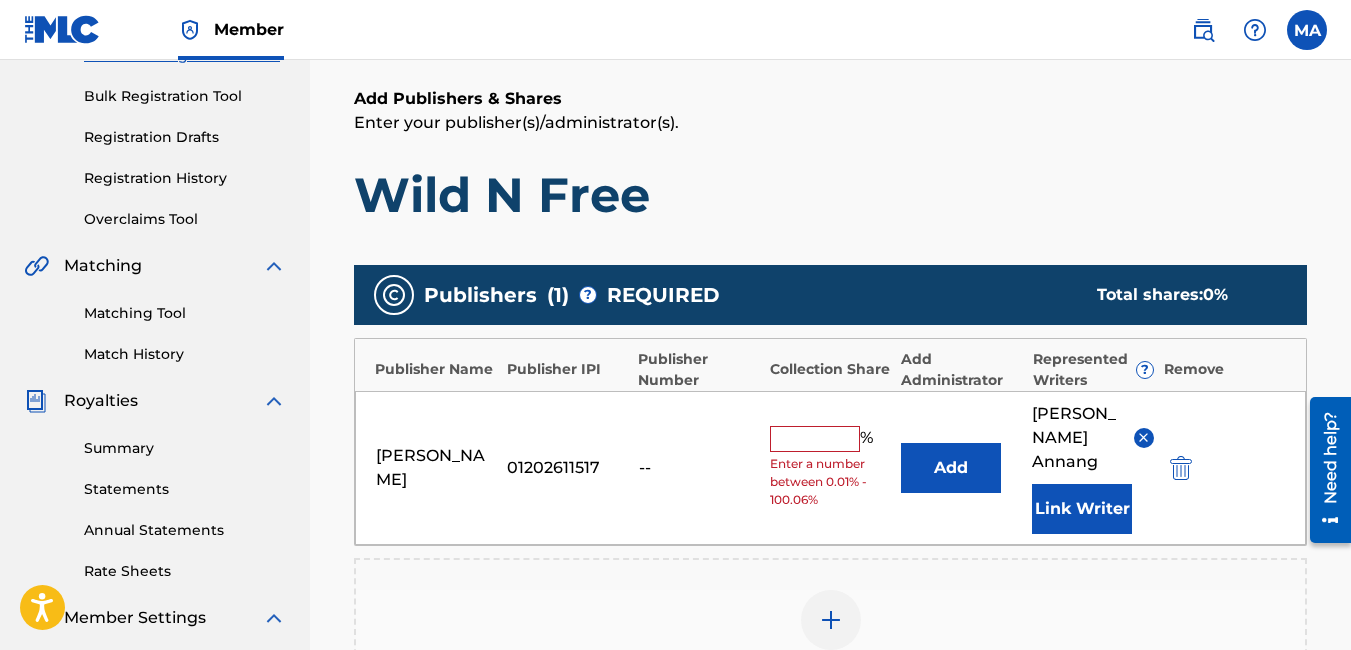 click at bounding box center [815, 439] 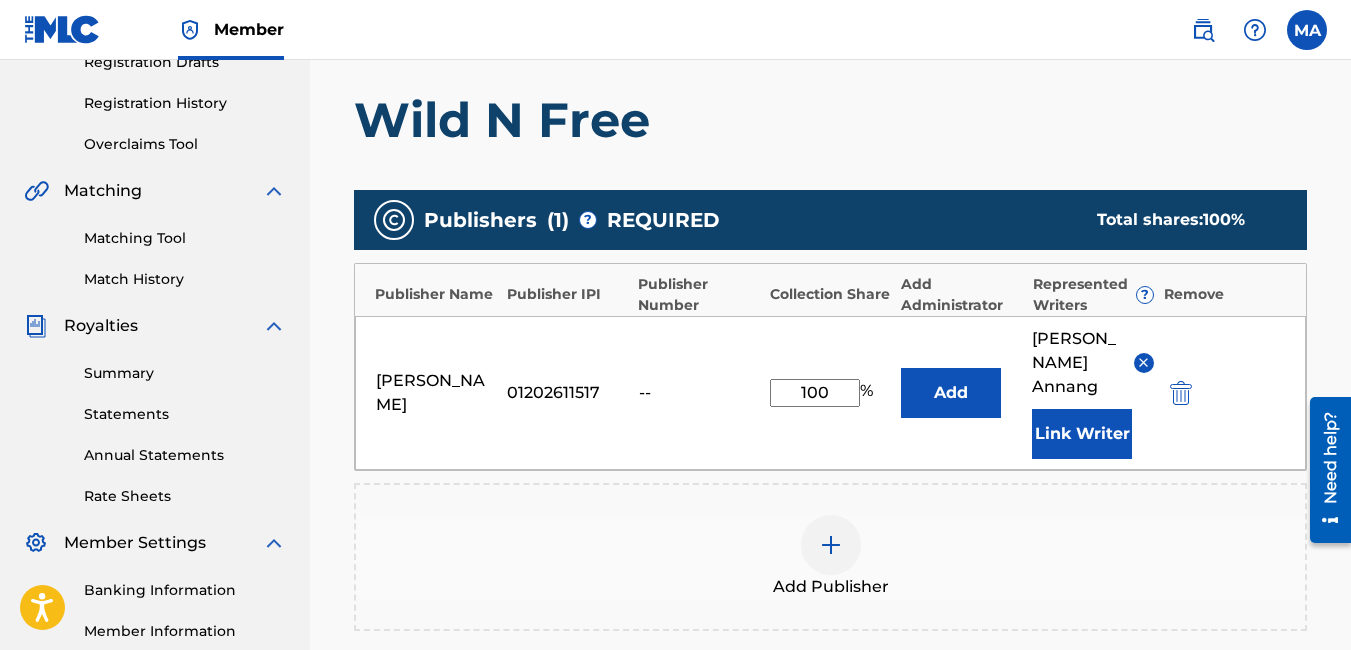 scroll, scrollTop: 380, scrollLeft: 0, axis: vertical 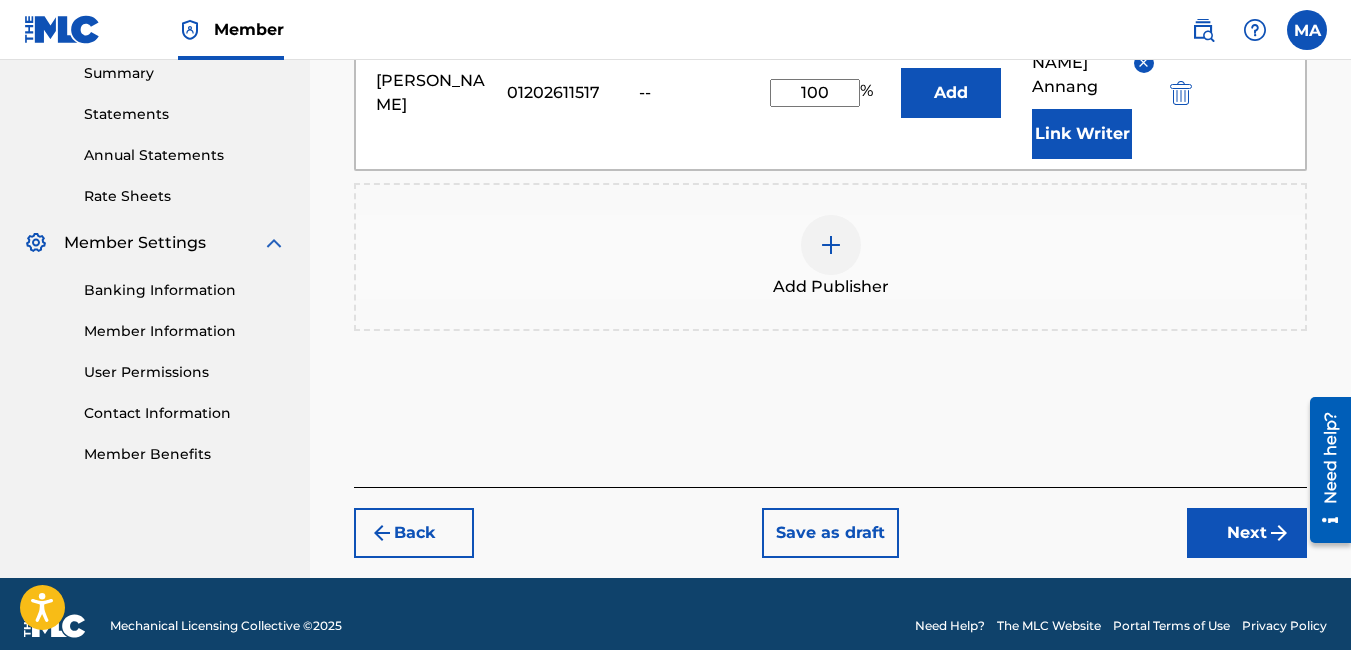 type on "100" 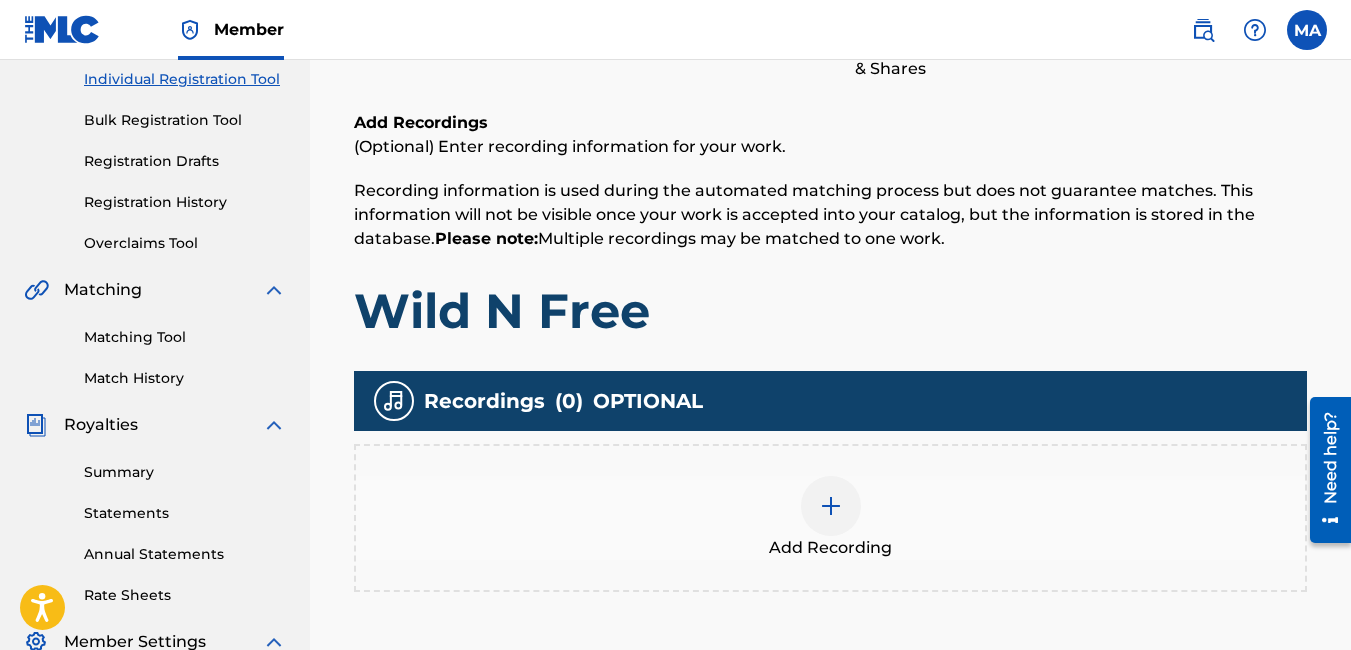 scroll, scrollTop: 290, scrollLeft: 0, axis: vertical 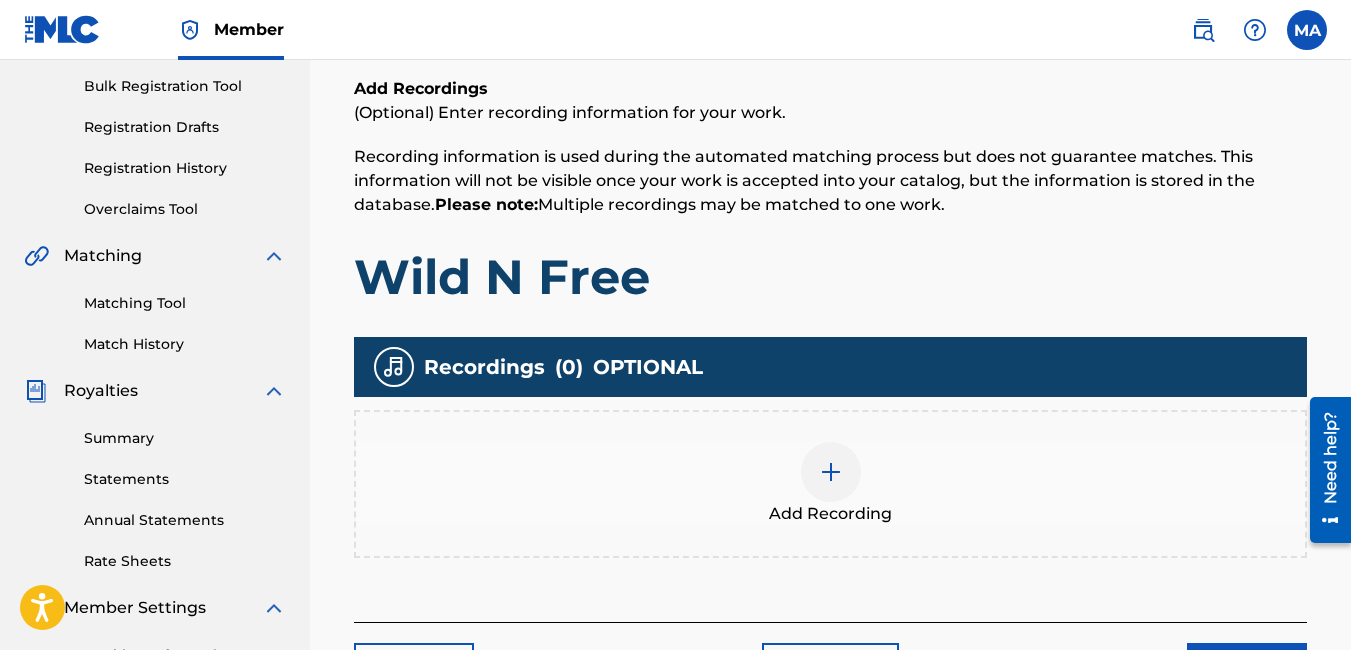 click on "Add Recording" at bounding box center [830, 514] 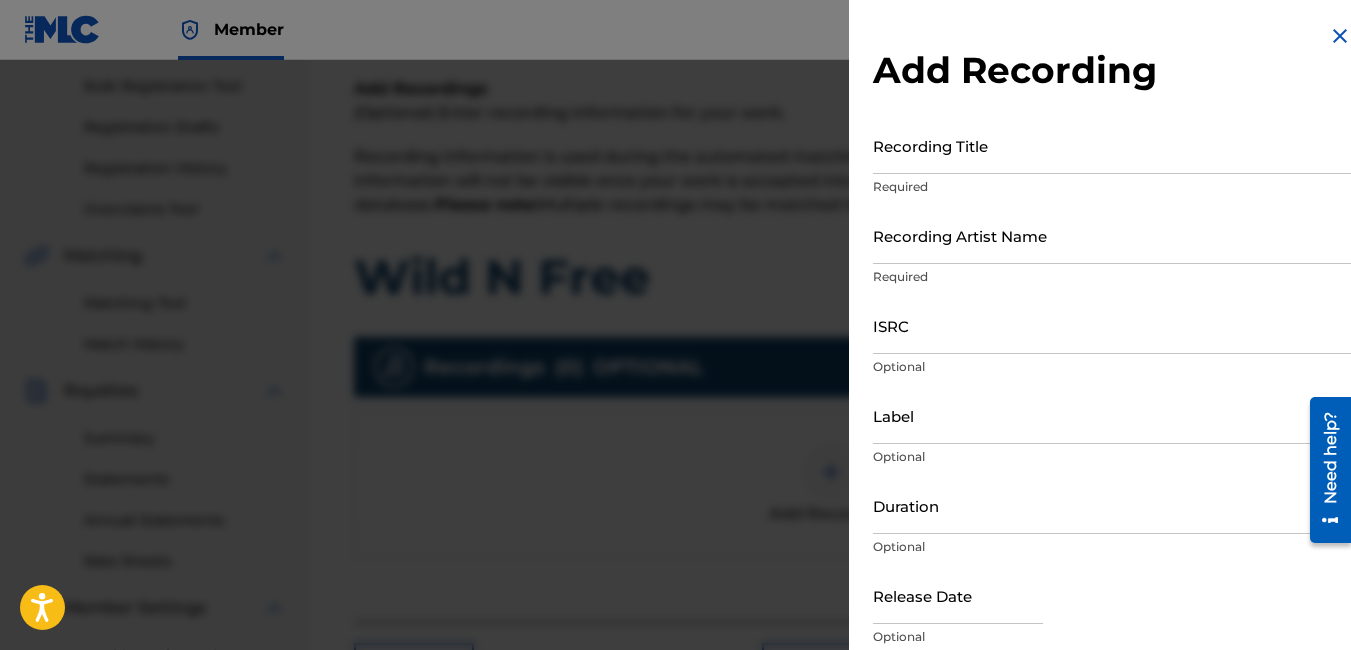 click on "Recording Title" at bounding box center [1112, 145] 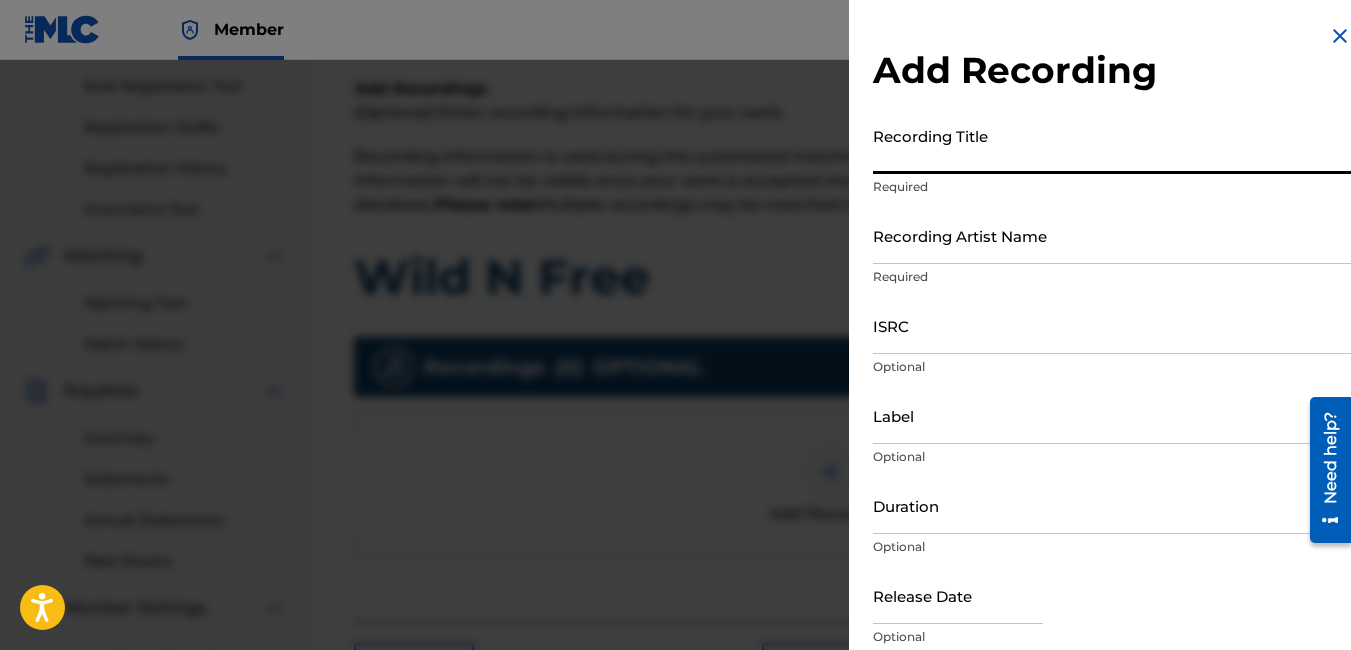 type on "Wild N Free" 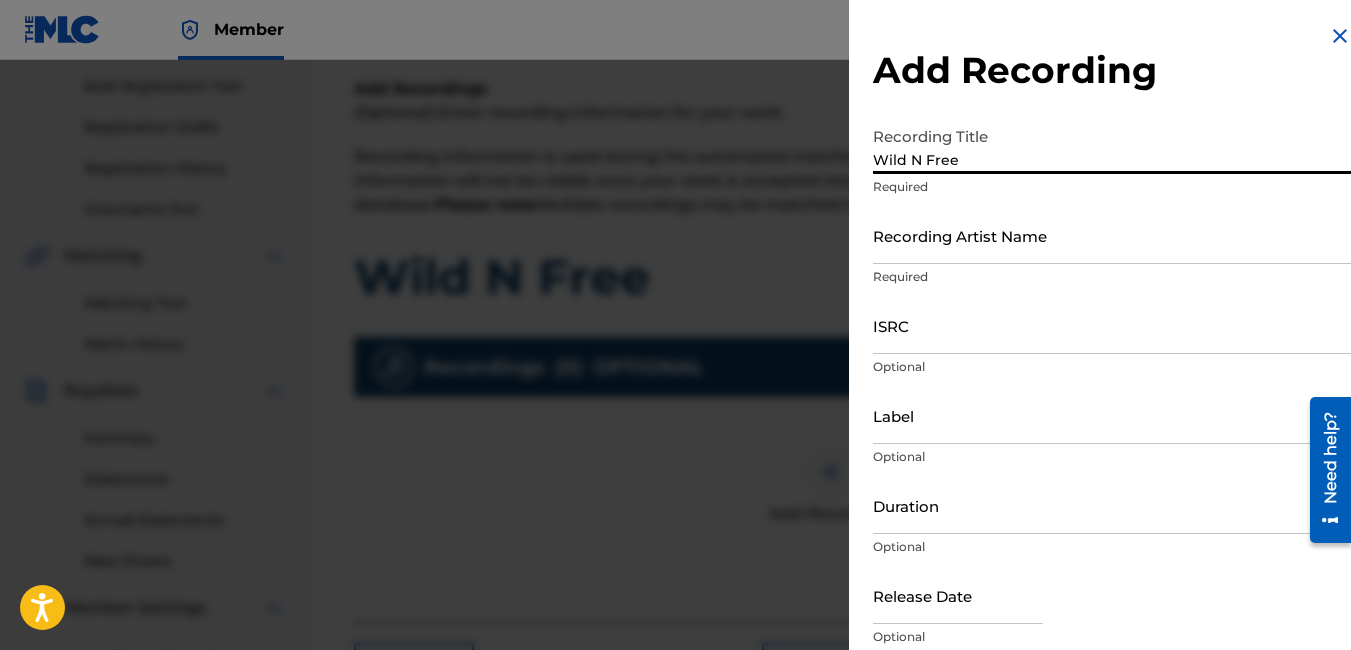click on "Recording Artist Name" at bounding box center [1112, 235] 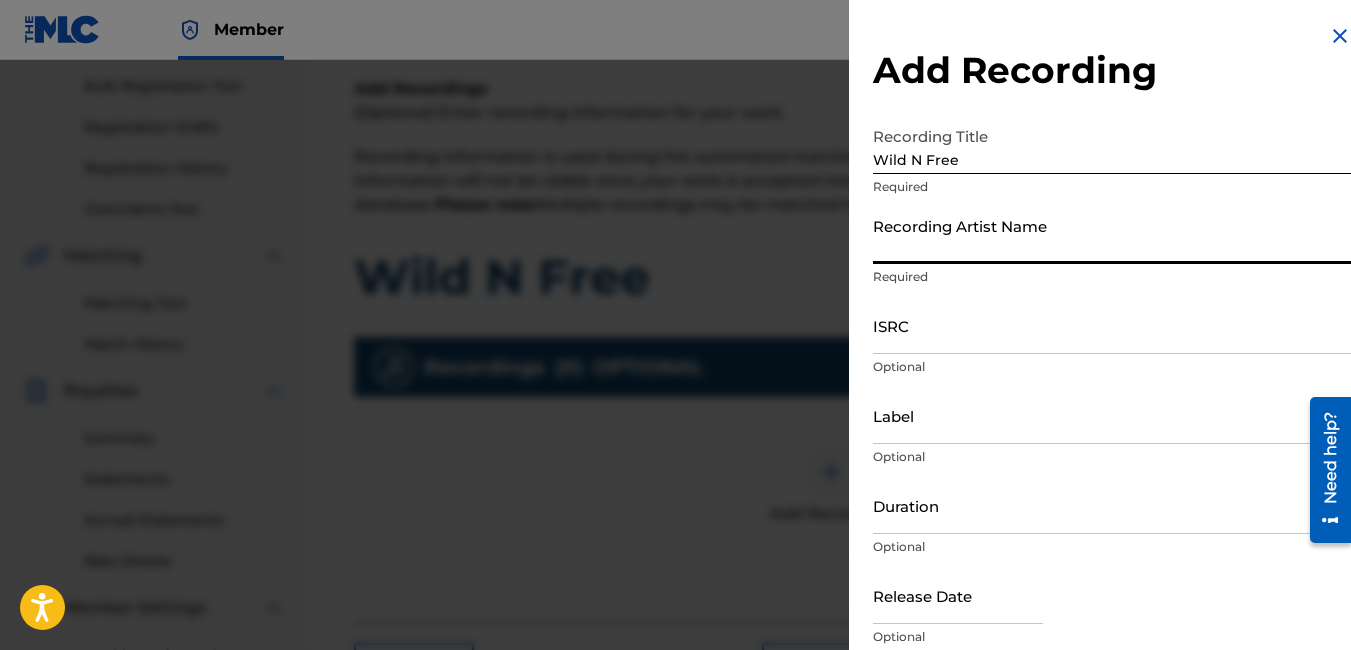 type on "Bangaz" 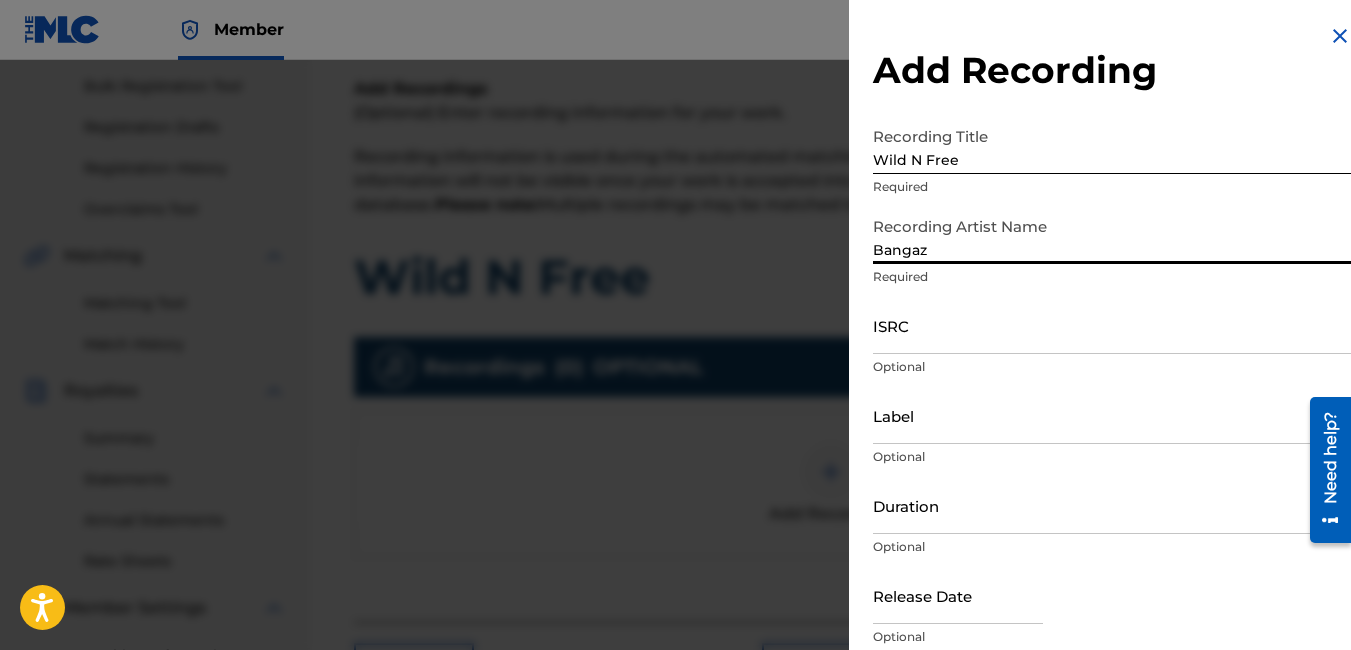 click on "ISRC" at bounding box center (1112, 325) 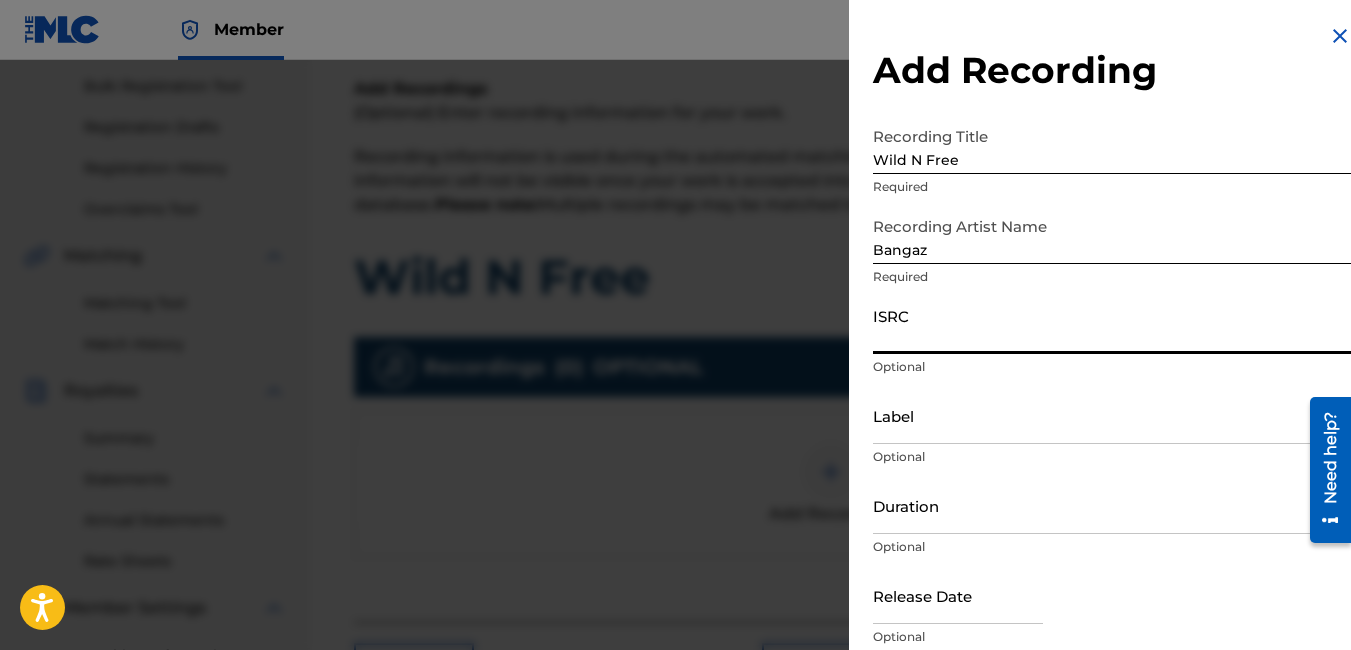 click on "ISRC" at bounding box center [1112, 325] 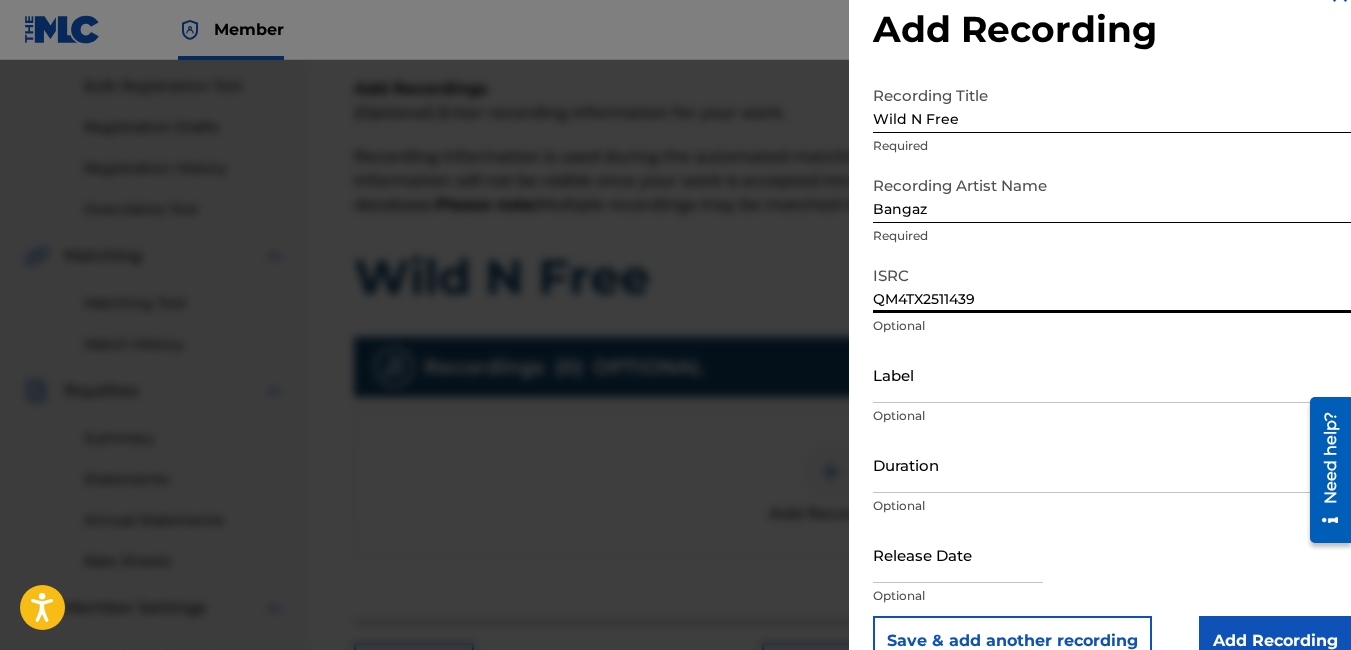 scroll, scrollTop: 81, scrollLeft: 0, axis: vertical 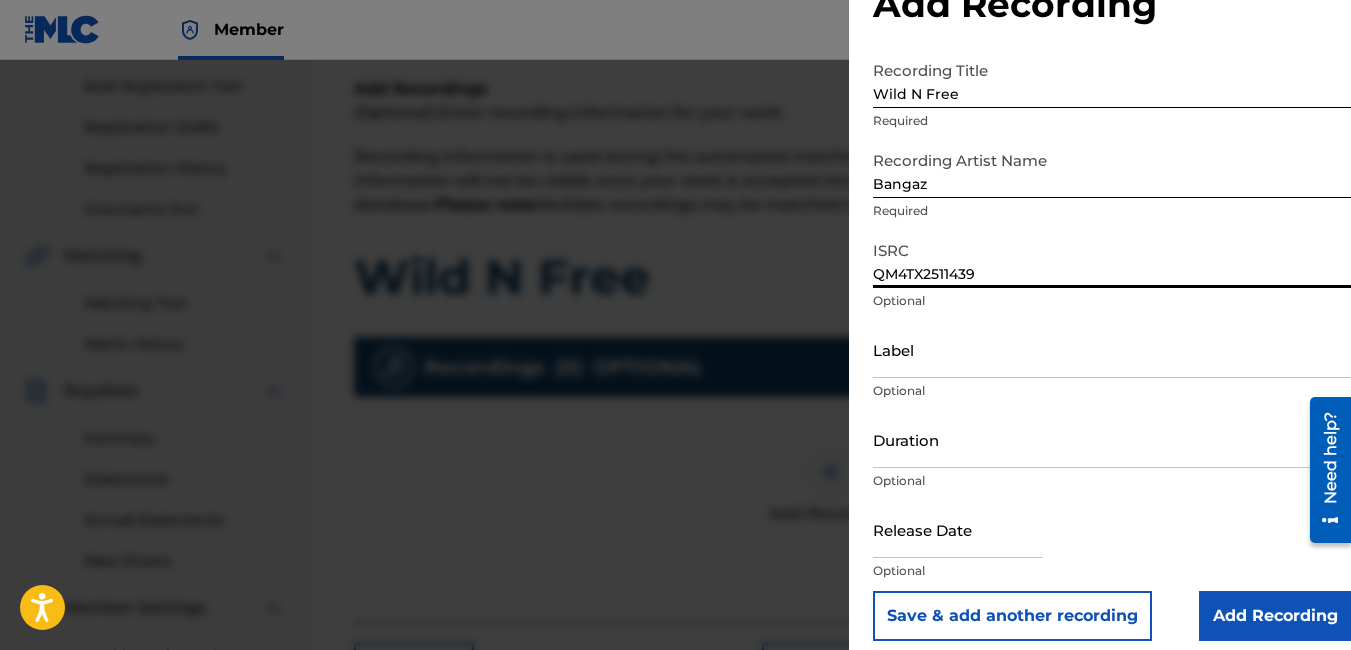 type on "QM4TX2511439" 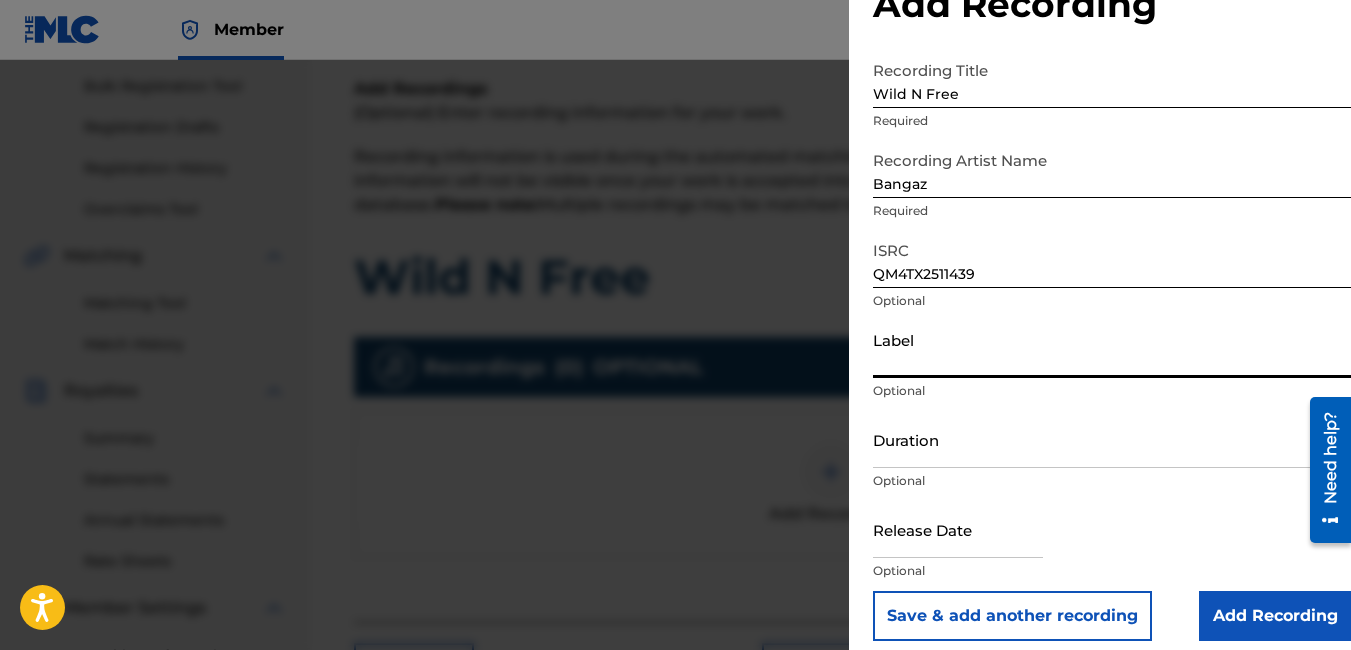 click on "Label" at bounding box center (1112, 349) 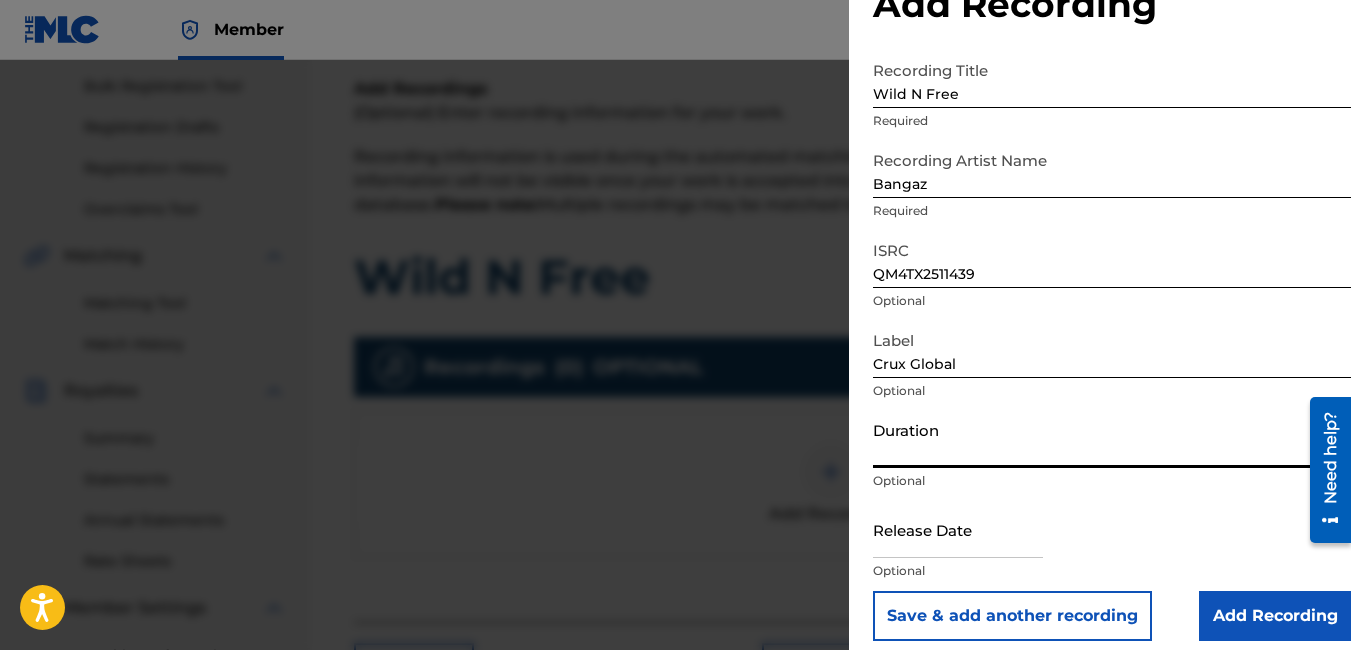 click on "Duration" at bounding box center [1112, 439] 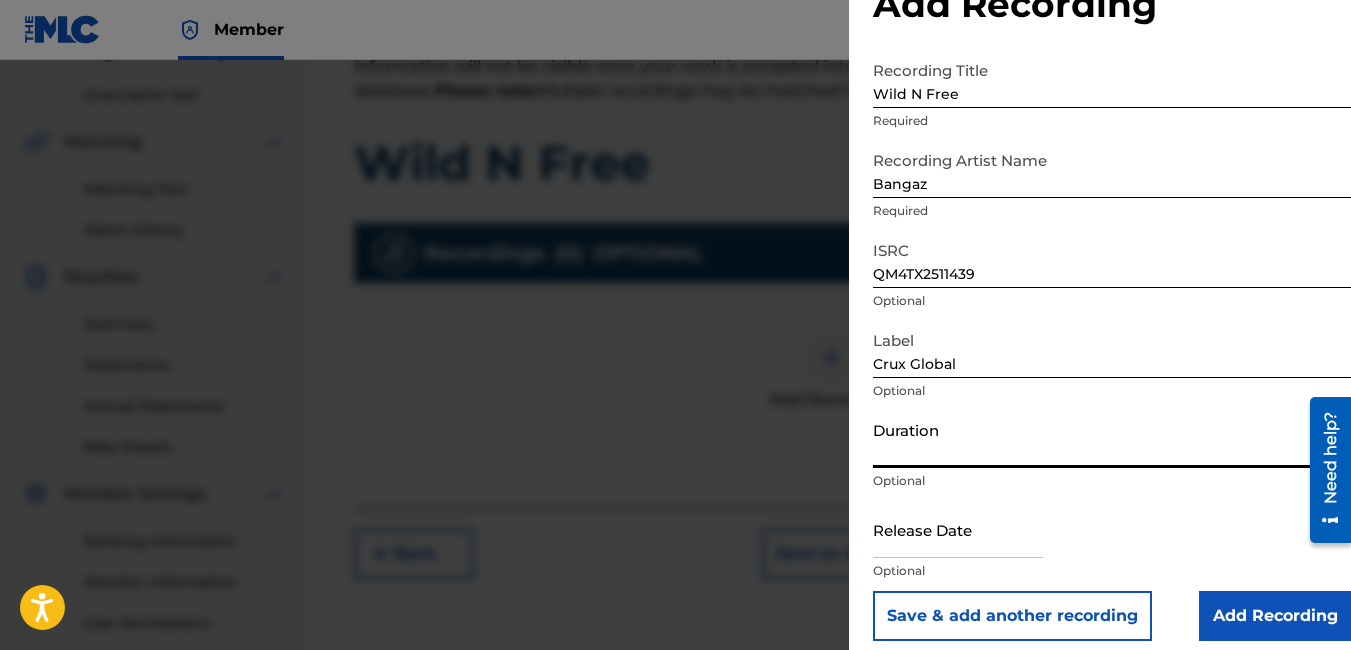 scroll, scrollTop: 490, scrollLeft: 0, axis: vertical 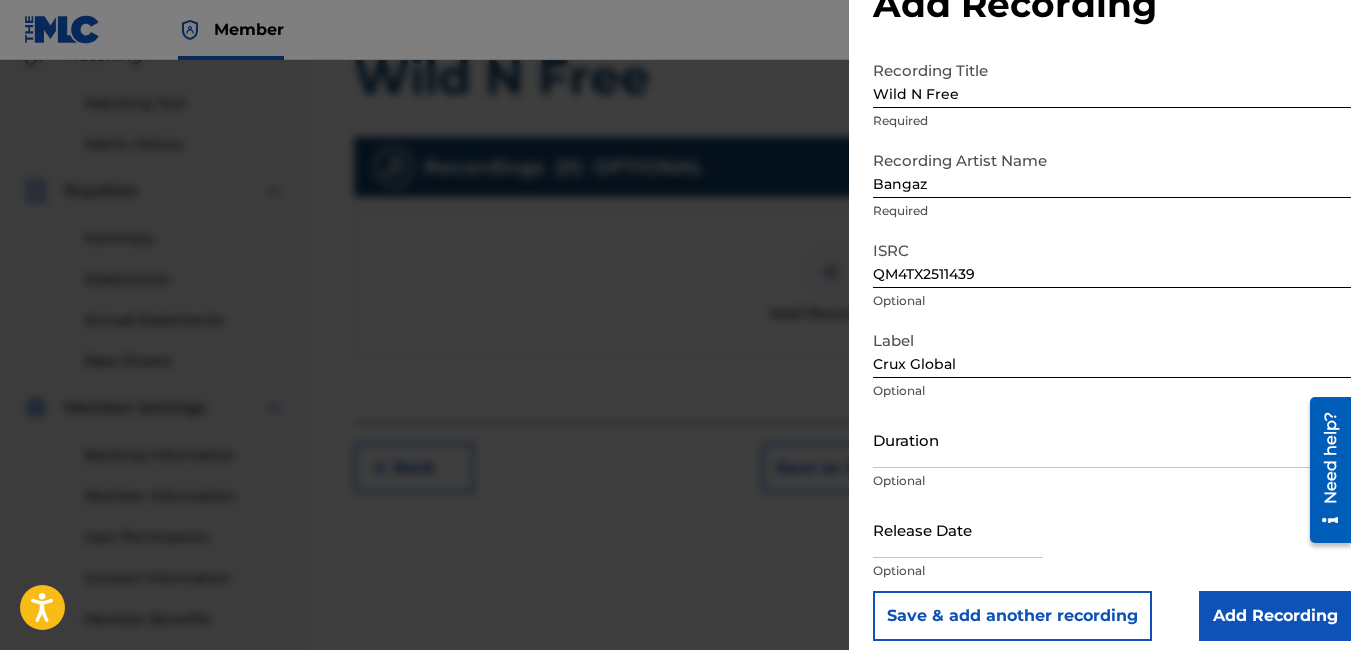 click at bounding box center (958, 529) 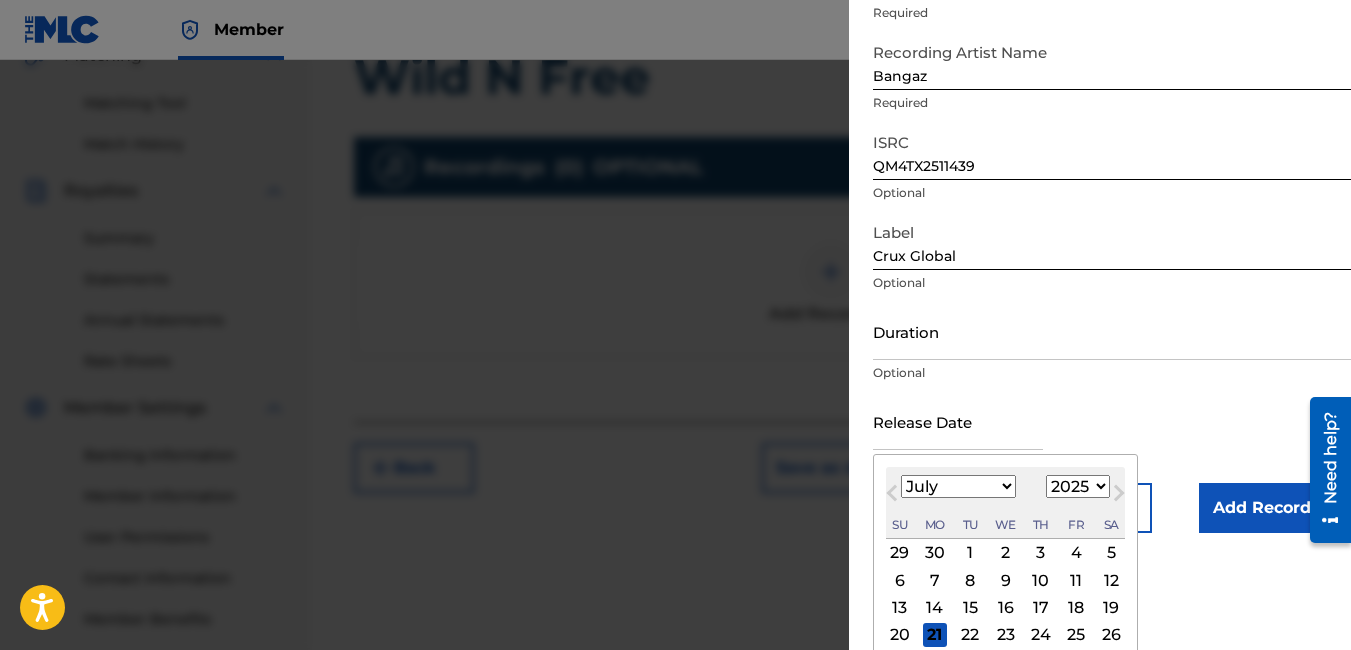scroll, scrollTop: 240, scrollLeft: 0, axis: vertical 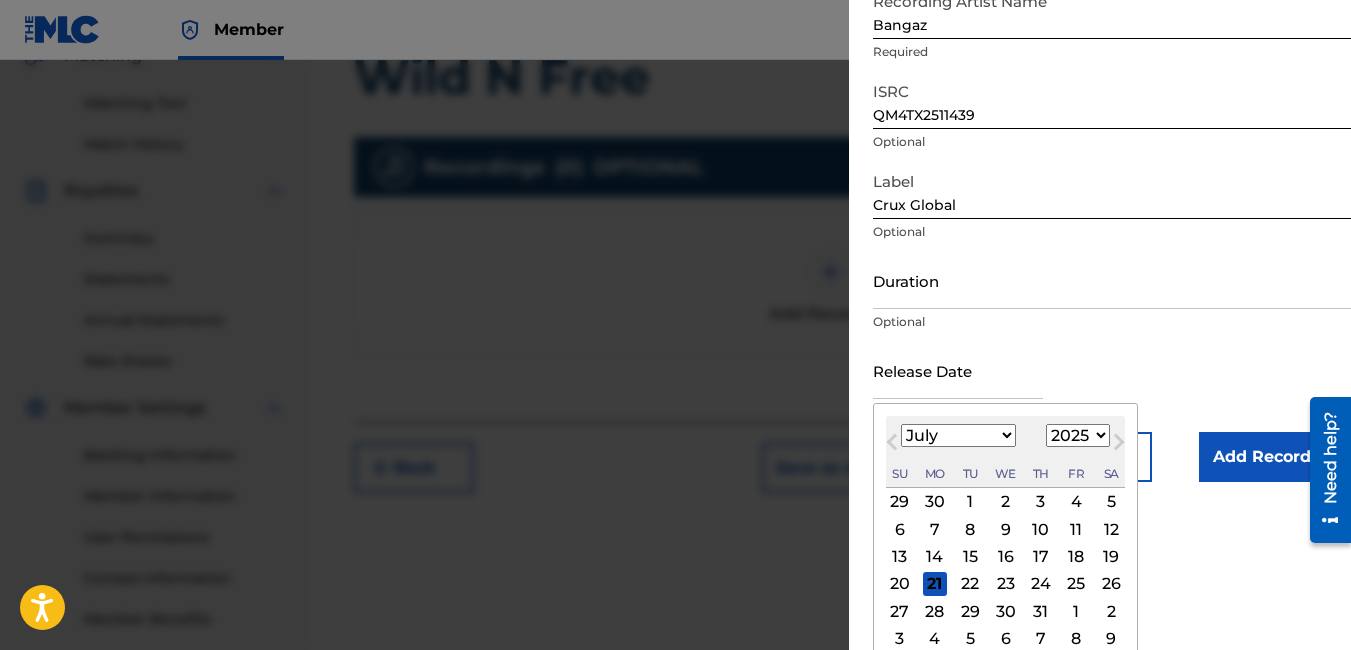 click on "January February March April May June July August September October November December" at bounding box center (958, 435) 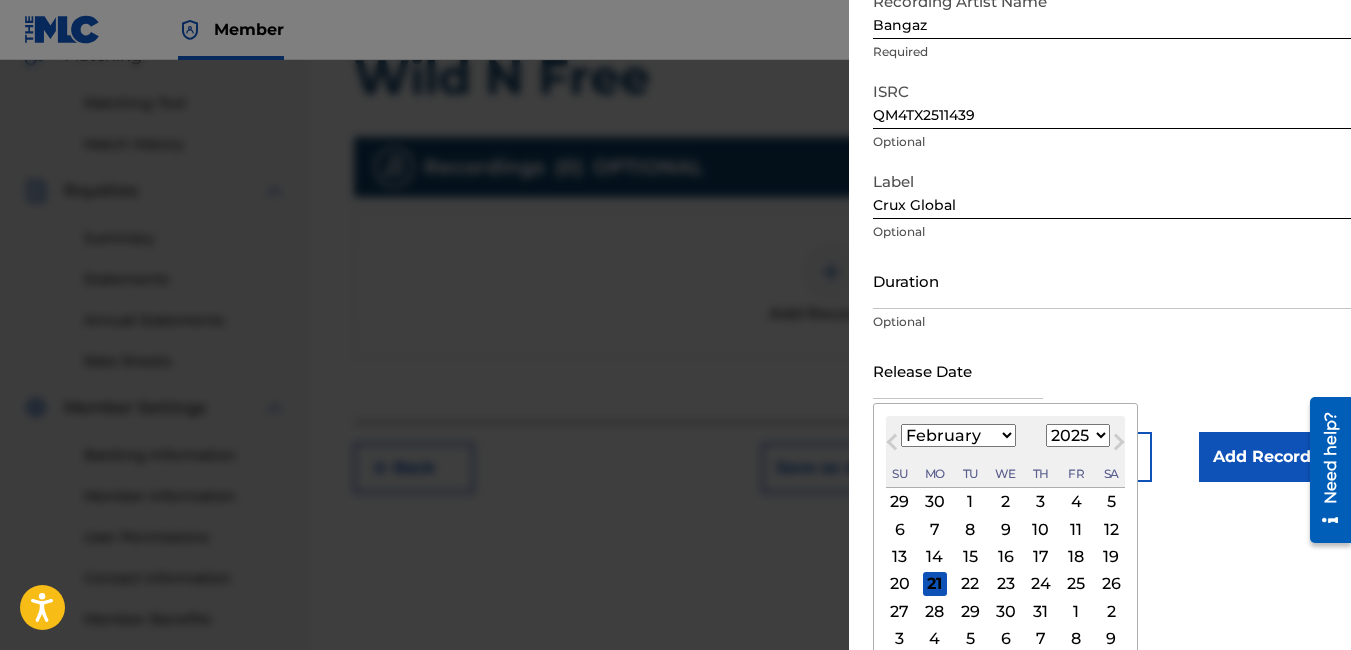 click on "January February March April May June July August September October November December" at bounding box center [958, 435] 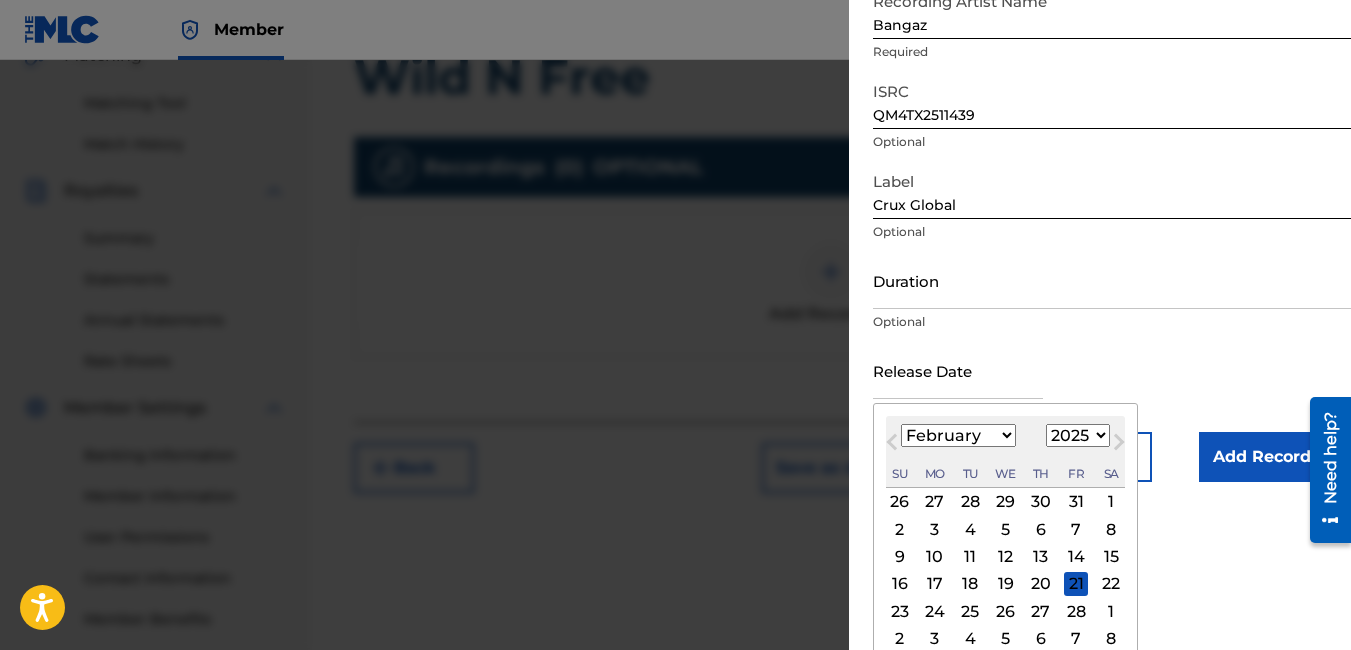 click on "7" at bounding box center (1076, 529) 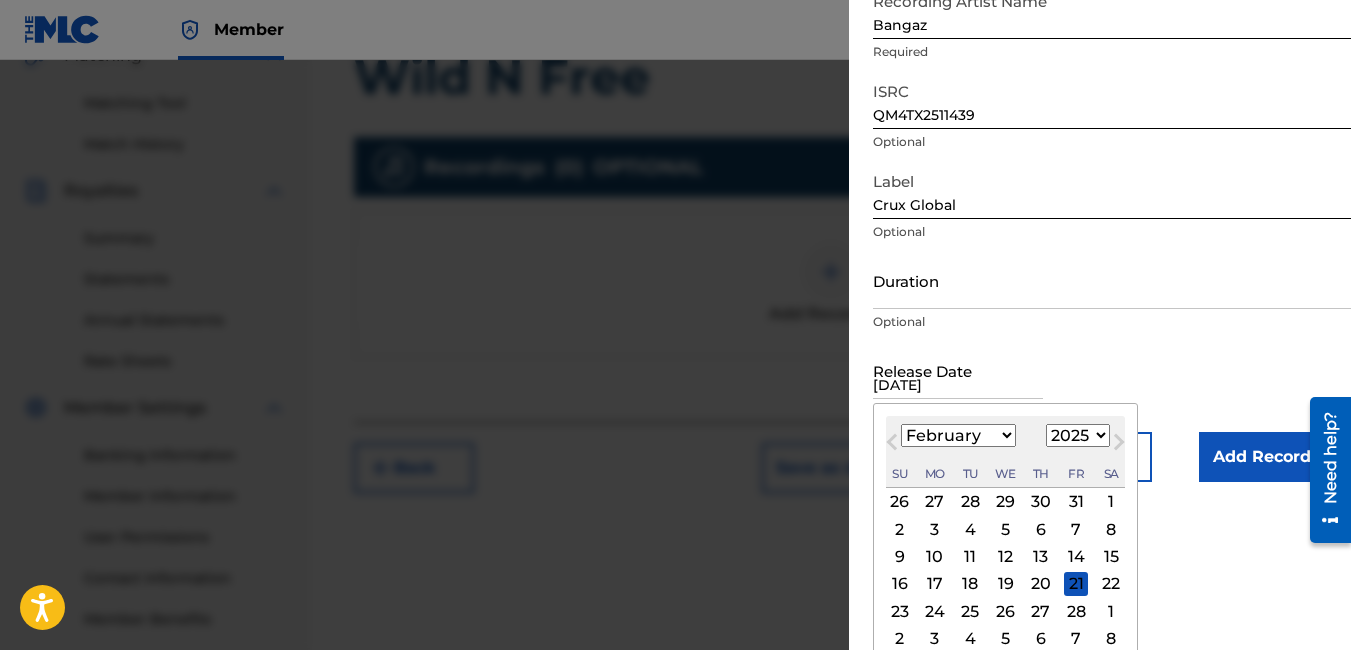 scroll, scrollTop: 81, scrollLeft: 0, axis: vertical 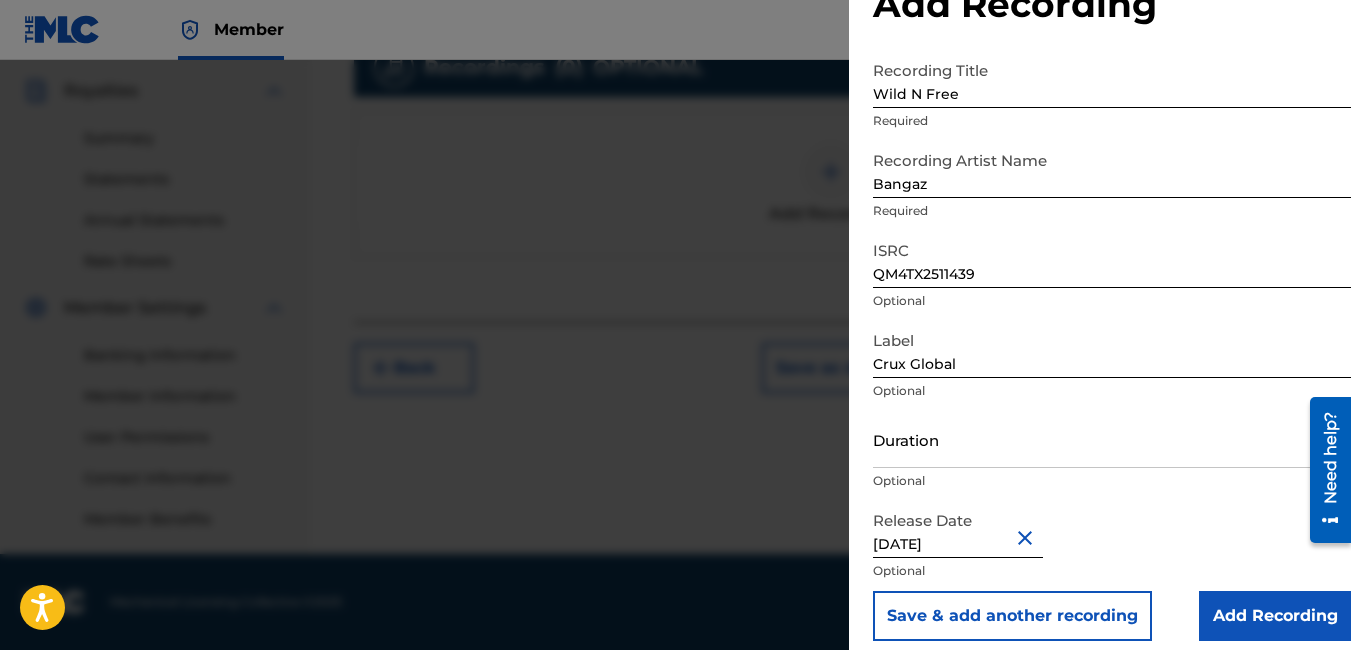 click on "Add Recording" at bounding box center (1275, 616) 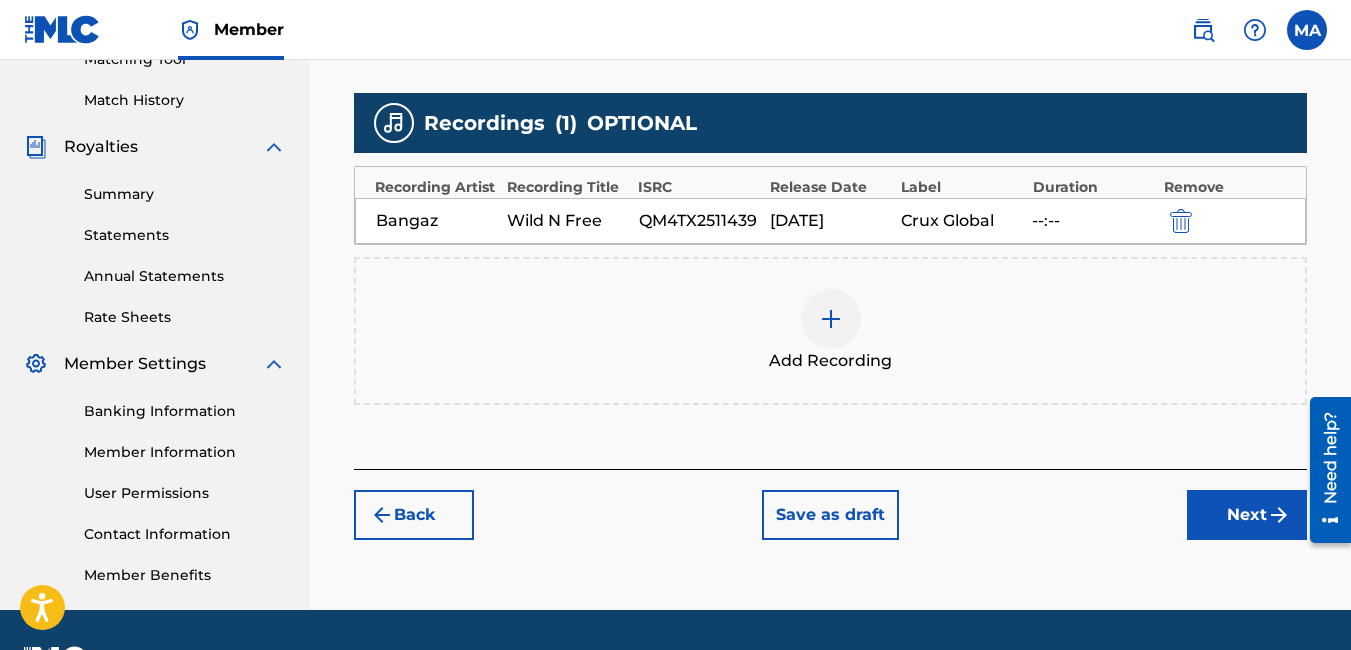 scroll, scrollTop: 490, scrollLeft: 0, axis: vertical 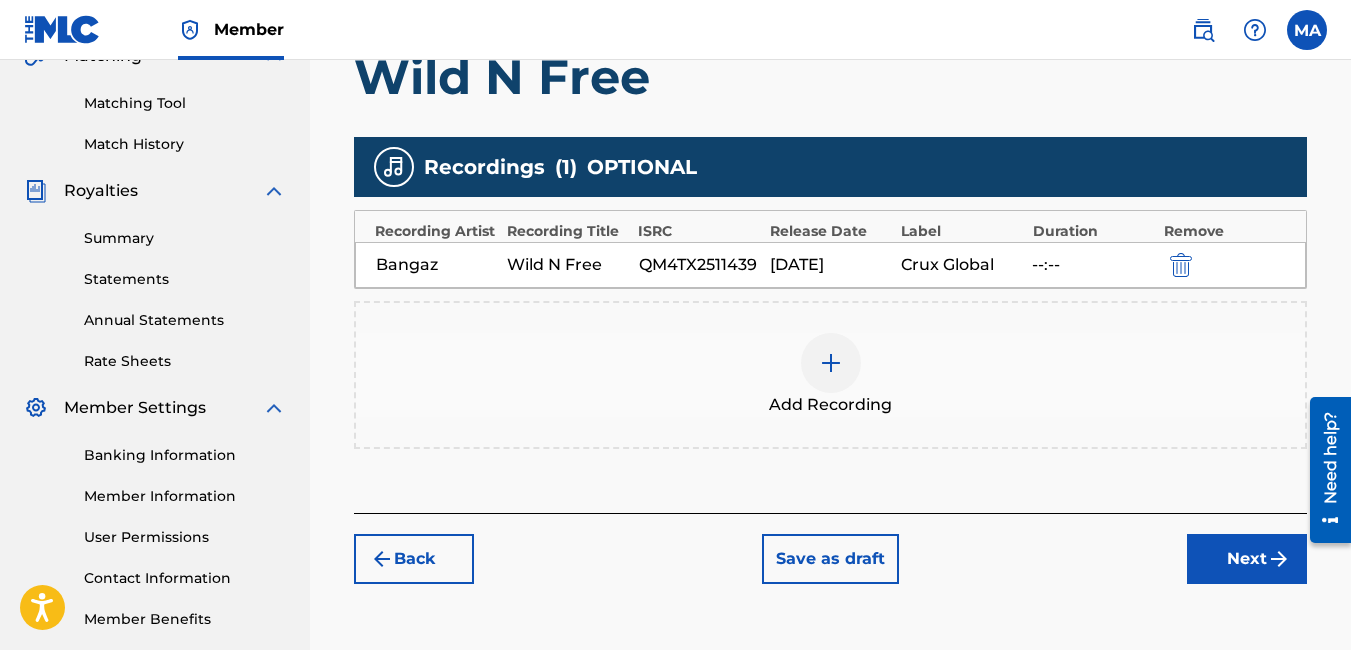 click at bounding box center (1279, 559) 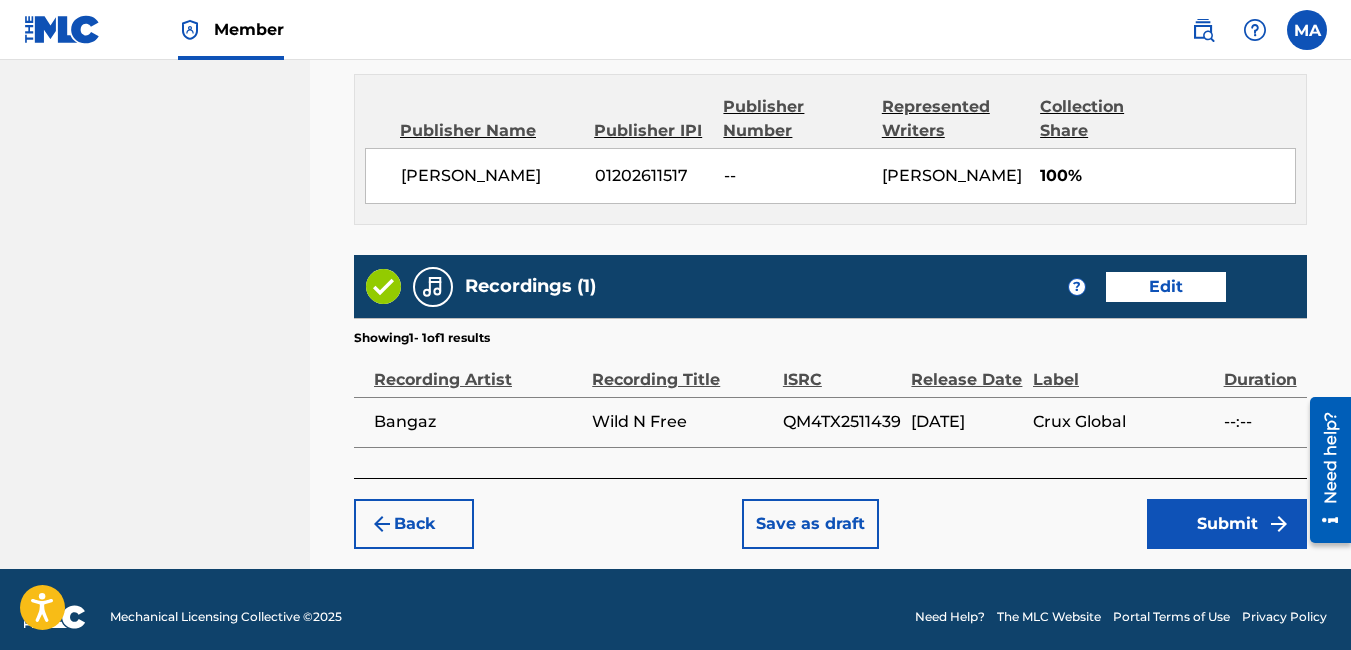 scroll, scrollTop: 1105, scrollLeft: 0, axis: vertical 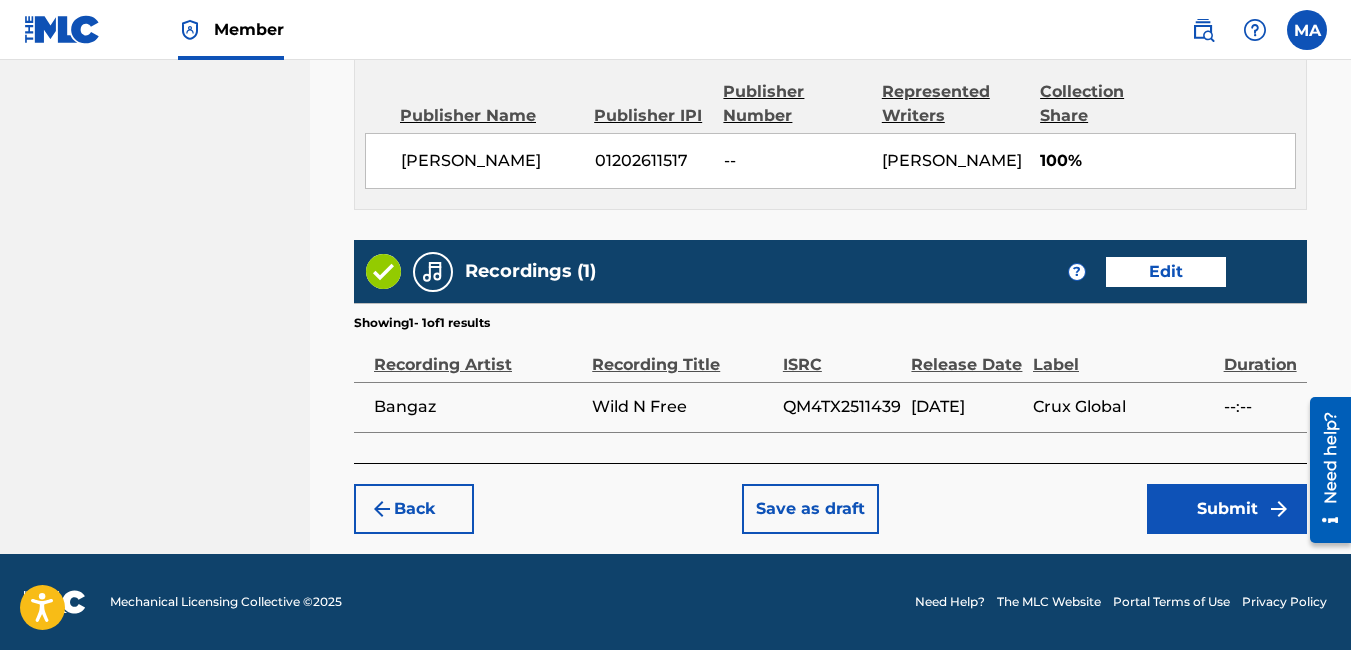 click on "Submit" at bounding box center [1227, 509] 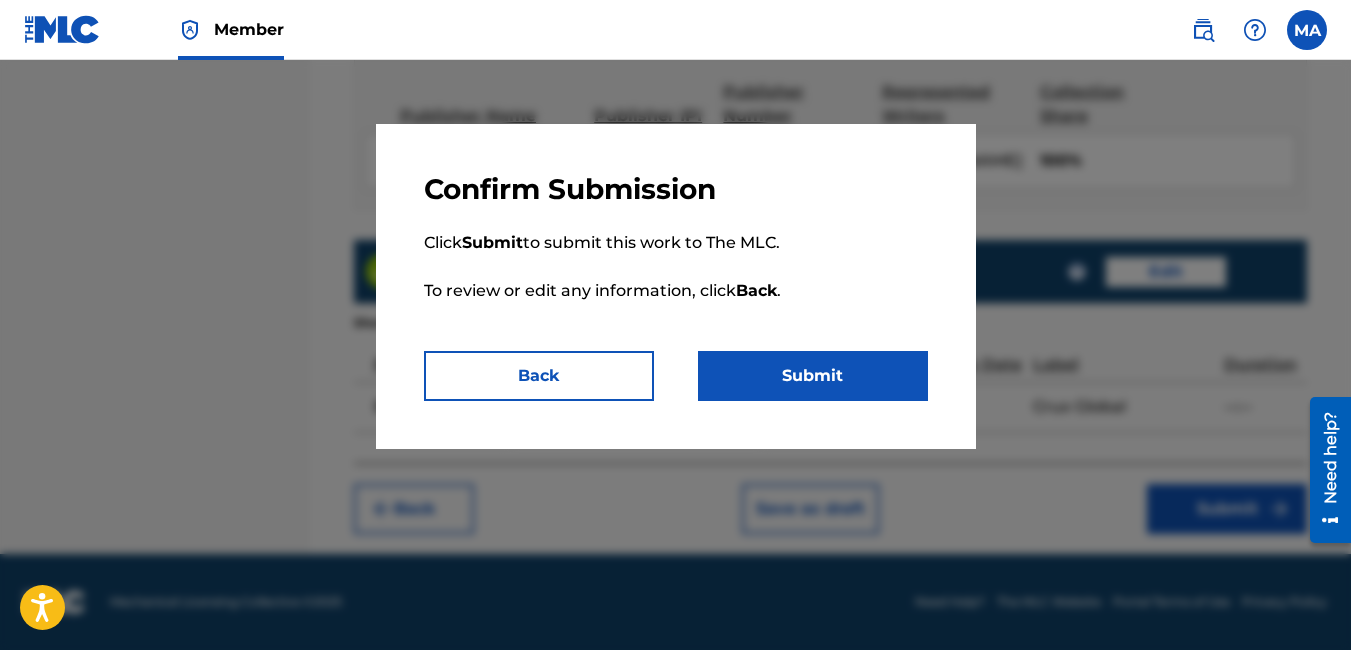 click on "Submit" at bounding box center [813, 376] 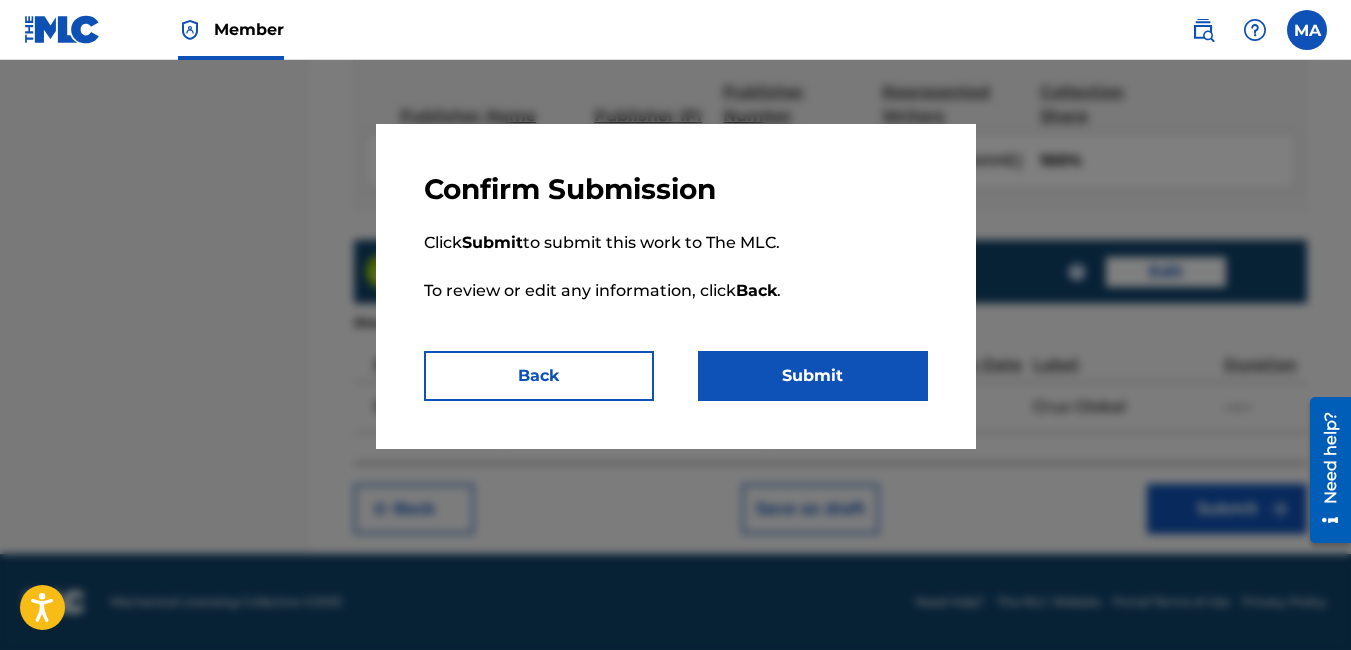 click on "Submit" at bounding box center [813, 376] 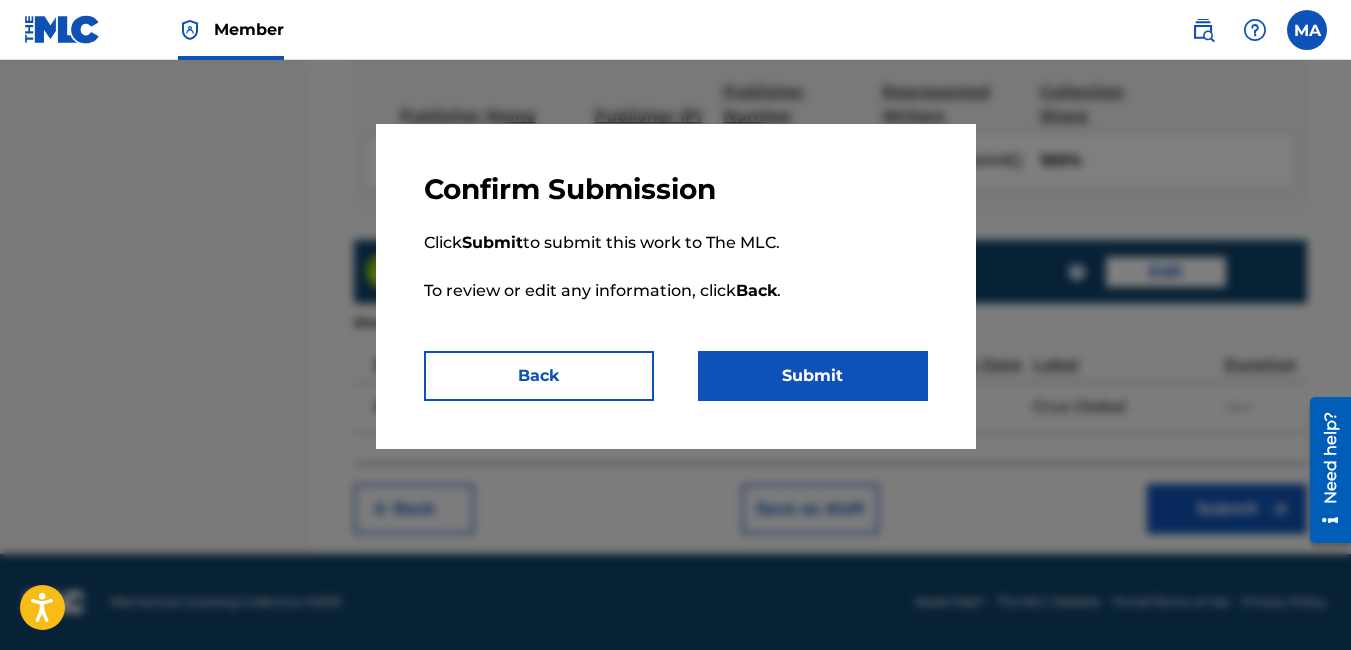 click on "Click  Submit  to submit this work to The MLC. To review or edit any information, click  Back ." at bounding box center (676, 279) 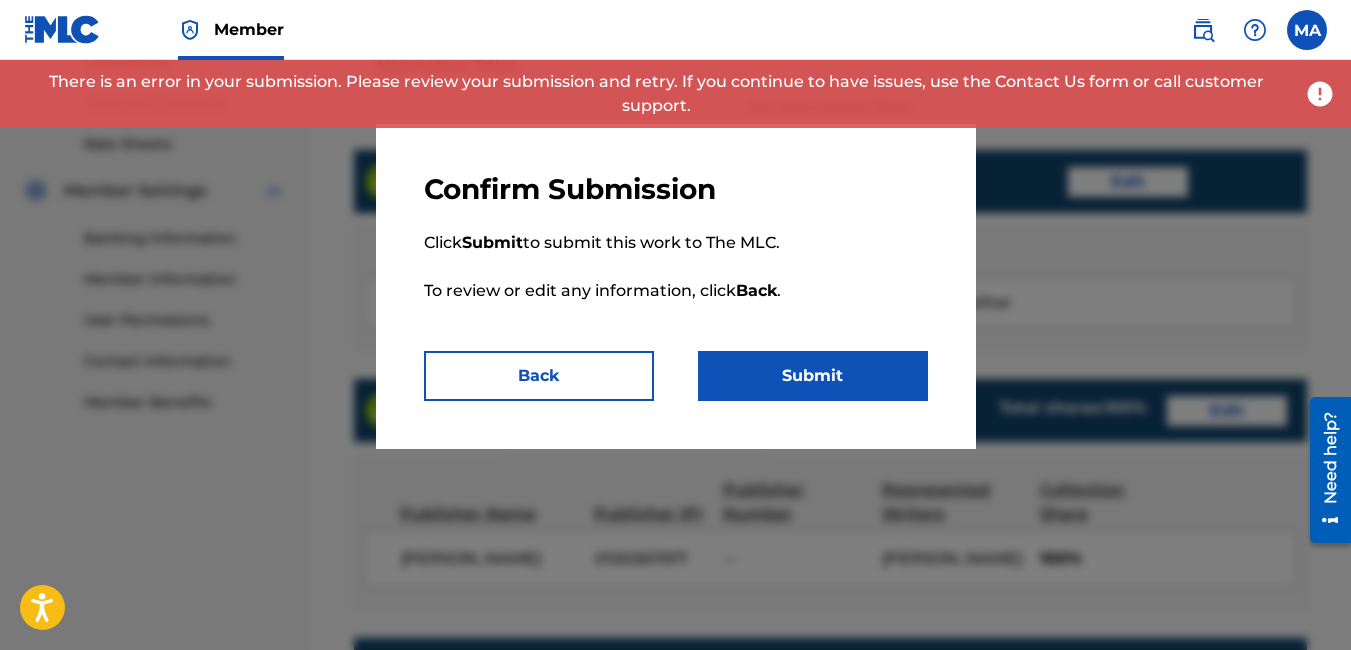 scroll, scrollTop: 705, scrollLeft: 0, axis: vertical 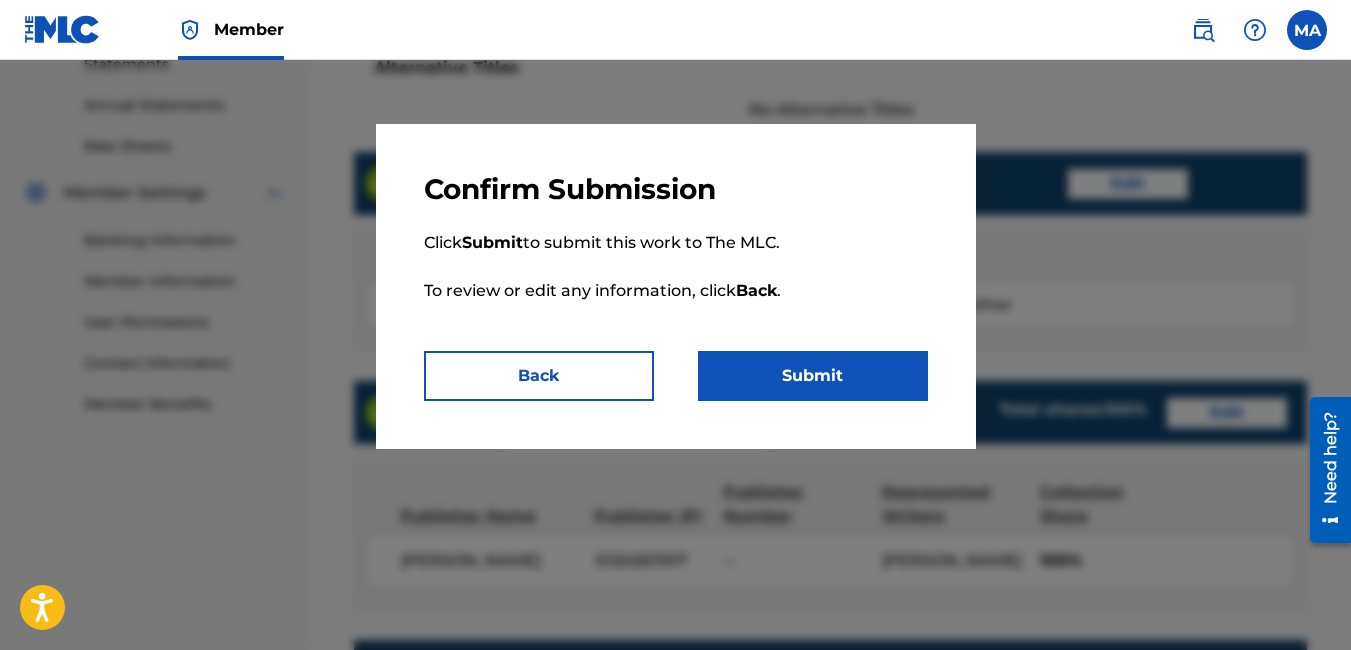 click on "Submit" at bounding box center [813, 376] 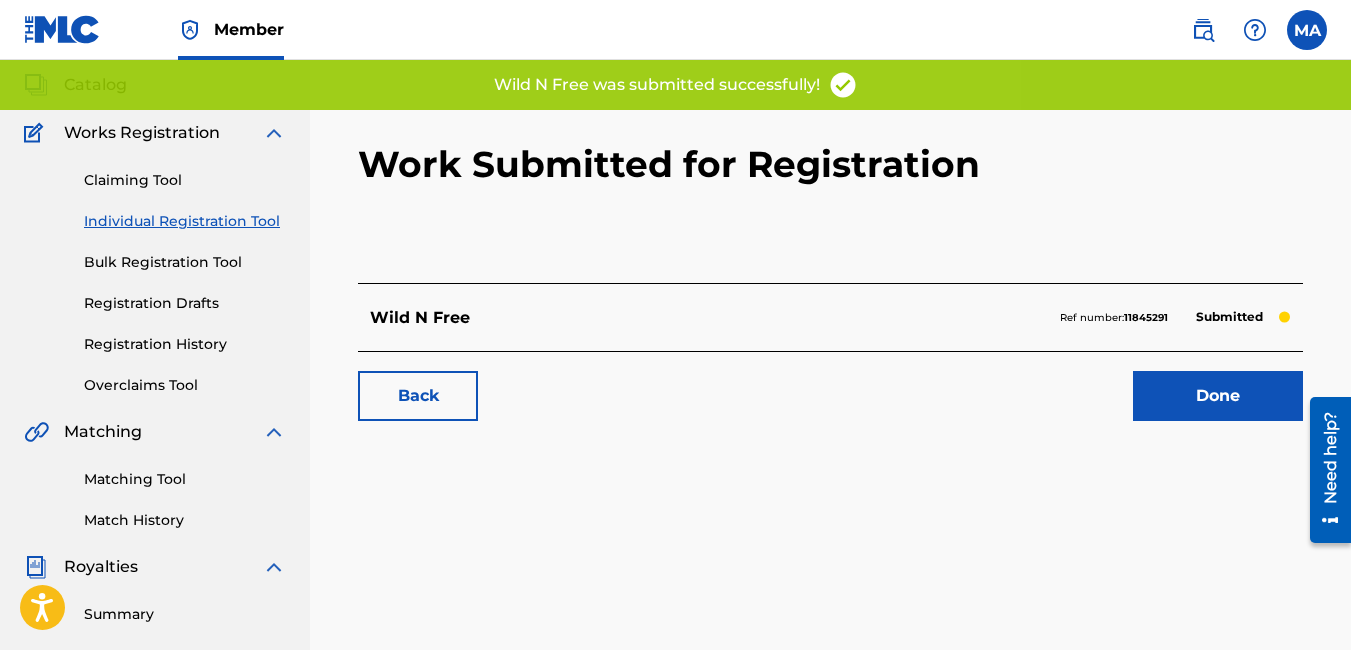 scroll, scrollTop: 200, scrollLeft: 0, axis: vertical 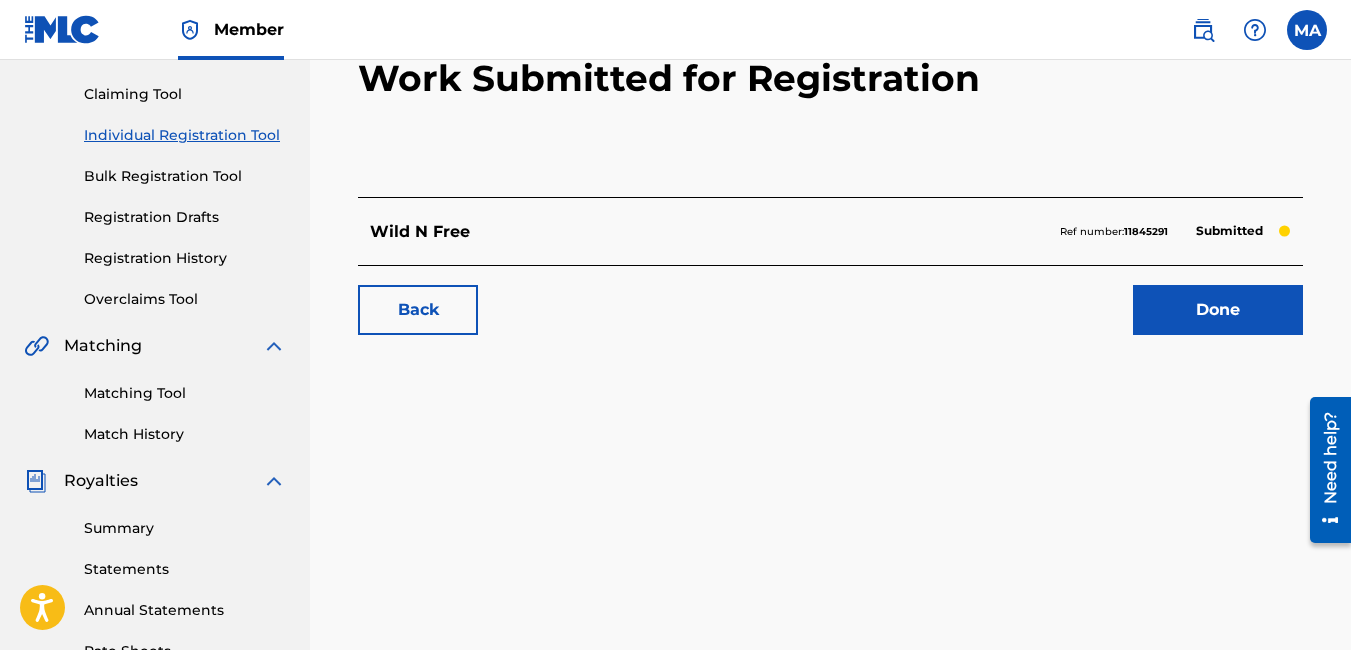 click on "Done" at bounding box center (1218, 310) 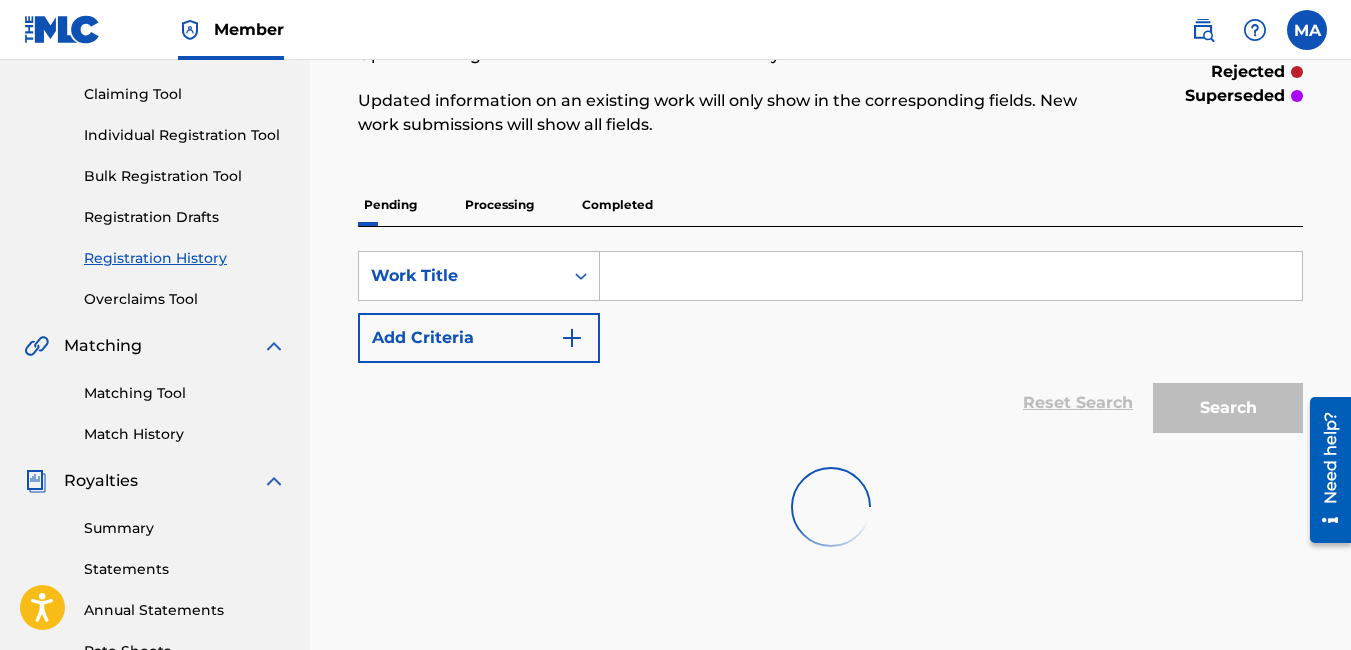 scroll, scrollTop: 0, scrollLeft: 0, axis: both 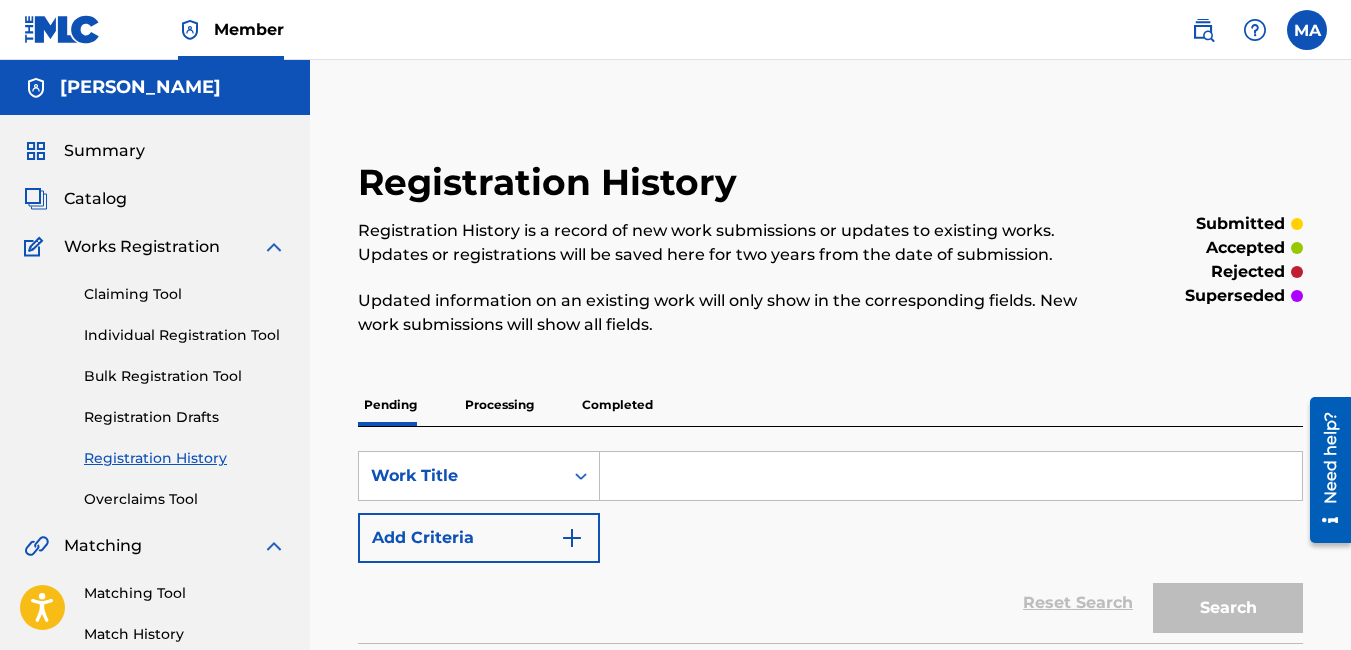 click on "Processing" at bounding box center [499, 405] 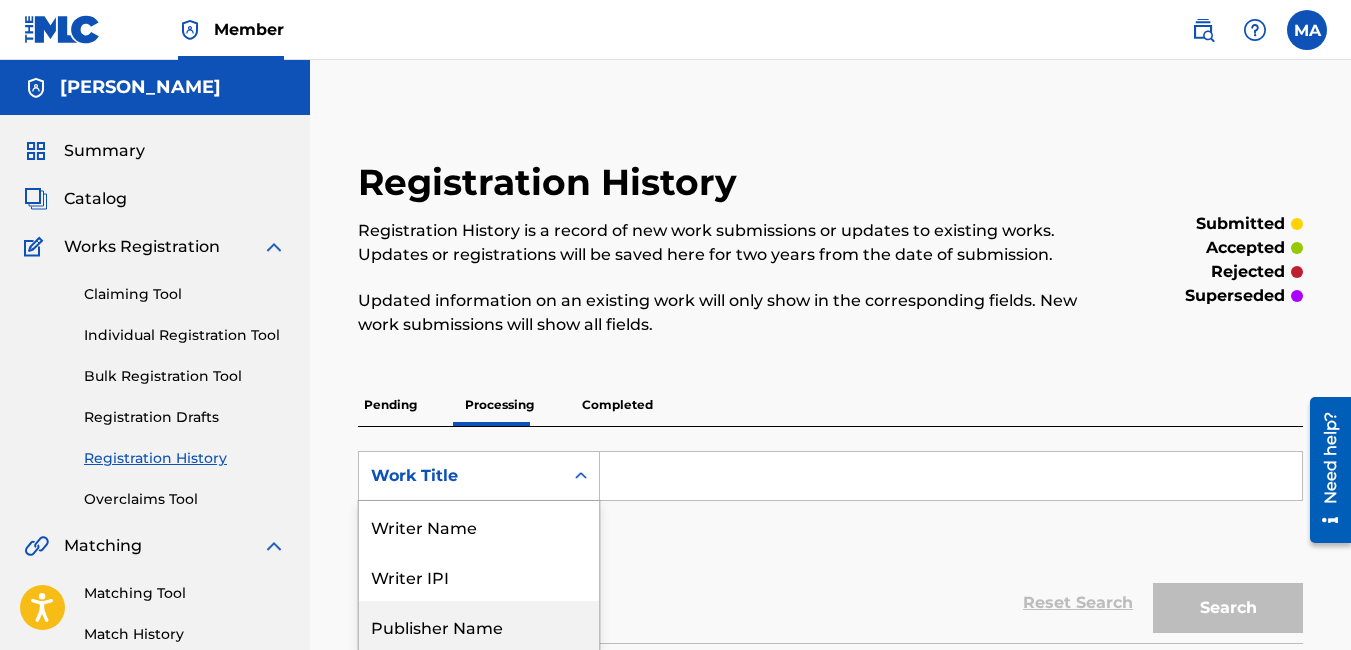 click on "8 results available. Use Up and Down to choose options, press Enter to select the currently focused option, press Escape to exit the menu, press Tab to select the option and exit the menu. Work Title Writer Name Writer IPI Publisher Name Publisher IPI Recording Title Artist ISRC Work Title" at bounding box center [479, 476] 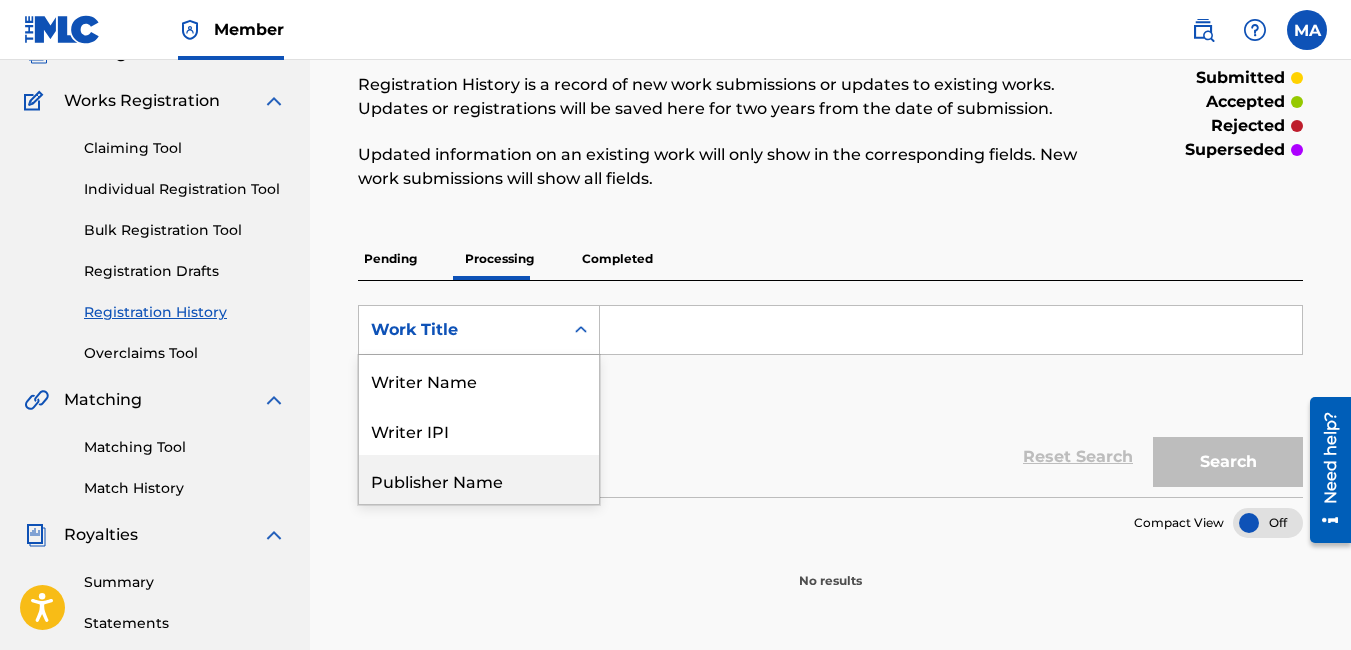 scroll, scrollTop: 100, scrollLeft: 0, axis: vertical 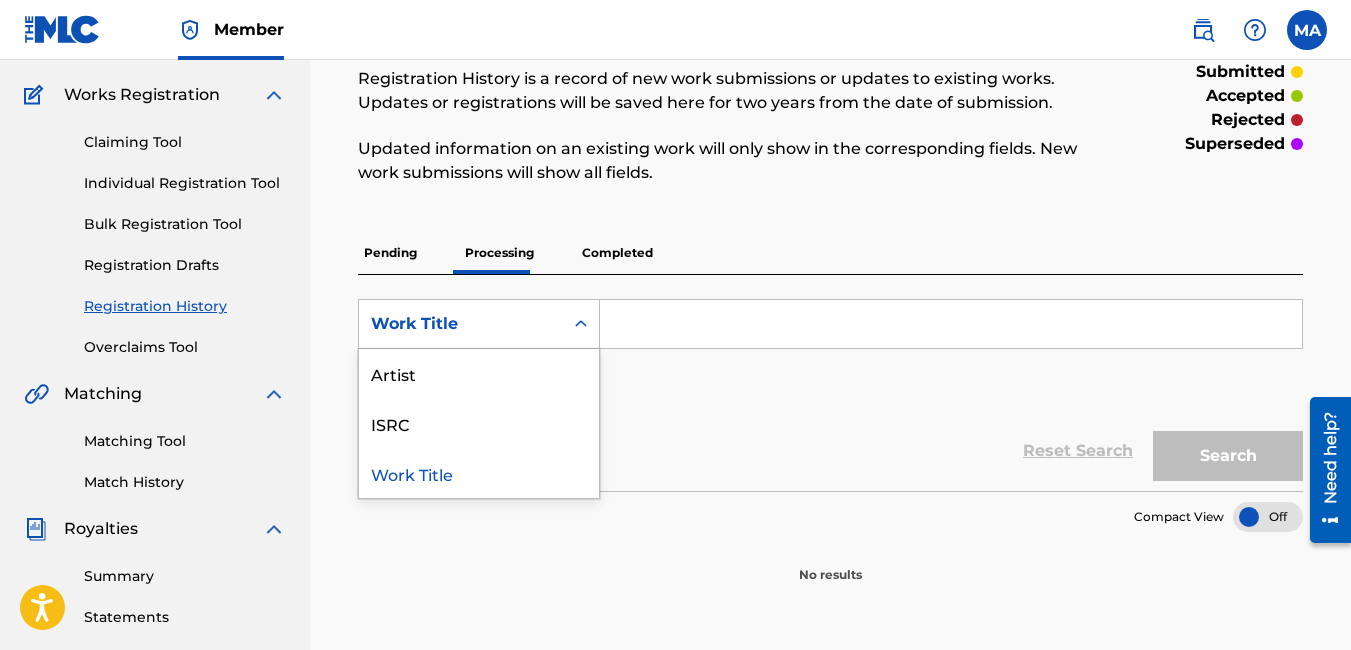 click on "Work Title" at bounding box center (479, 473) 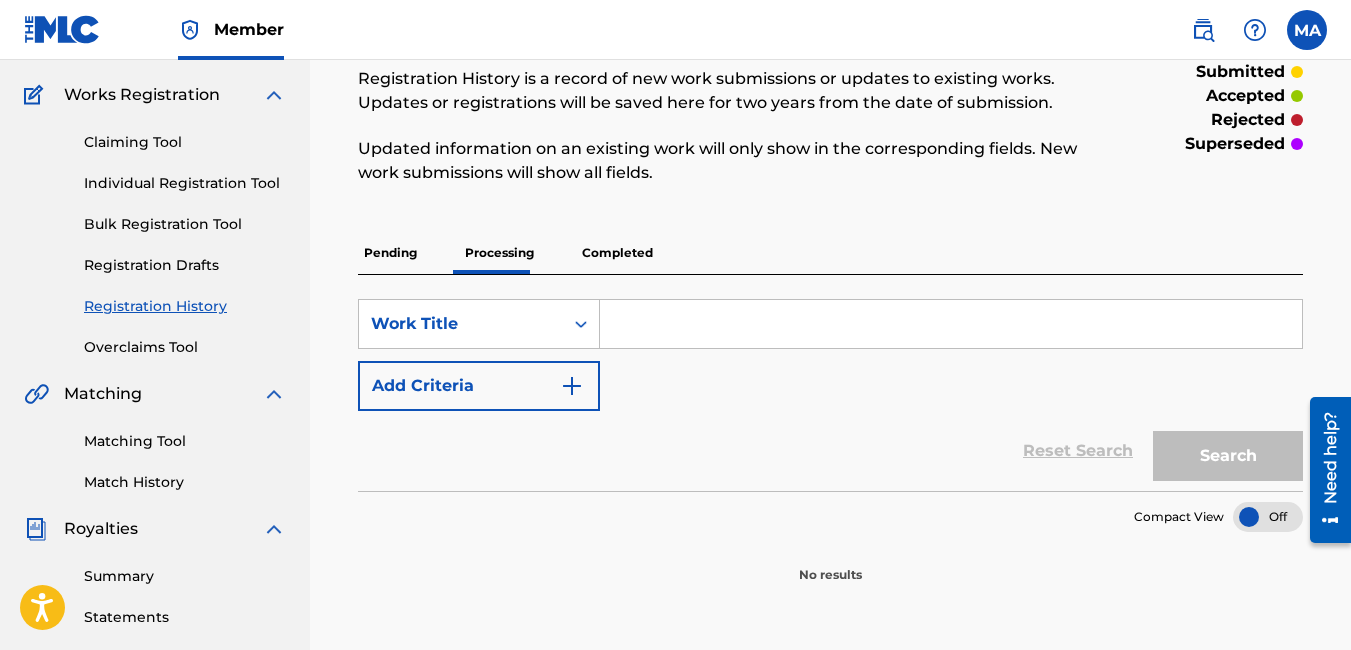 click on "Pending" at bounding box center [390, 253] 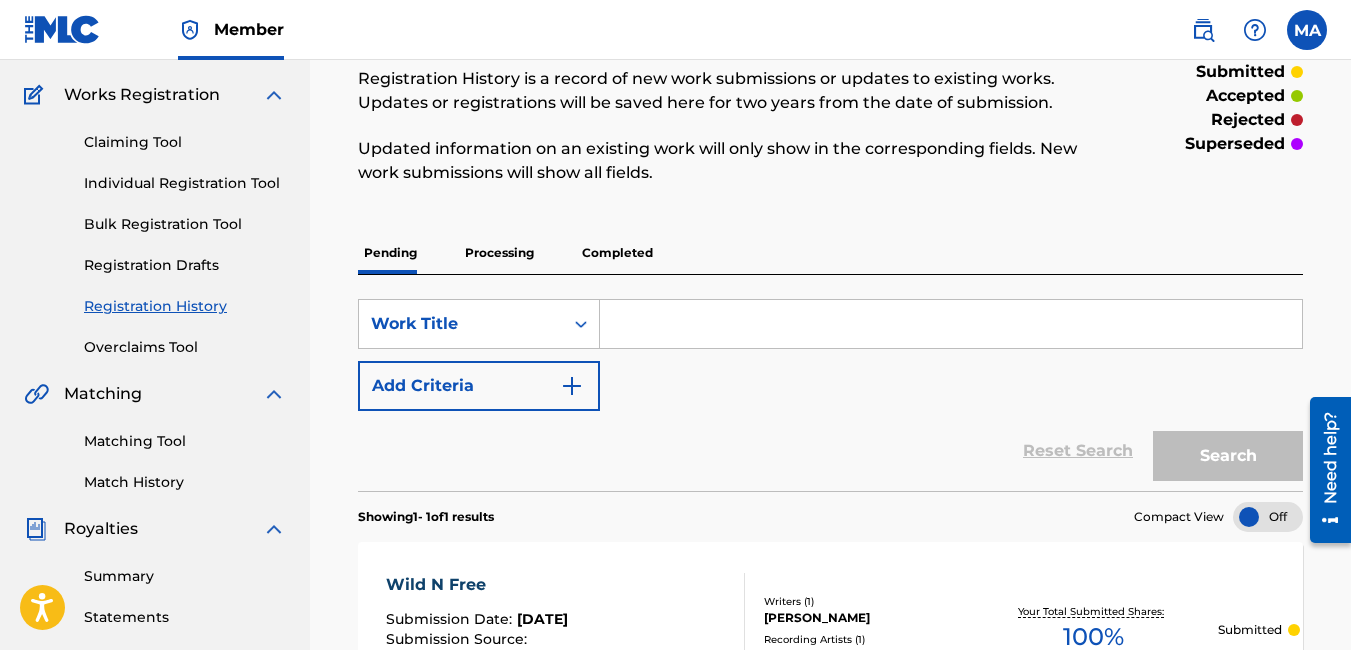 scroll, scrollTop: 0, scrollLeft: 0, axis: both 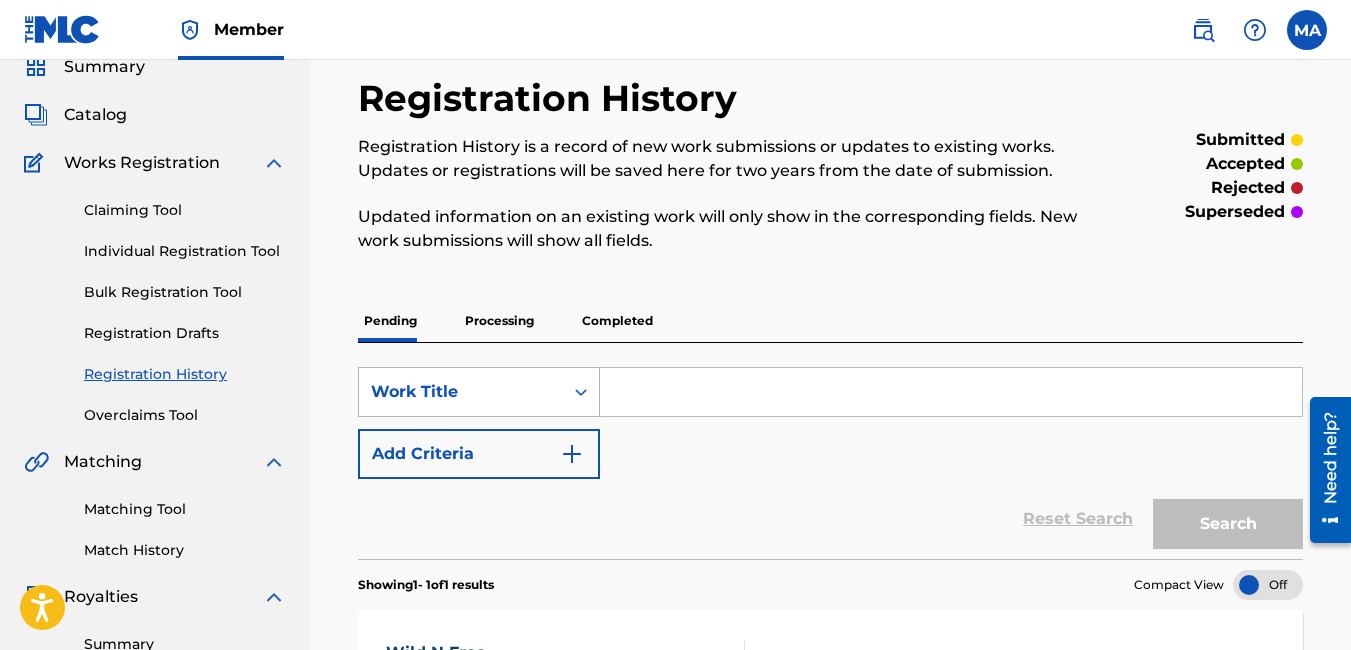 click on "Work Title" at bounding box center [479, 392] 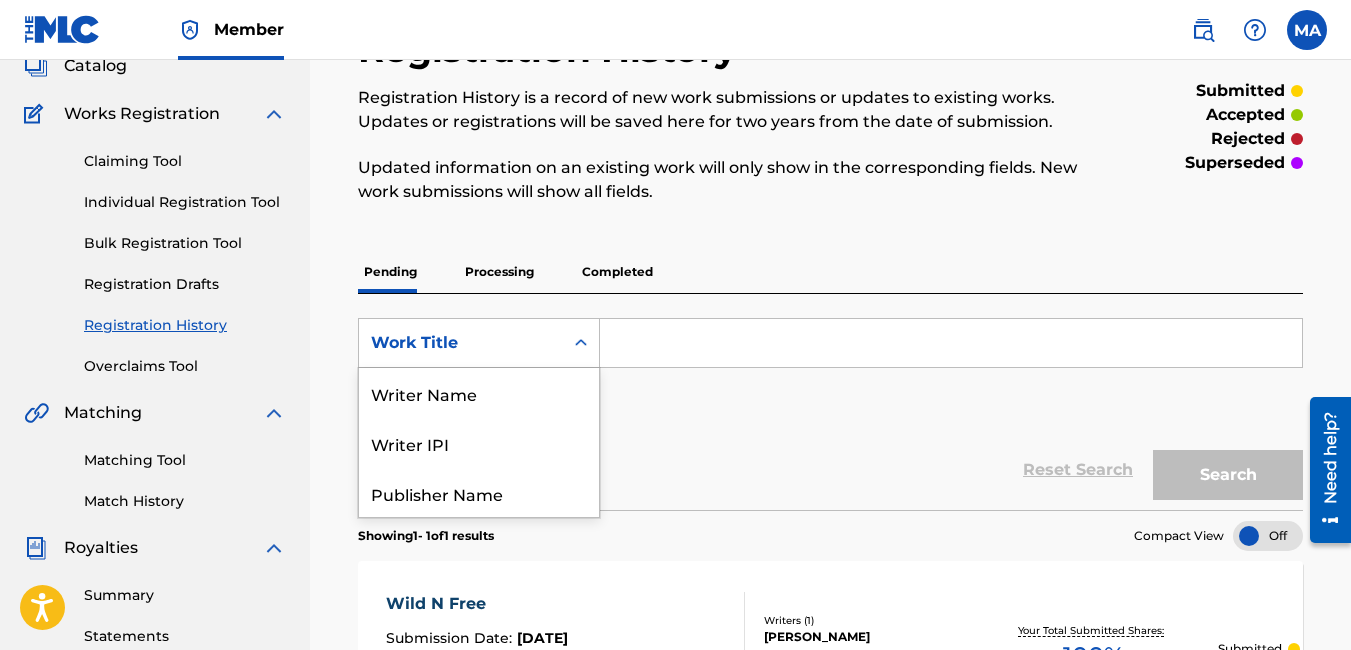 scroll, scrollTop: 152, scrollLeft: 0, axis: vertical 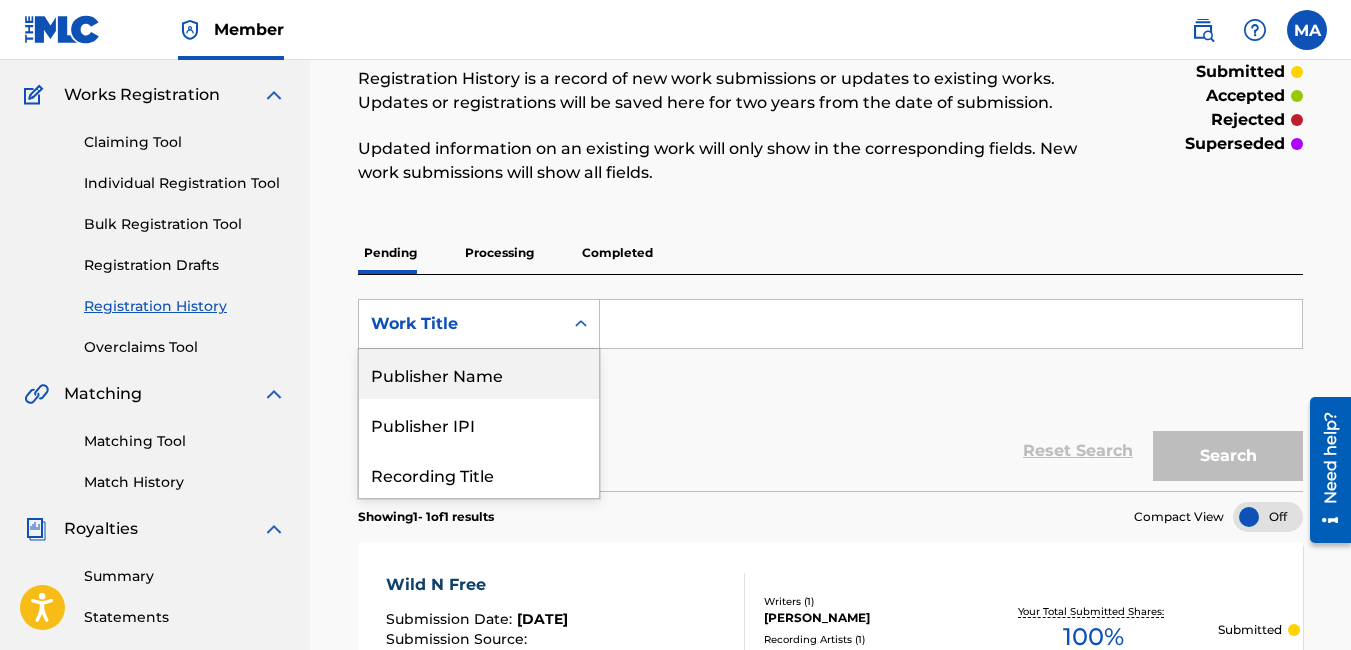 click on "SearchWithCriteria15881847-7932-44c0-b825-35e699eeb2bc 8 results available. Use Up and Down to choose options, press Enter to select the currently focused option, press Escape to exit the menu, press Tab to select the option and exit the menu. Work Title Writer Name Writer IPI Publisher Name Publisher IPI Recording Title Artist ISRC Work Title Add Criteria" at bounding box center [830, 355] 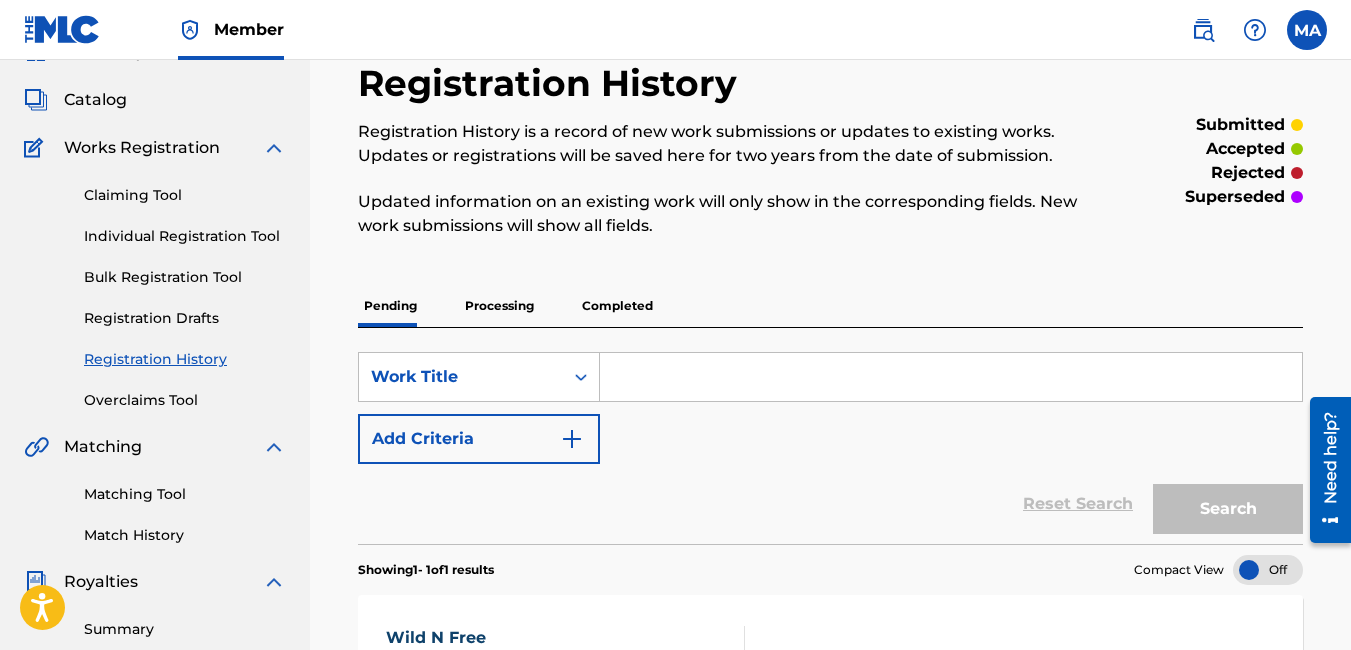 scroll, scrollTop: 0, scrollLeft: 0, axis: both 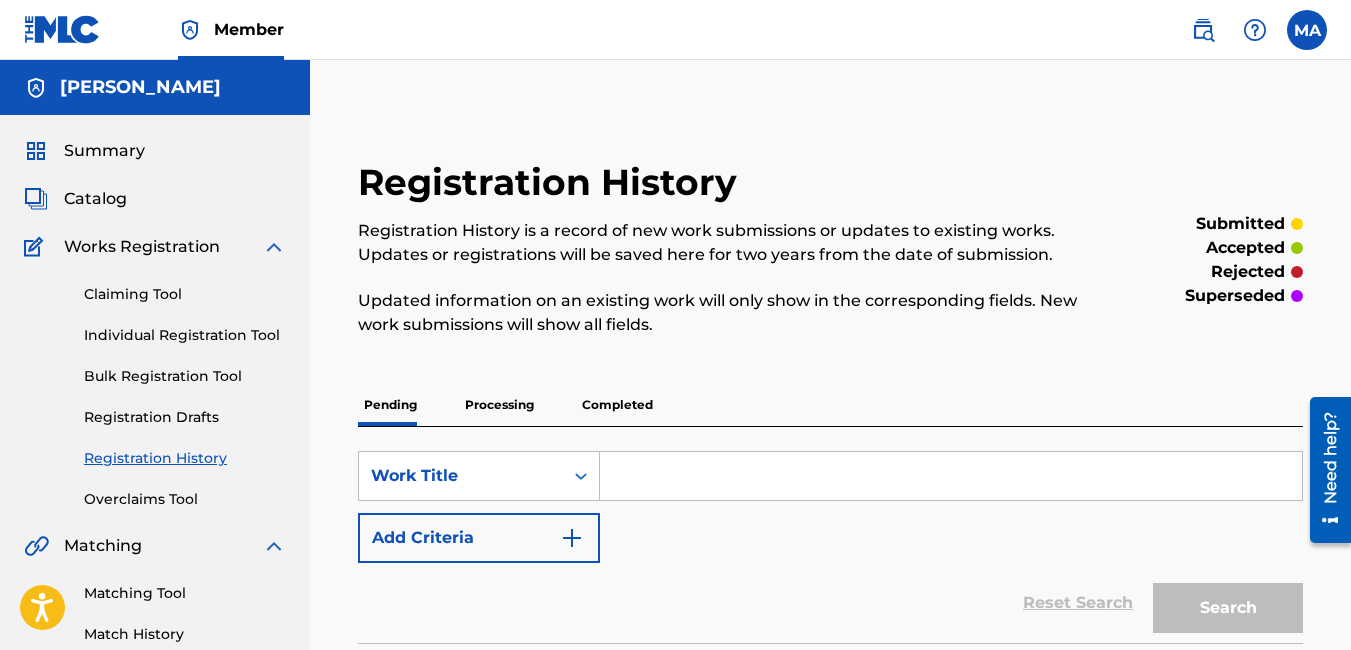 click on "Catalog" at bounding box center (95, 199) 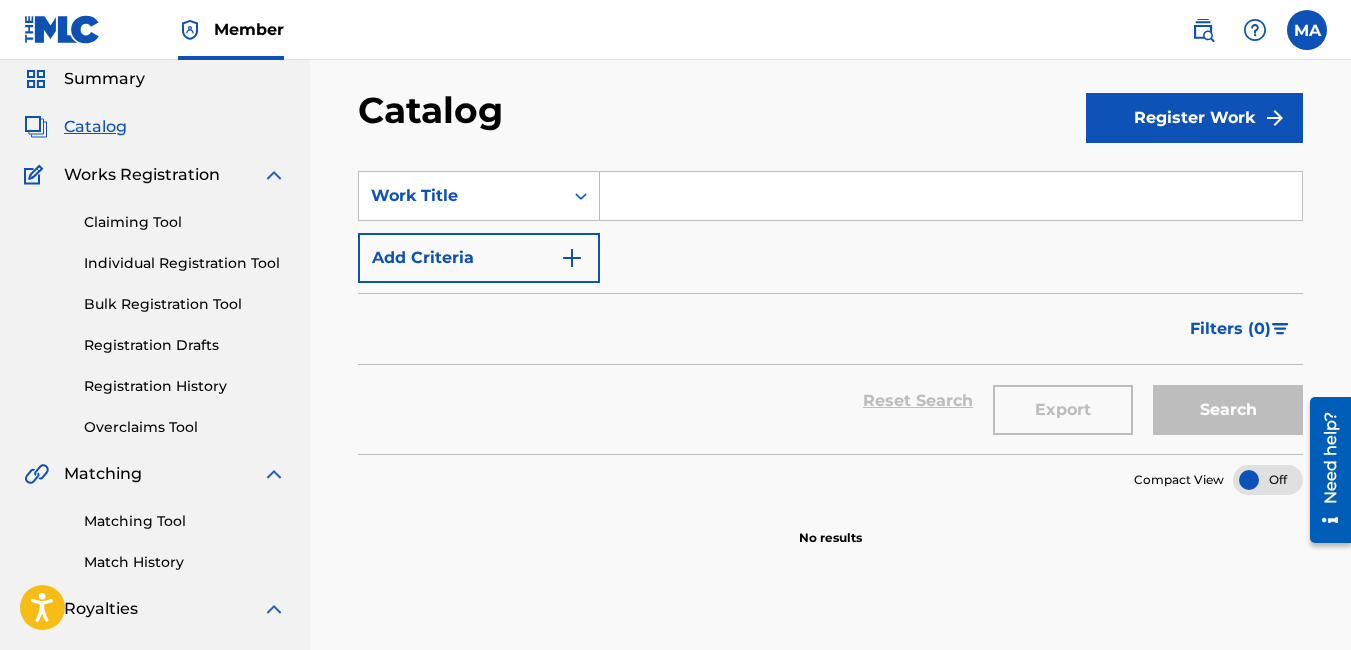 scroll, scrollTop: 0, scrollLeft: 0, axis: both 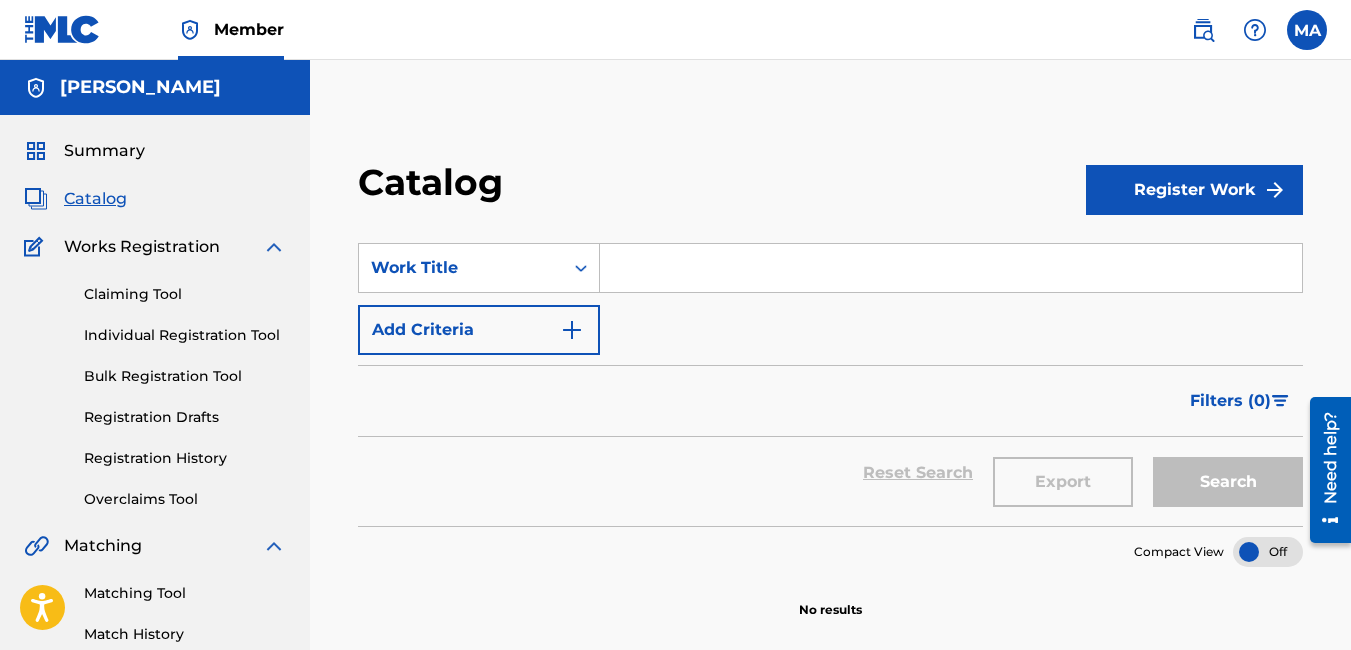 click on "Register Work" at bounding box center [1194, 190] 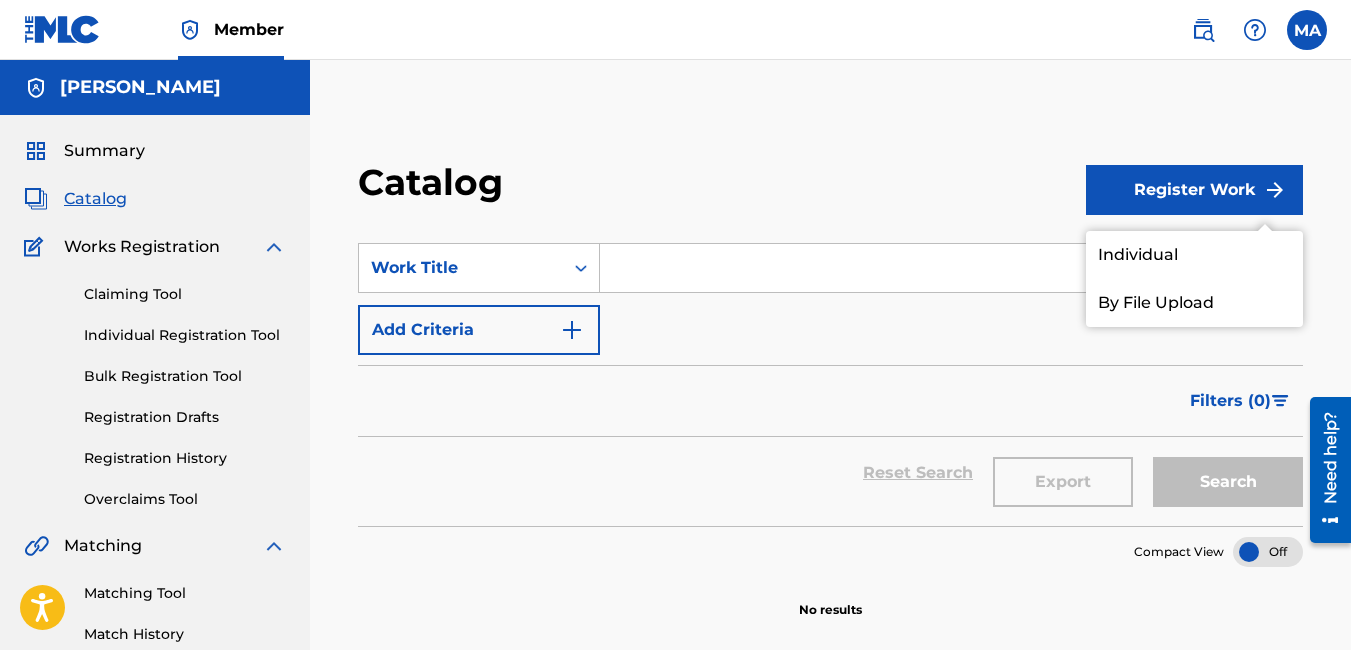 click on "Individual" at bounding box center [1194, 255] 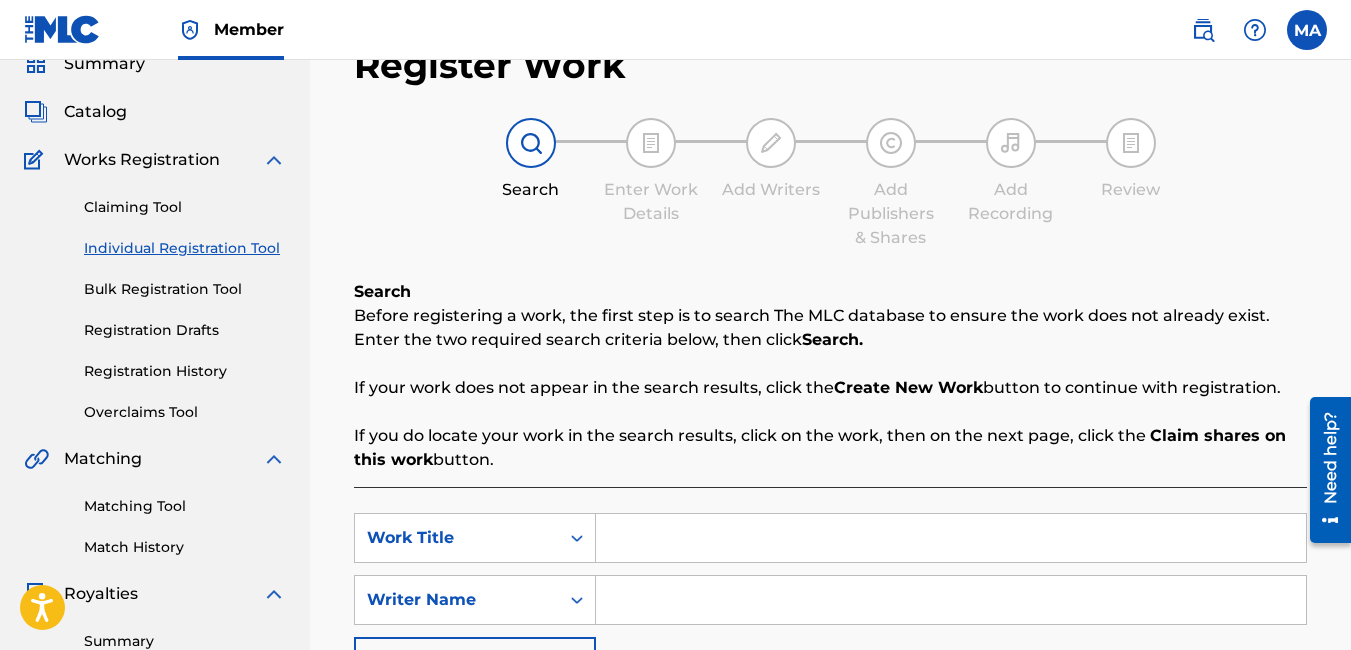 scroll, scrollTop: 200, scrollLeft: 0, axis: vertical 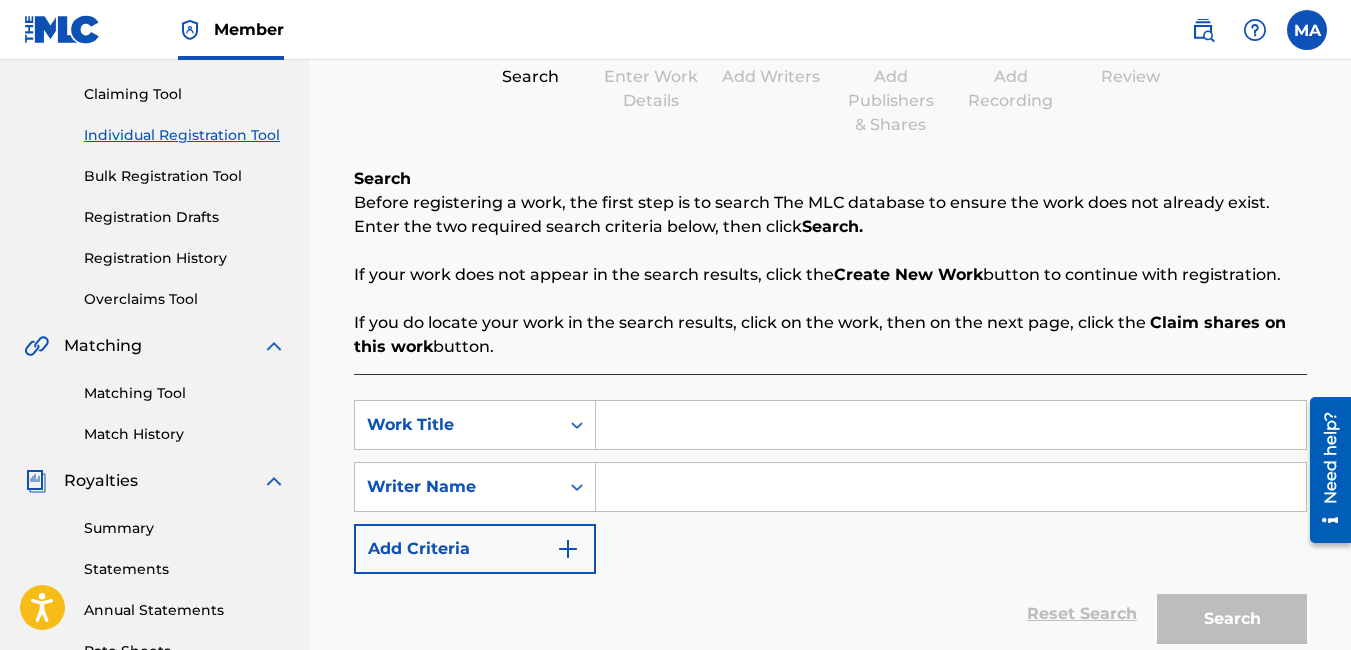click at bounding box center (951, 425) 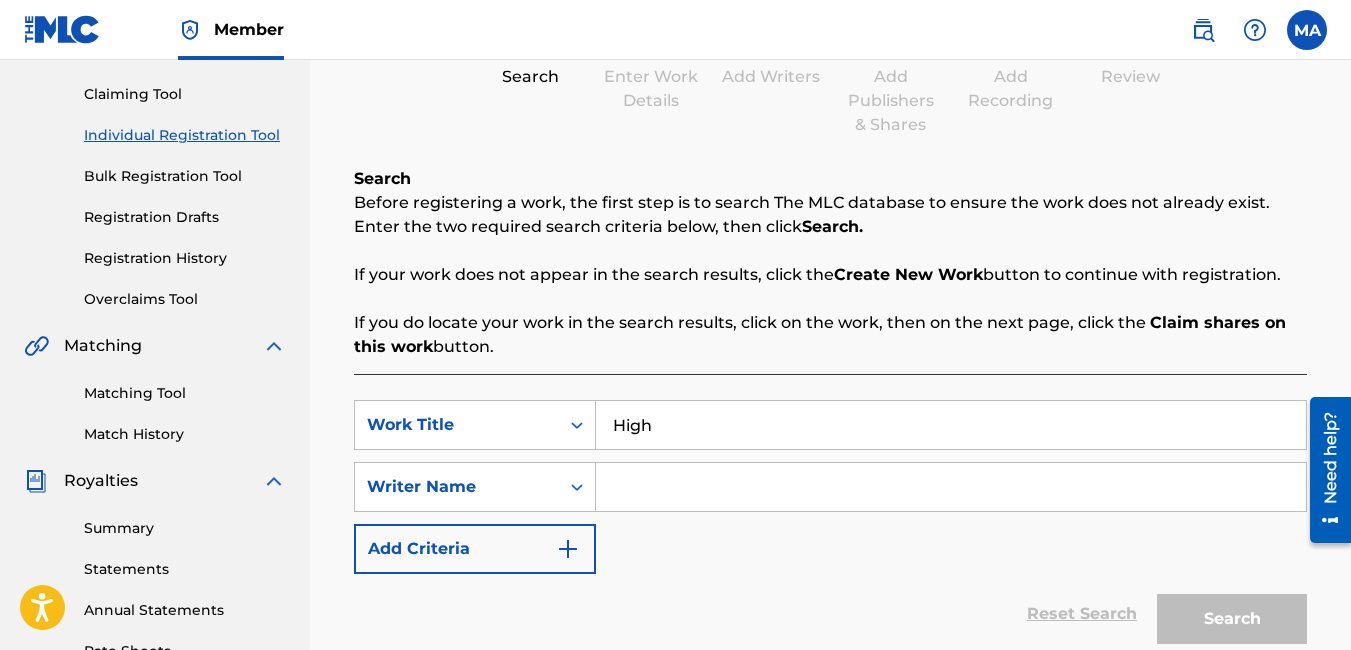 type on "High" 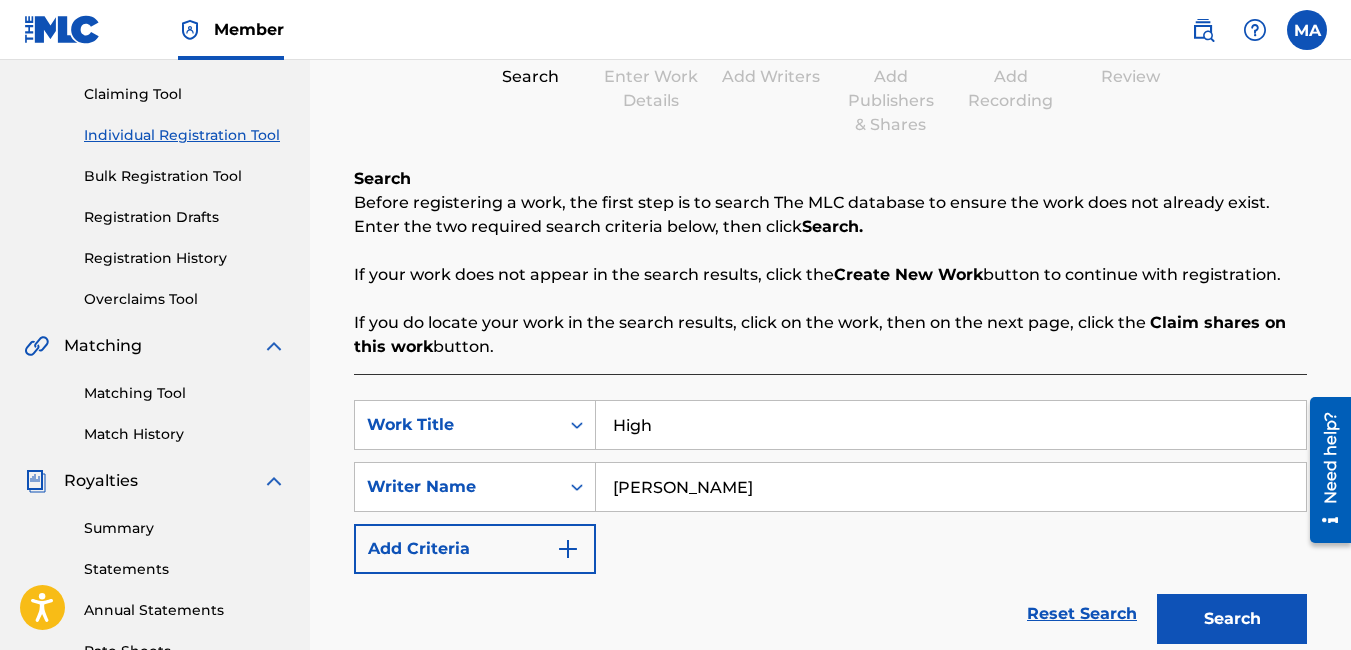 click on "Search" at bounding box center (1232, 619) 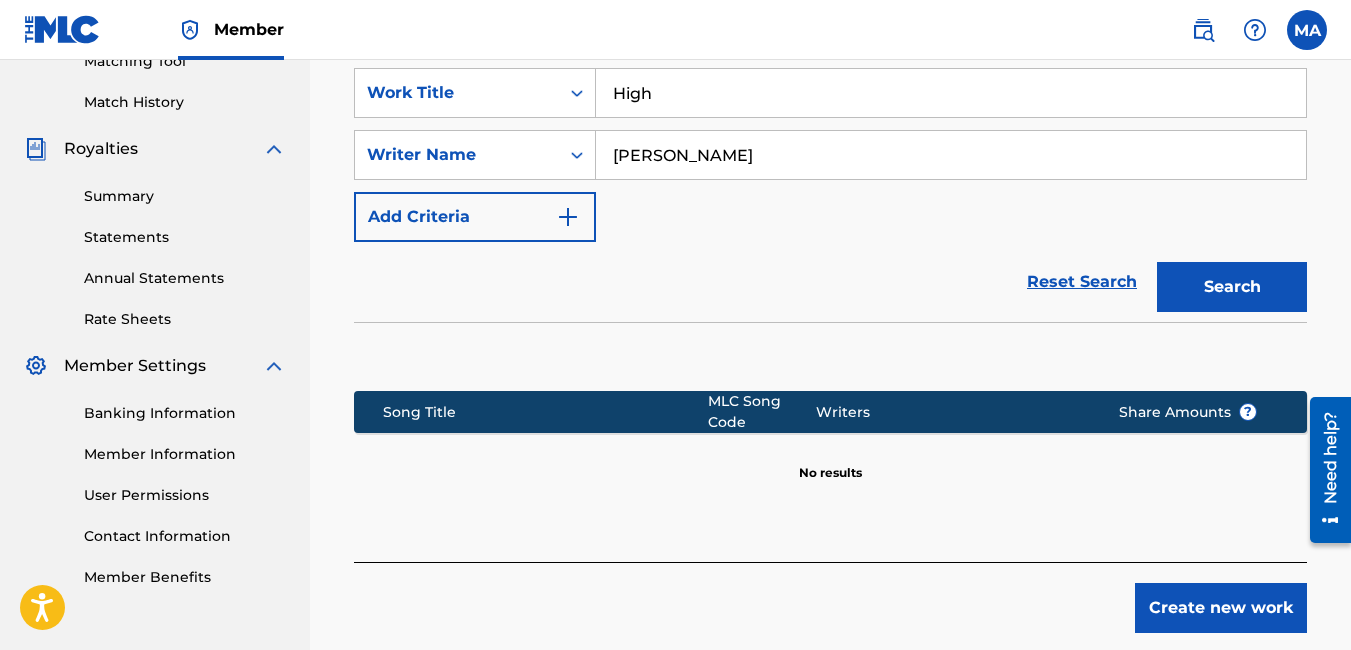 scroll, scrollTop: 595, scrollLeft: 0, axis: vertical 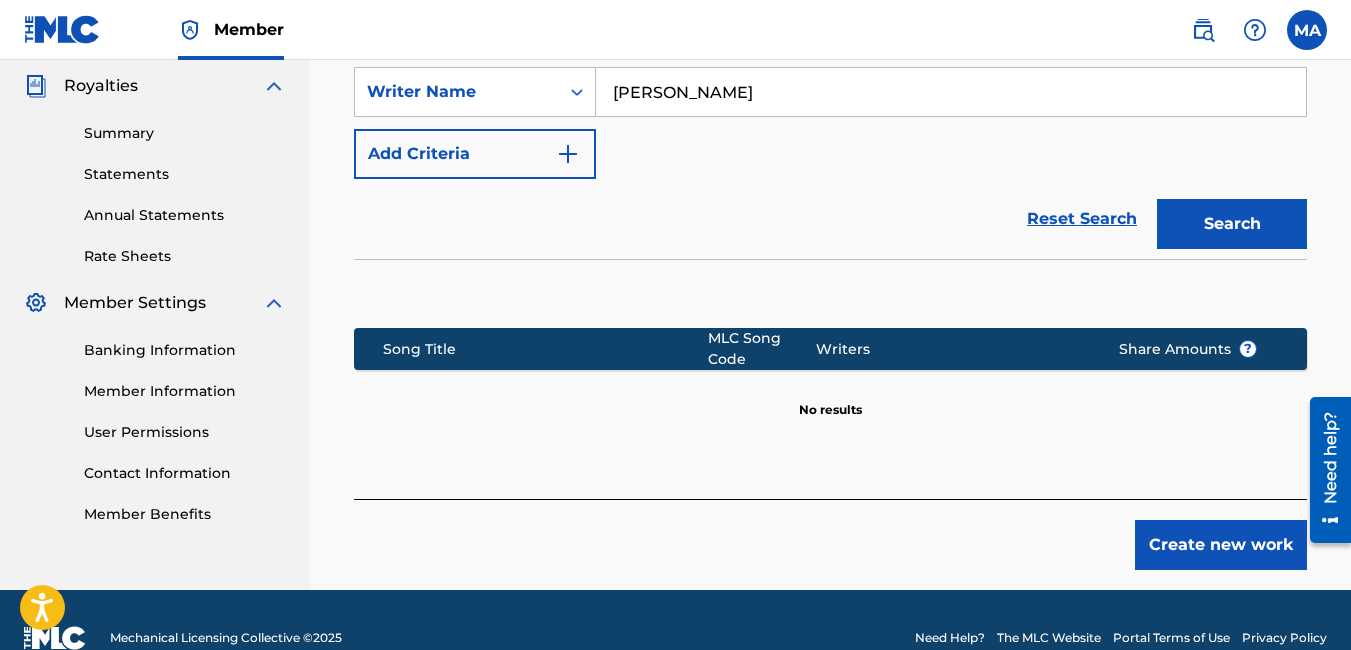 click on "Create new work" at bounding box center [1221, 545] 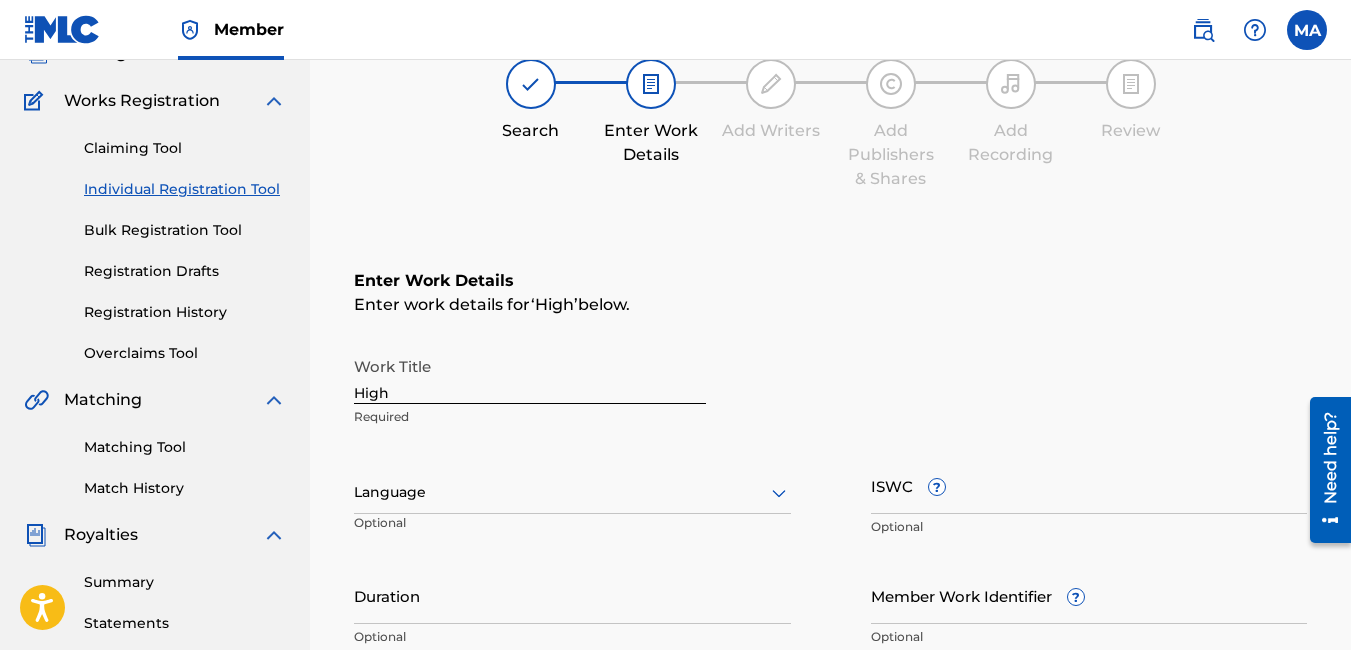 scroll, scrollTop: 195, scrollLeft: 0, axis: vertical 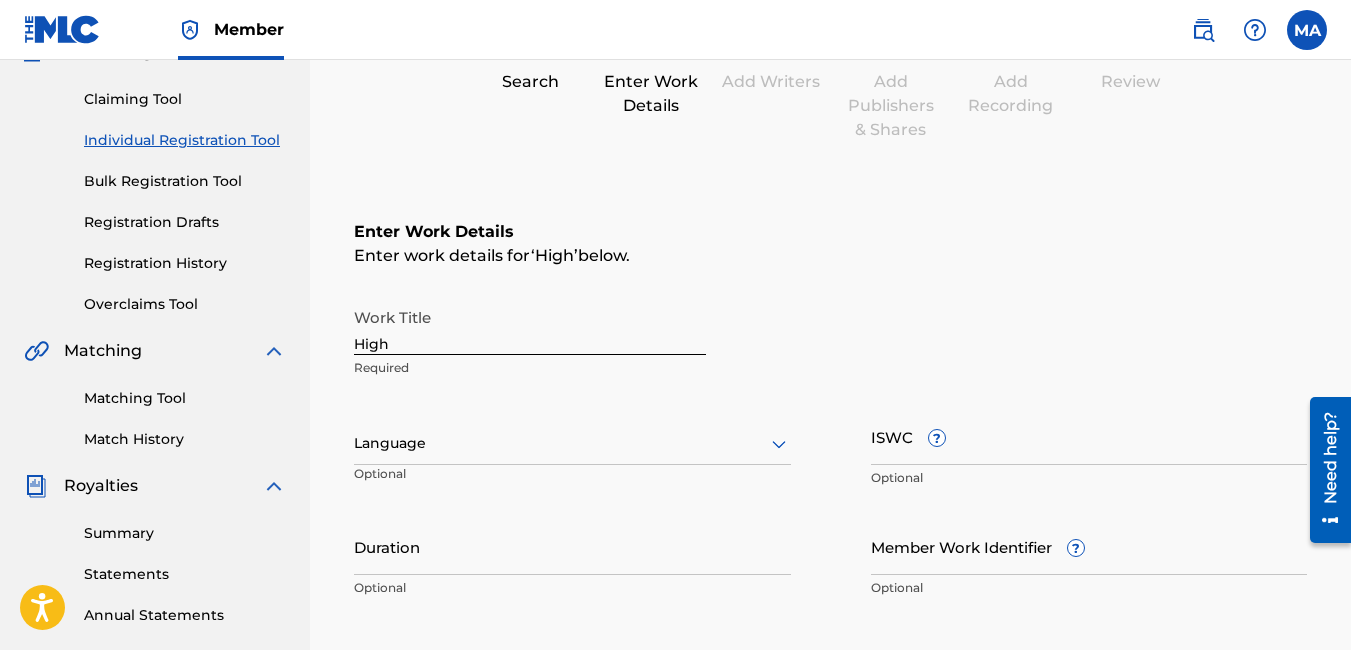 click on "ISWC   ?" at bounding box center [1089, 436] 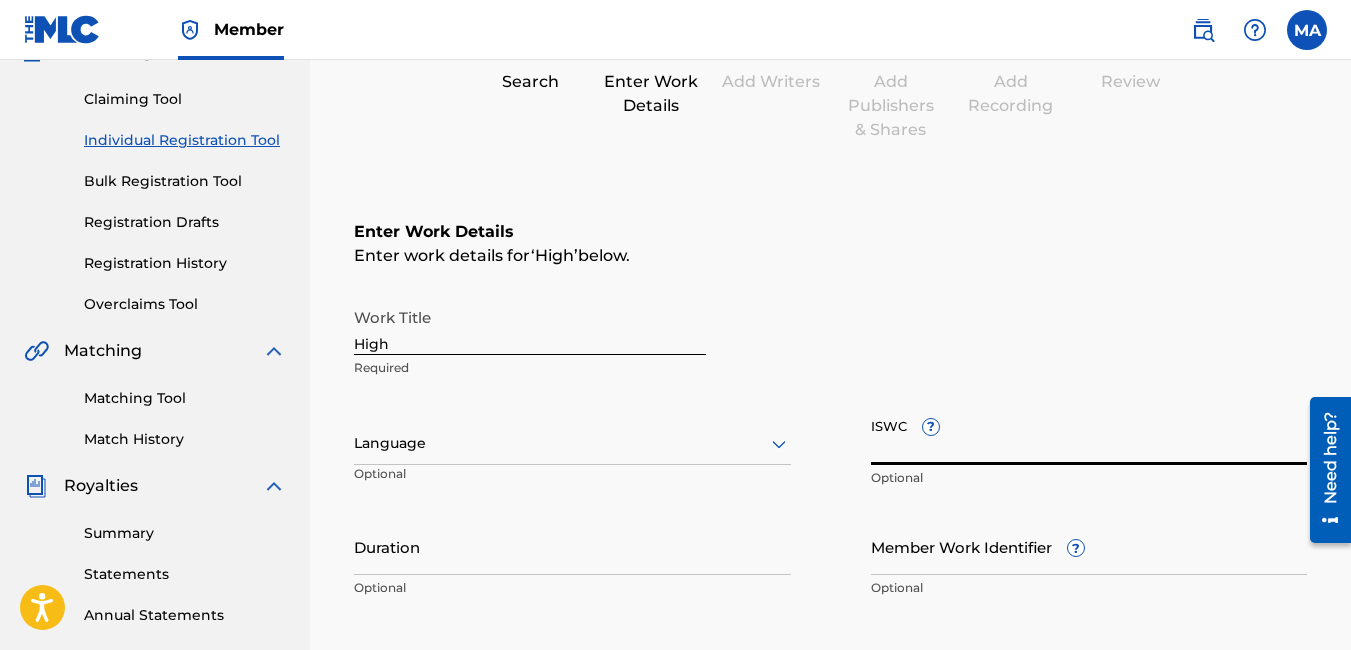 paste on "T3293807946" 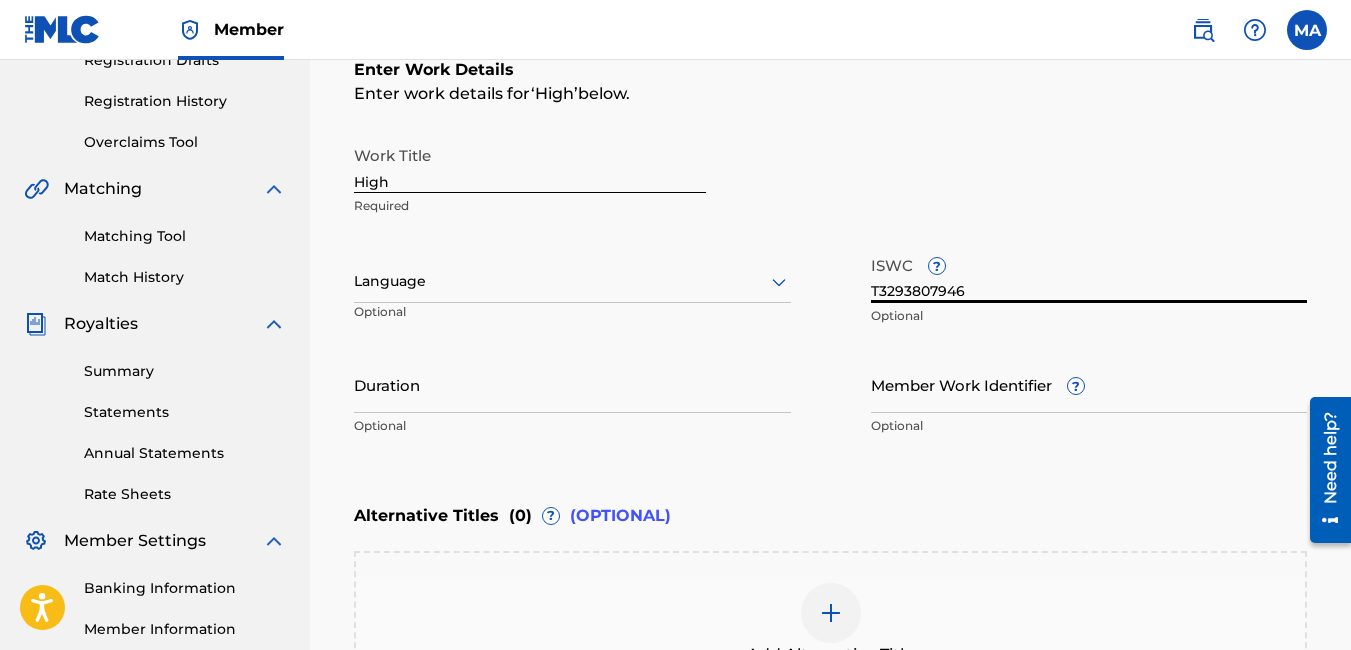 scroll, scrollTop: 395, scrollLeft: 0, axis: vertical 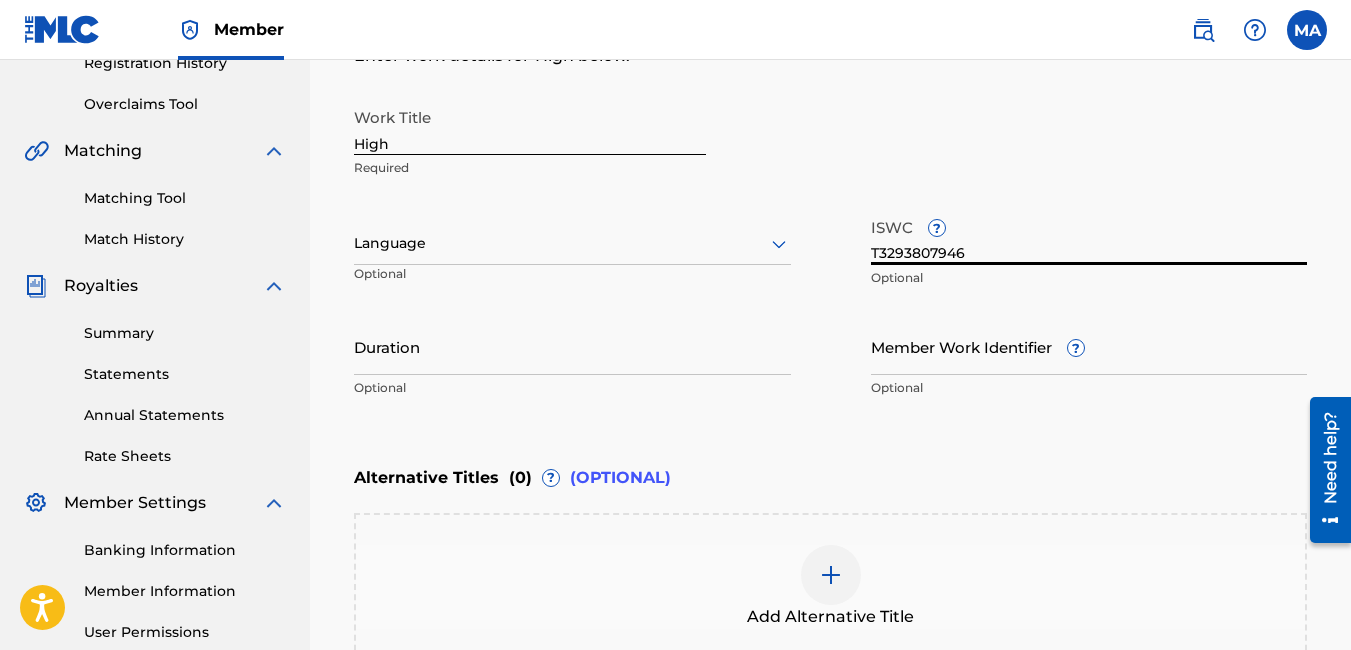 click on "T3293807946" at bounding box center (1089, 236) 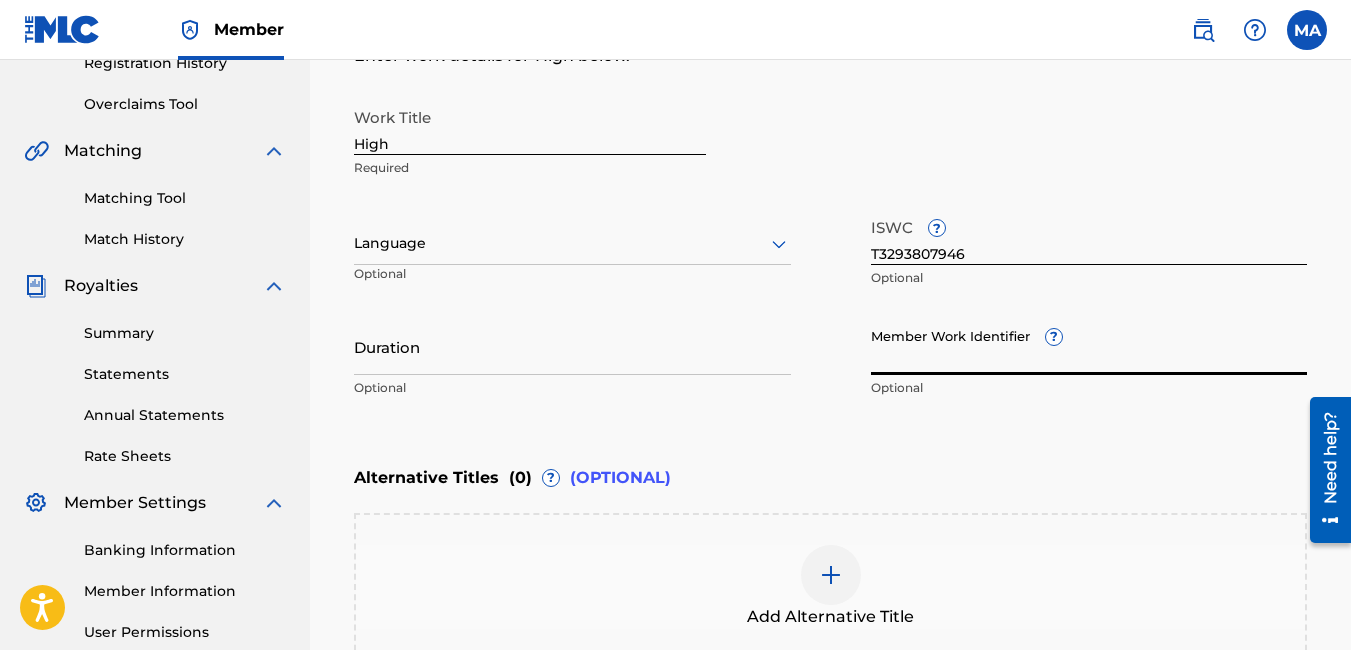 click on "Member Work Identifier   ?" at bounding box center (1089, 346) 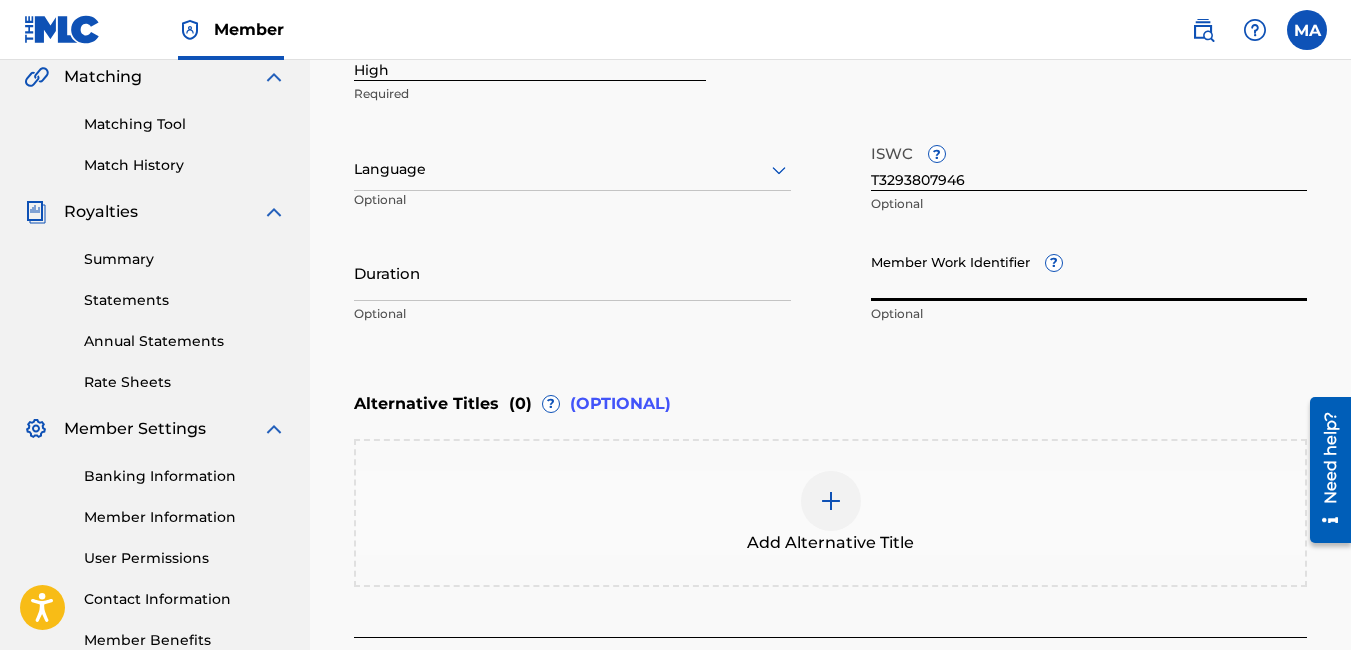 scroll, scrollTop: 495, scrollLeft: 0, axis: vertical 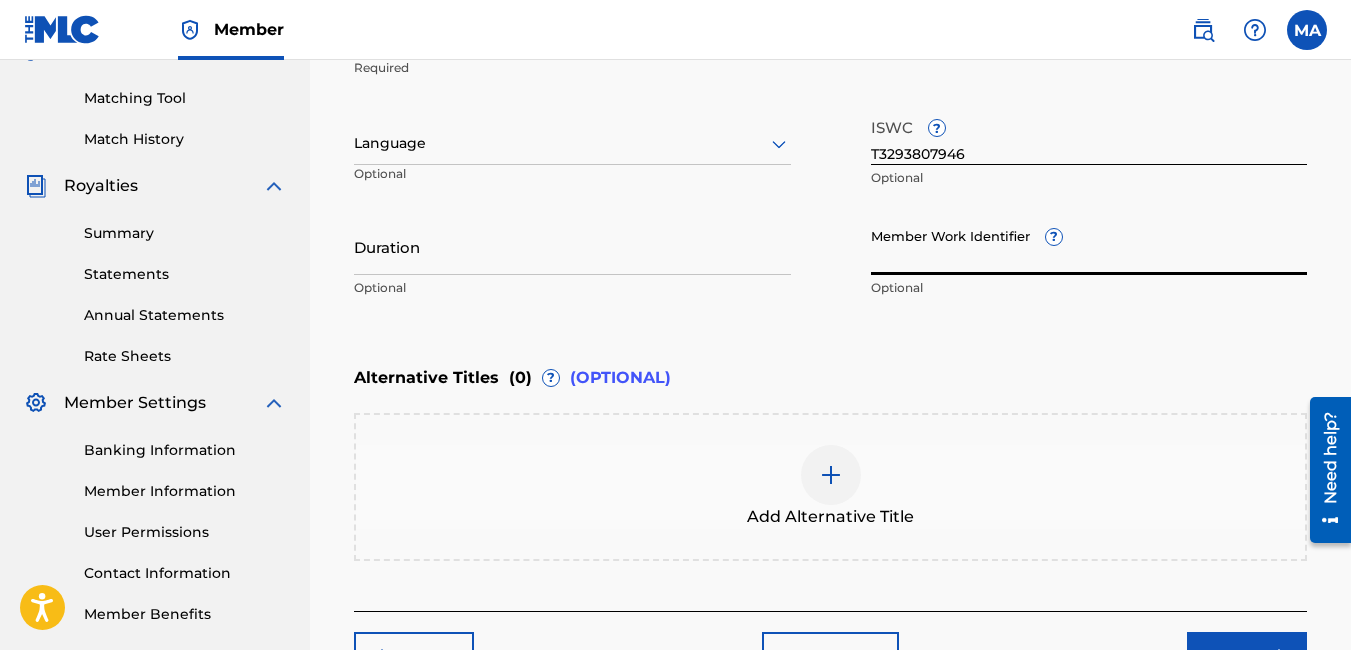 click at bounding box center [572, 143] 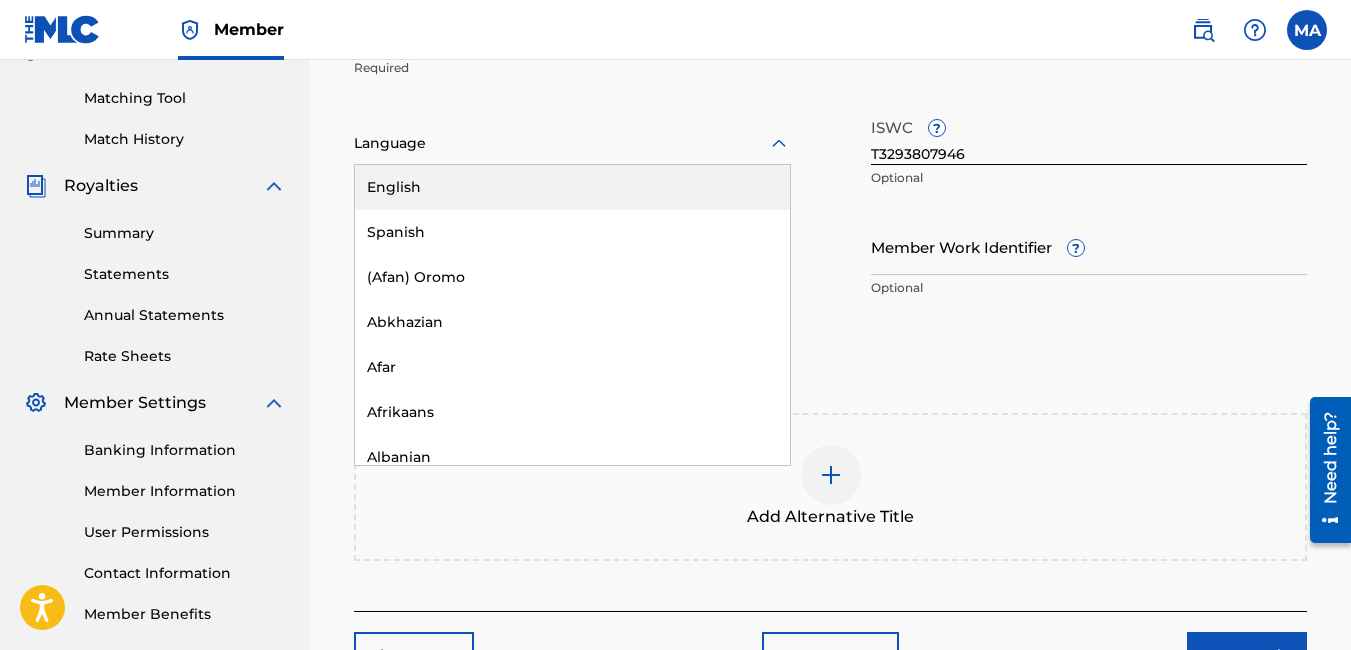 click on "English" at bounding box center [572, 187] 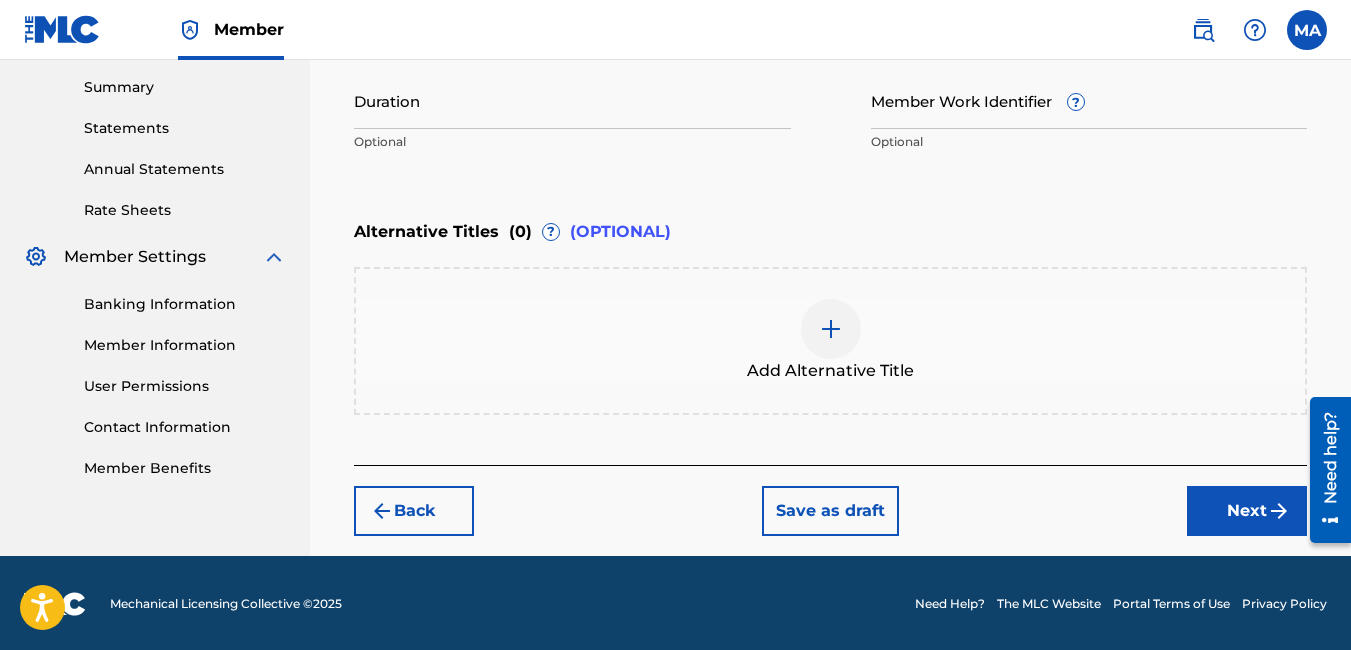 scroll, scrollTop: 643, scrollLeft: 0, axis: vertical 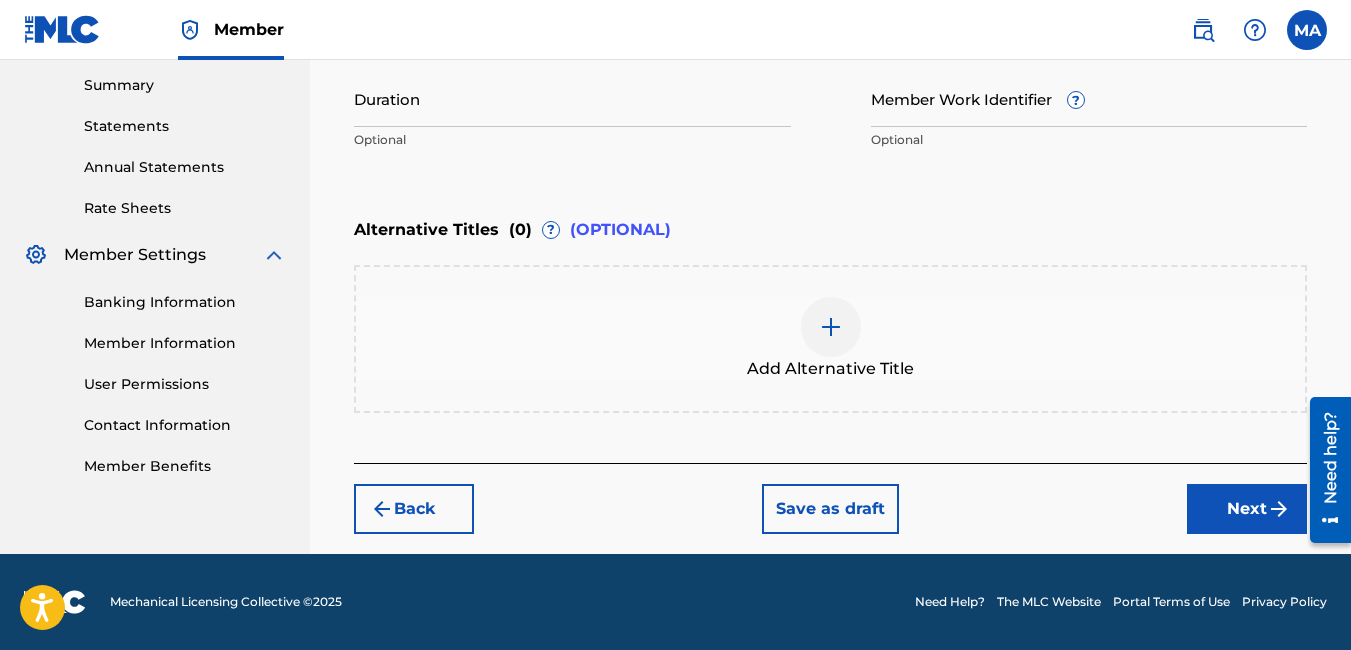 click on "Next" at bounding box center (1247, 509) 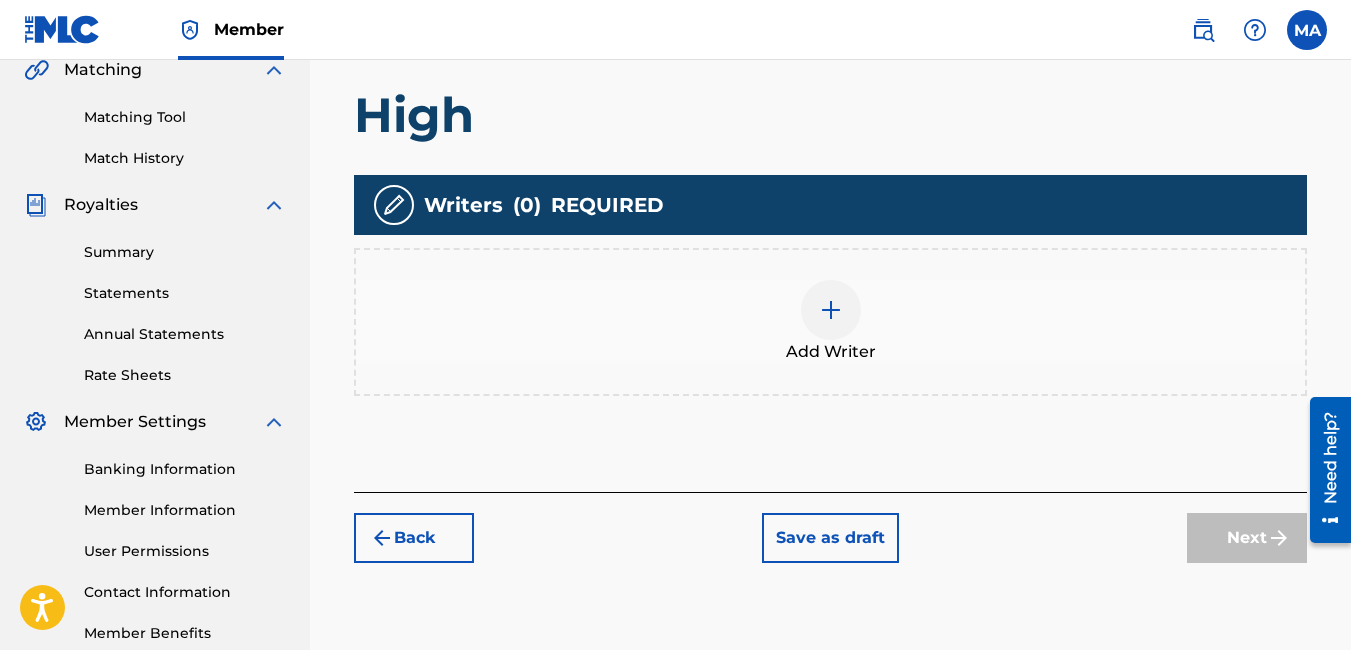 scroll, scrollTop: 390, scrollLeft: 0, axis: vertical 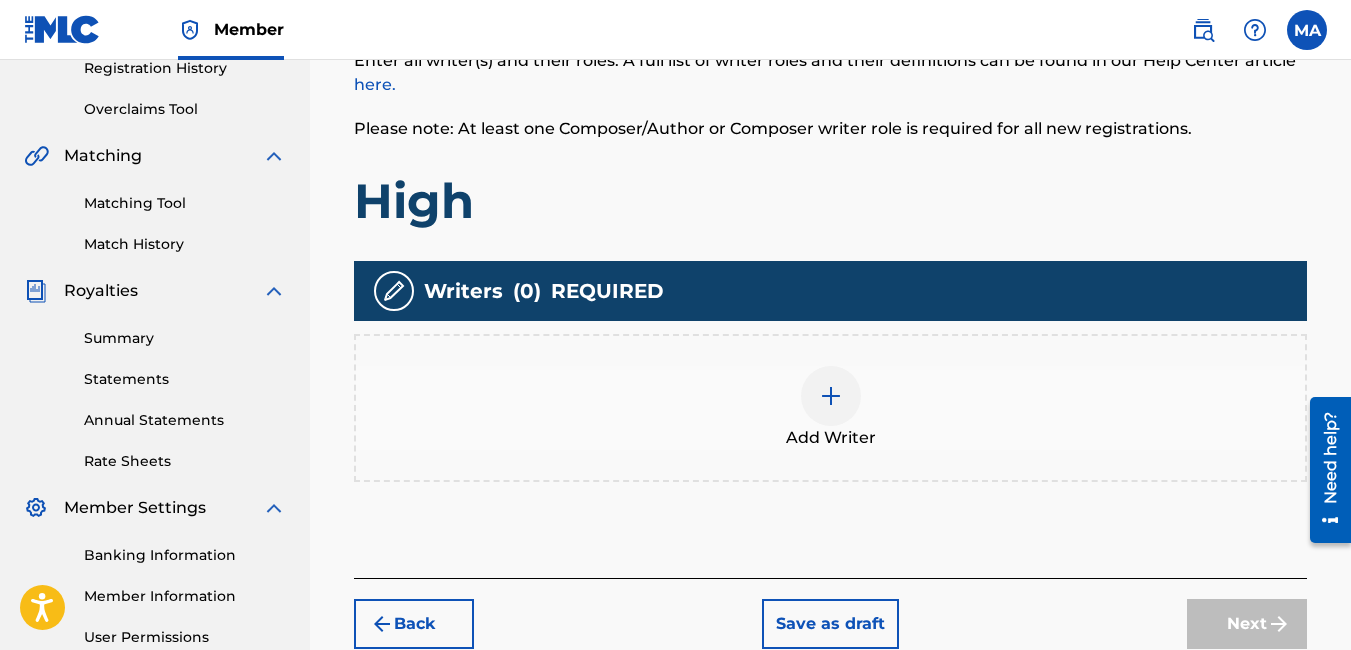 click at bounding box center [831, 396] 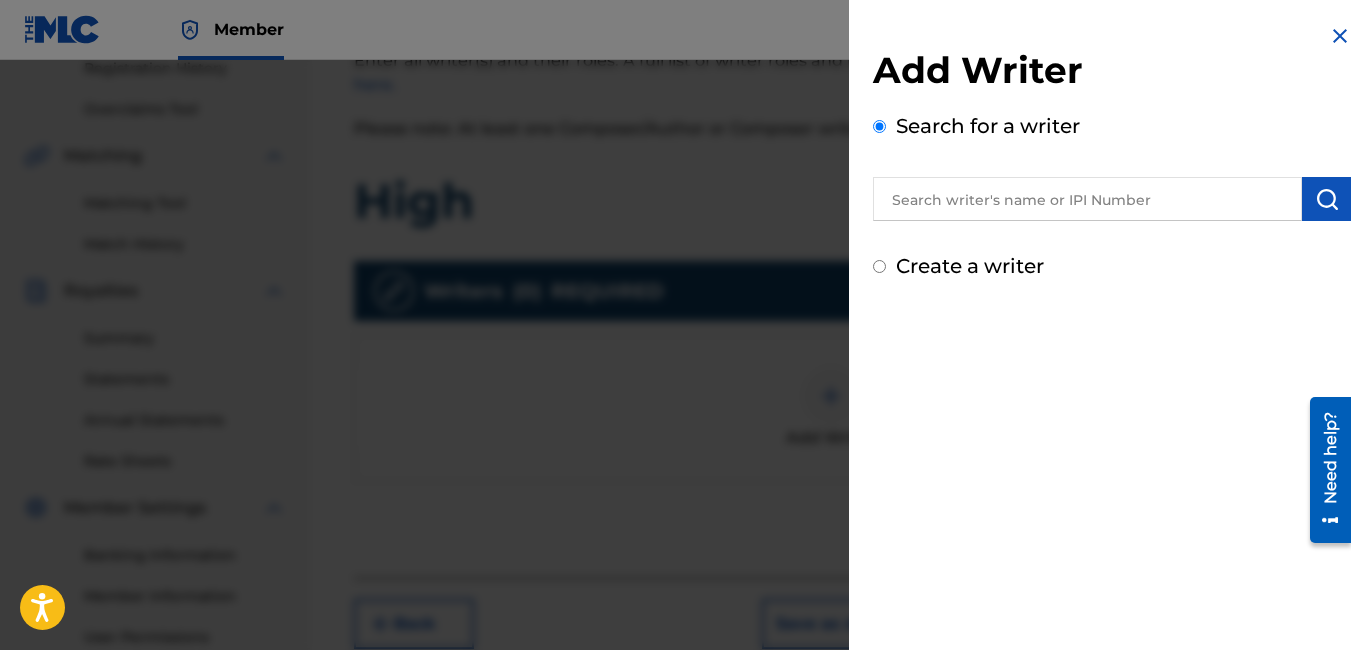 click at bounding box center [1087, 199] 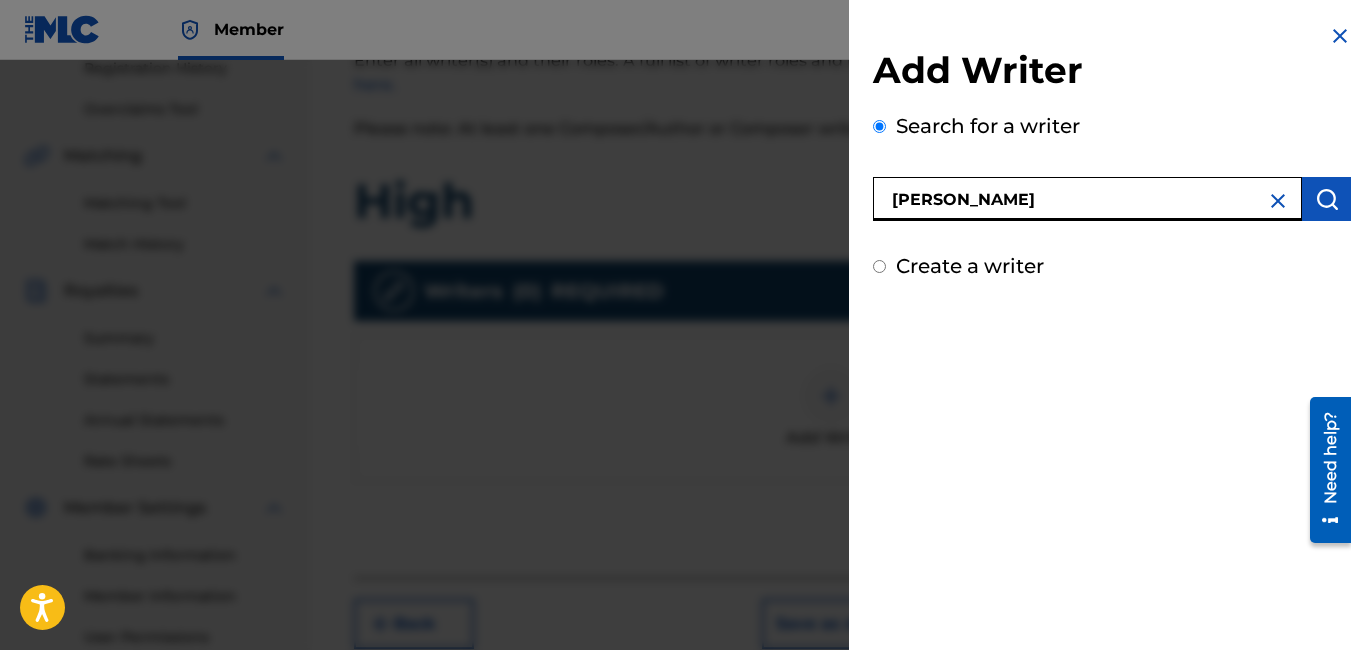 type on "[PERSON_NAME]" 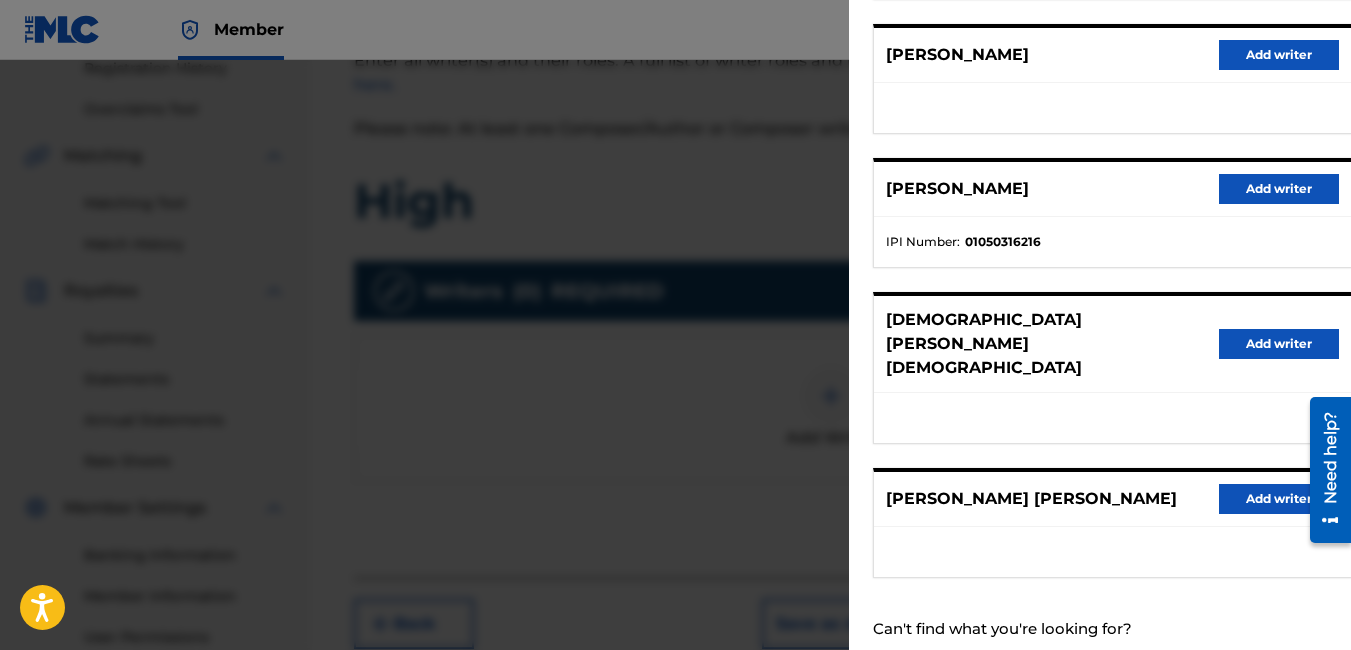 scroll, scrollTop: 392, scrollLeft: 0, axis: vertical 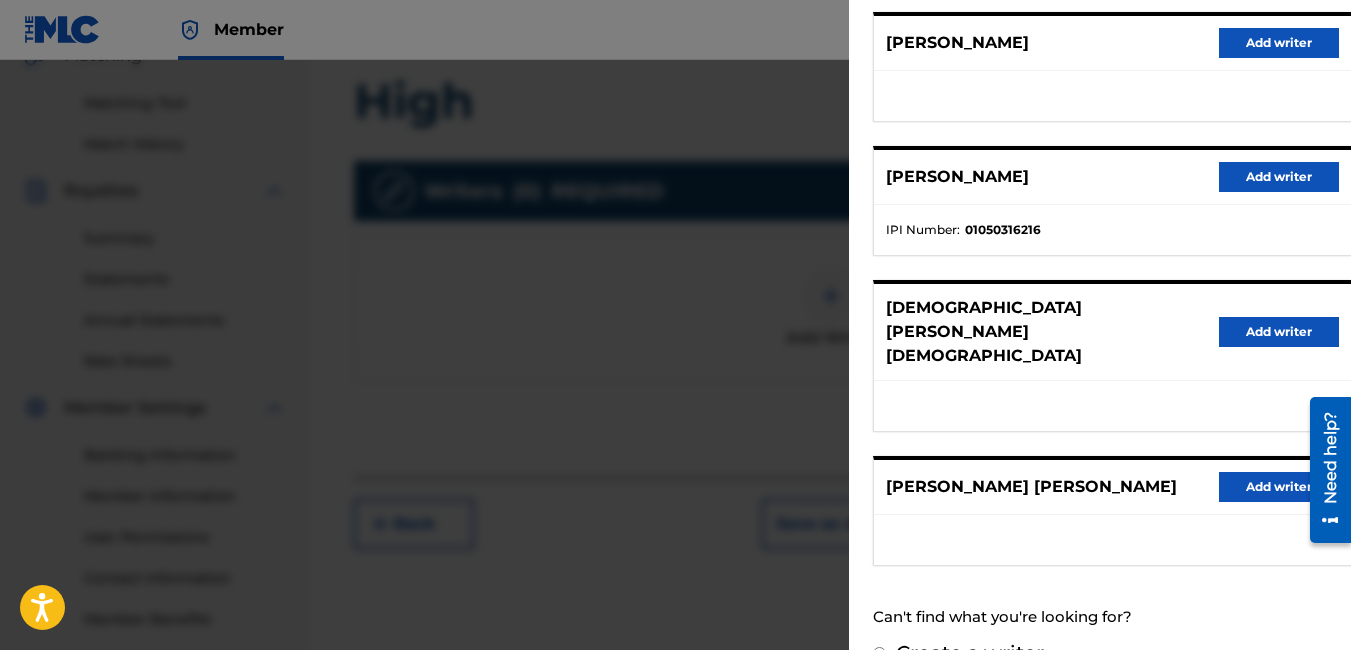 click on "Create a writer" at bounding box center (970, 653) 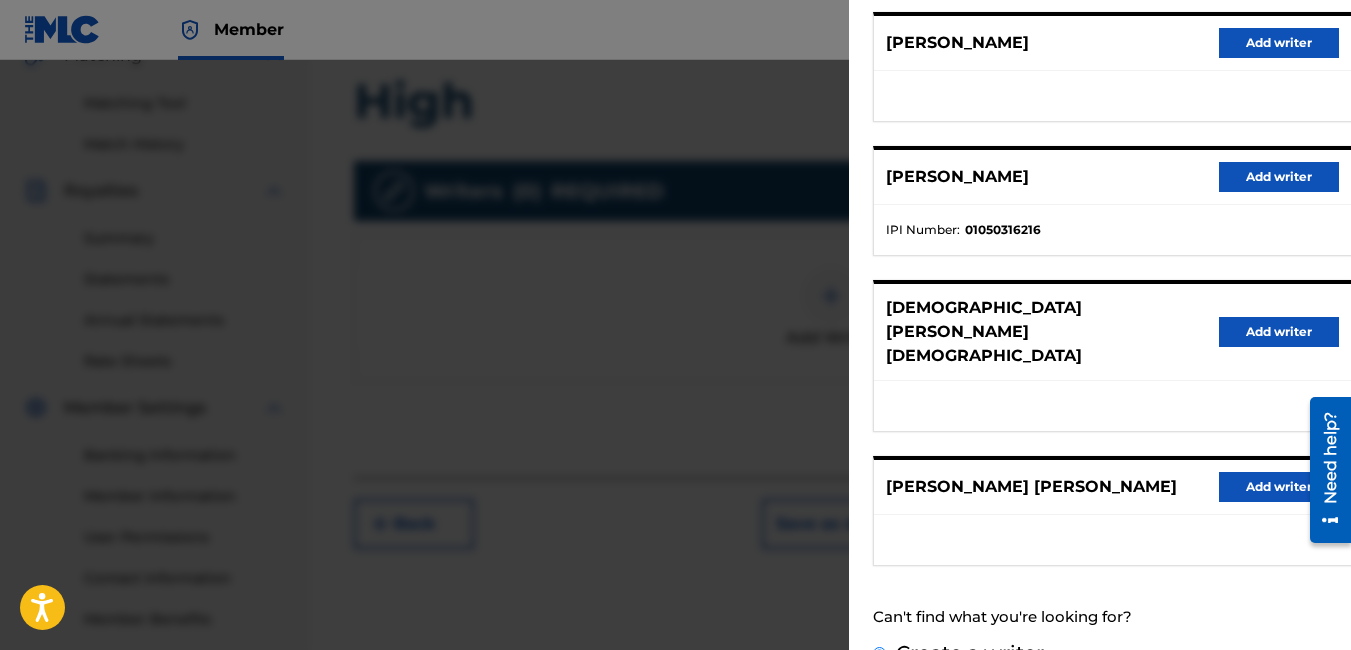 click on "Create a writer" at bounding box center [879, 653] 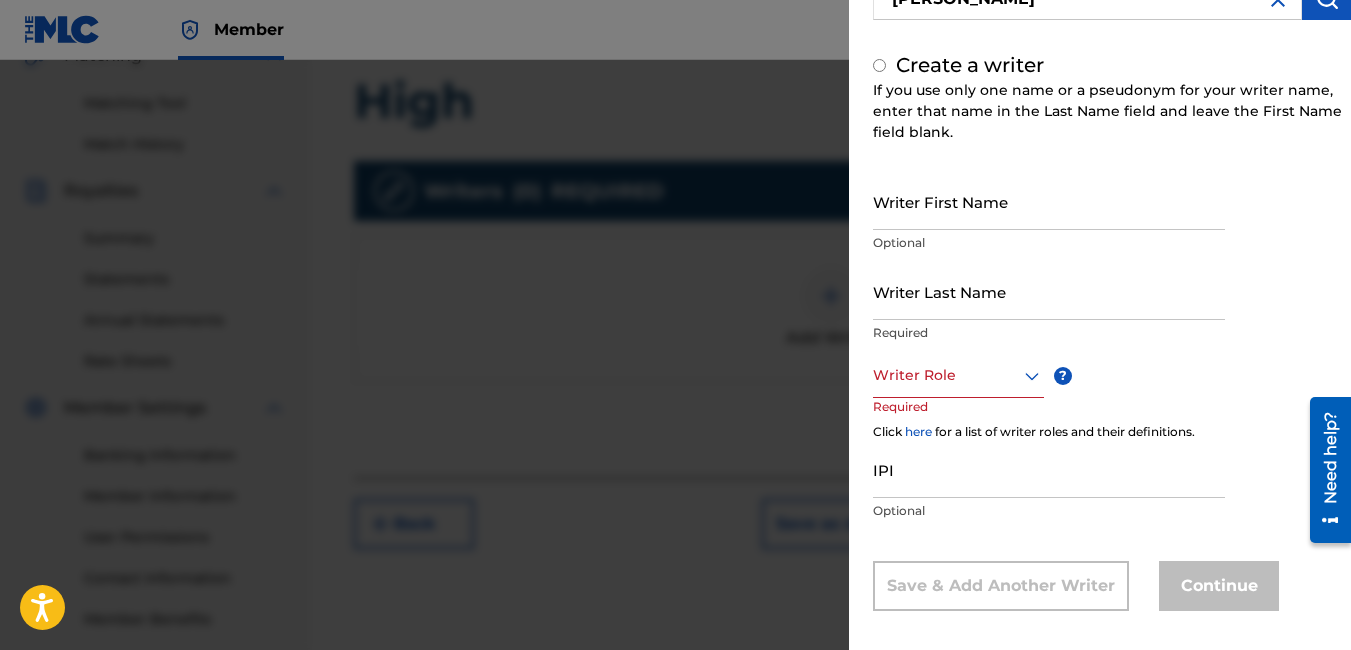 radio on "false" 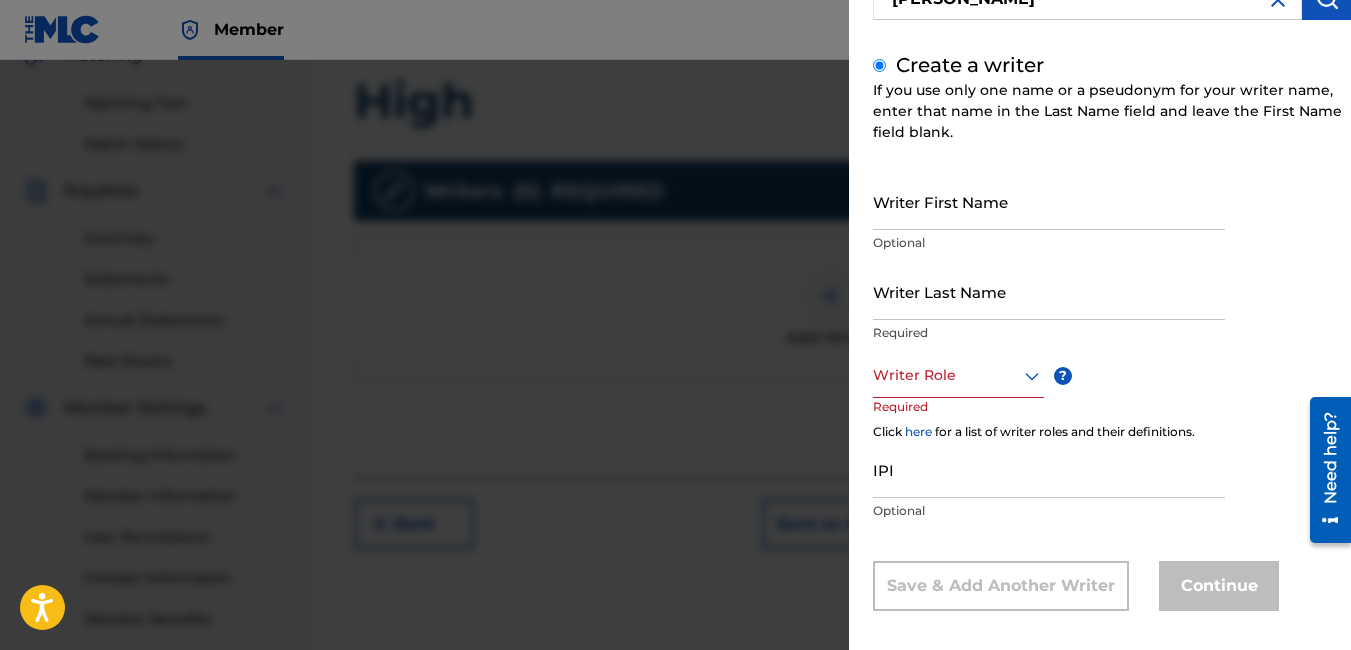 scroll, scrollTop: 153, scrollLeft: 0, axis: vertical 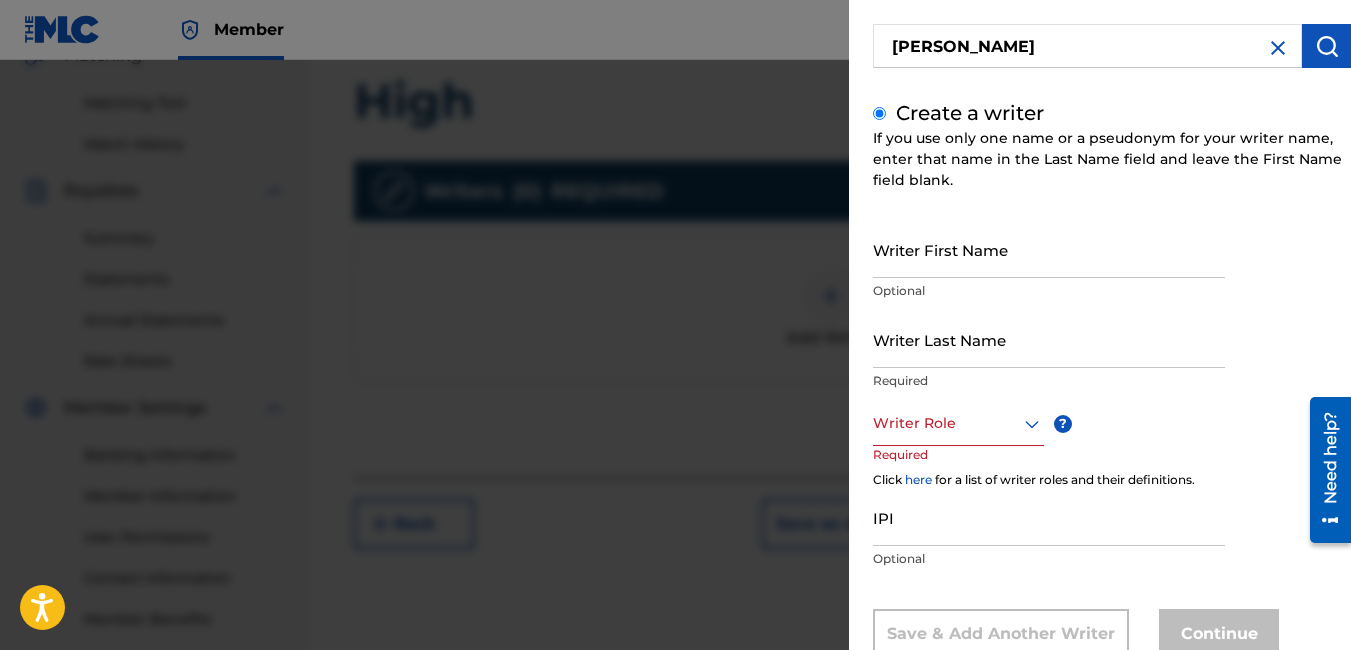 click on "Writer First Name" at bounding box center [1049, 249] 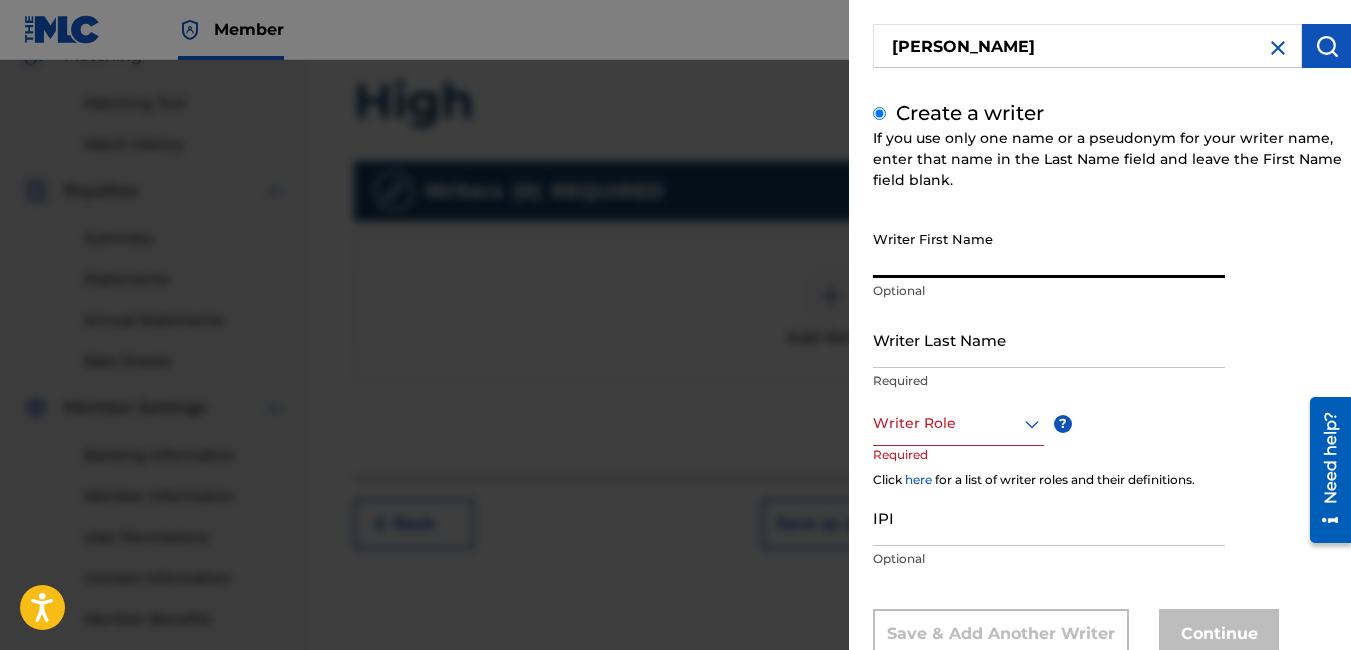 click on "Writer First Name" at bounding box center [1049, 249] 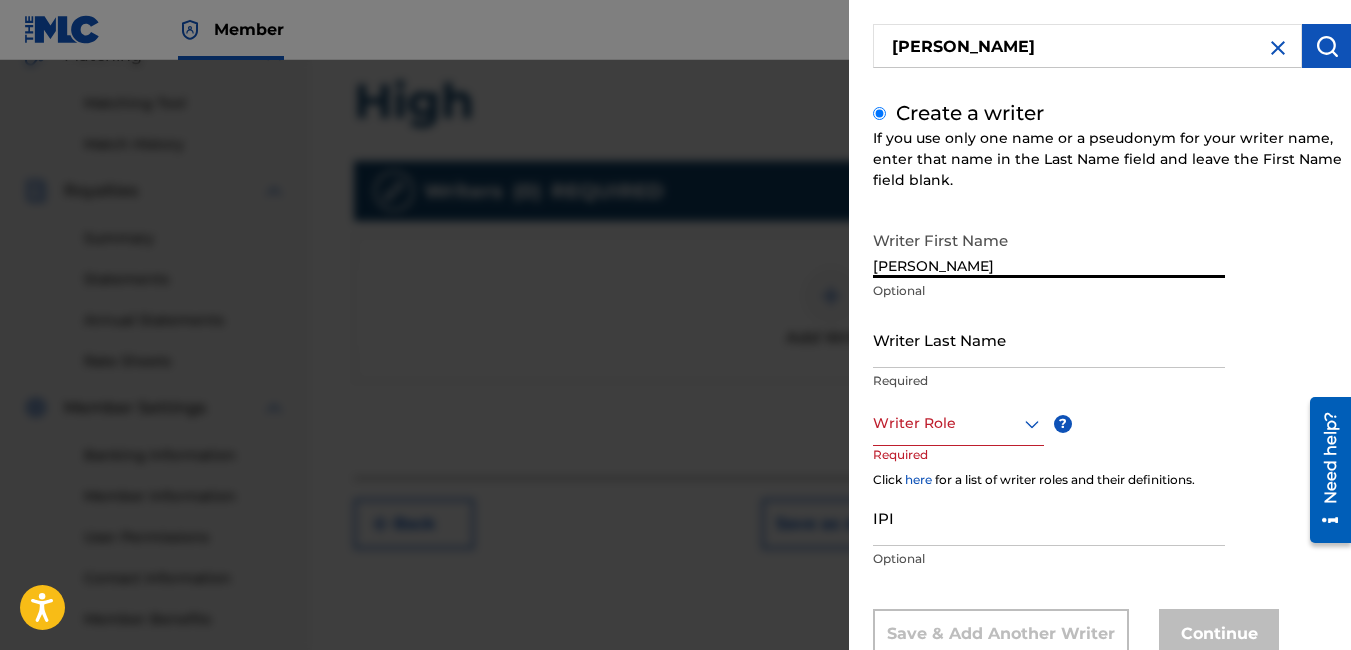 type on "[PERSON_NAME]" 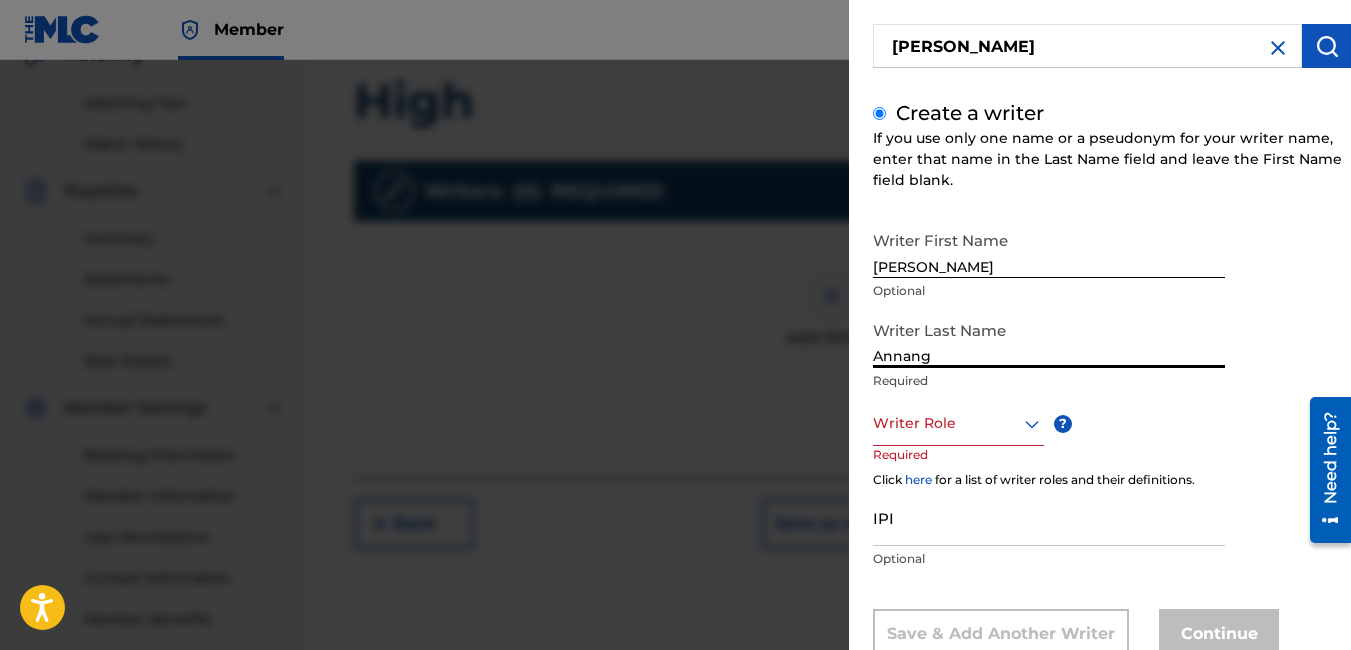type on "Annang" 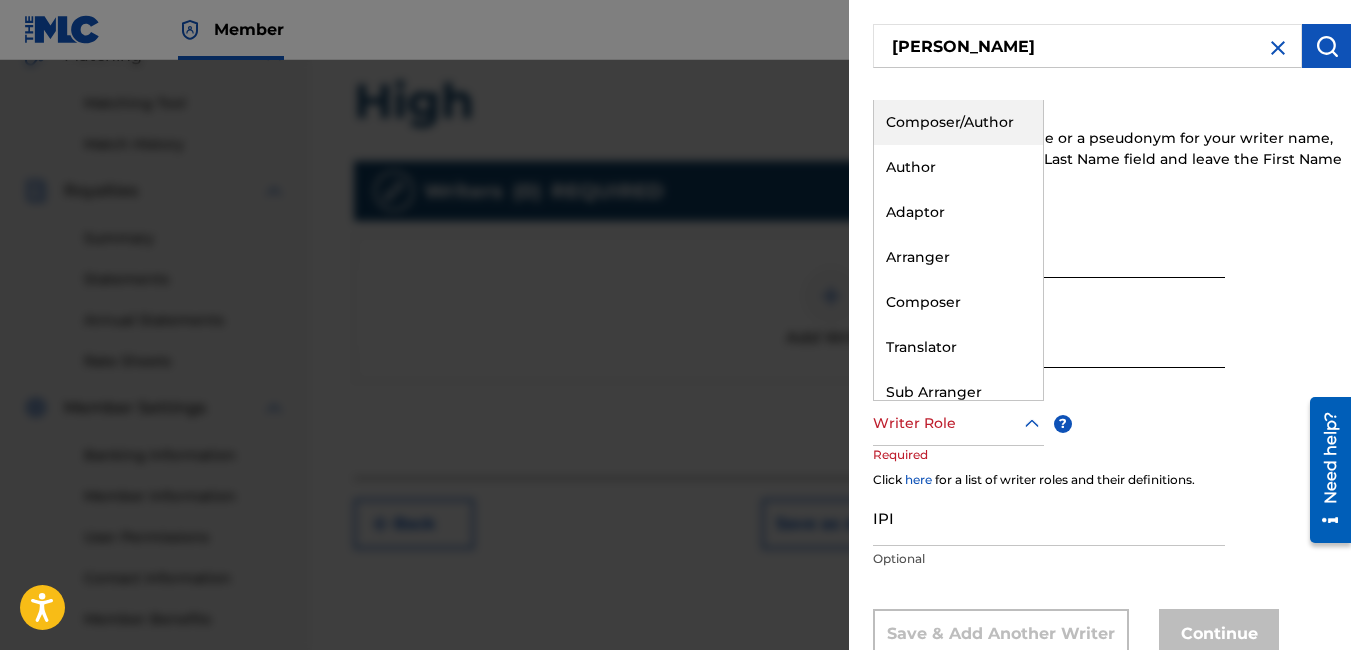 click on "Composer/Author" at bounding box center (958, 122) 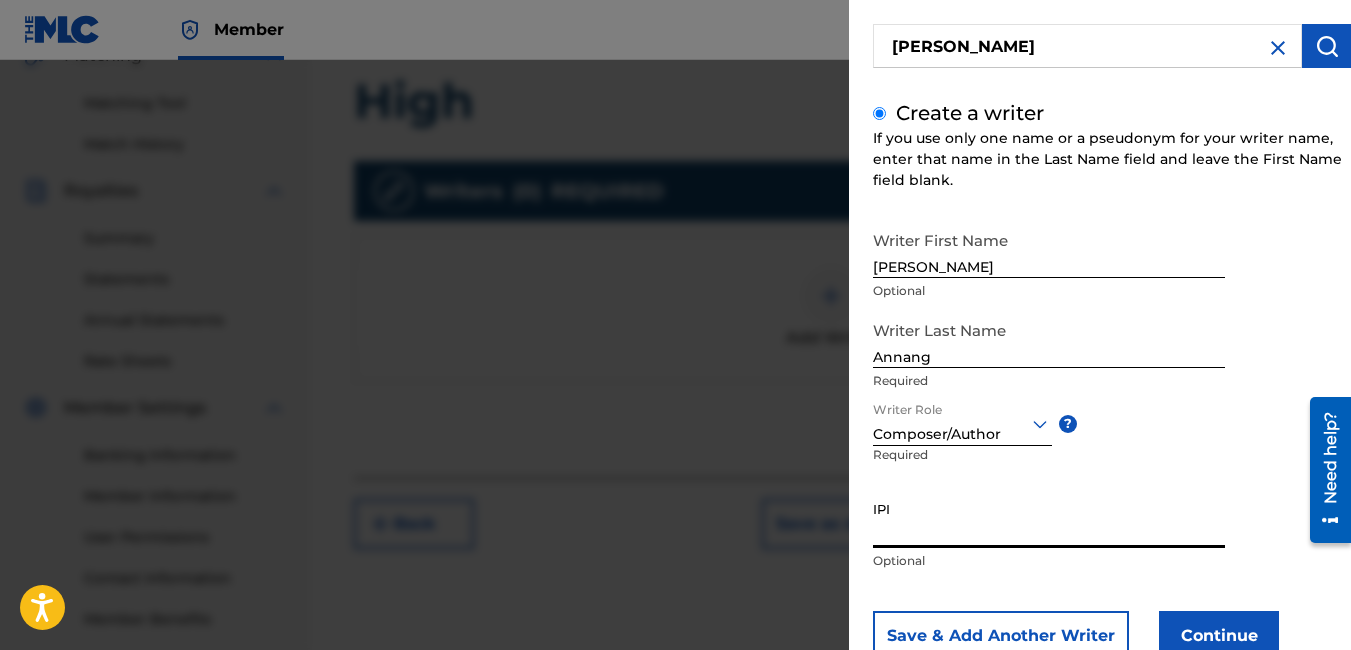 click on "IPI" at bounding box center [1049, 519] 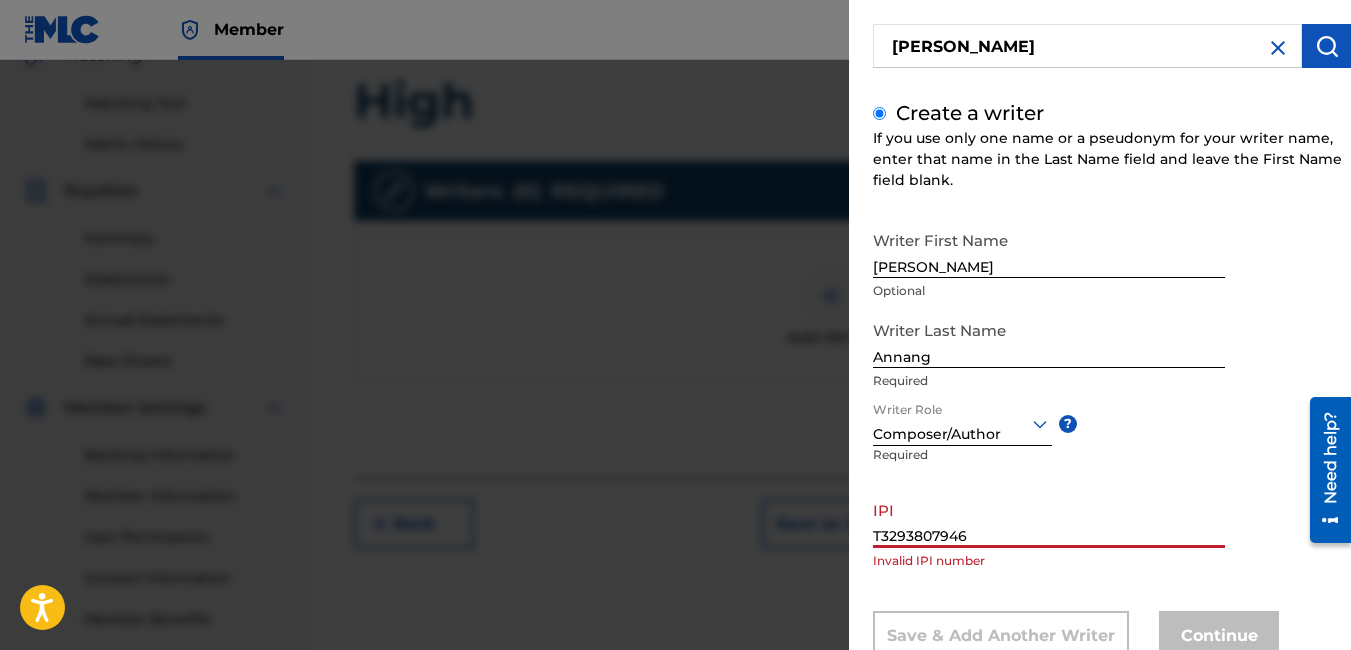 click on "T3293807946" at bounding box center [1049, 519] 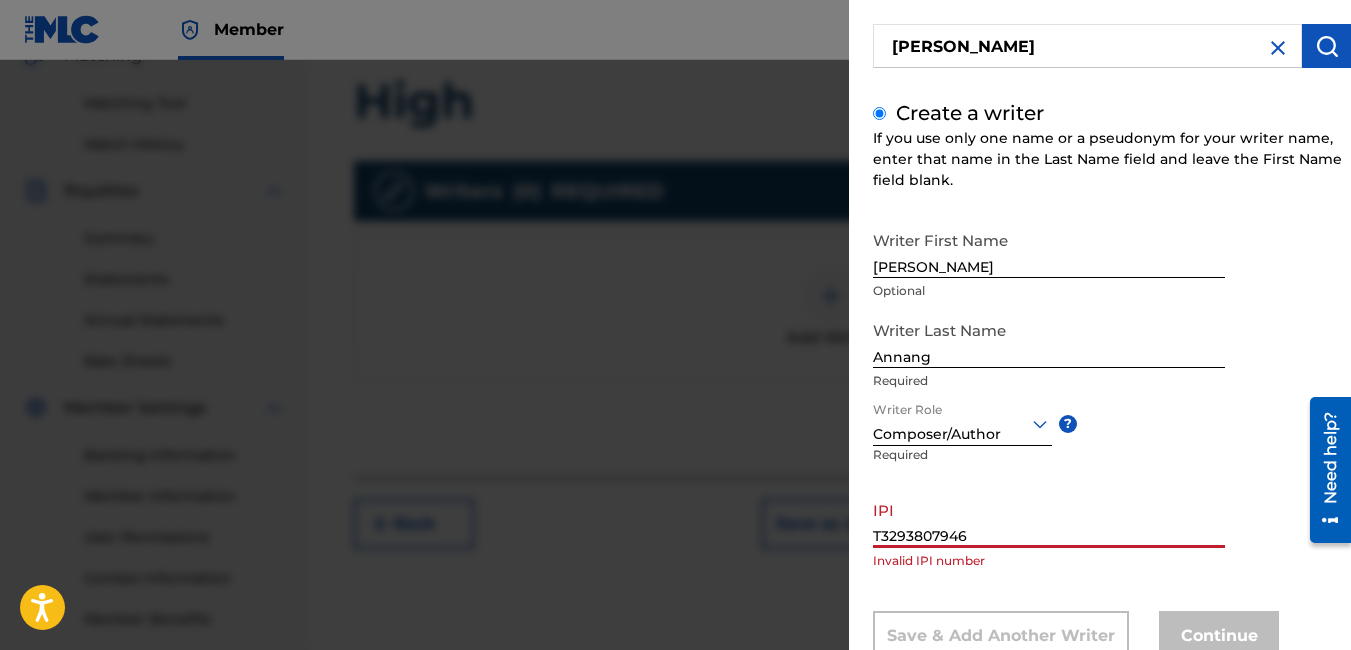 paste on "01202611517" 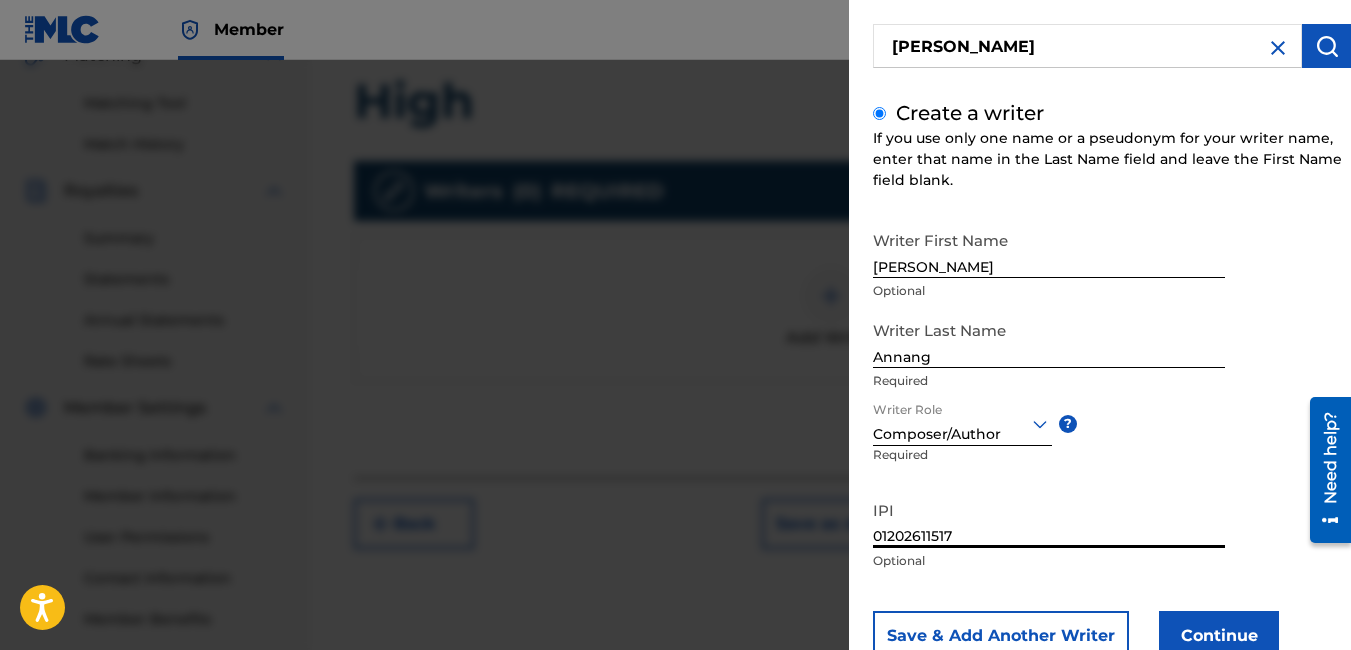scroll, scrollTop: 197, scrollLeft: 0, axis: vertical 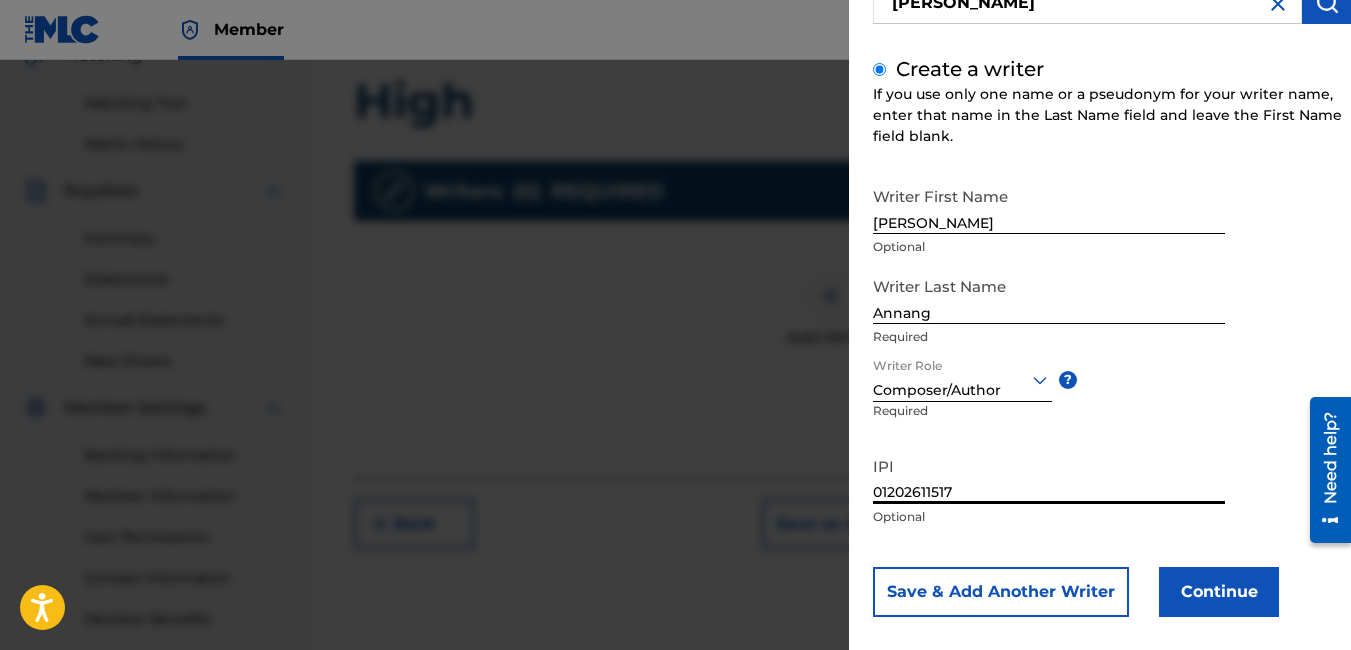 type on "01202611517" 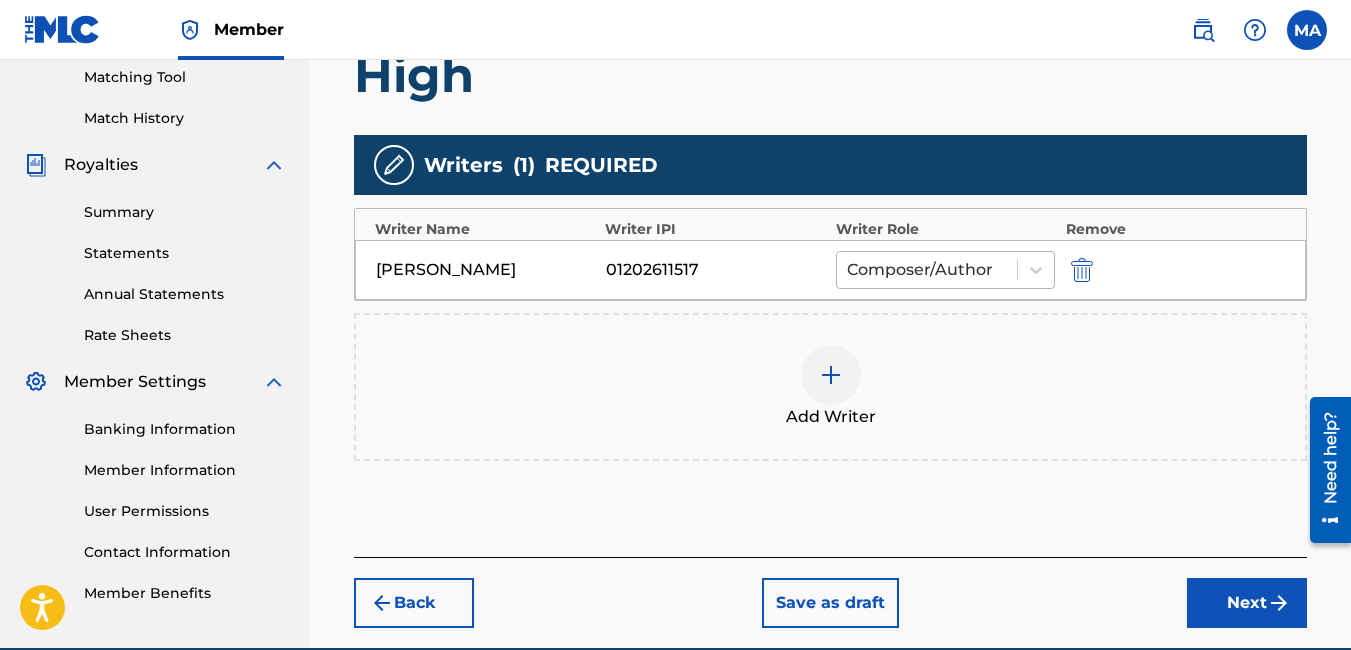 scroll, scrollTop: 490, scrollLeft: 0, axis: vertical 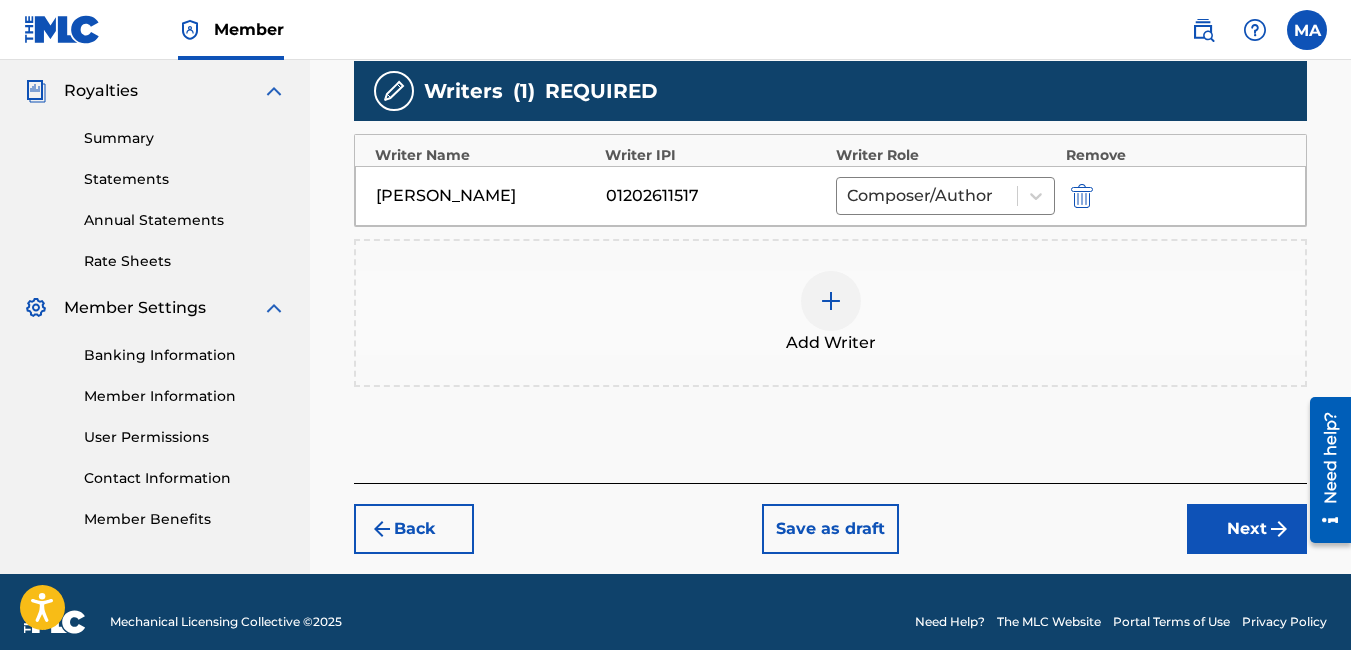 click on "Next" at bounding box center (1247, 529) 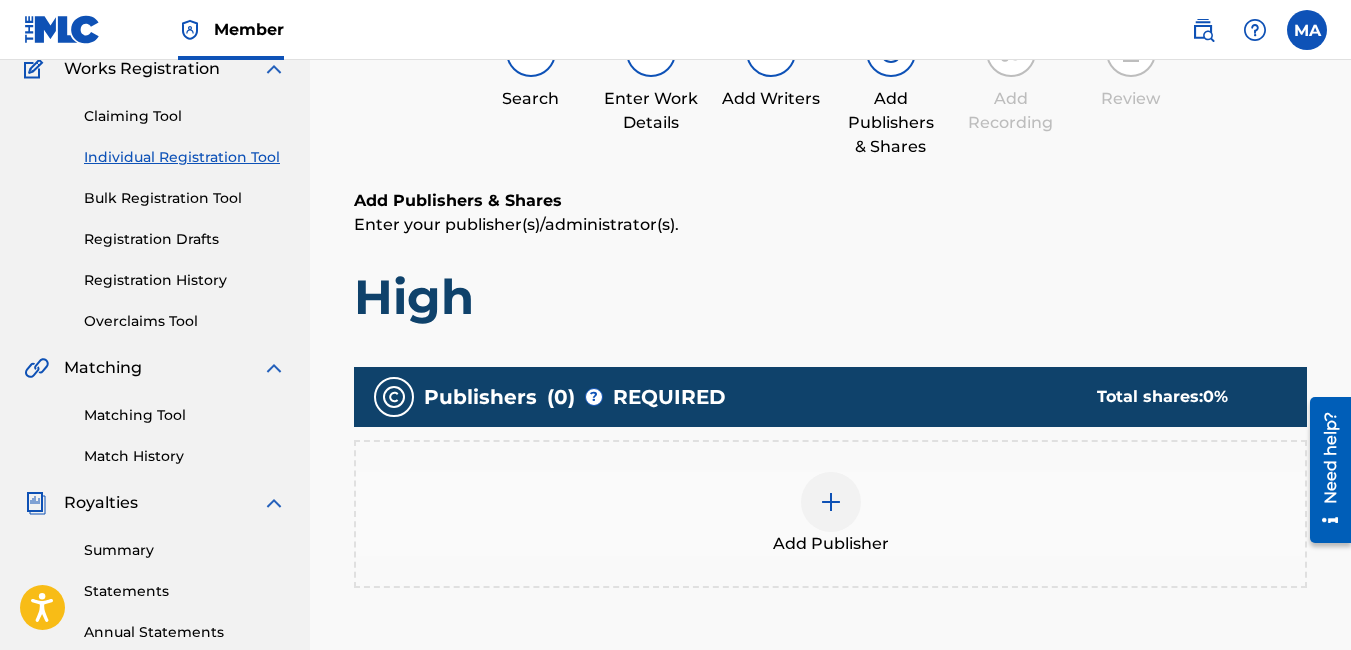 scroll, scrollTop: 190, scrollLeft: 0, axis: vertical 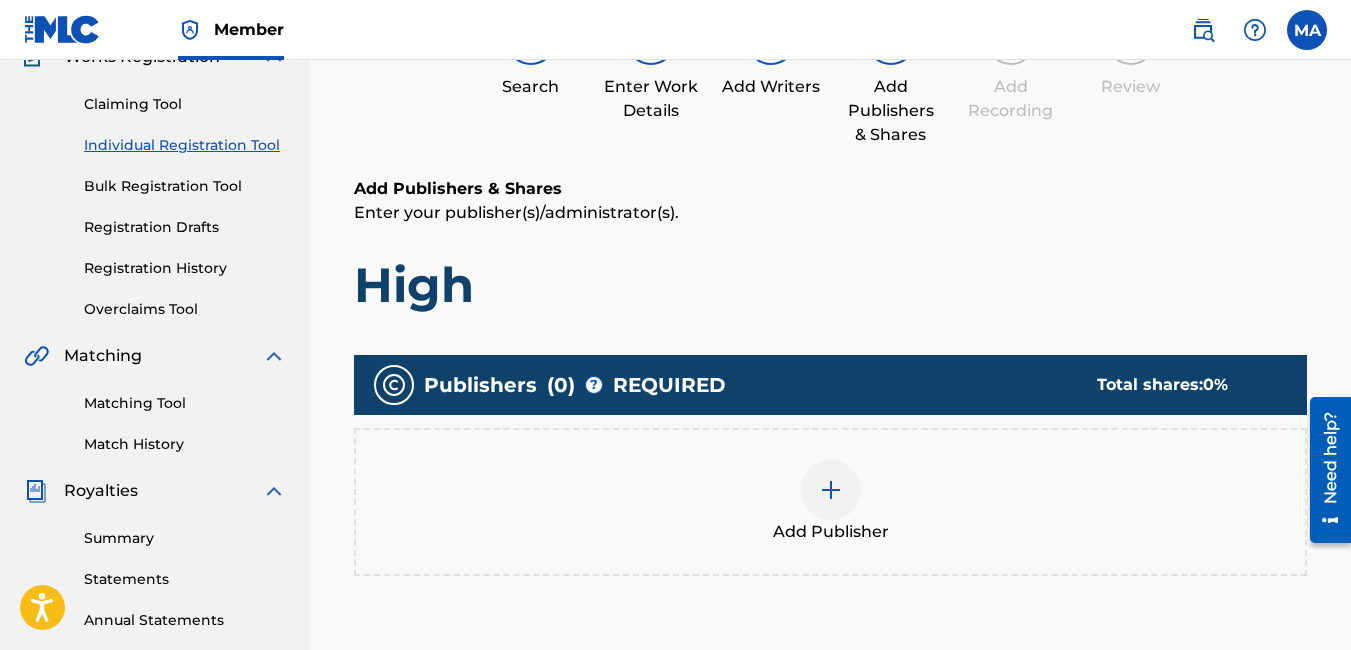 click at bounding box center (831, 490) 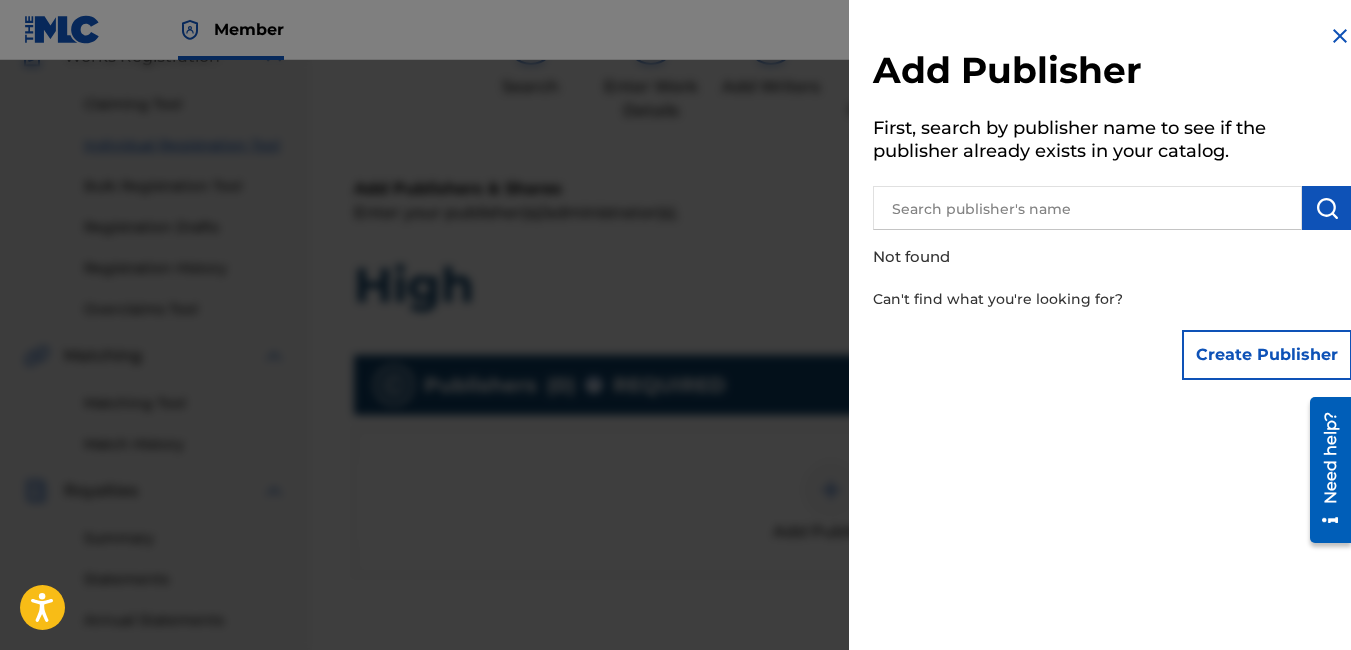 click at bounding box center (1087, 208) 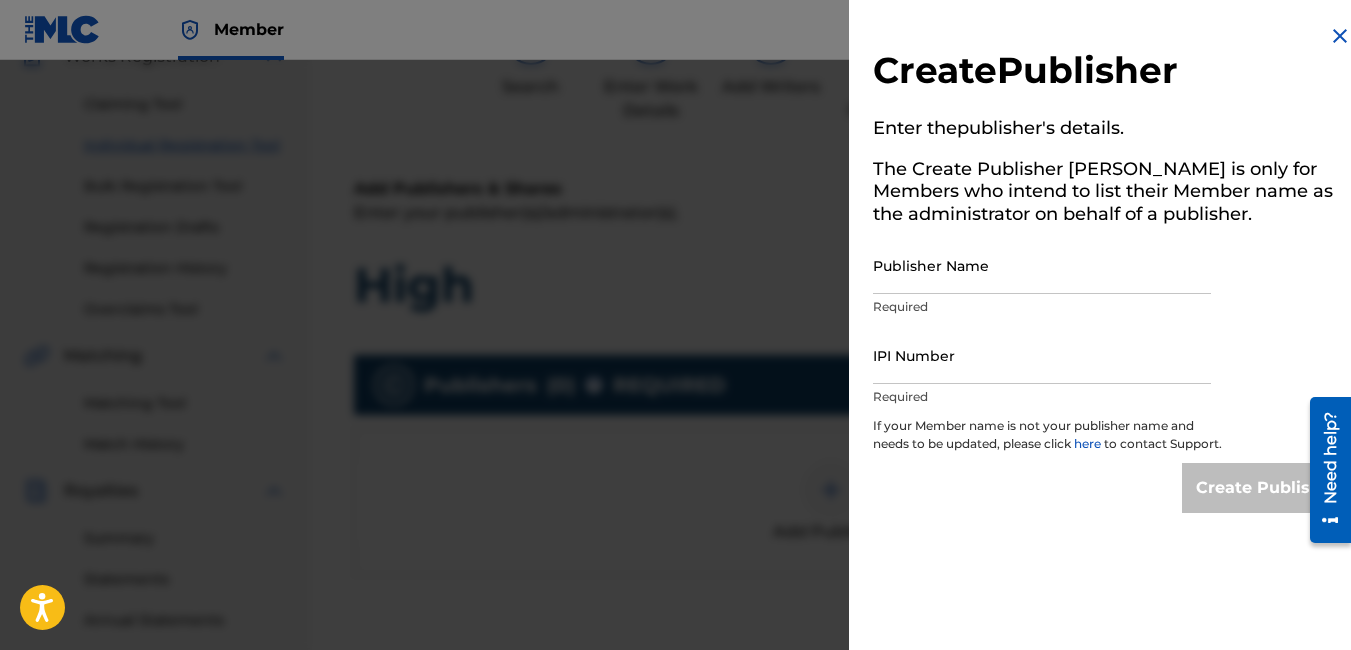 click on "Publisher Name" at bounding box center (1042, 265) 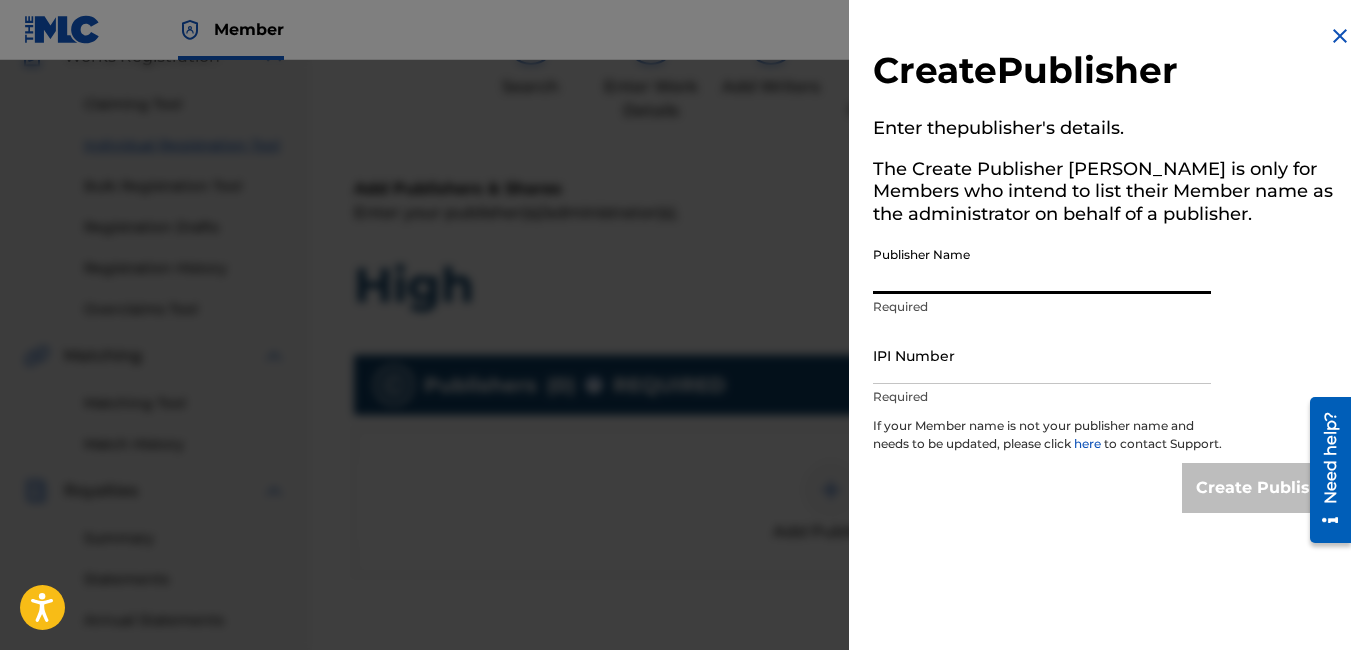 type on "[PERSON_NAME]" 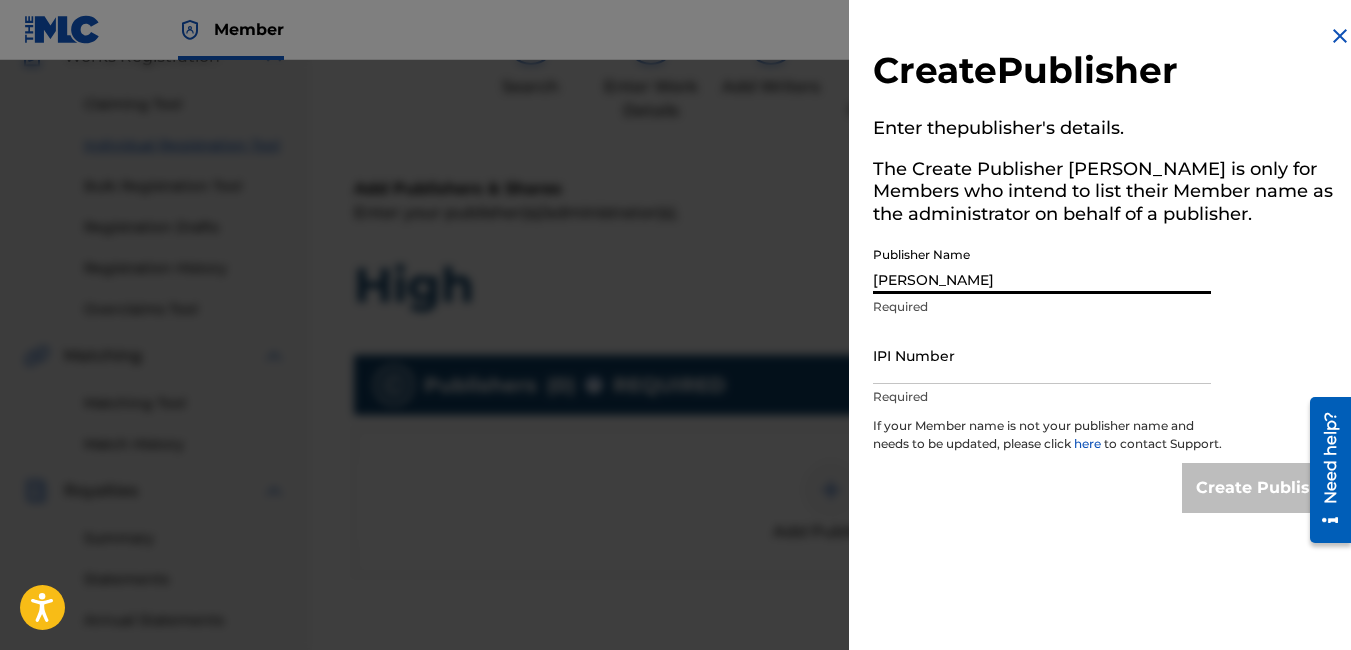 type on "01202611517" 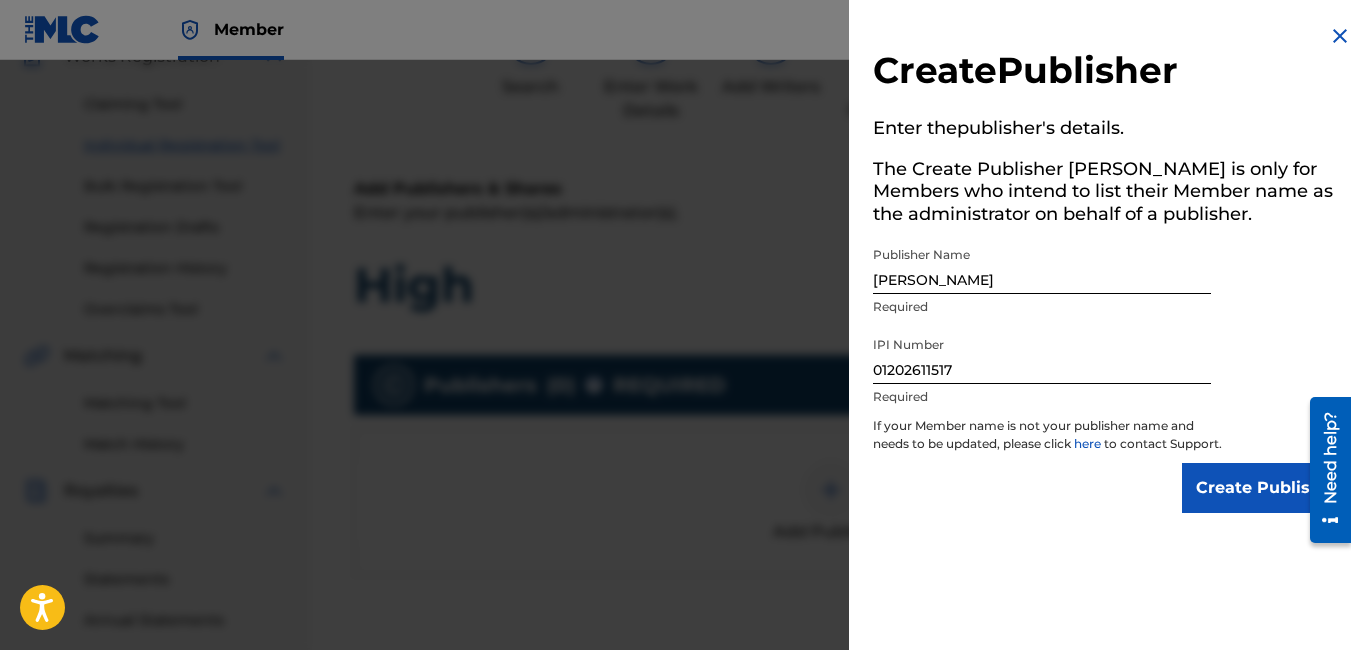 click on "Create Publisher" at bounding box center (1267, 488) 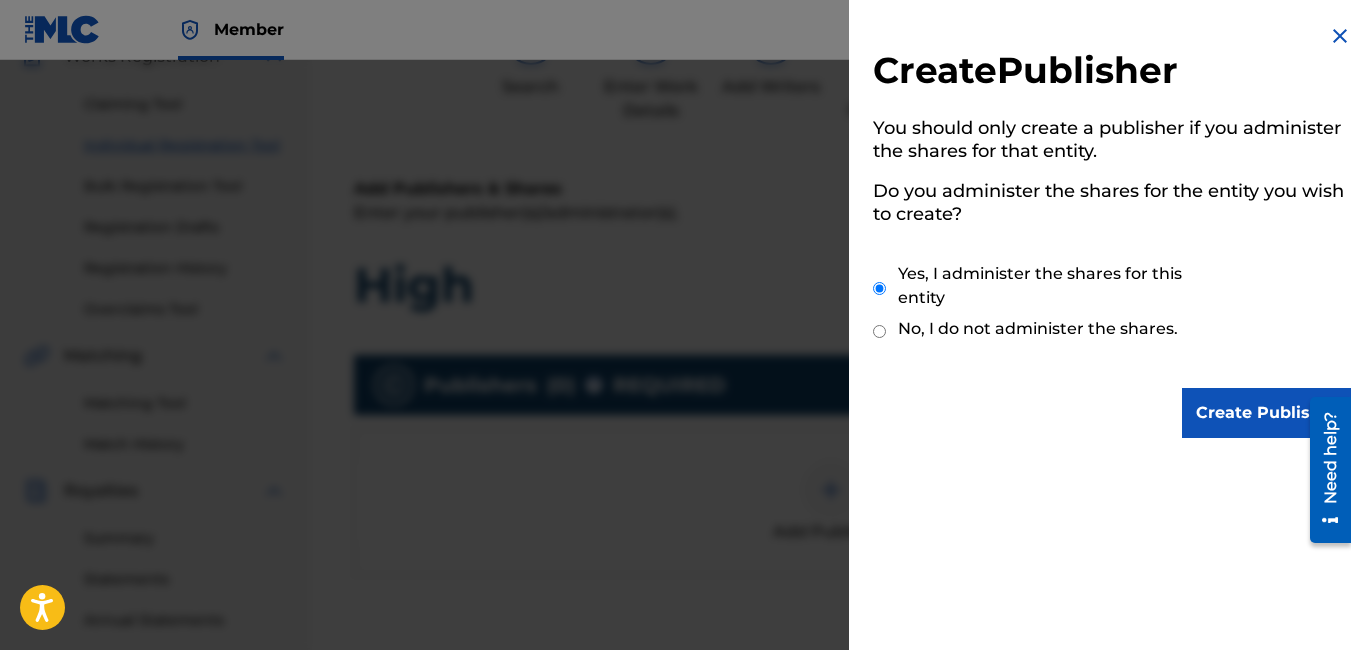 click on "No, I do not administer the shares." at bounding box center [1038, 329] 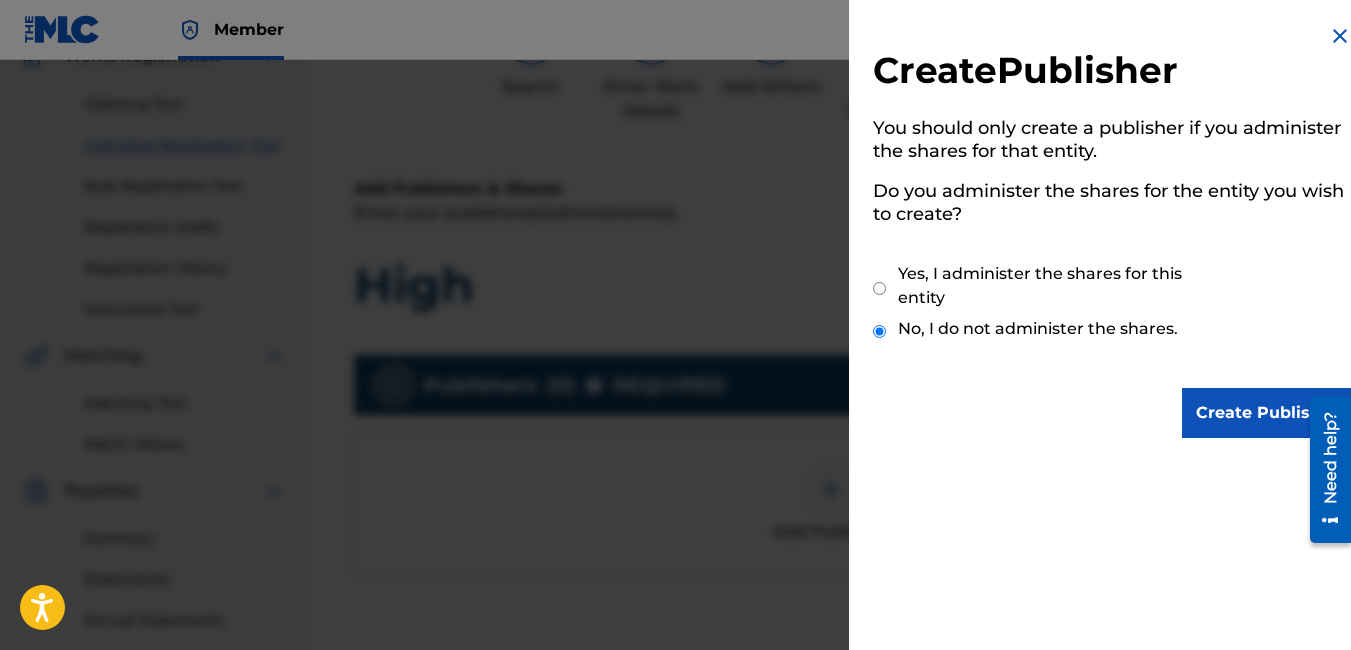 click on "Yes, I administer the shares for this entity" at bounding box center [1060, 286] 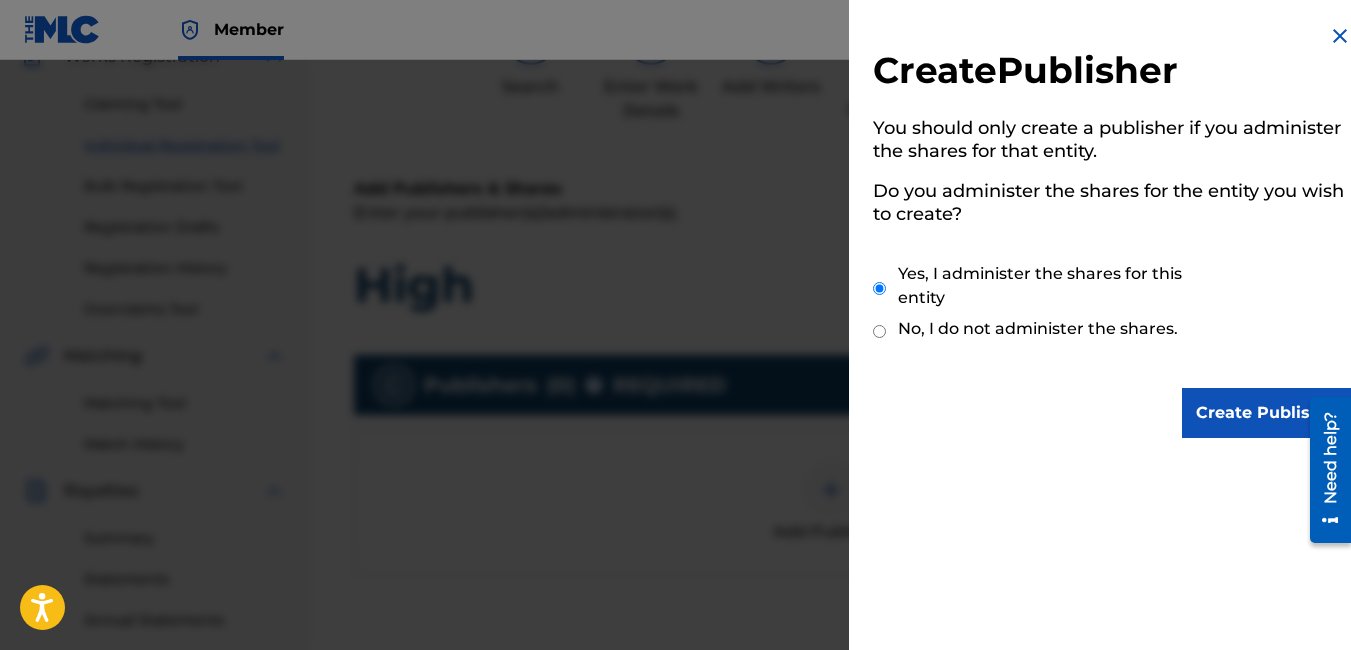click on "Create Publisher" at bounding box center (1267, 413) 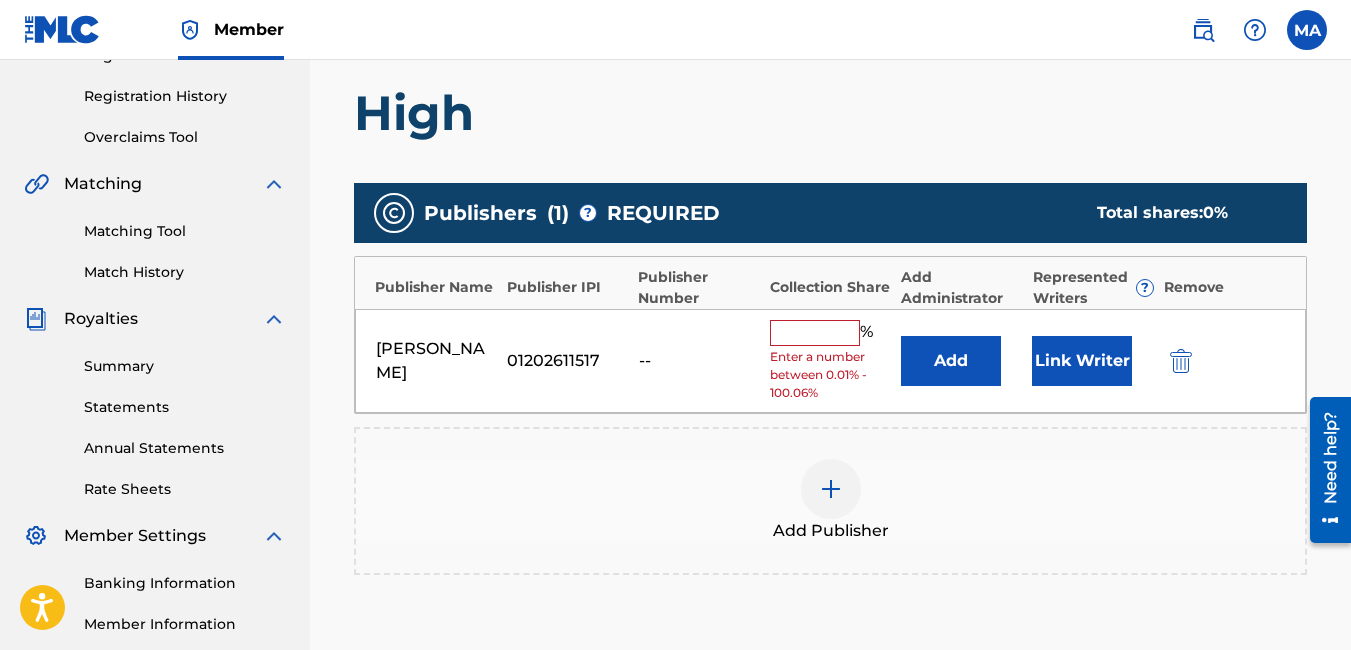 scroll, scrollTop: 390, scrollLeft: 0, axis: vertical 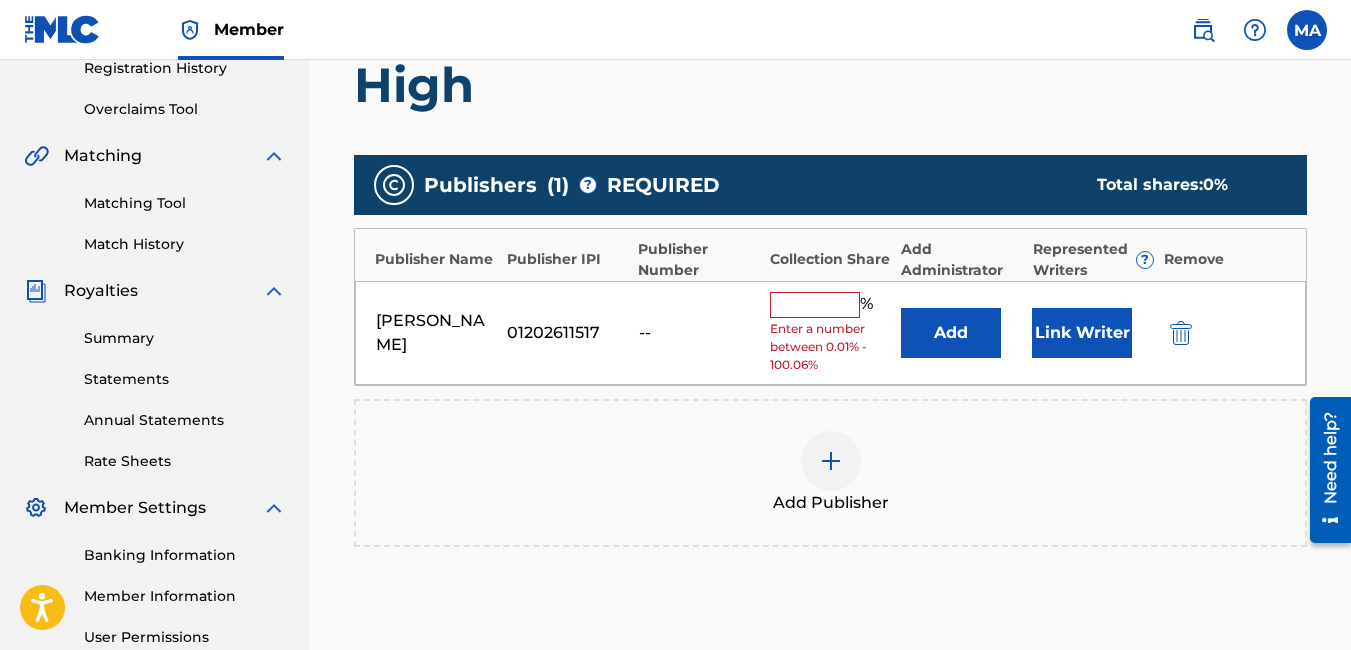 click at bounding box center [815, 305] 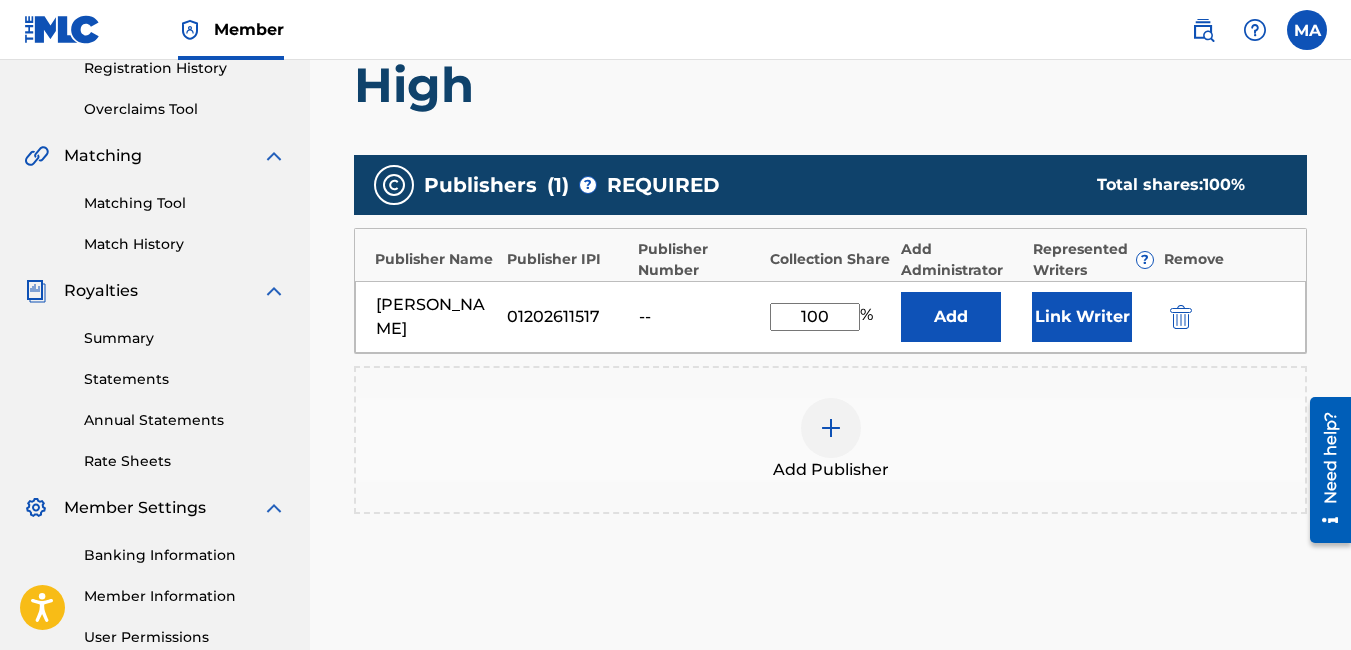 type on "100" 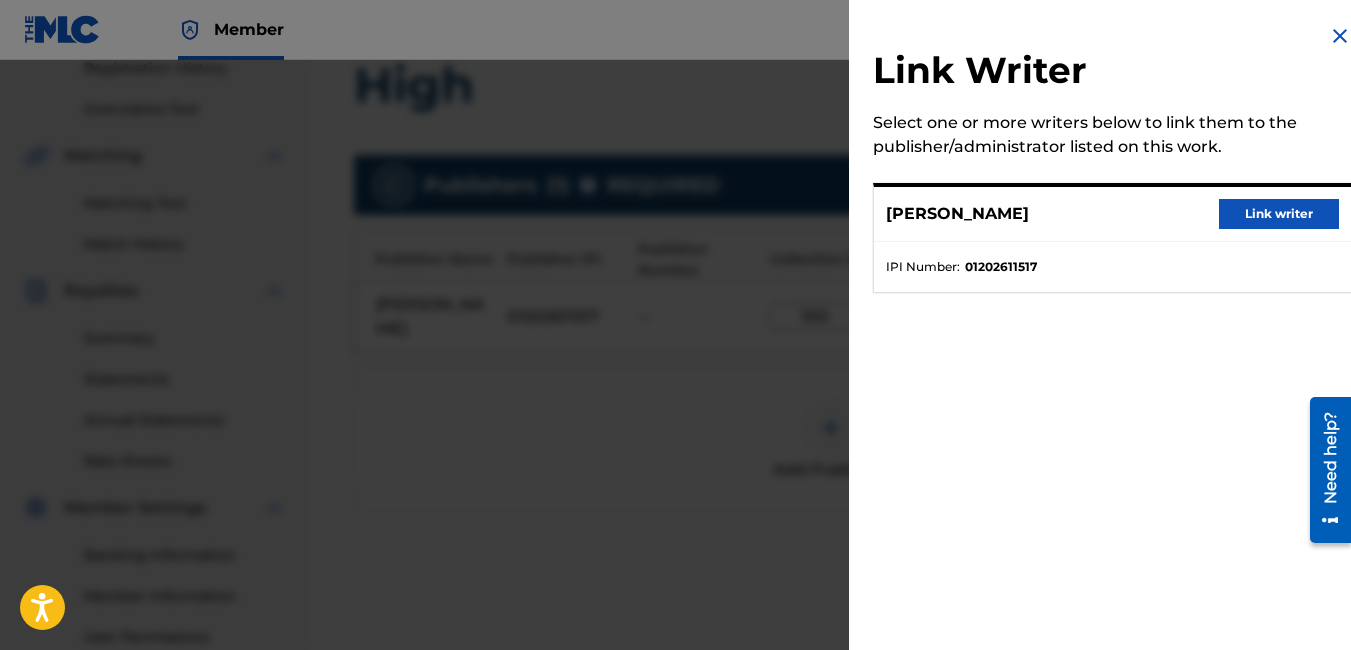 click on "Link writer" at bounding box center (1279, 214) 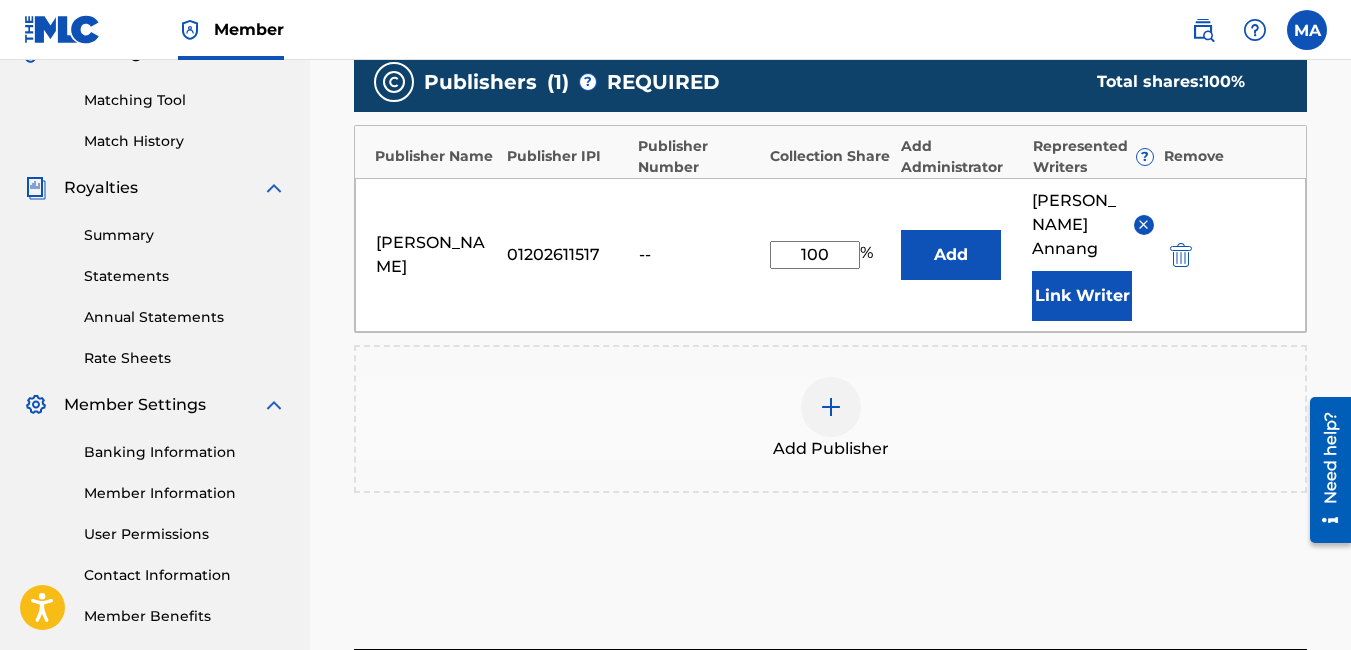 scroll, scrollTop: 655, scrollLeft: 0, axis: vertical 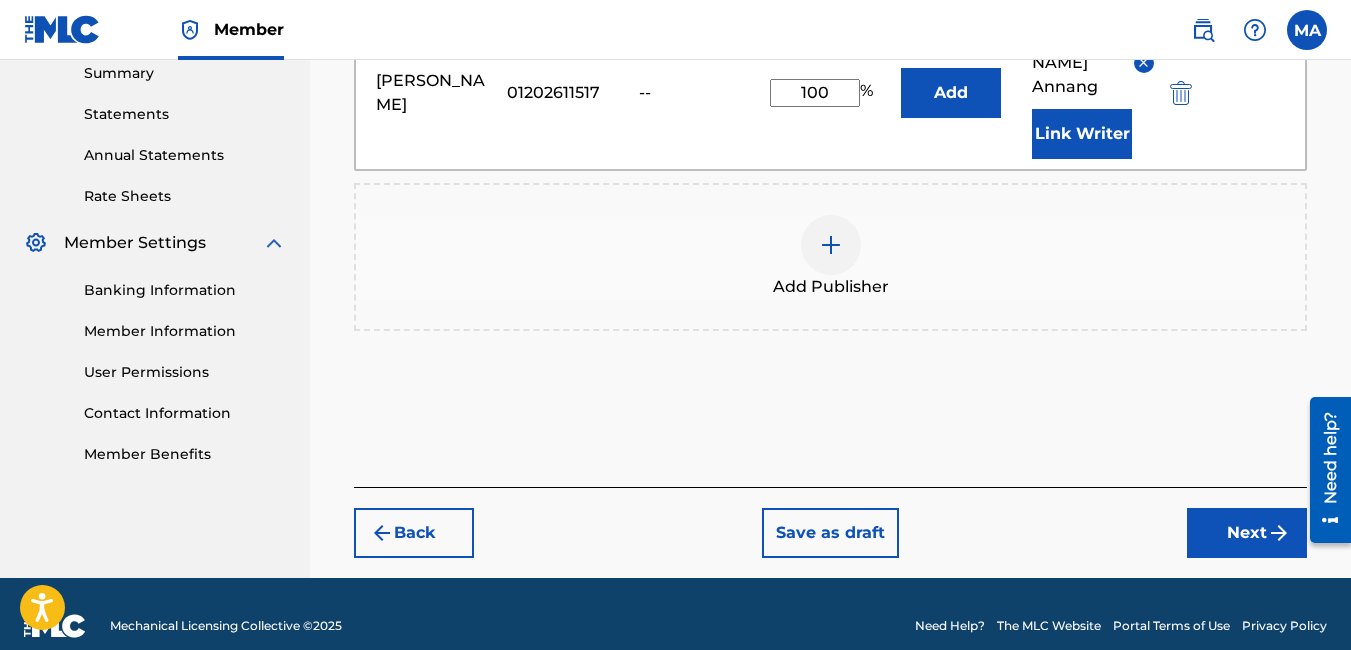 click on "Next" at bounding box center (1247, 533) 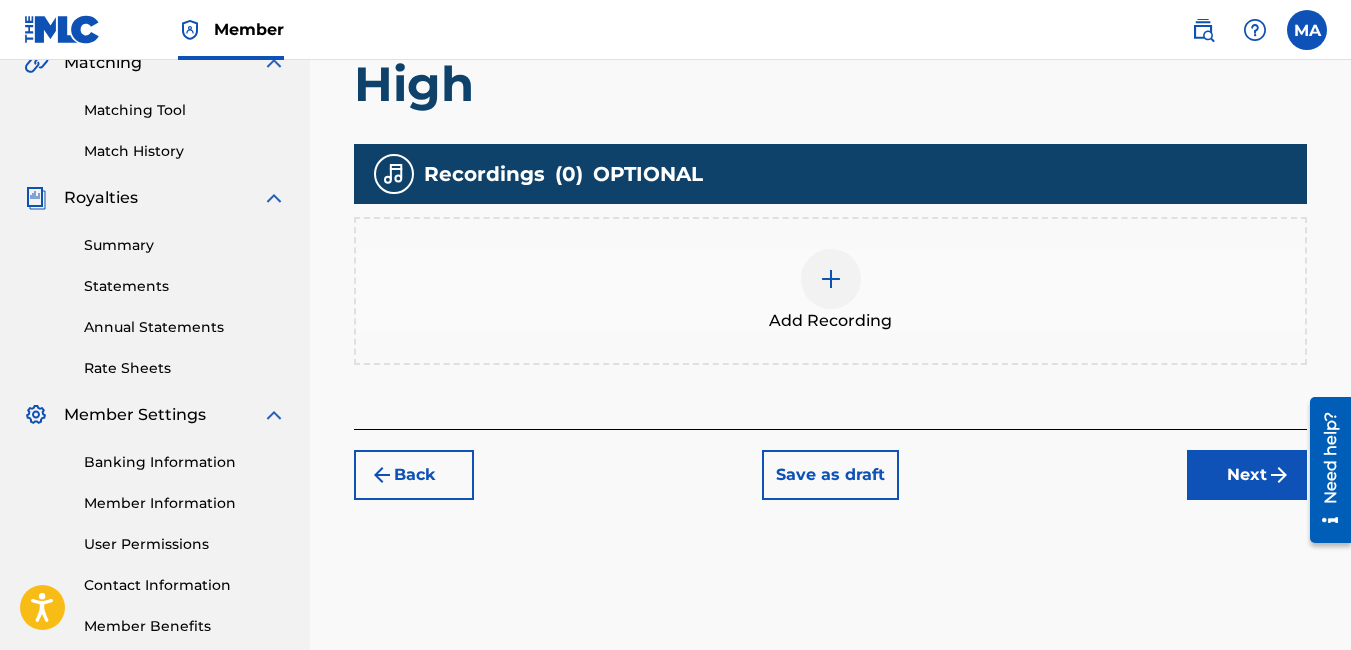 scroll, scrollTop: 490, scrollLeft: 0, axis: vertical 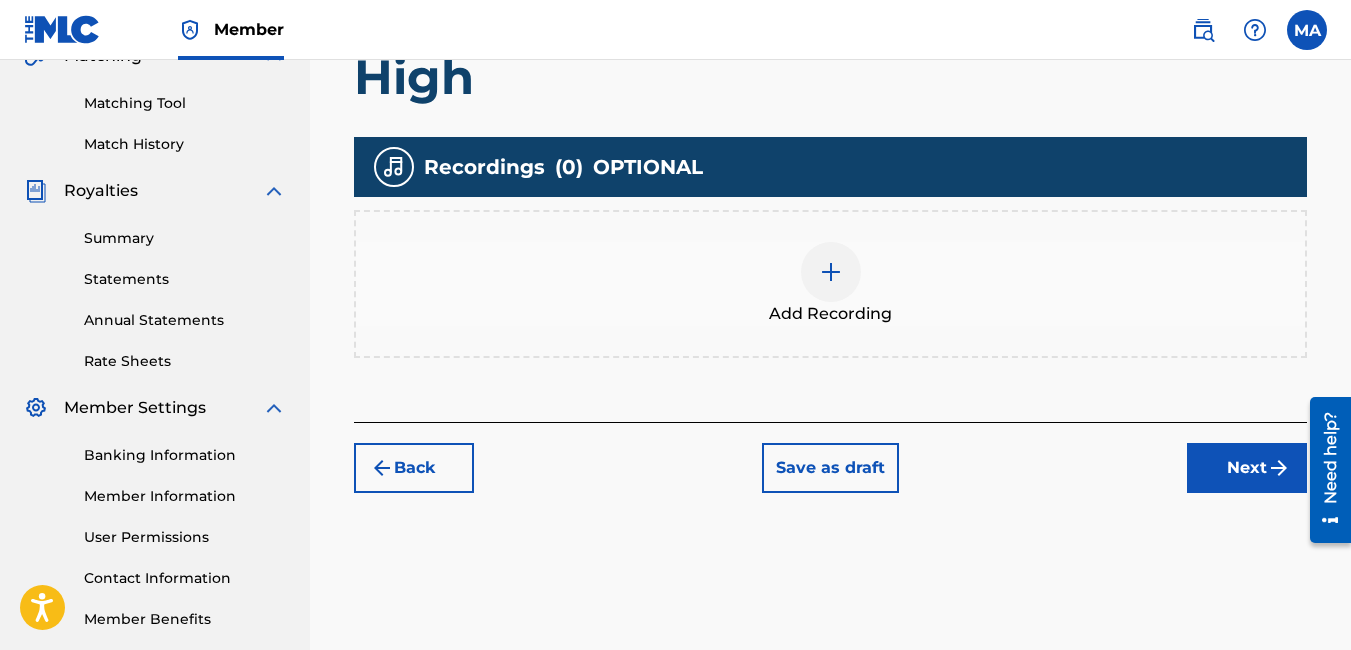 click at bounding box center [831, 272] 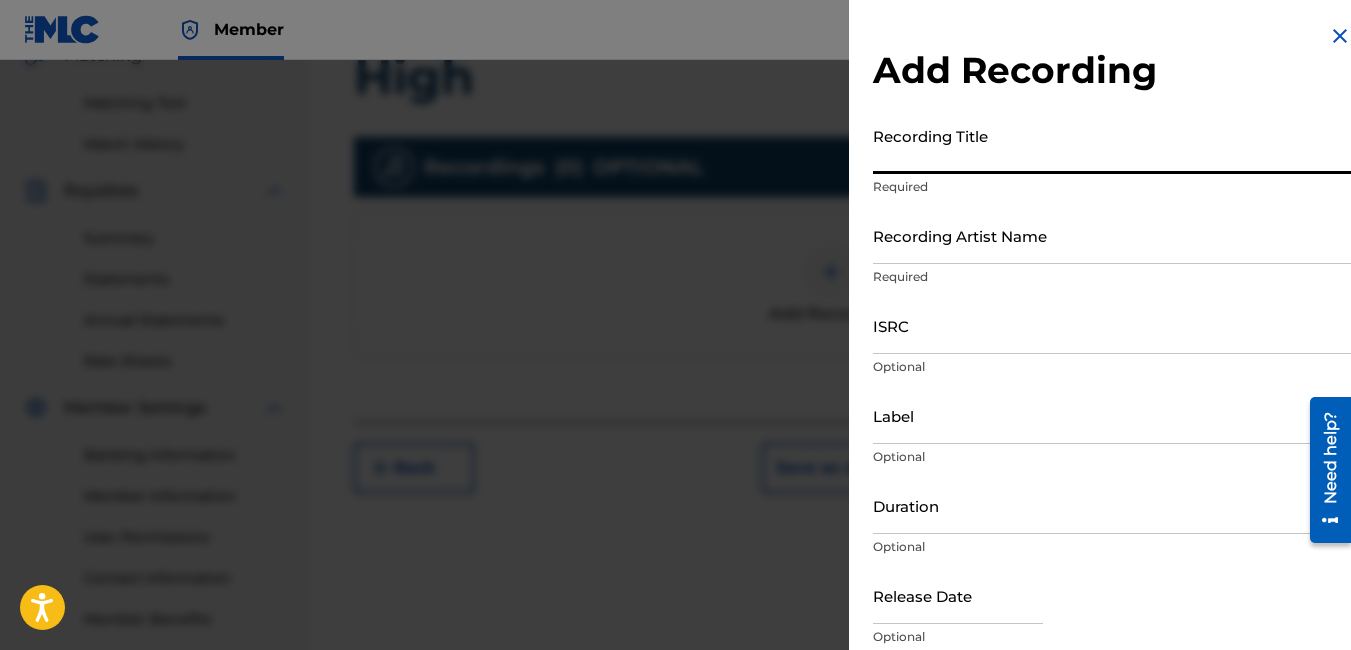 click on "Recording Title" at bounding box center [1112, 145] 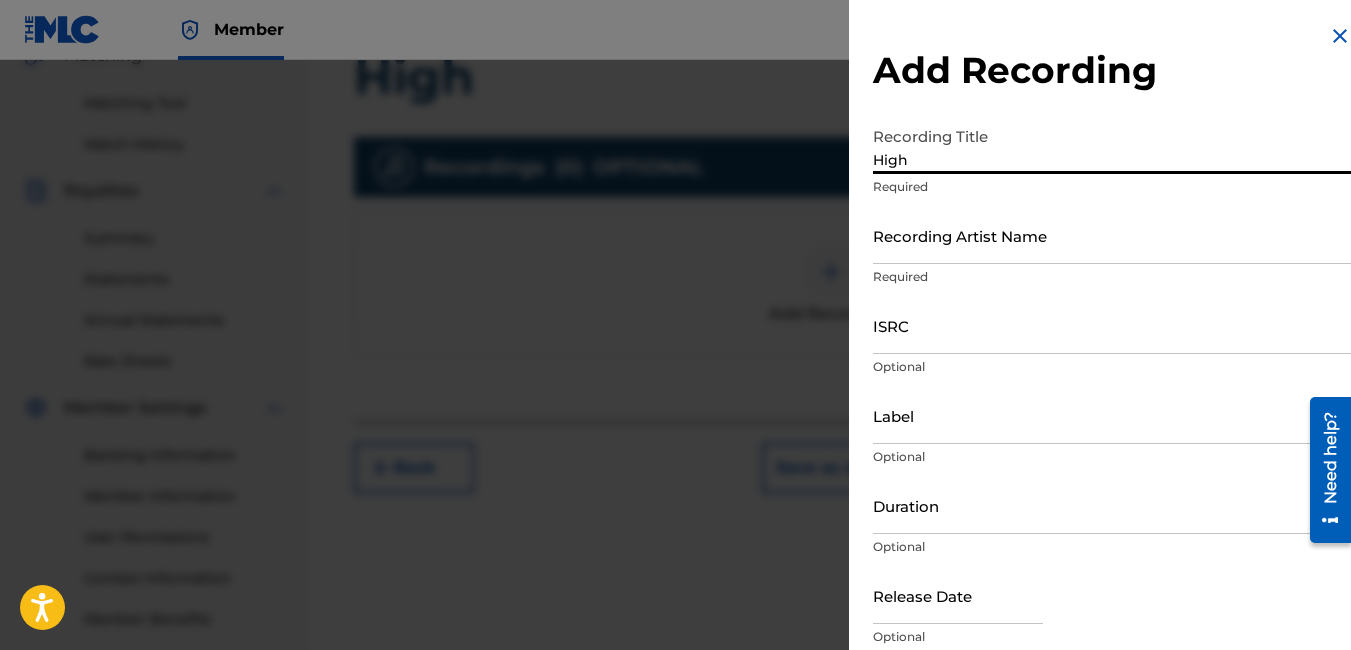 type on "High" 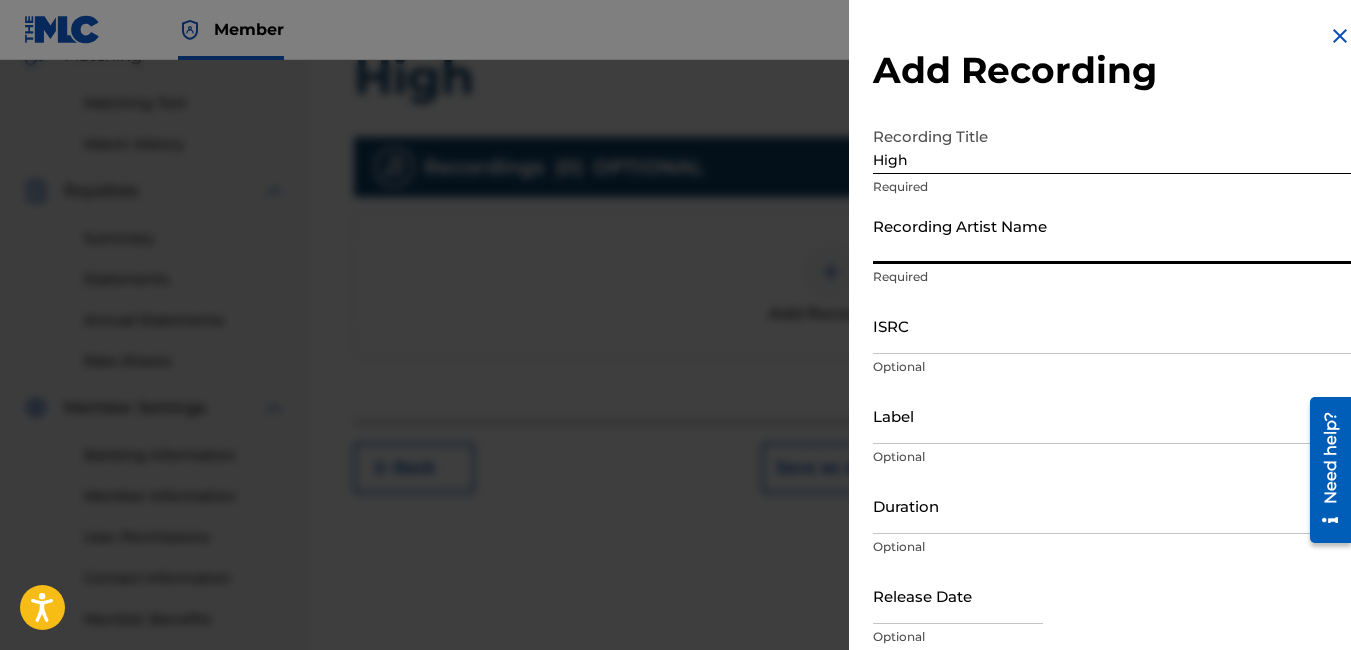 type on "Bangaz" 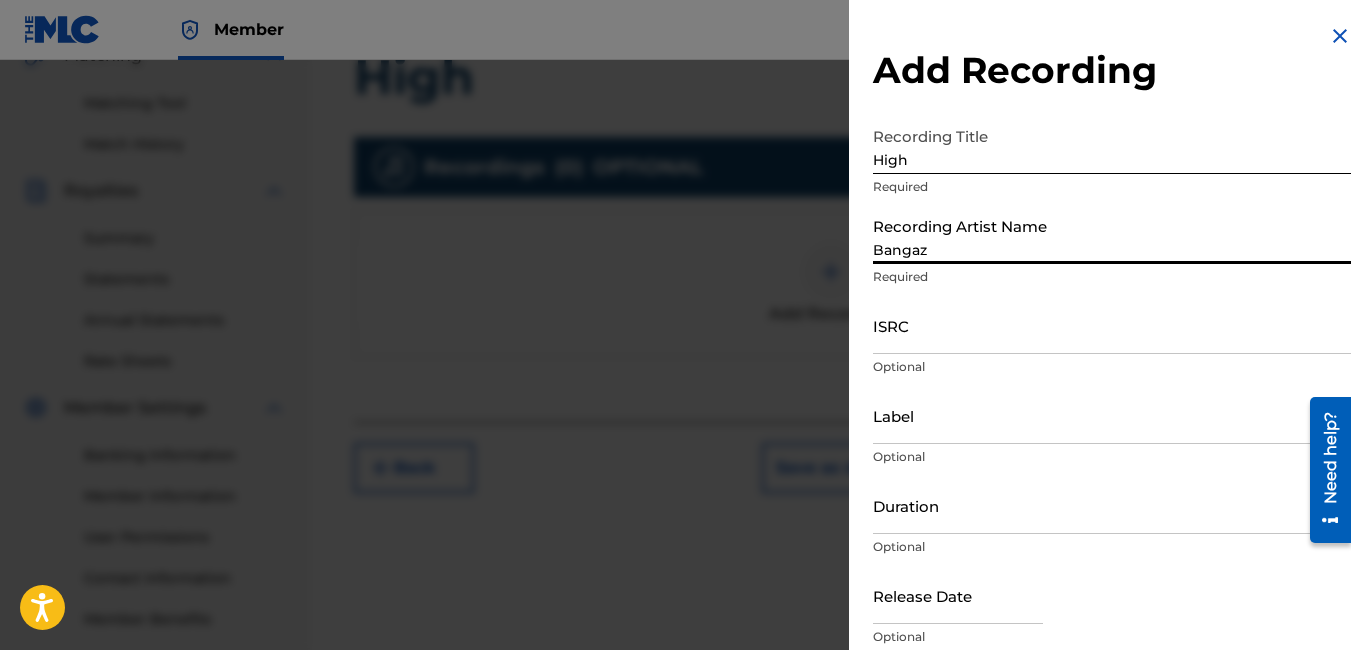 type on "Crux Global" 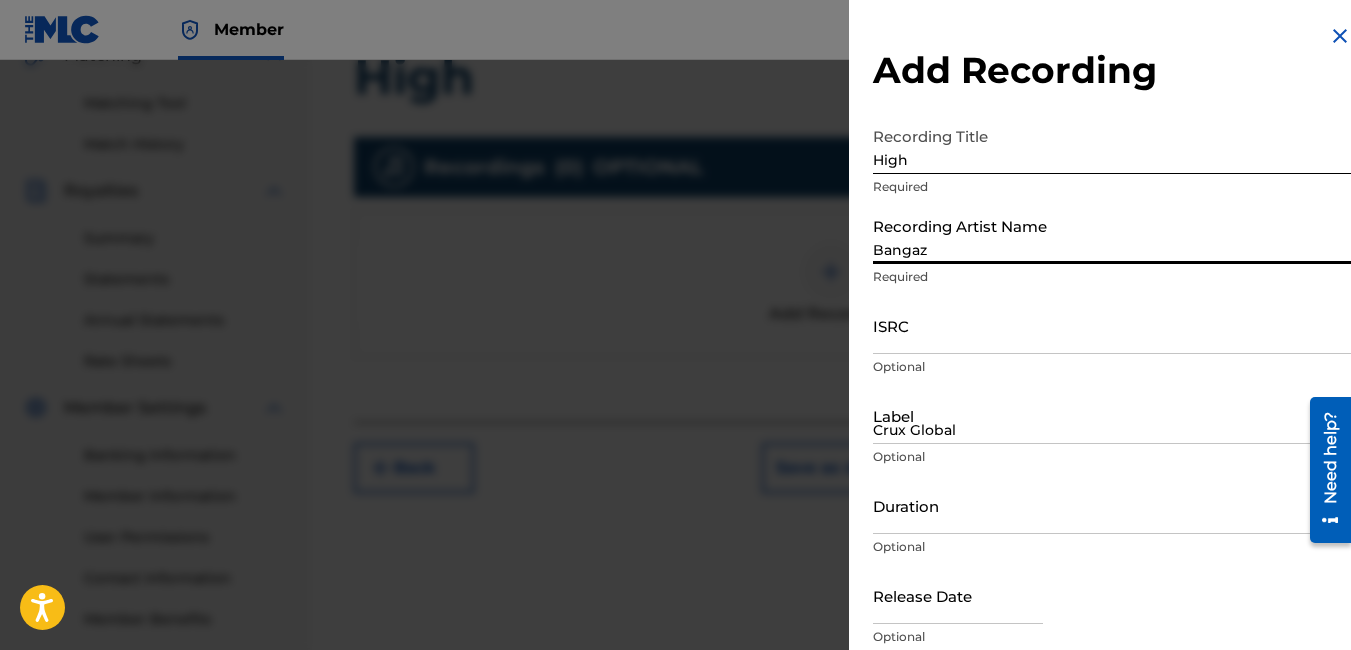 type on "[DATE]" 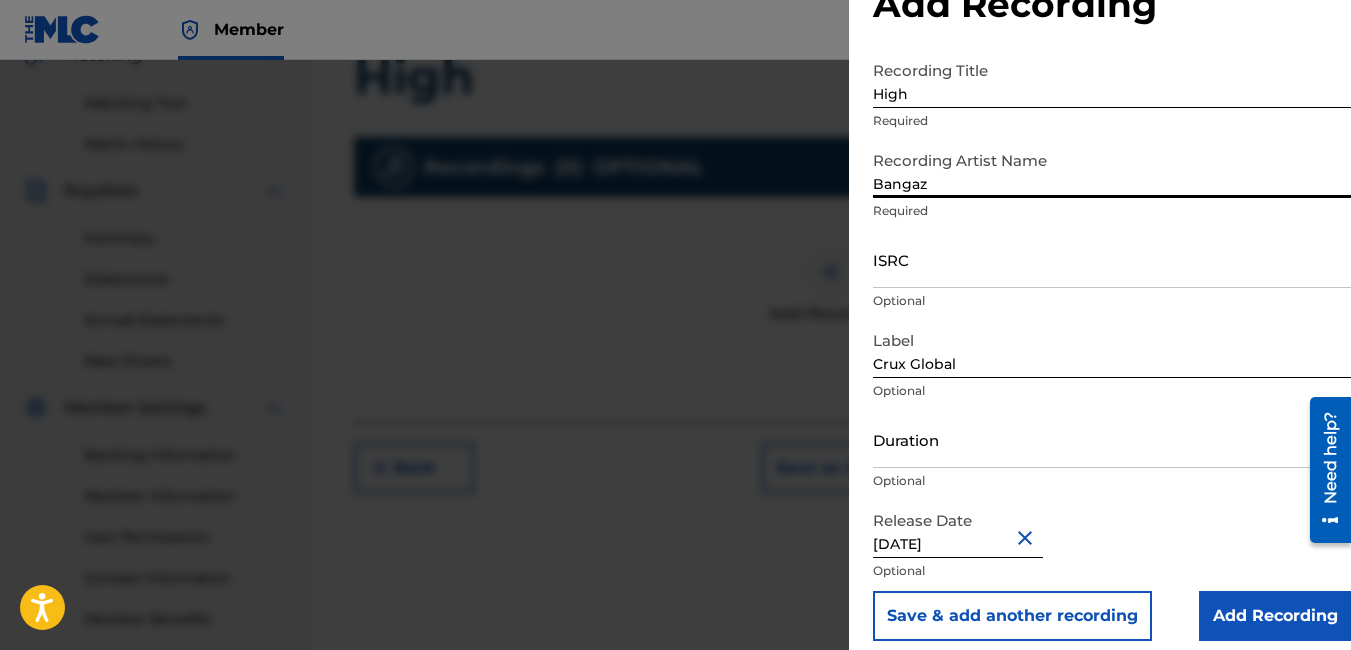 scroll, scrollTop: 81, scrollLeft: 0, axis: vertical 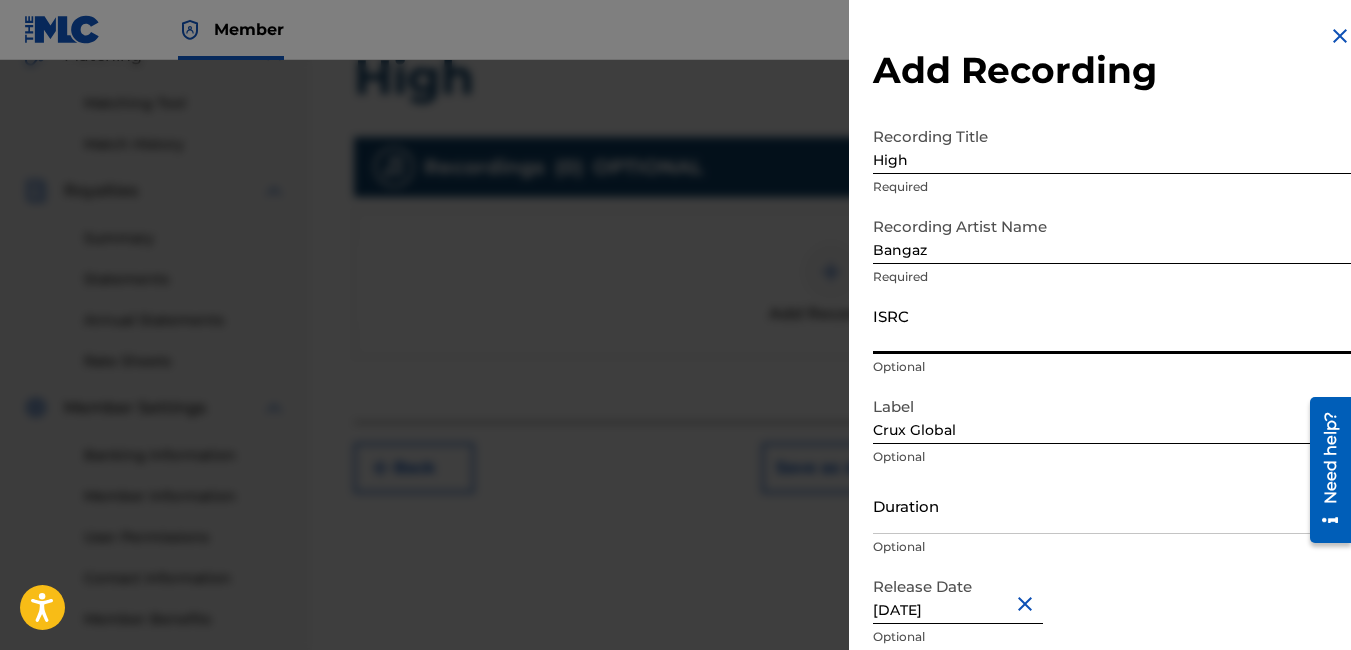 click on "ISRC" at bounding box center [1112, 325] 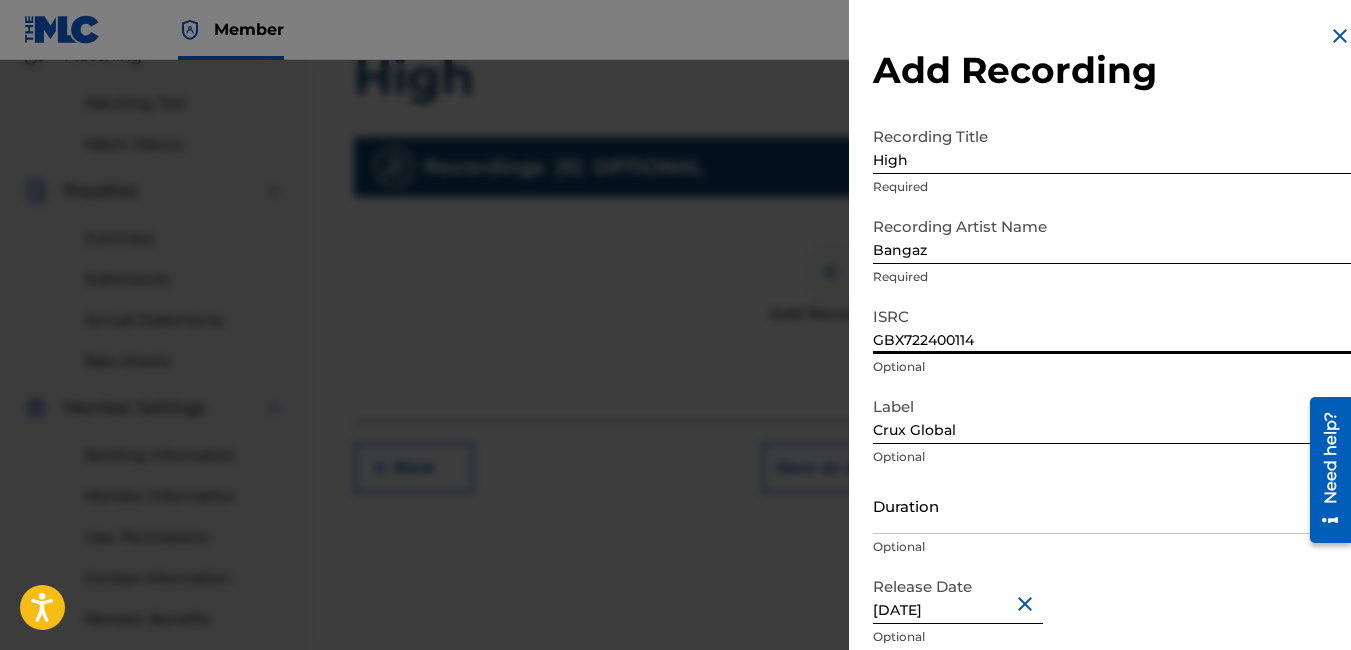 type on "GBX722400114" 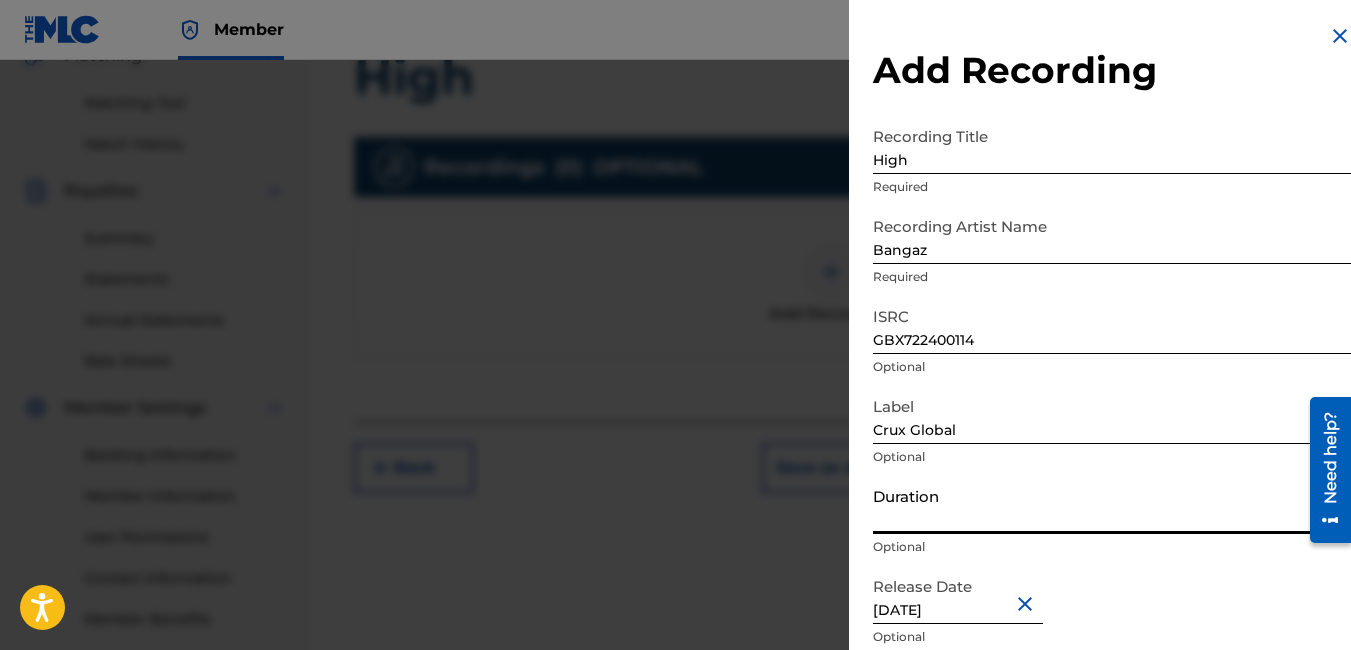 click on "Duration" at bounding box center [1112, 505] 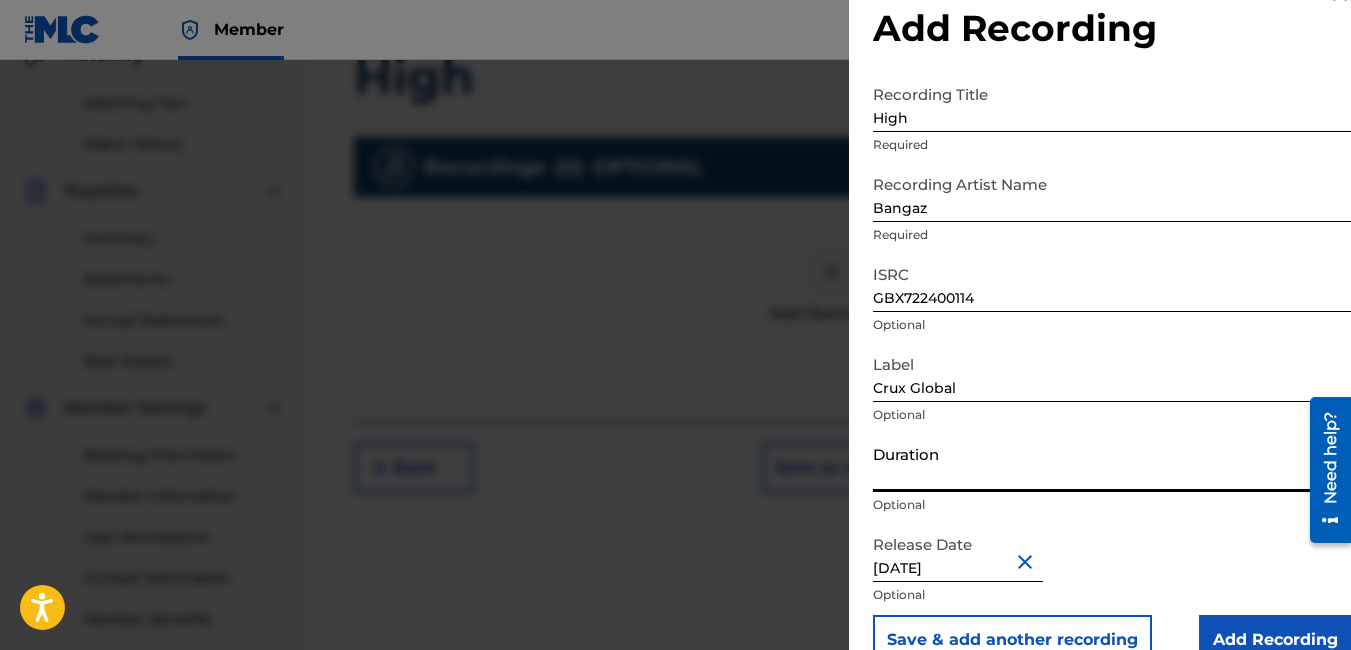 scroll, scrollTop: 81, scrollLeft: 0, axis: vertical 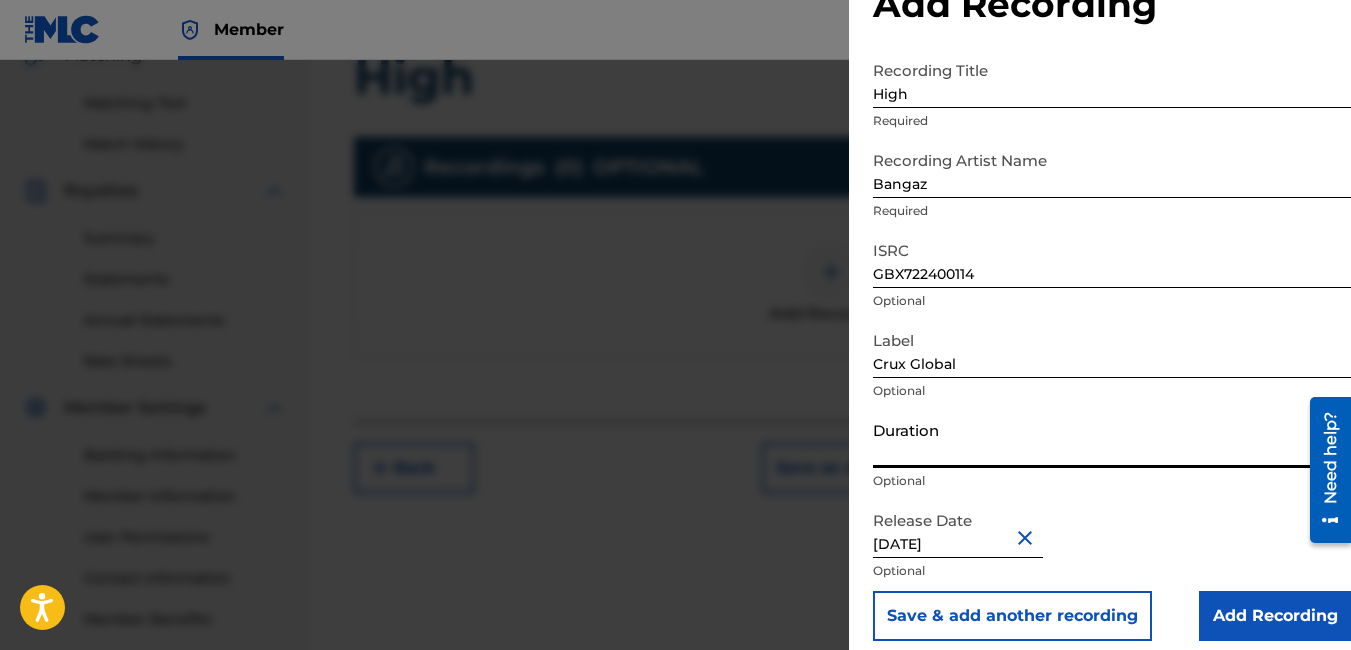 click at bounding box center [1028, 537] 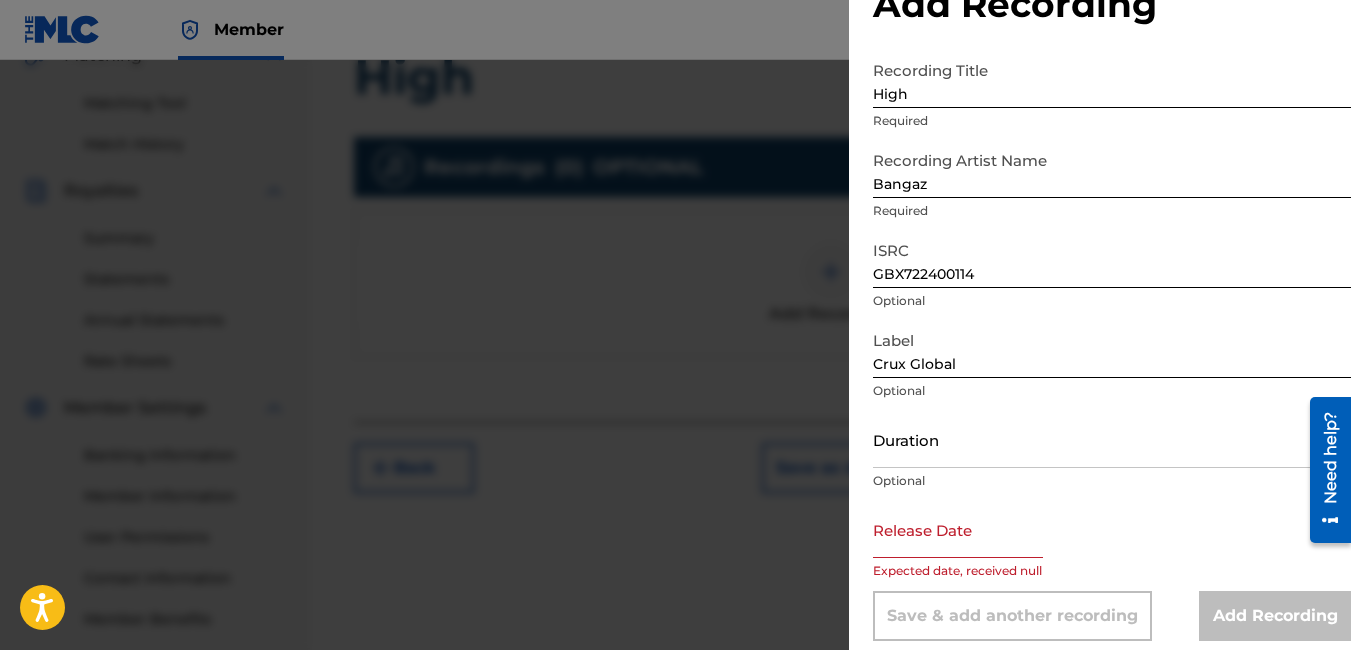 click at bounding box center (958, 529) 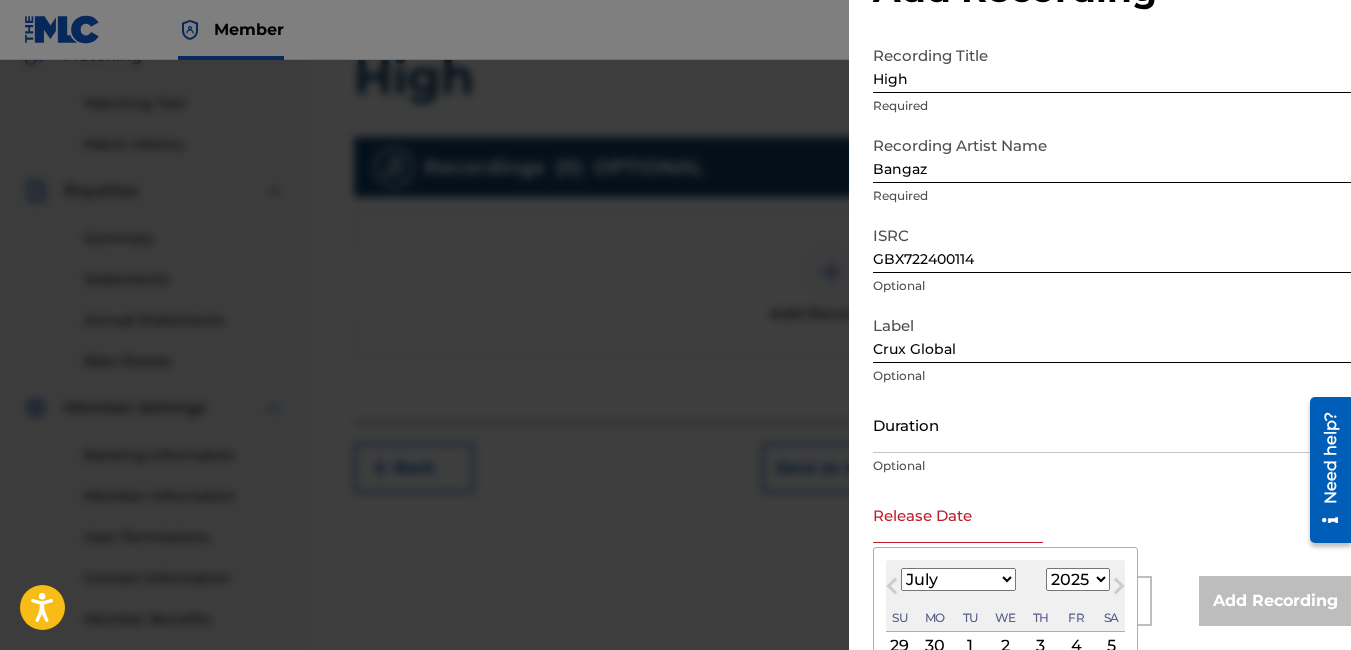 click on "1899 1900 1901 1902 1903 1904 1905 1906 1907 1908 1909 1910 1911 1912 1913 1914 1915 1916 1917 1918 1919 1920 1921 1922 1923 1924 1925 1926 1927 1928 1929 1930 1931 1932 1933 1934 1935 1936 1937 1938 1939 1940 1941 1942 1943 1944 1945 1946 1947 1948 1949 1950 1951 1952 1953 1954 1955 1956 1957 1958 1959 1960 1961 1962 1963 1964 1965 1966 1967 1968 1969 1970 1971 1972 1973 1974 1975 1976 1977 1978 1979 1980 1981 1982 1983 1984 1985 1986 1987 1988 1989 1990 1991 1992 1993 1994 1995 1996 1997 1998 1999 2000 2001 2002 2003 2004 2005 2006 2007 2008 2009 2010 2011 2012 2013 2014 2015 2016 2017 2018 2019 2020 2021 2022 2023 2024 2025 2026 2027 2028 2029 2030 2031 2032 2033 2034 2035 2036 2037 2038 2039 2040 2041 2042 2043 2044 2045 2046 2047 2048 2049 2050 2051 2052 2053 2054 2055 2056 2057 2058 2059 2060 2061 2062 2063 2064 2065 2066 2067 2068 2069 2070 2071 2072 2073 2074 2075 2076 2077 2078 2079 2080 2081 2082 2083 2084 2085 2086 2087 2088 2089 2090 2091 2092 2093 2094 2095 2096 2097 2098 2099 2100" at bounding box center [1078, 579] 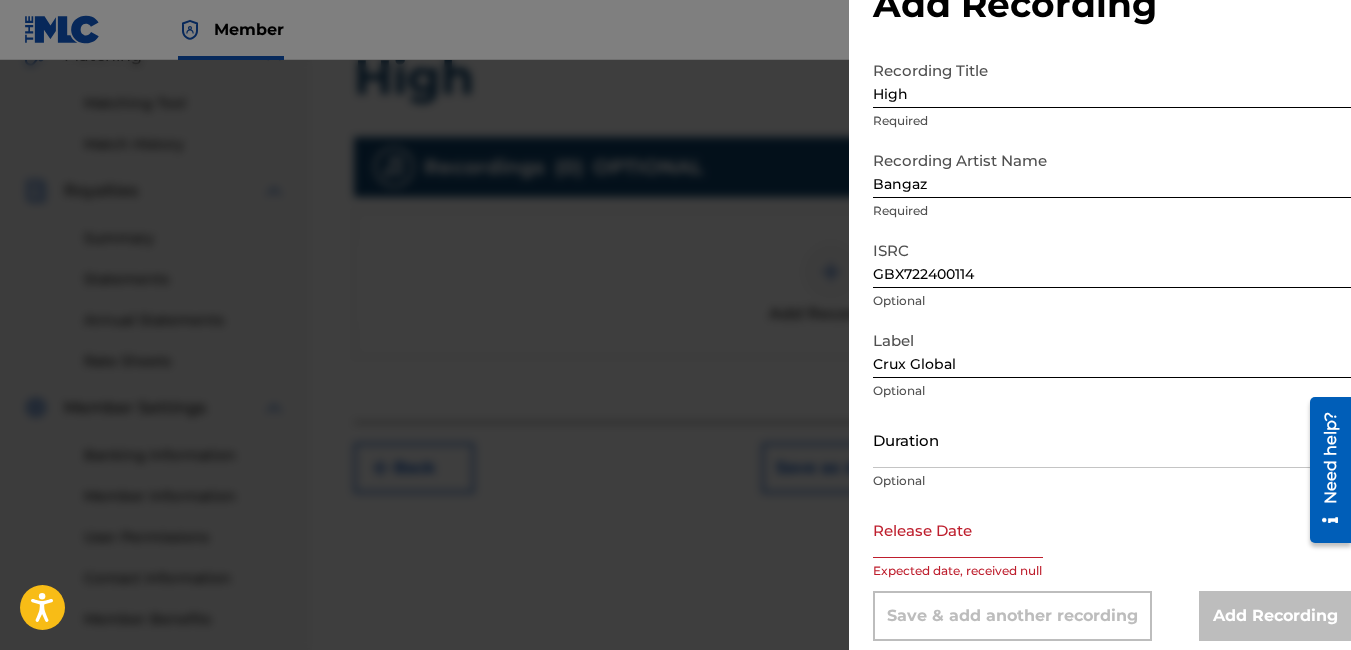 click at bounding box center [958, 529] 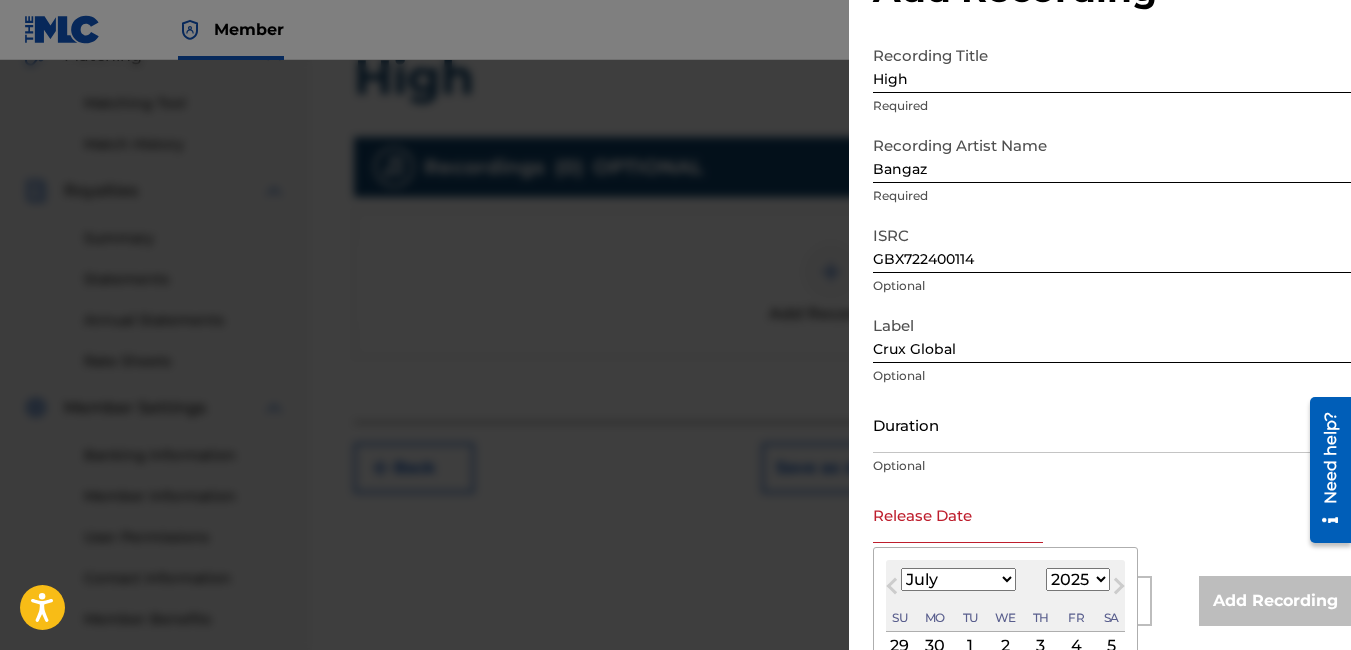 click on "January February March April May June July August September October November December" at bounding box center (958, 579) 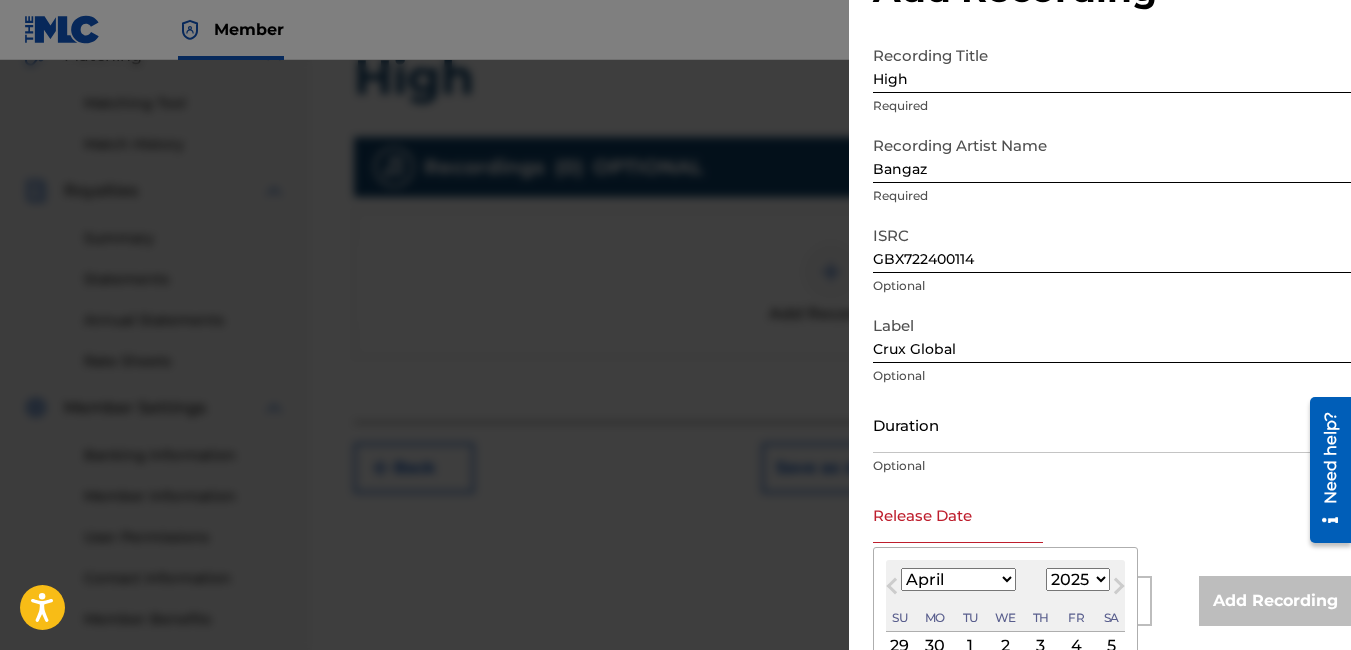 click on "January February March April May June July August September October November December" at bounding box center (958, 579) 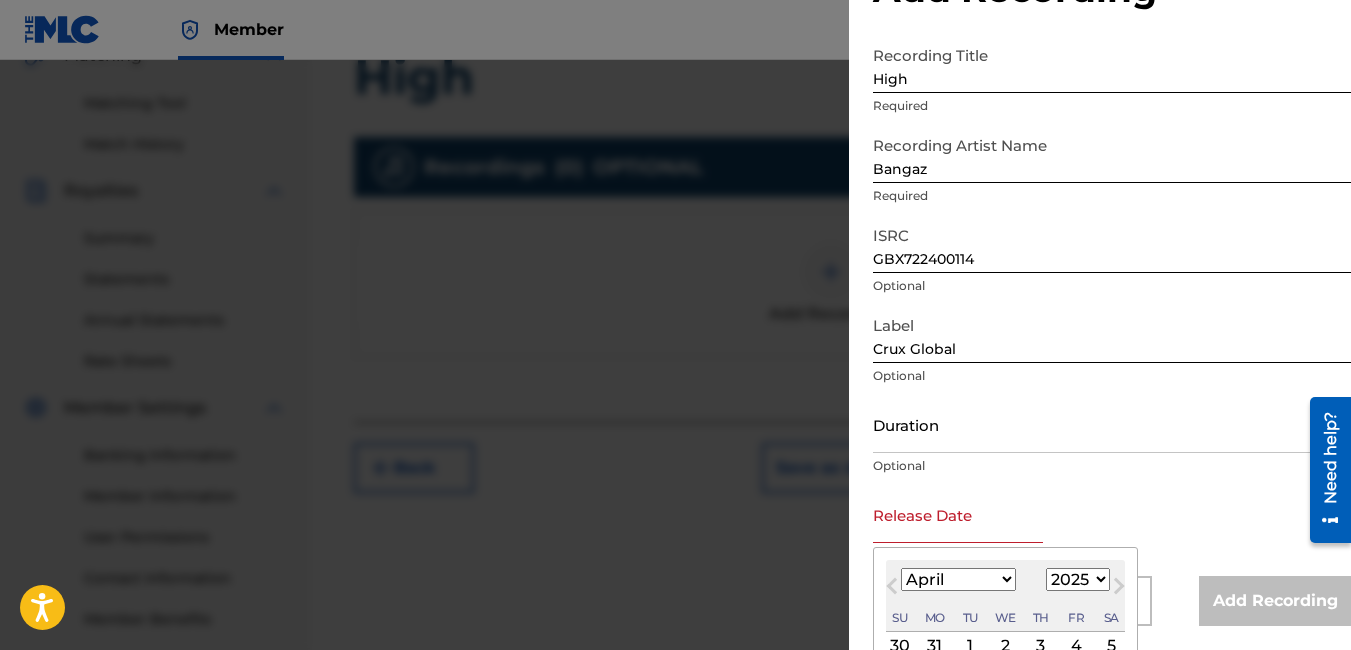 click on "1899 1900 1901 1902 1903 1904 1905 1906 1907 1908 1909 1910 1911 1912 1913 1914 1915 1916 1917 1918 1919 1920 1921 1922 1923 1924 1925 1926 1927 1928 1929 1930 1931 1932 1933 1934 1935 1936 1937 1938 1939 1940 1941 1942 1943 1944 1945 1946 1947 1948 1949 1950 1951 1952 1953 1954 1955 1956 1957 1958 1959 1960 1961 1962 1963 1964 1965 1966 1967 1968 1969 1970 1971 1972 1973 1974 1975 1976 1977 1978 1979 1980 1981 1982 1983 1984 1985 1986 1987 1988 1989 1990 1991 1992 1993 1994 1995 1996 1997 1998 1999 2000 2001 2002 2003 2004 2005 2006 2007 2008 2009 2010 2011 2012 2013 2014 2015 2016 2017 2018 2019 2020 2021 2022 2023 2024 2025 2026 2027 2028 2029 2030 2031 2032 2033 2034 2035 2036 2037 2038 2039 2040 2041 2042 2043 2044 2045 2046 2047 2048 2049 2050 2051 2052 2053 2054 2055 2056 2057 2058 2059 2060 2061 2062 2063 2064 2065 2066 2067 2068 2069 2070 2071 2072 2073 2074 2075 2076 2077 2078 2079 2080 2081 2082 2083 2084 2085 2086 2087 2088 2089 2090 2091 2092 2093 2094 2095 2096 2097 2098 2099 2100" at bounding box center [1078, 579] 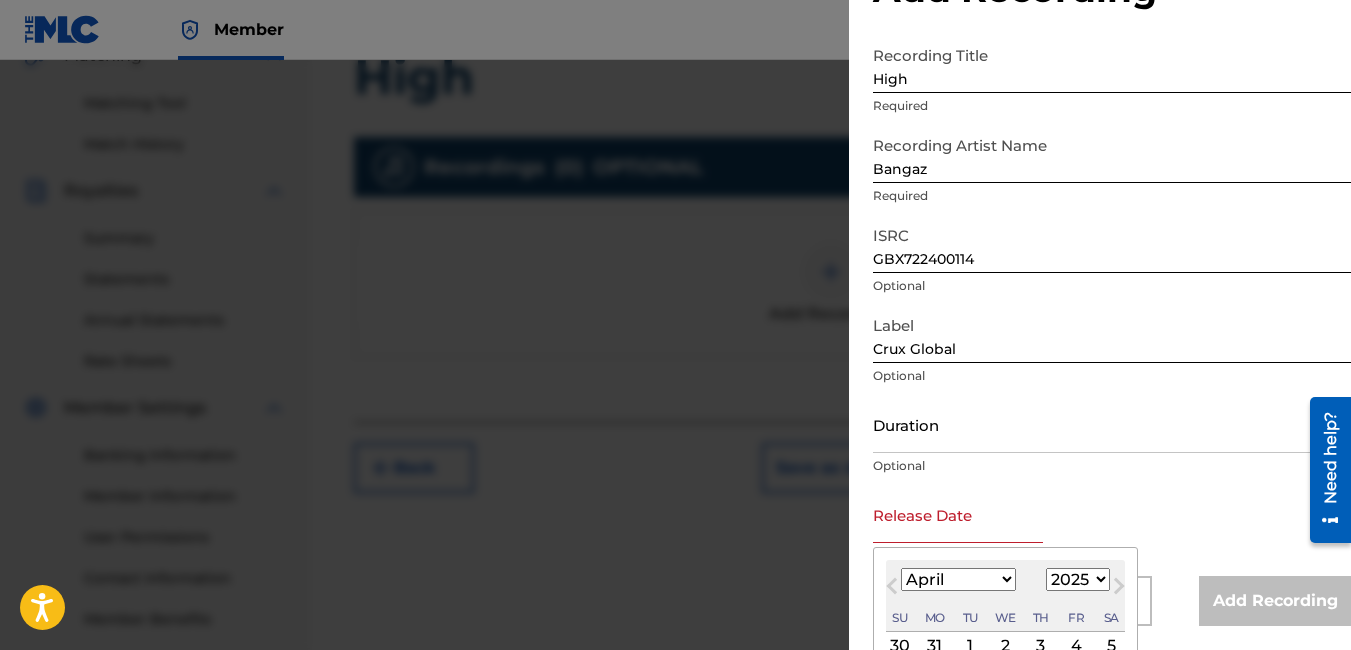 select on "2024" 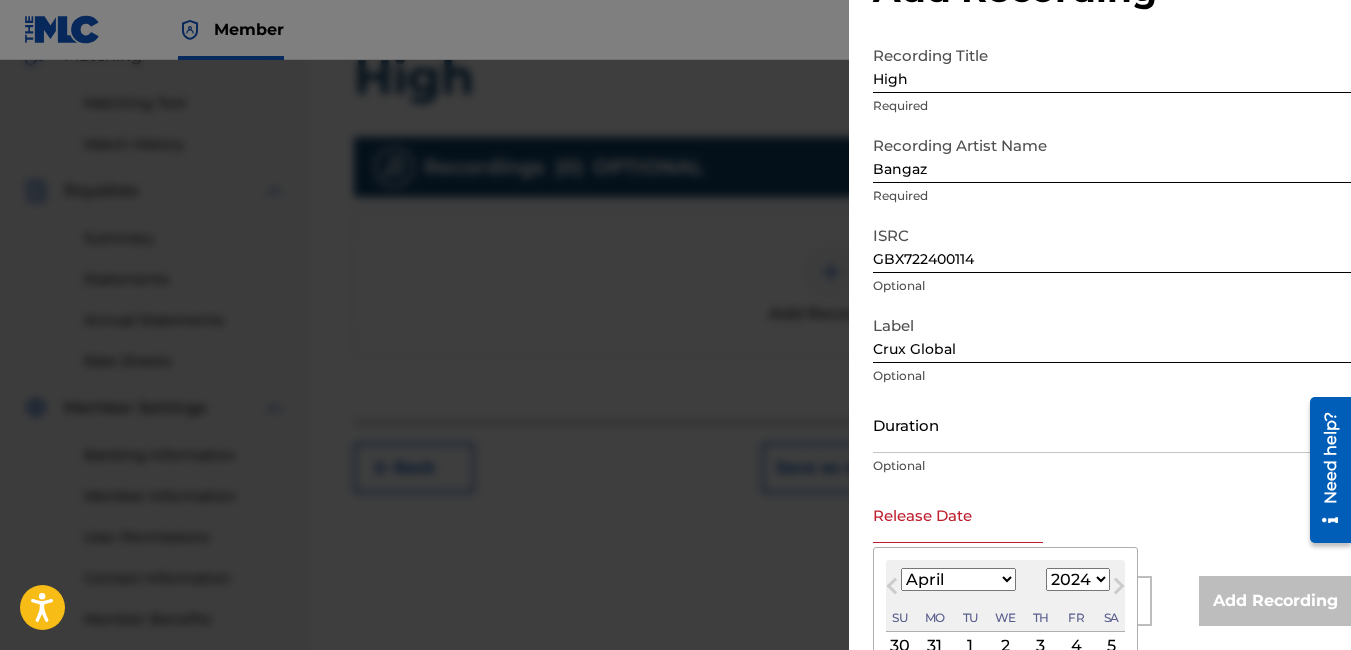 click on "1899 1900 1901 1902 1903 1904 1905 1906 1907 1908 1909 1910 1911 1912 1913 1914 1915 1916 1917 1918 1919 1920 1921 1922 1923 1924 1925 1926 1927 1928 1929 1930 1931 1932 1933 1934 1935 1936 1937 1938 1939 1940 1941 1942 1943 1944 1945 1946 1947 1948 1949 1950 1951 1952 1953 1954 1955 1956 1957 1958 1959 1960 1961 1962 1963 1964 1965 1966 1967 1968 1969 1970 1971 1972 1973 1974 1975 1976 1977 1978 1979 1980 1981 1982 1983 1984 1985 1986 1987 1988 1989 1990 1991 1992 1993 1994 1995 1996 1997 1998 1999 2000 2001 2002 2003 2004 2005 2006 2007 2008 2009 2010 2011 2012 2013 2014 2015 2016 2017 2018 2019 2020 2021 2022 2023 2024 2025 2026 2027 2028 2029 2030 2031 2032 2033 2034 2035 2036 2037 2038 2039 2040 2041 2042 2043 2044 2045 2046 2047 2048 2049 2050 2051 2052 2053 2054 2055 2056 2057 2058 2059 2060 2061 2062 2063 2064 2065 2066 2067 2068 2069 2070 2071 2072 2073 2074 2075 2076 2077 2078 2079 2080 2081 2082 2083 2084 2085 2086 2087 2088 2089 2090 2091 2092 2093 2094 2095 2096 2097 2098 2099 2100" at bounding box center (1078, 579) 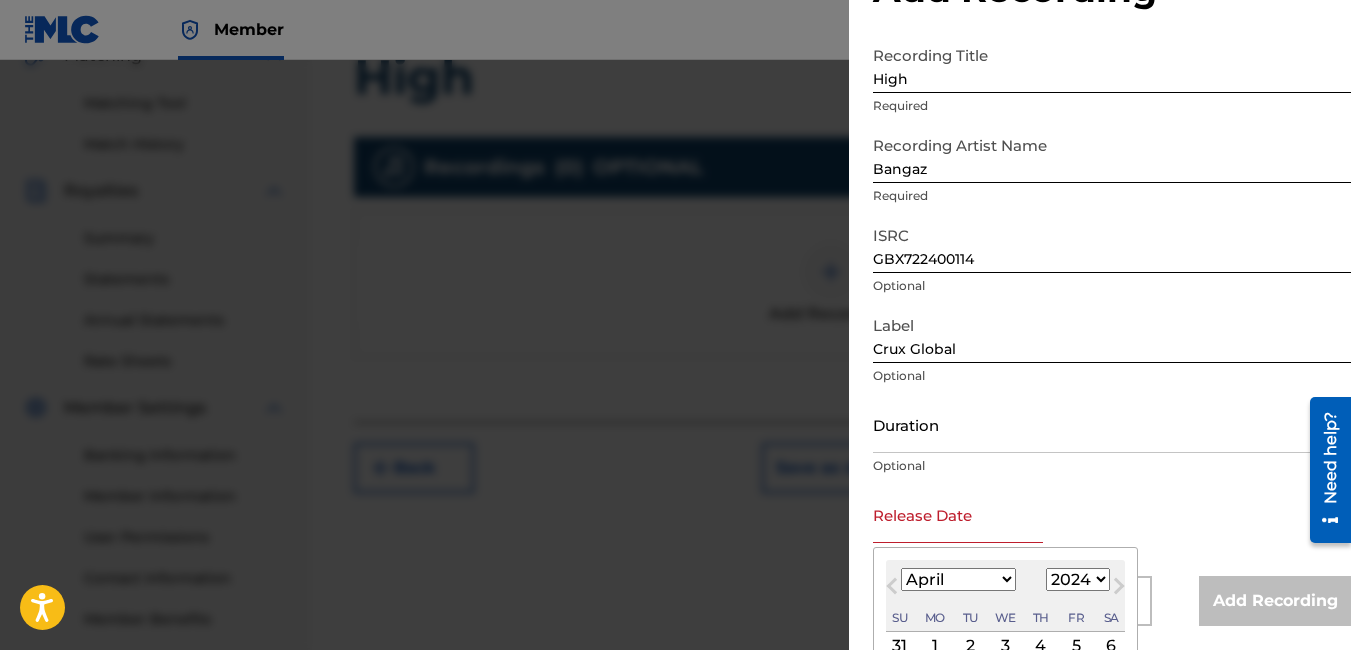 scroll, scrollTop: 240, scrollLeft: 0, axis: vertical 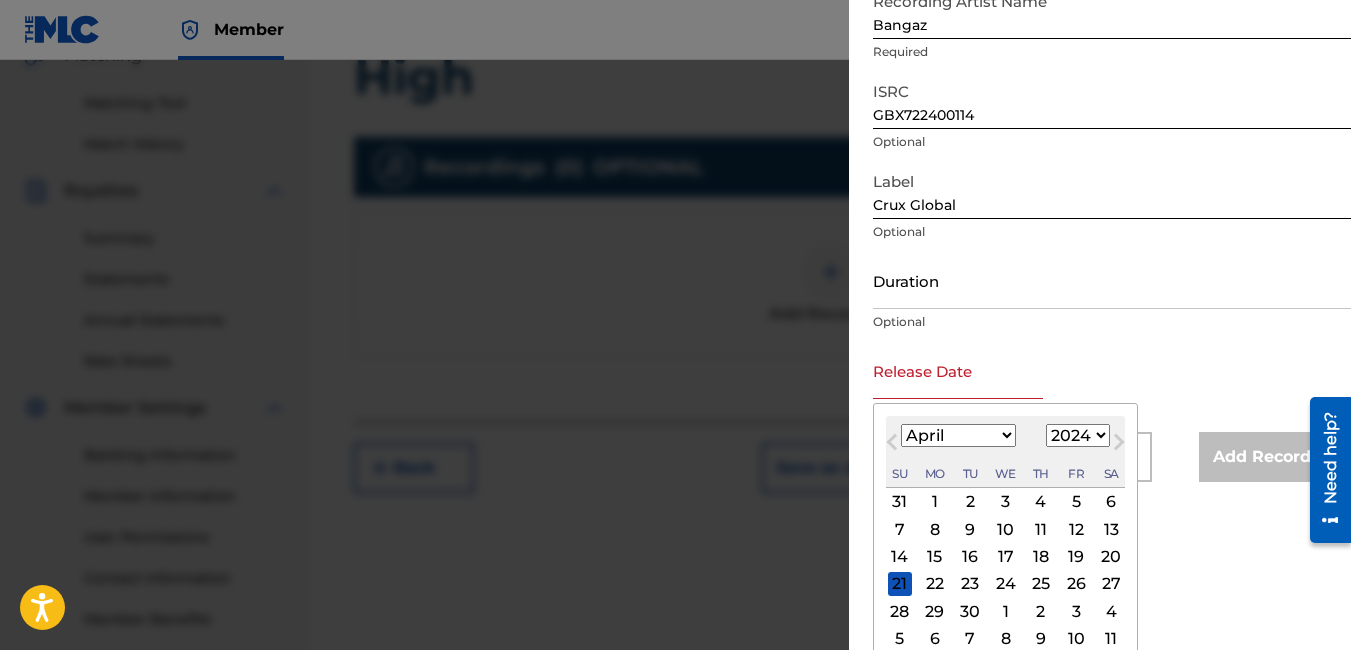 click on "5" at bounding box center (1076, 502) 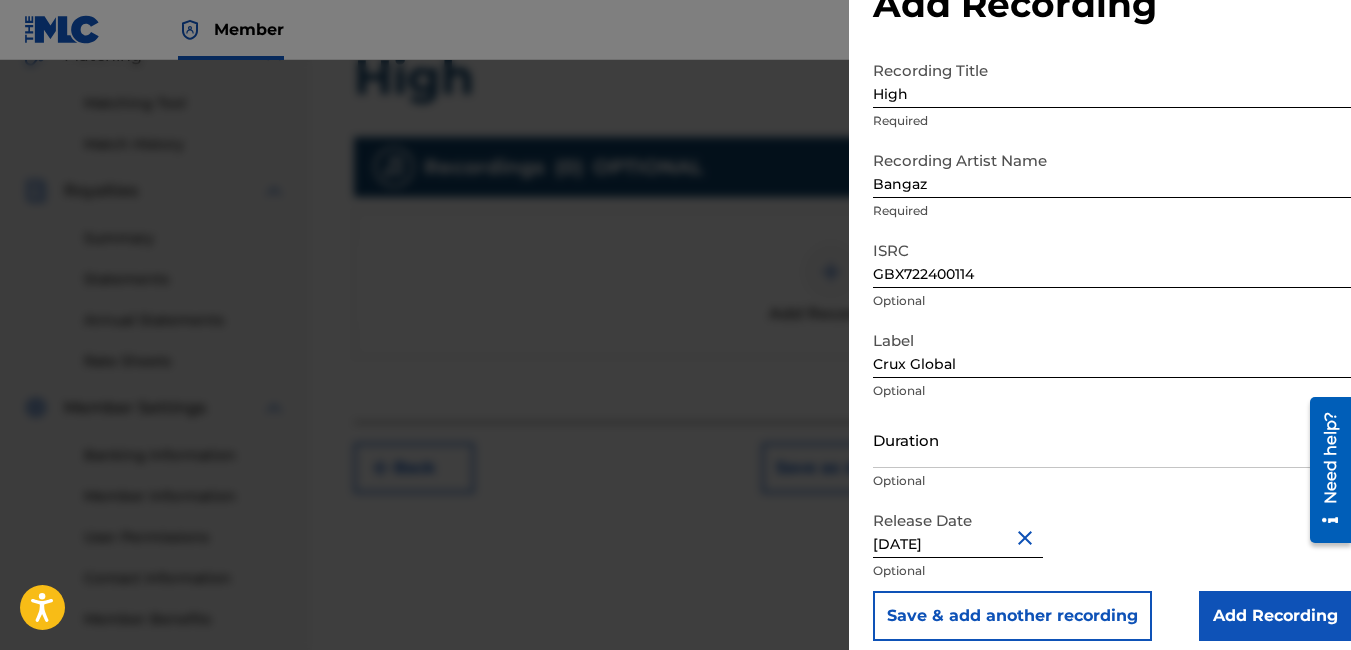 scroll, scrollTop: 0, scrollLeft: 0, axis: both 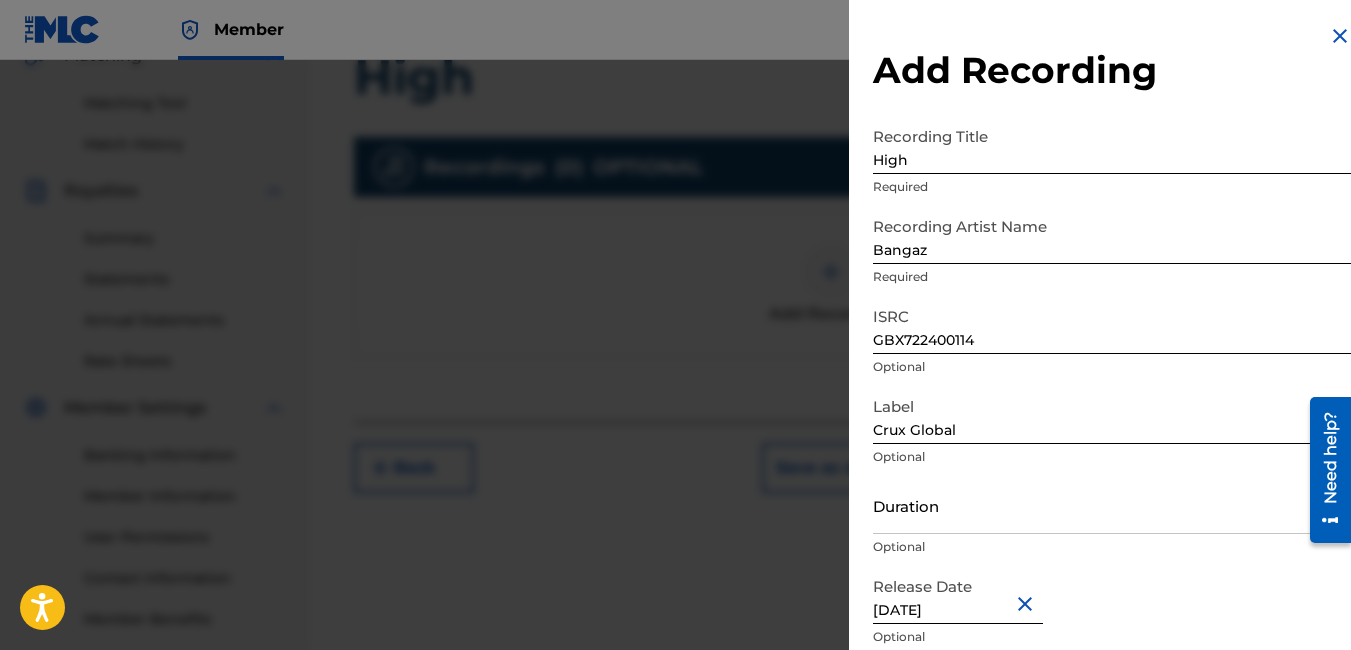 click on "Crux Global" at bounding box center (1112, 415) 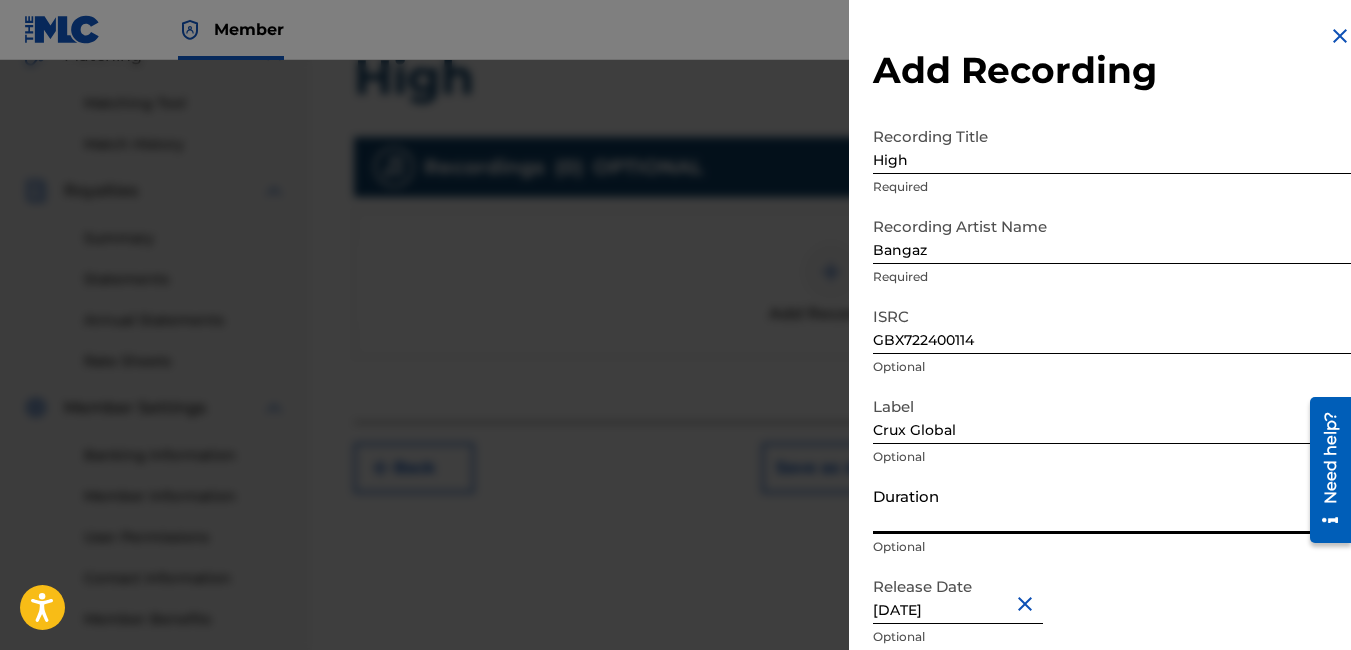 click on "Duration" at bounding box center [1112, 505] 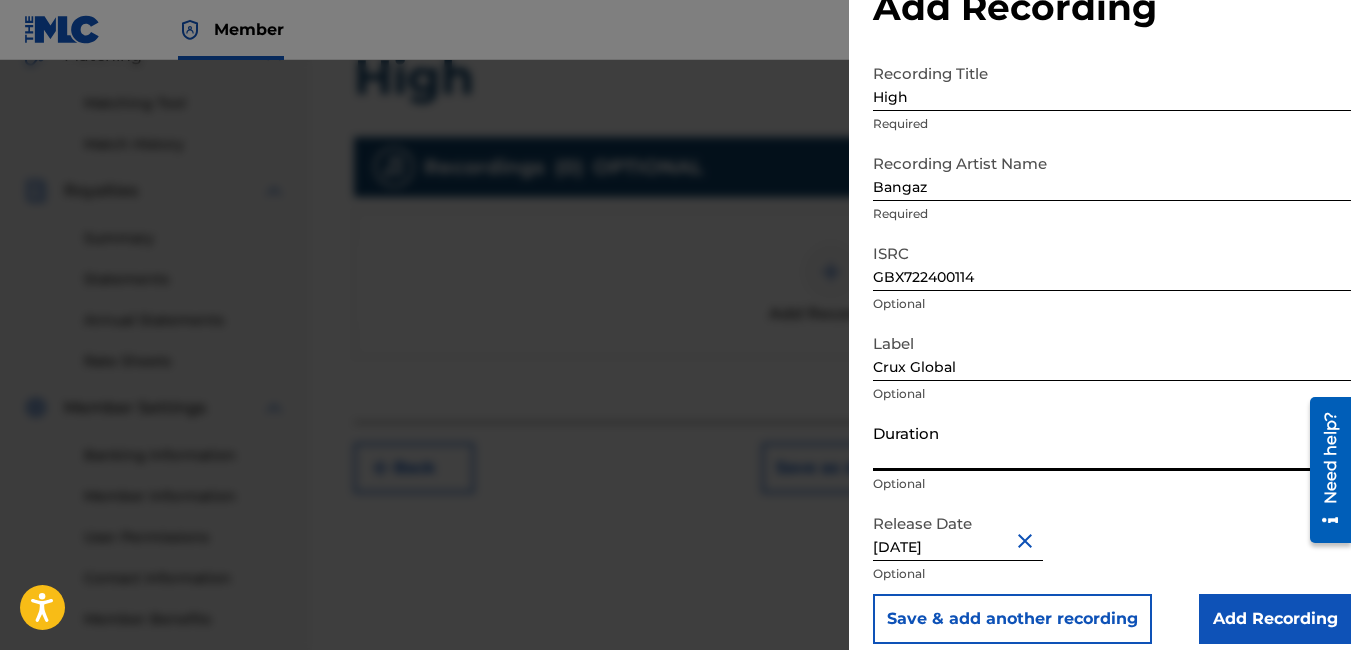 scroll, scrollTop: 81, scrollLeft: 0, axis: vertical 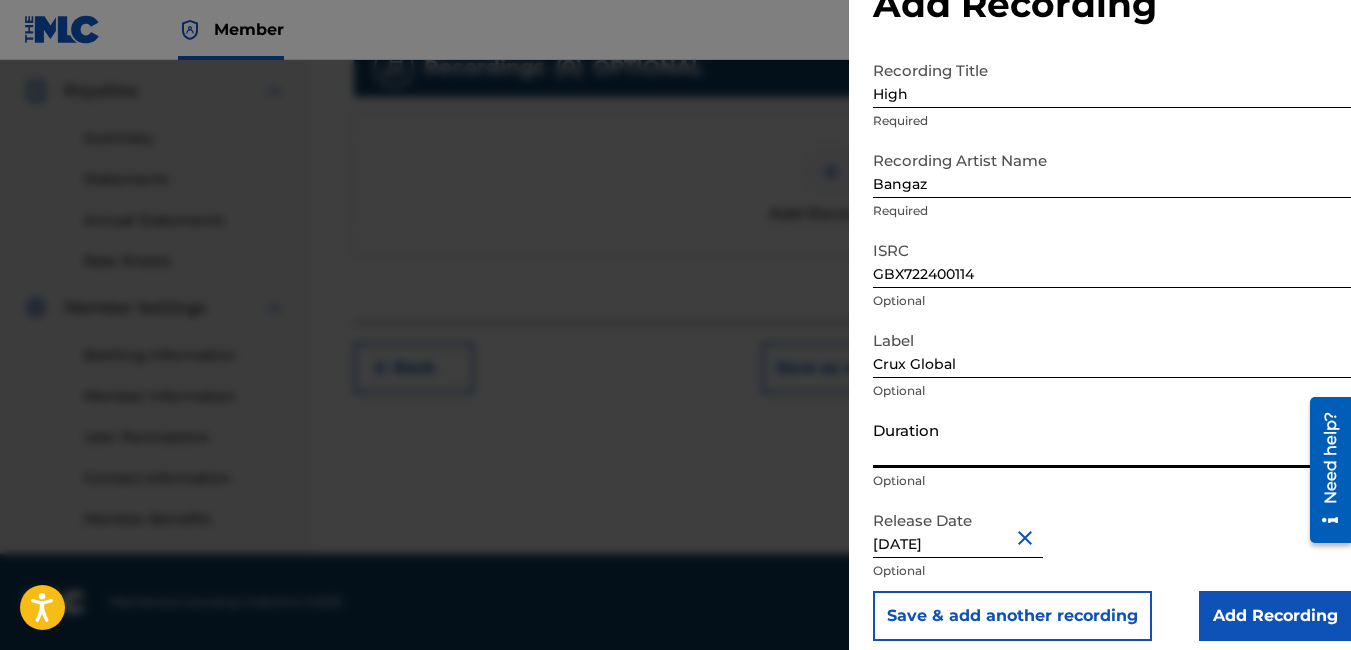 click on "Add Recording" at bounding box center [1275, 616] 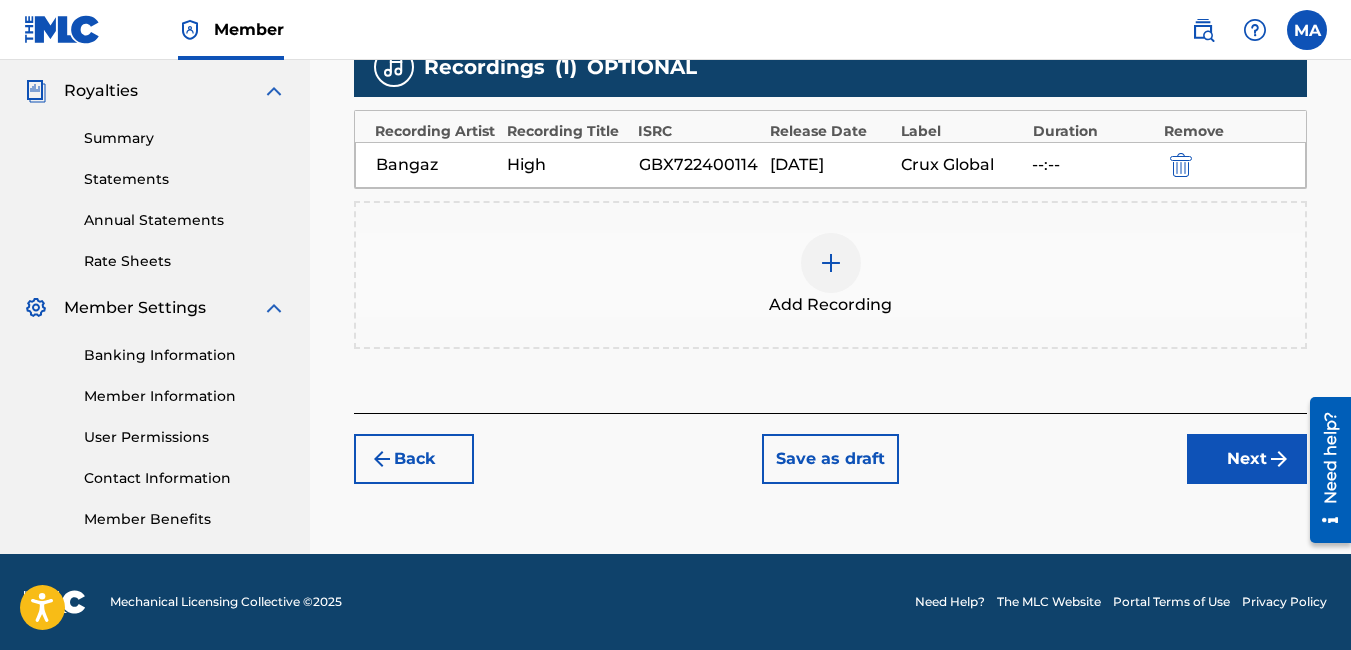 click on "Next" at bounding box center [1247, 459] 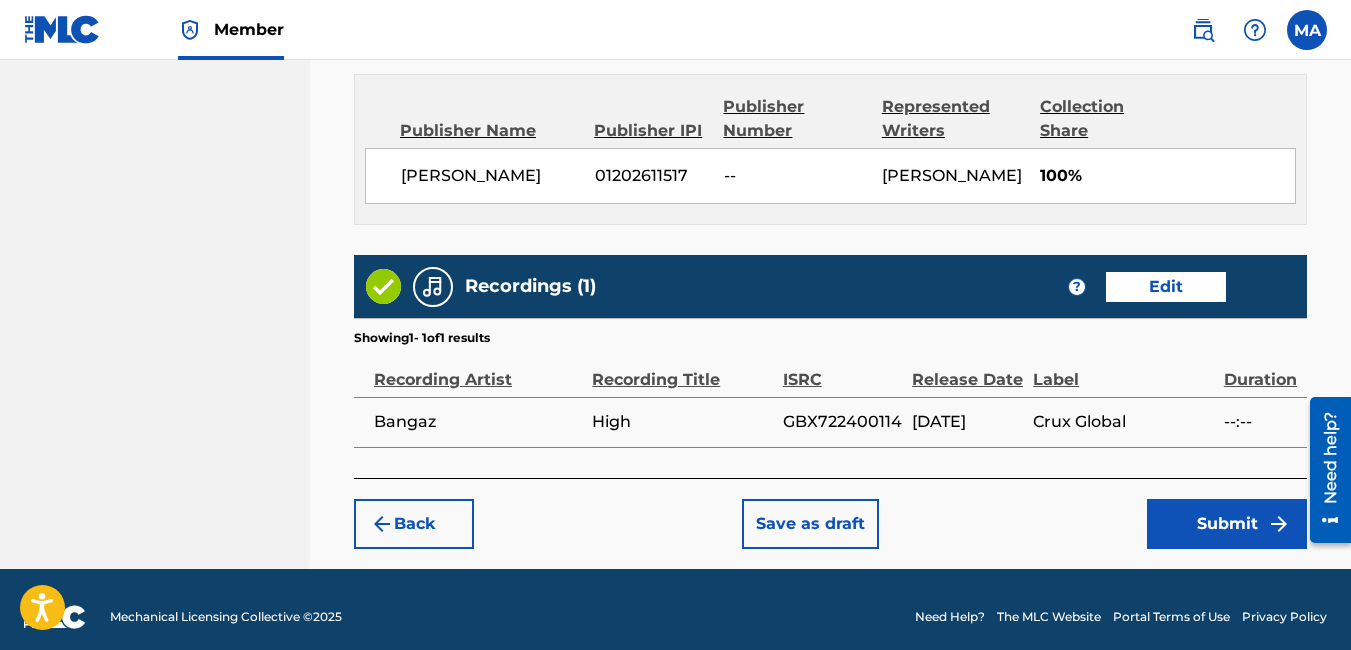 scroll, scrollTop: 1105, scrollLeft: 0, axis: vertical 